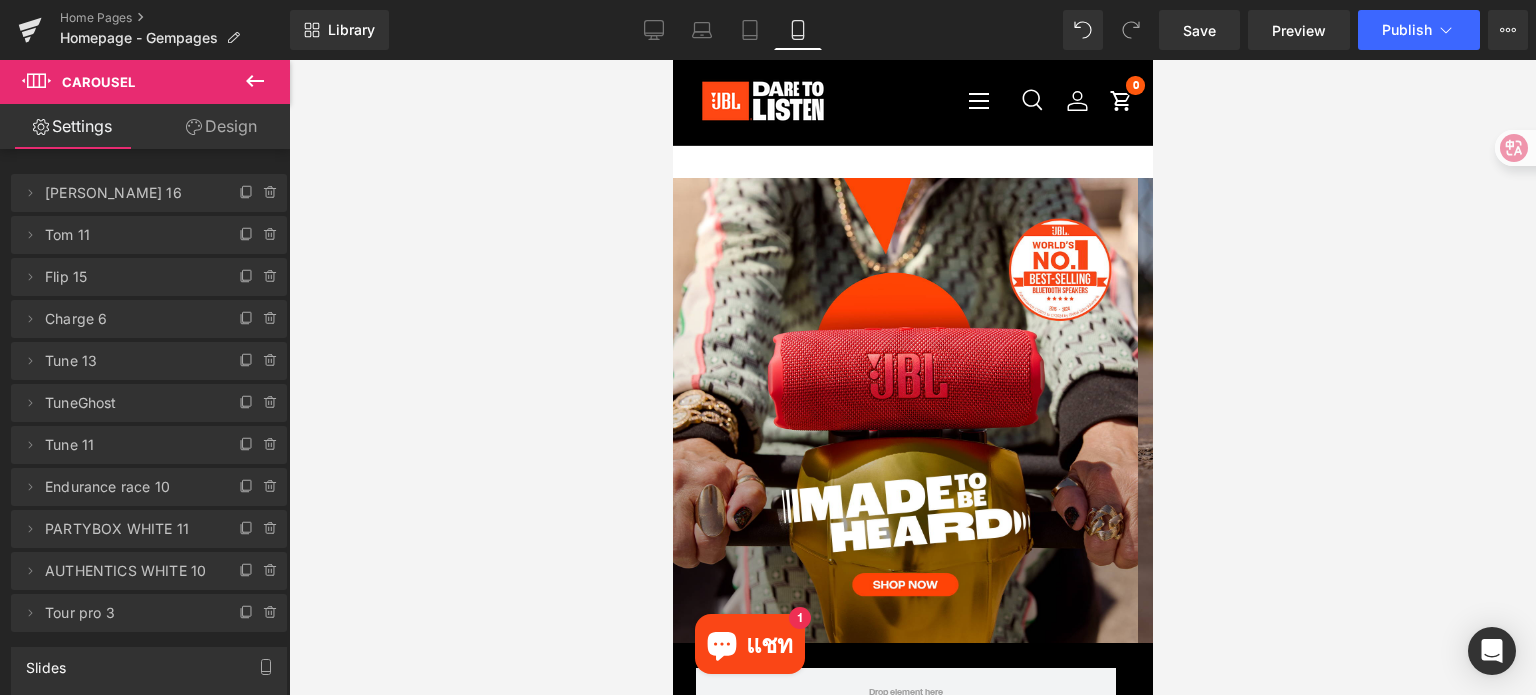 scroll, scrollTop: 76, scrollLeft: 0, axis: vertical 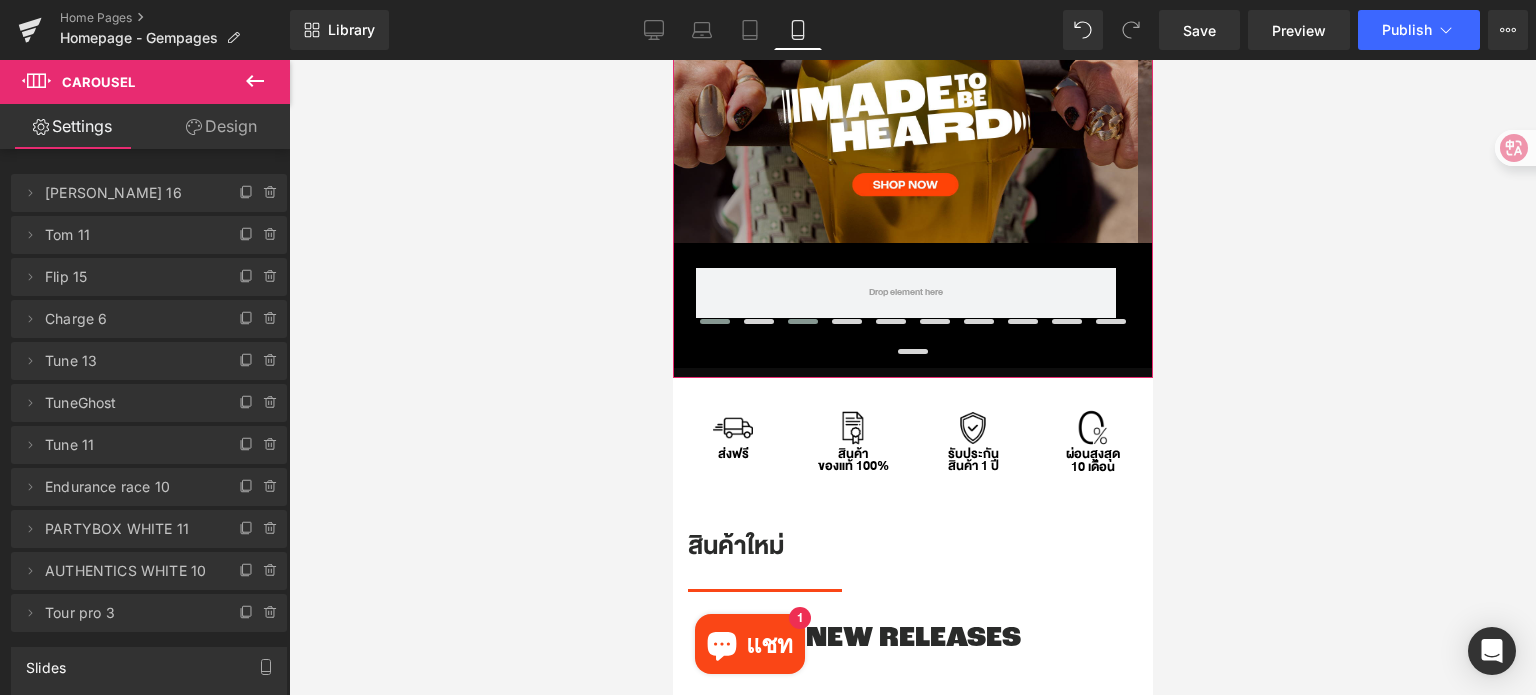 click at bounding box center (714, 321) 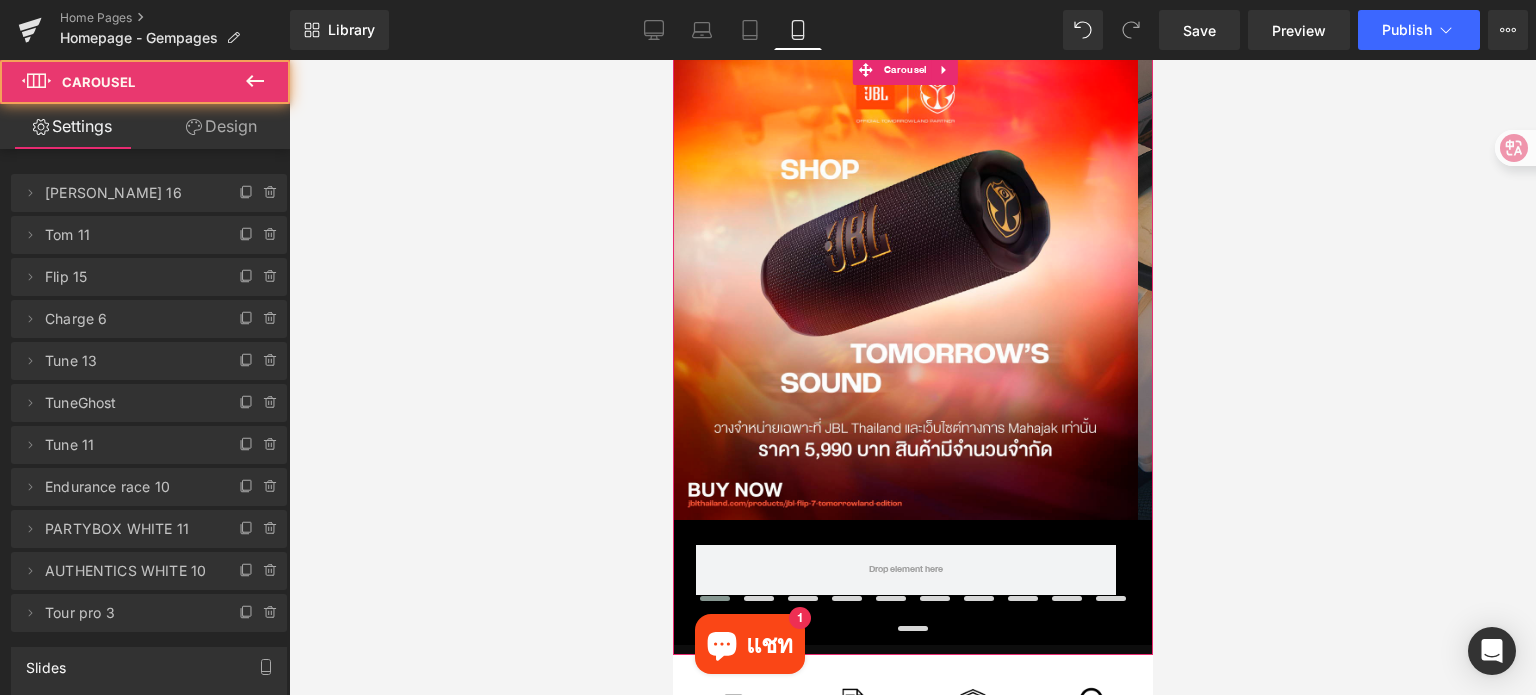 scroll, scrollTop: 100, scrollLeft: 0, axis: vertical 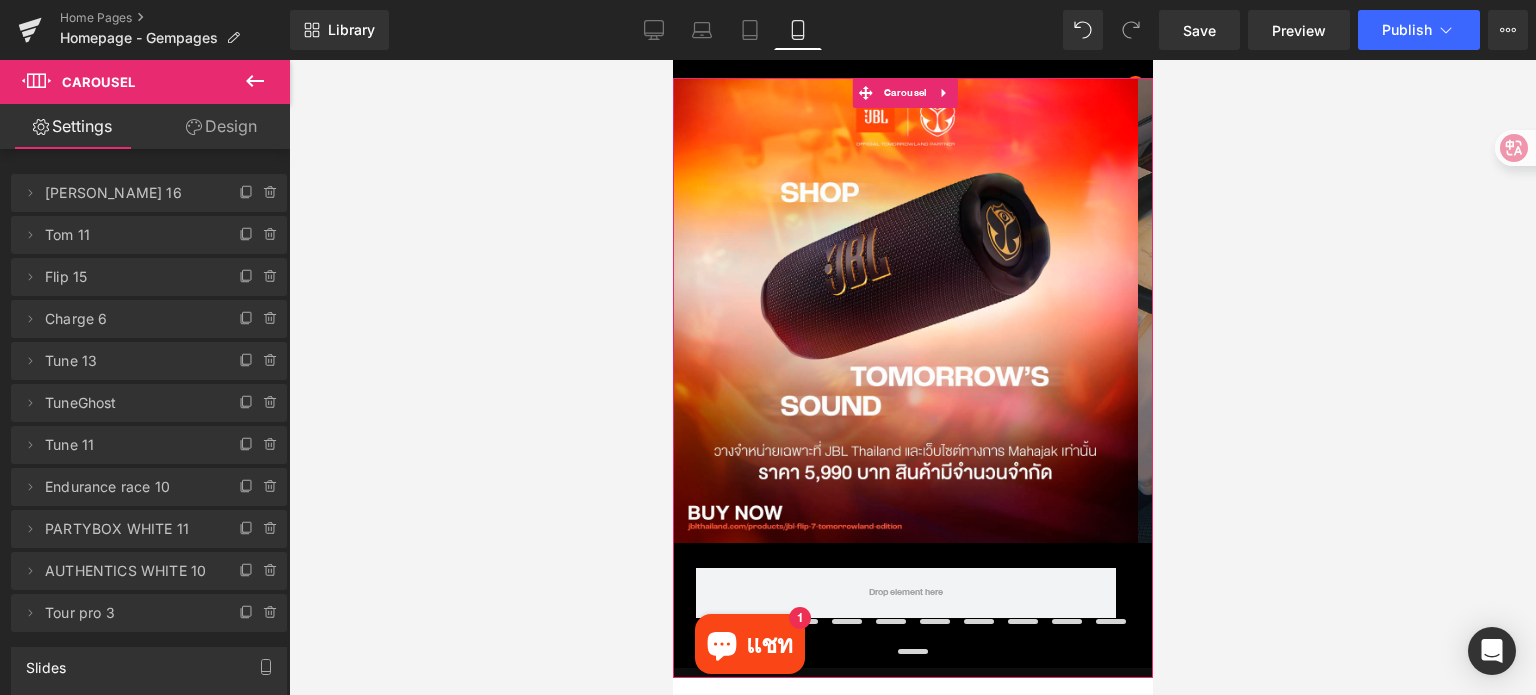 click on "Row" at bounding box center [904, 311] 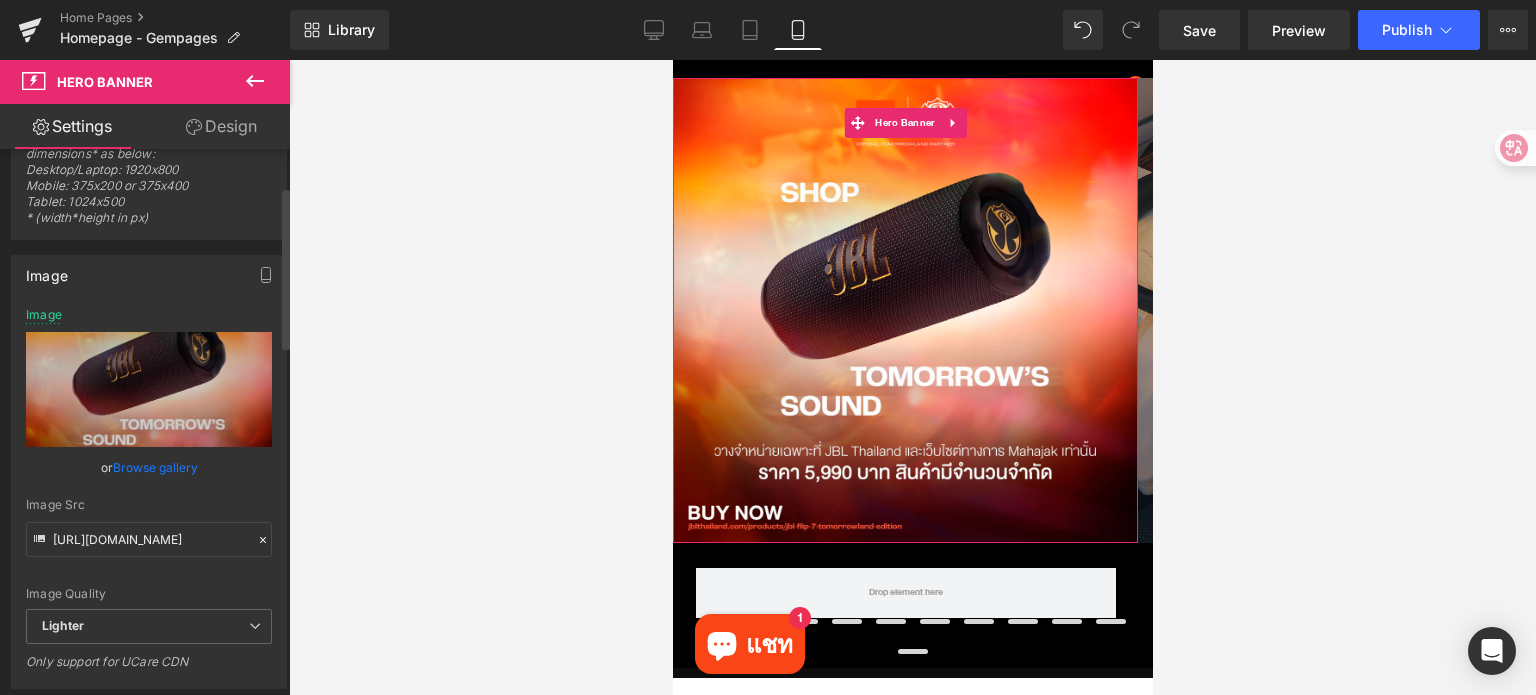 scroll, scrollTop: 400, scrollLeft: 0, axis: vertical 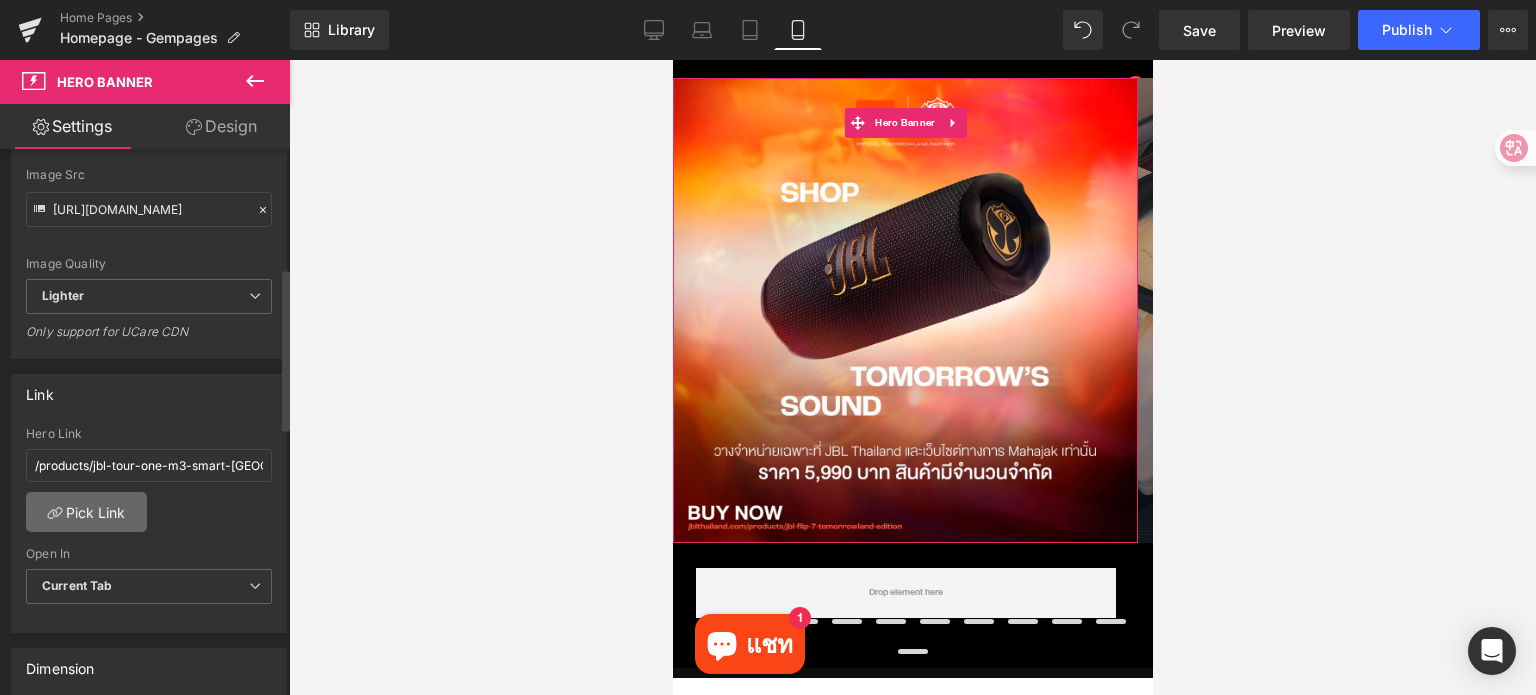 click on "Pick Link" at bounding box center (86, 512) 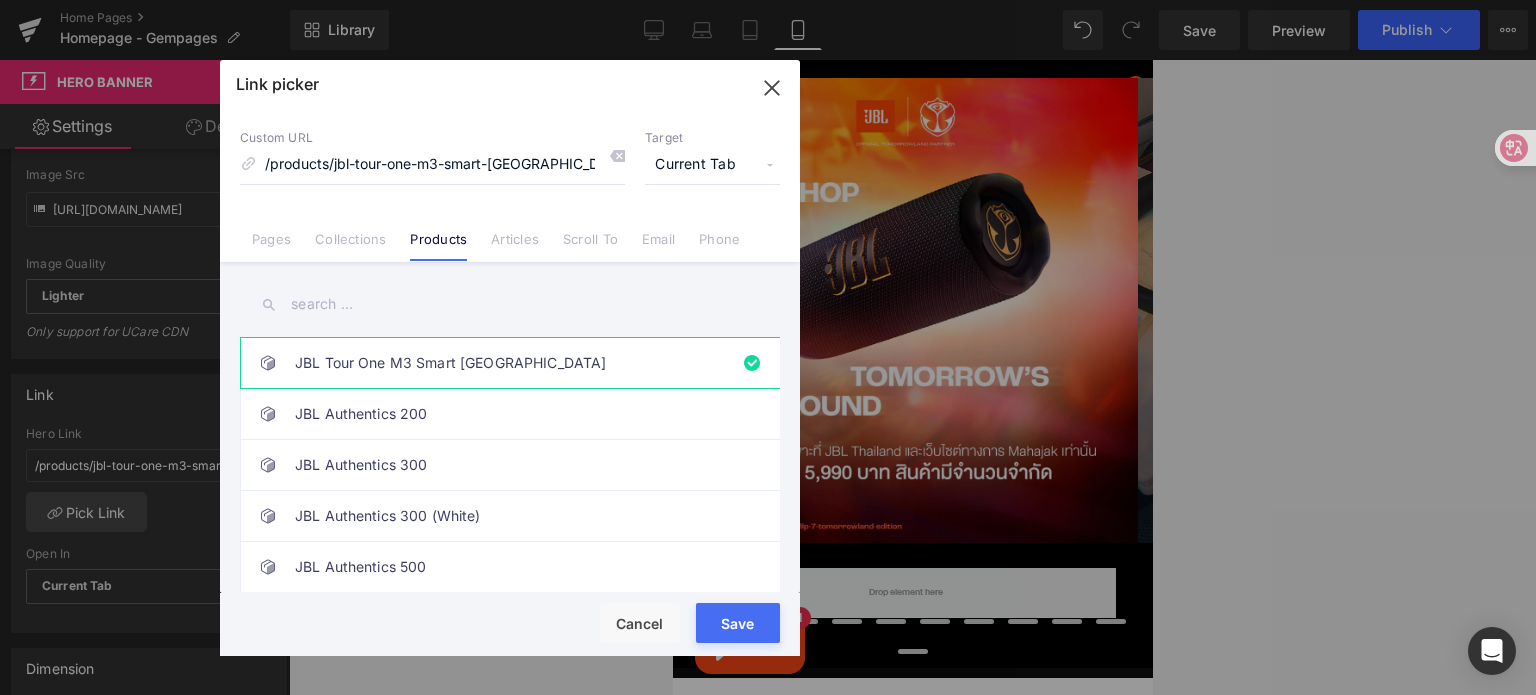 click at bounding box center (510, 304) 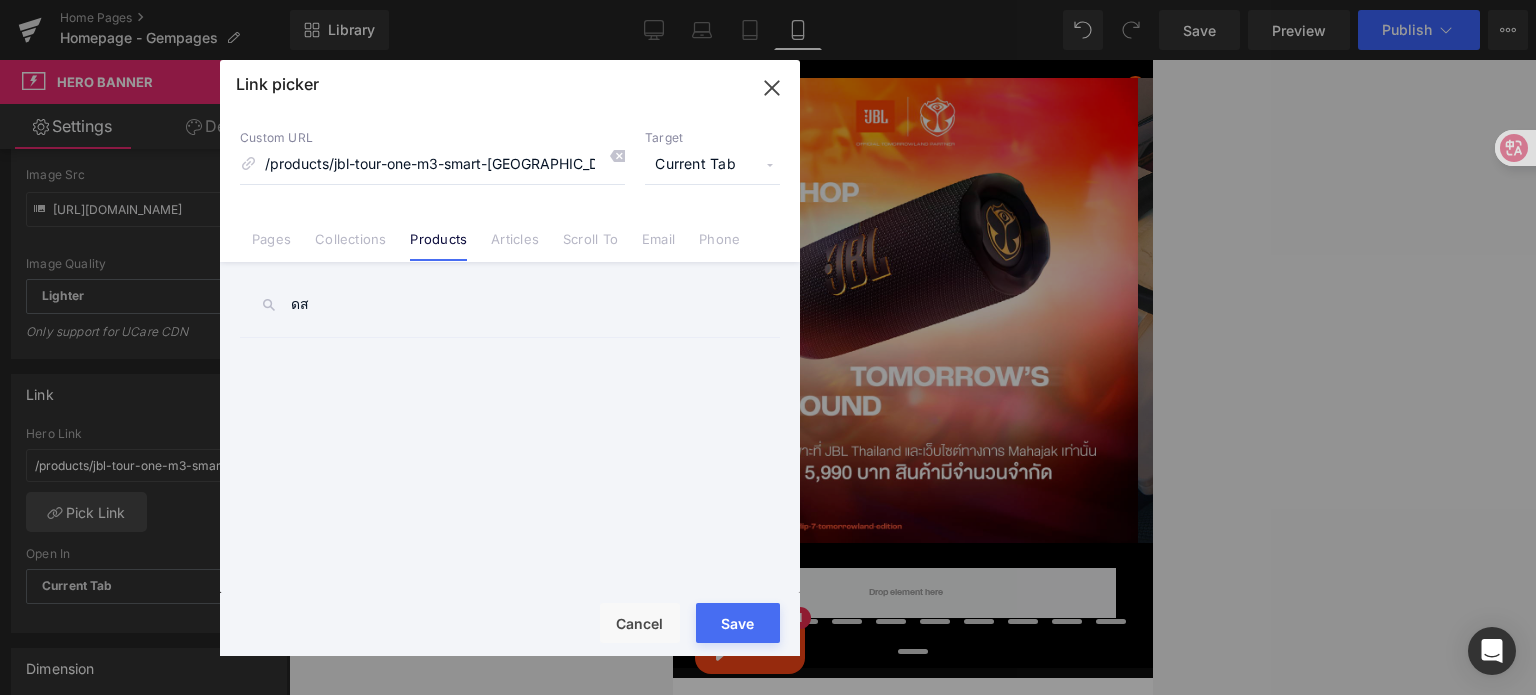 type on "ด" 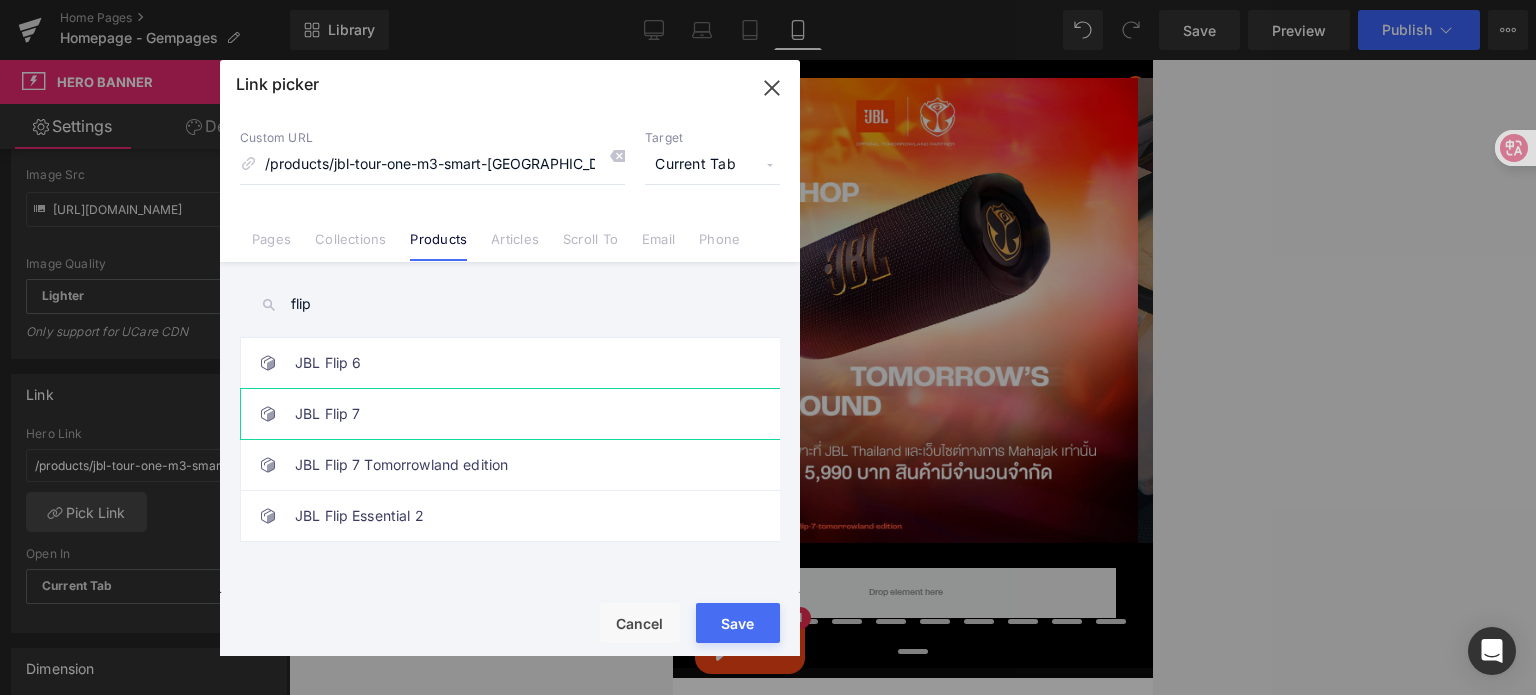 type on "flip" 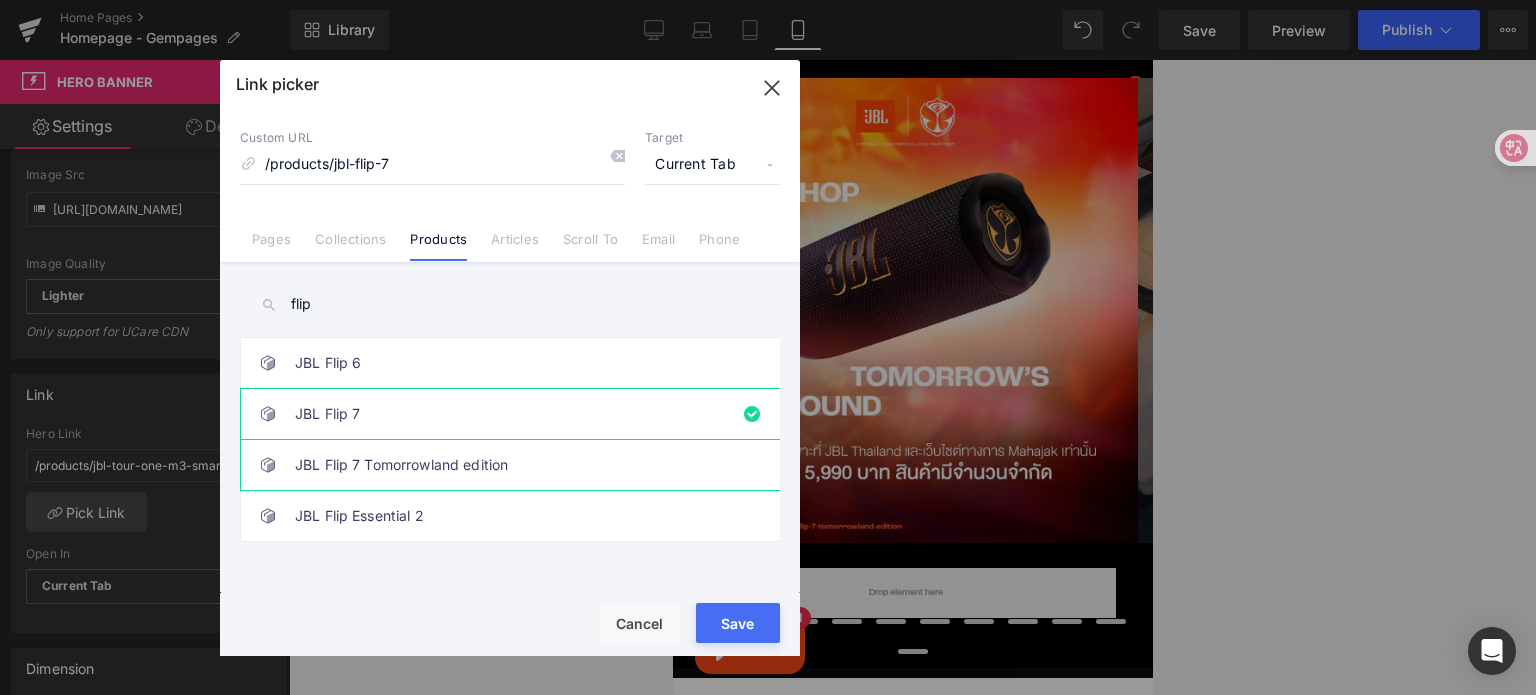 click on "JBL Flip 7 Tomorrowland edition" at bounding box center (515, 465) 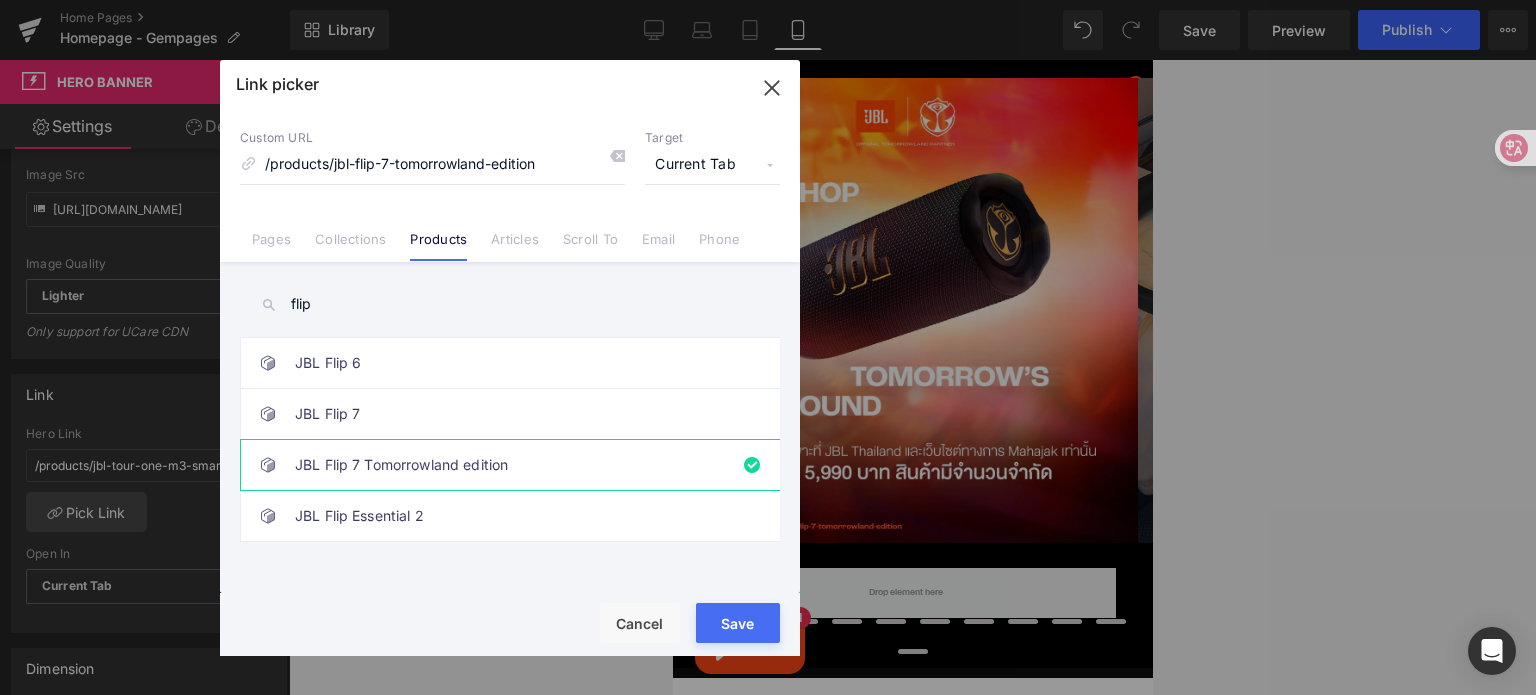 click on "Rendering Content" at bounding box center [768, 616] 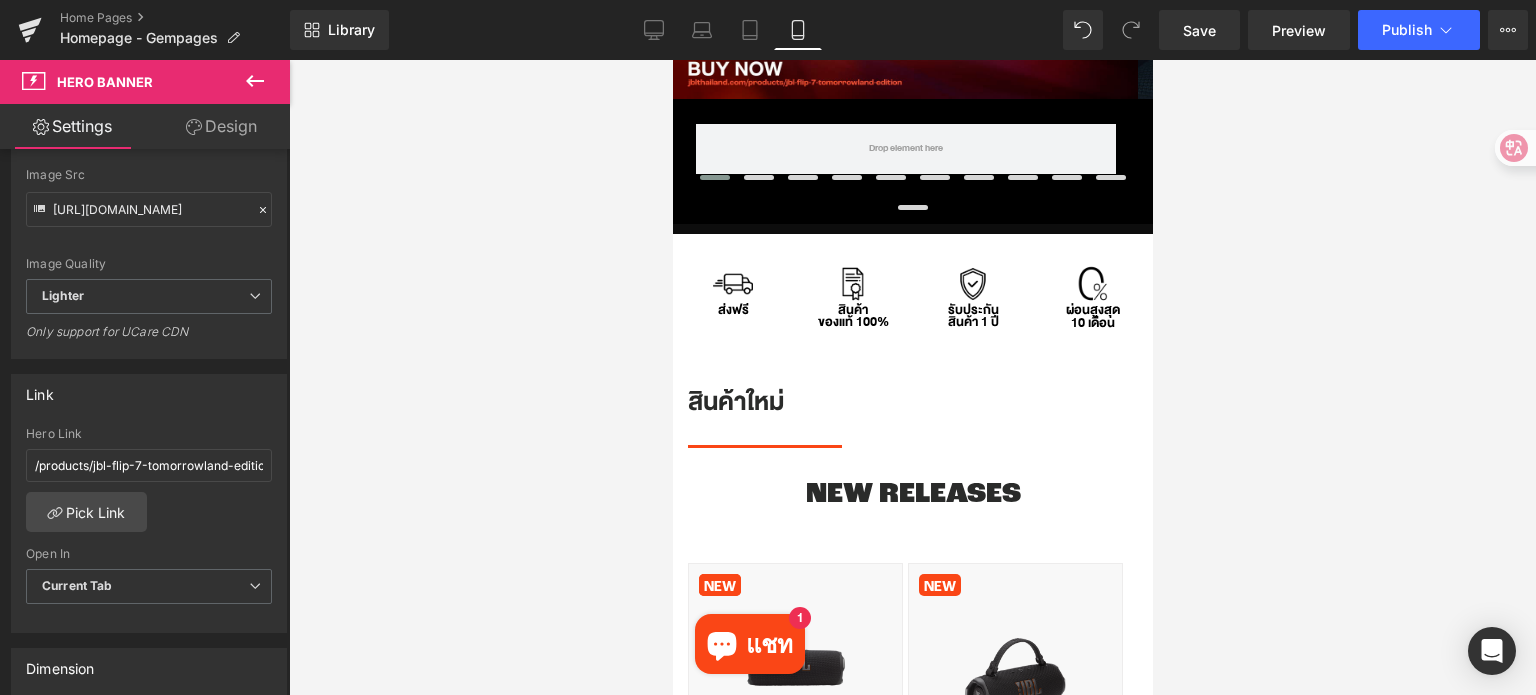 scroll, scrollTop: 600, scrollLeft: 0, axis: vertical 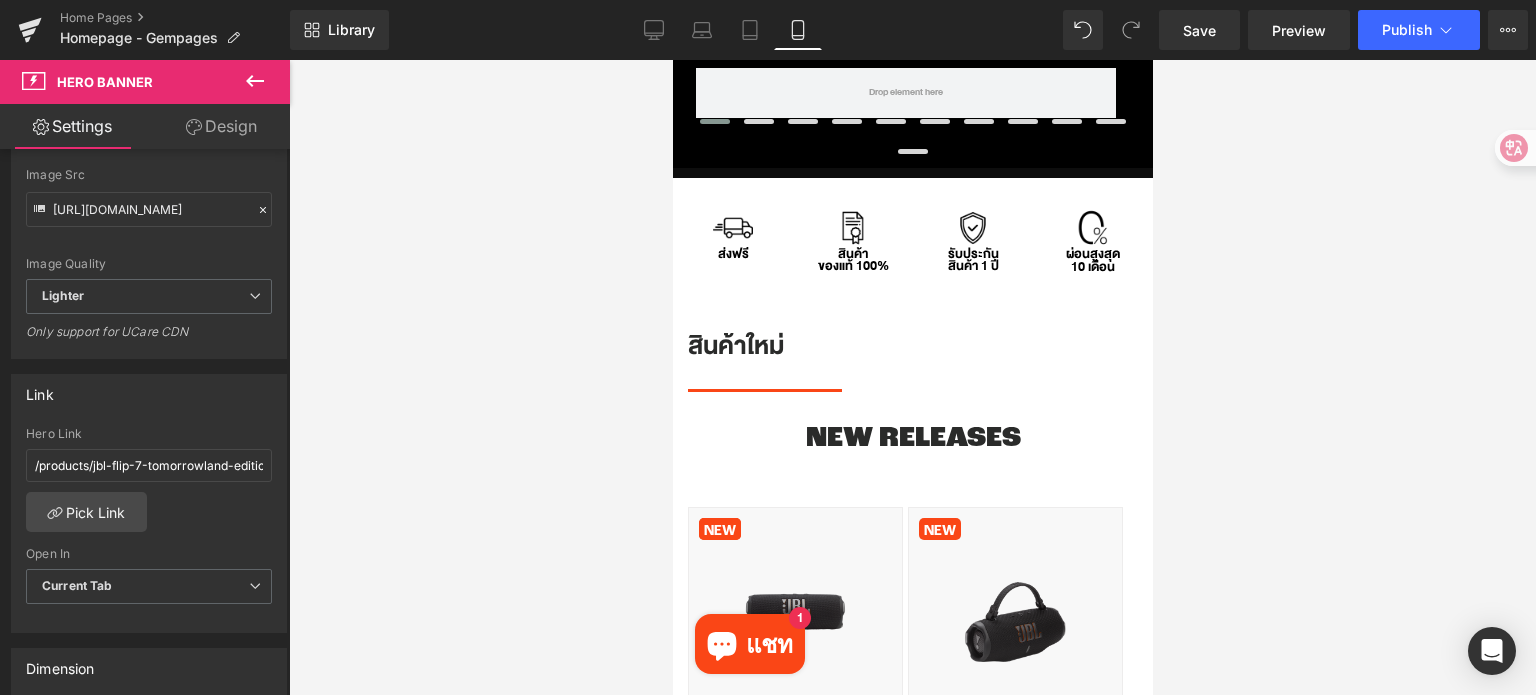 click at bounding box center [912, 377] 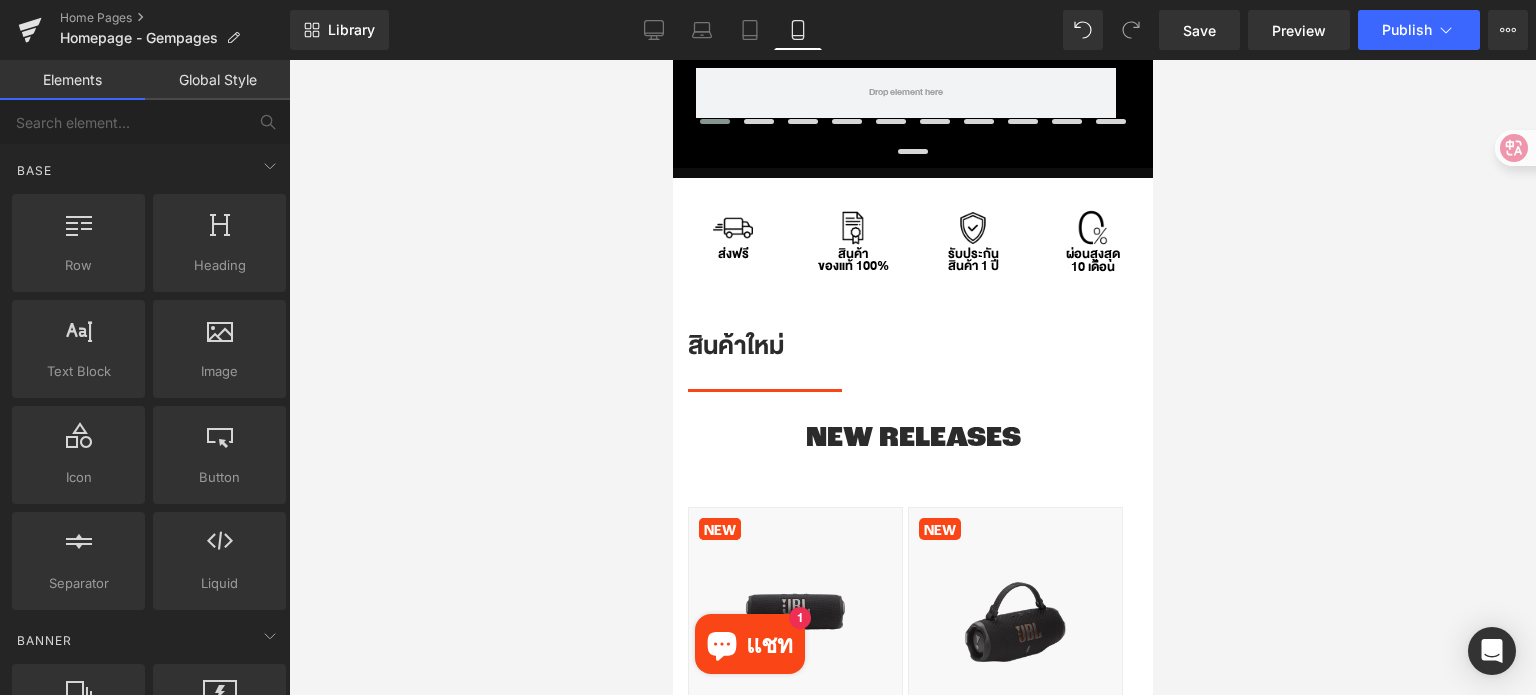 click at bounding box center [912, 377] 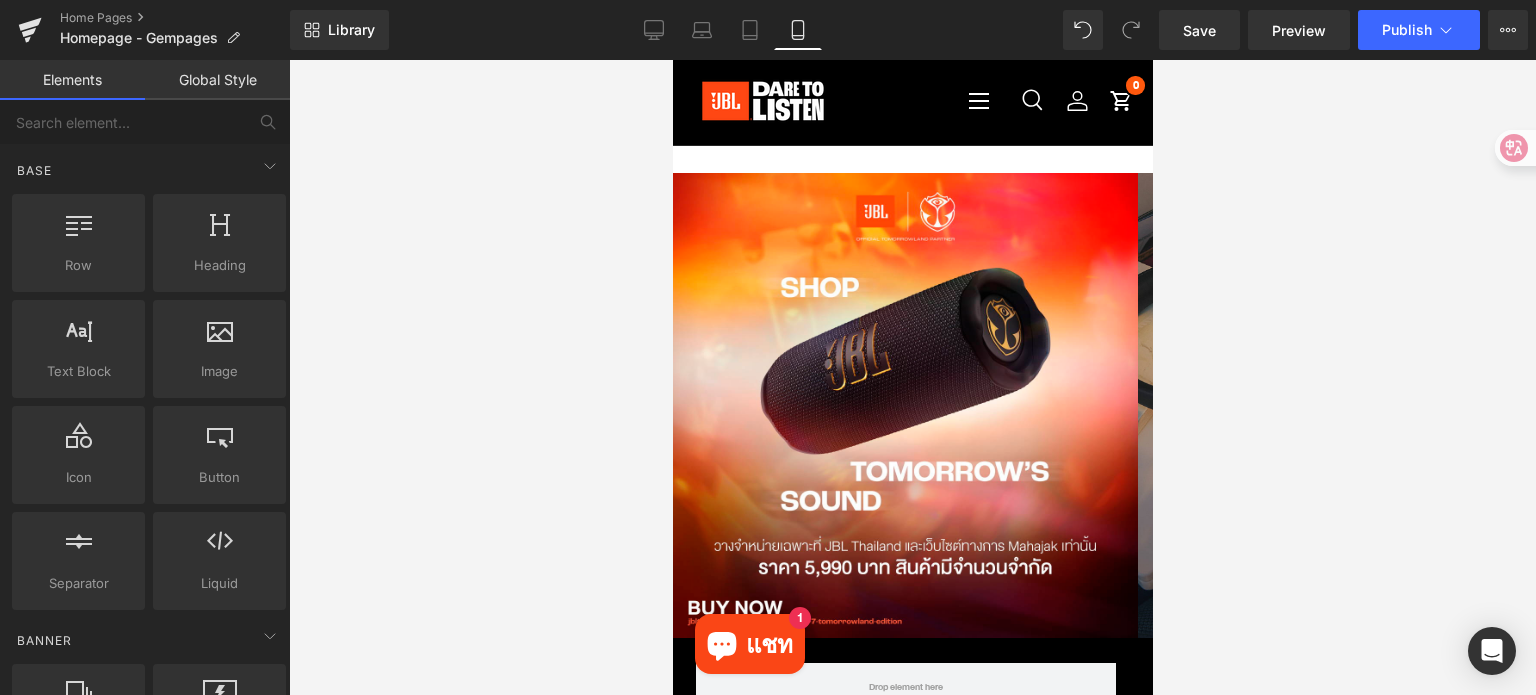 scroll, scrollTop: 0, scrollLeft: 0, axis: both 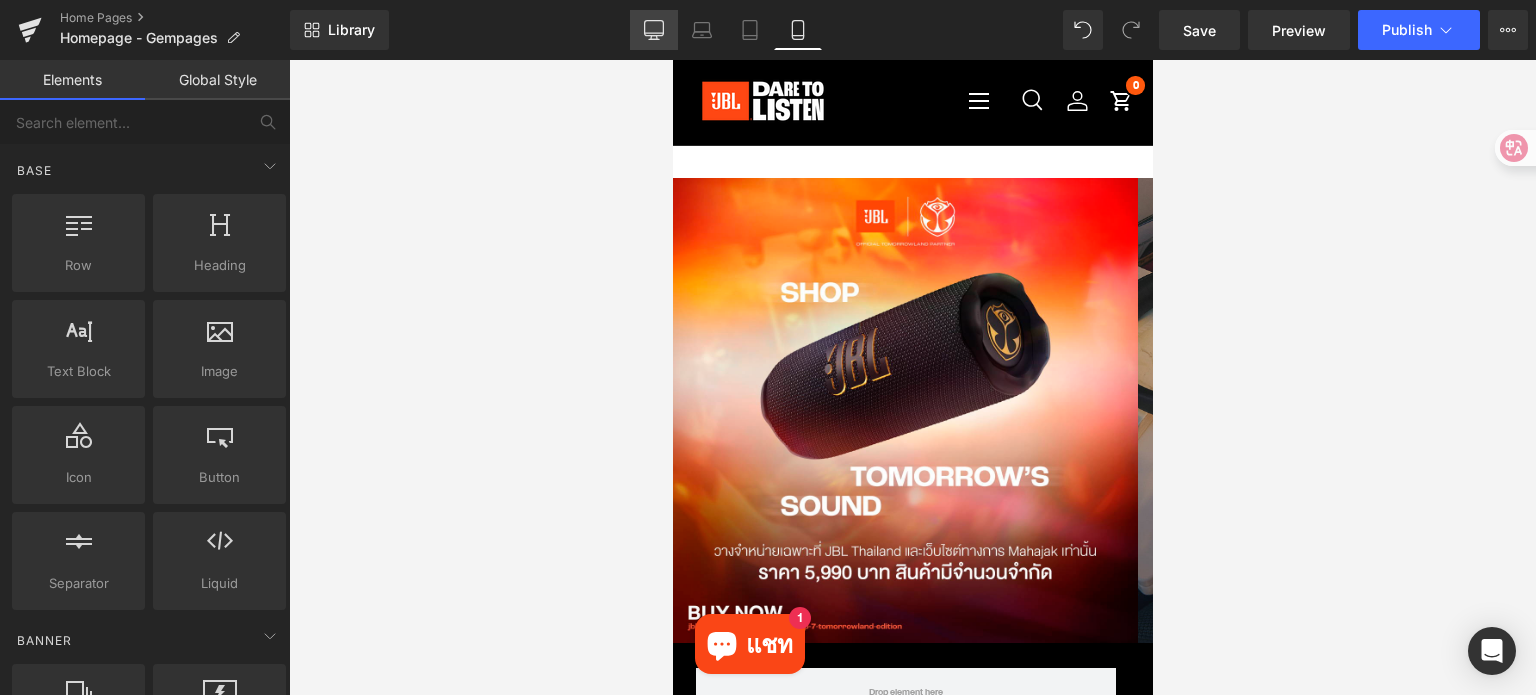 click 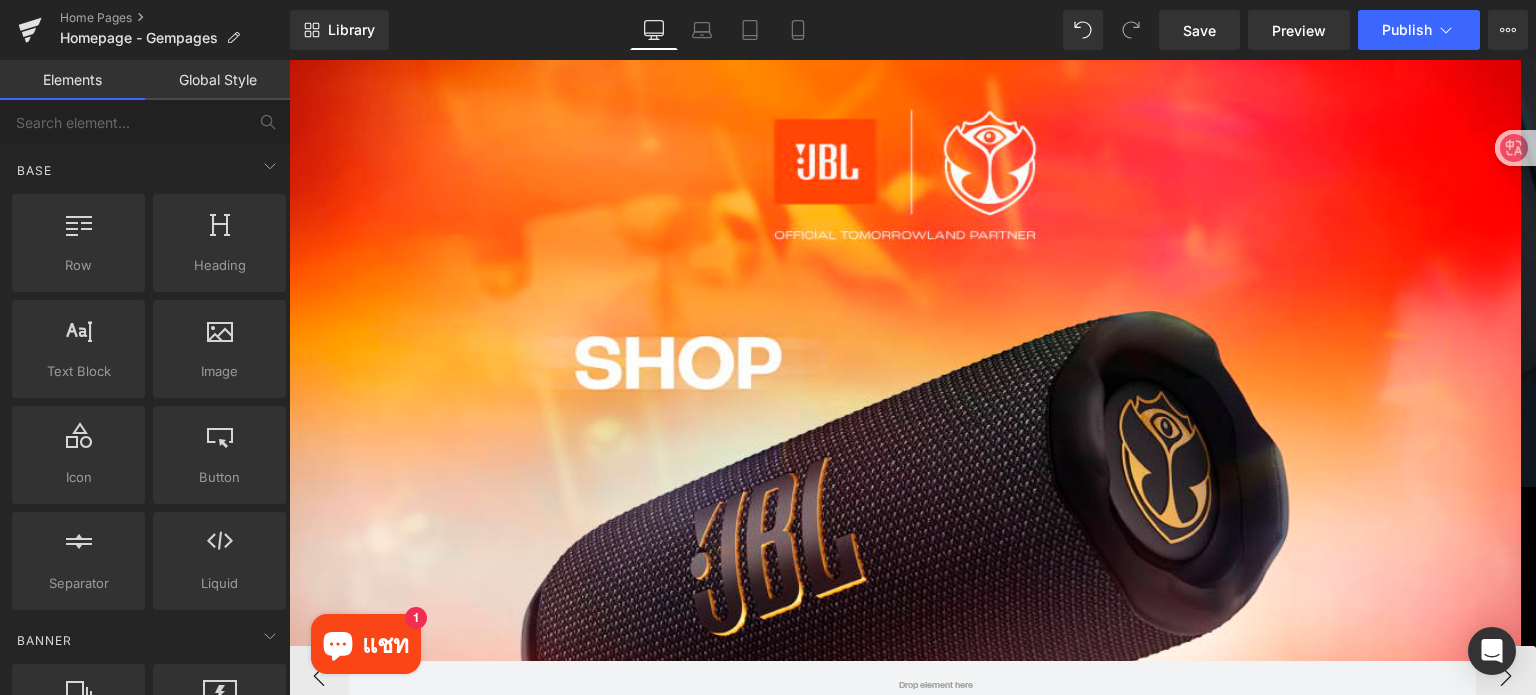 scroll, scrollTop: 0, scrollLeft: 0, axis: both 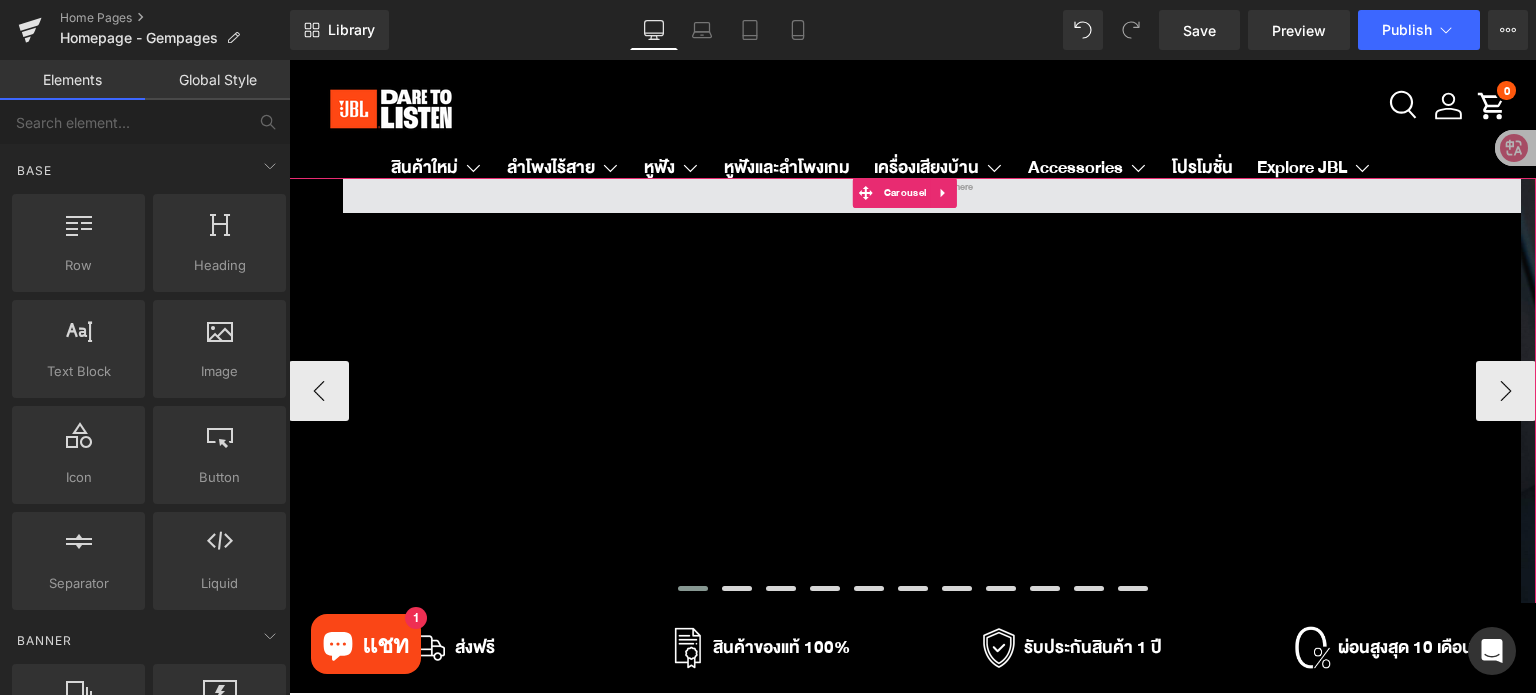 click at bounding box center (935, 188) 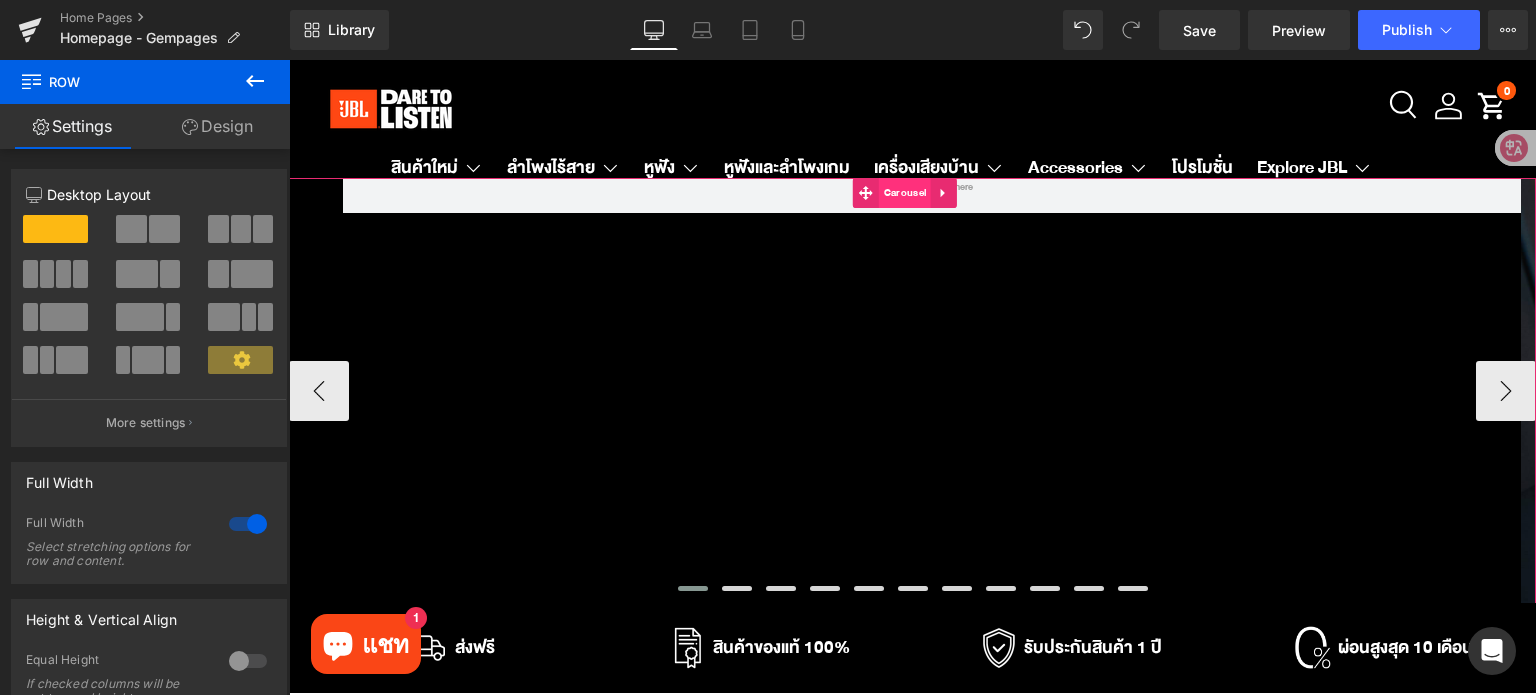 click on "Carousel" at bounding box center [905, 193] 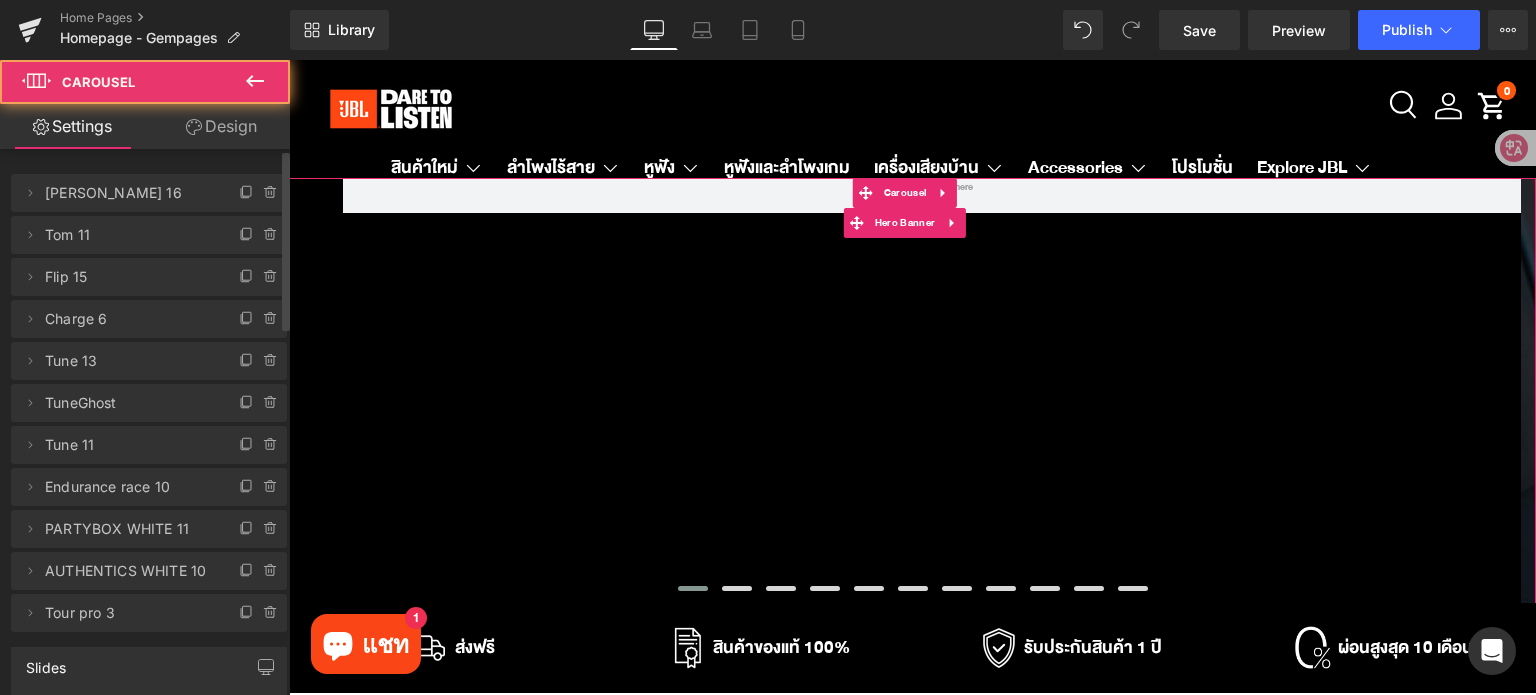 click on "[PERSON_NAME] 16" at bounding box center (129, 193) 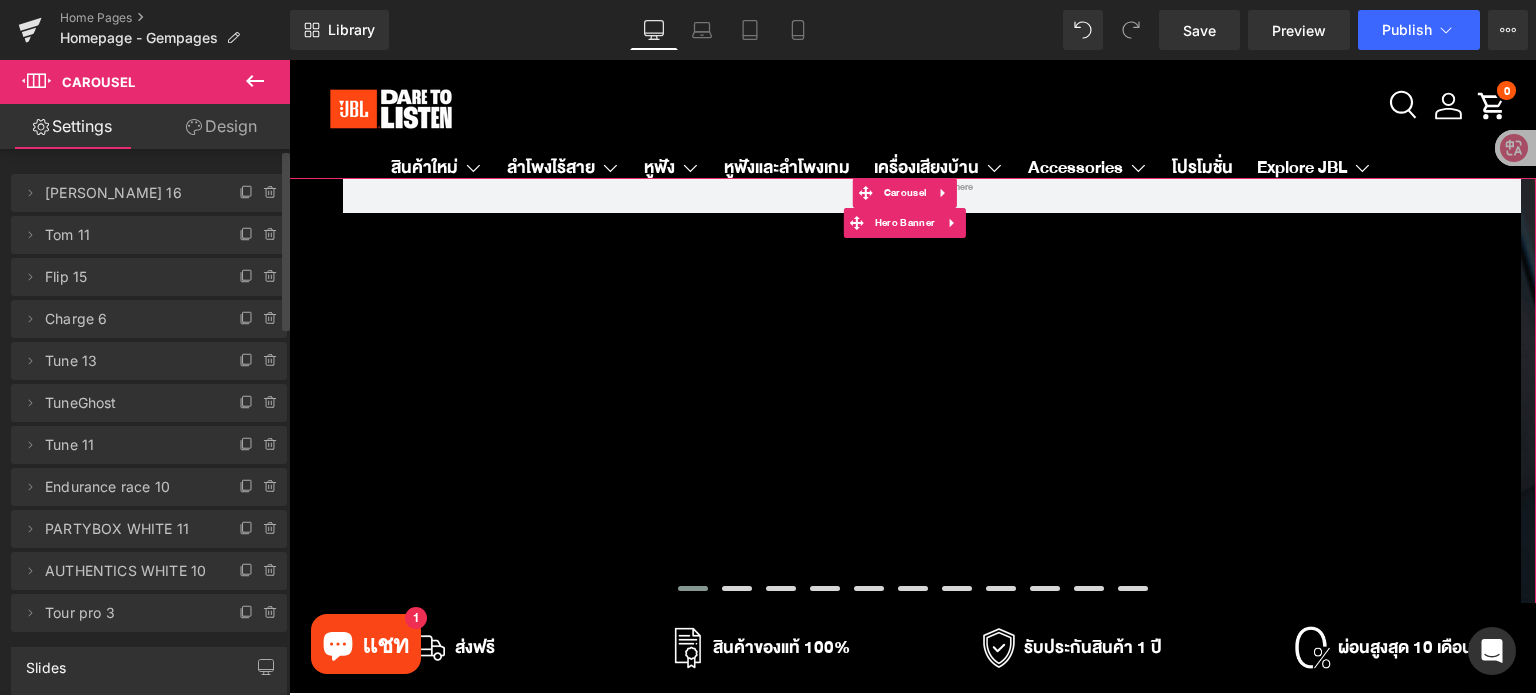 click on "[PERSON_NAME] 16" at bounding box center (129, 193) 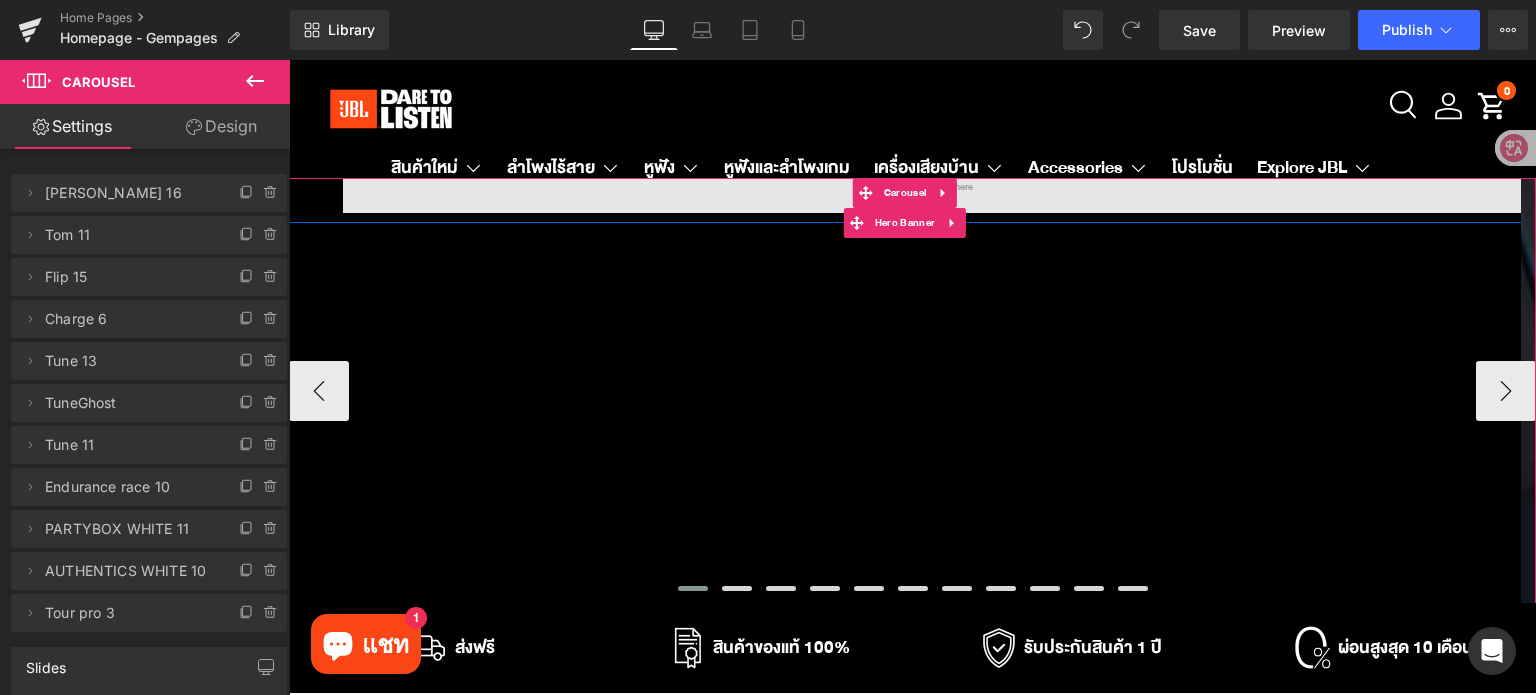 click at bounding box center [935, 188] 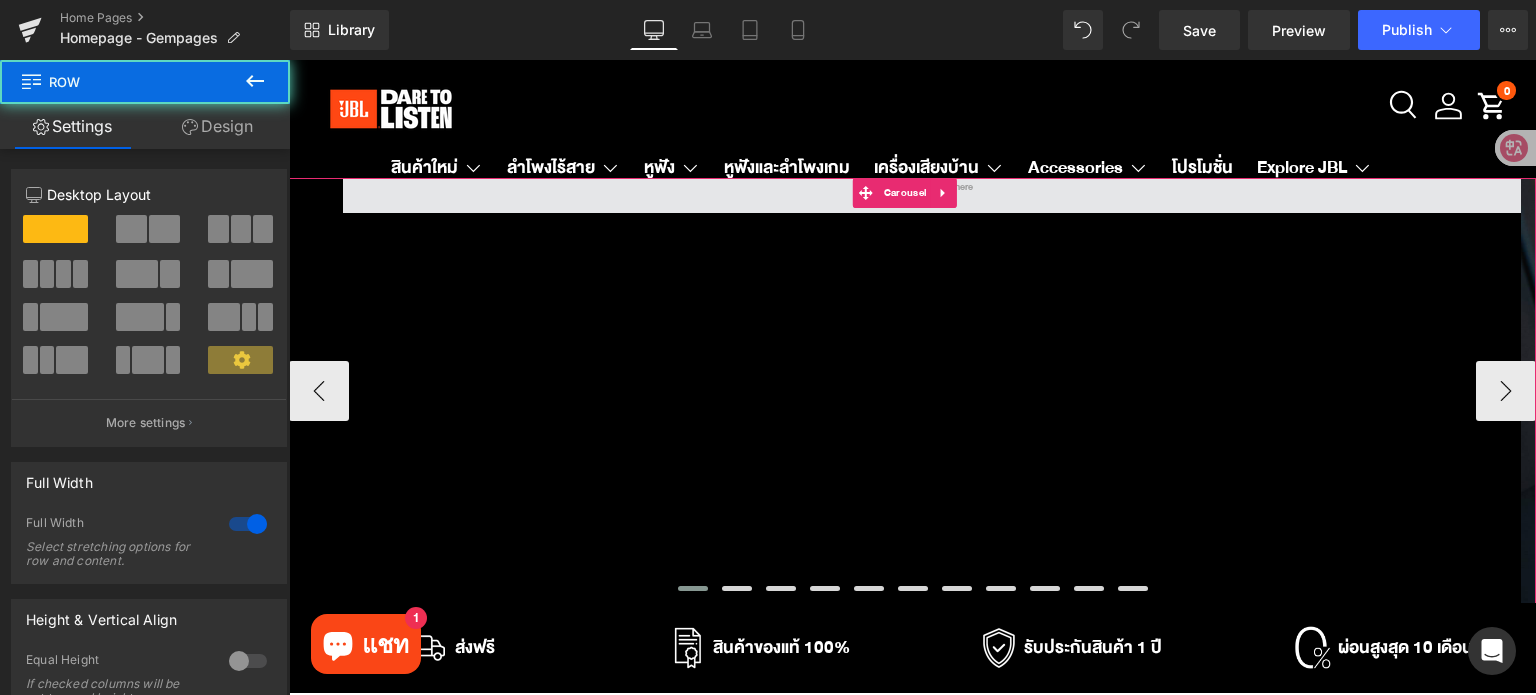 click at bounding box center (935, 188) 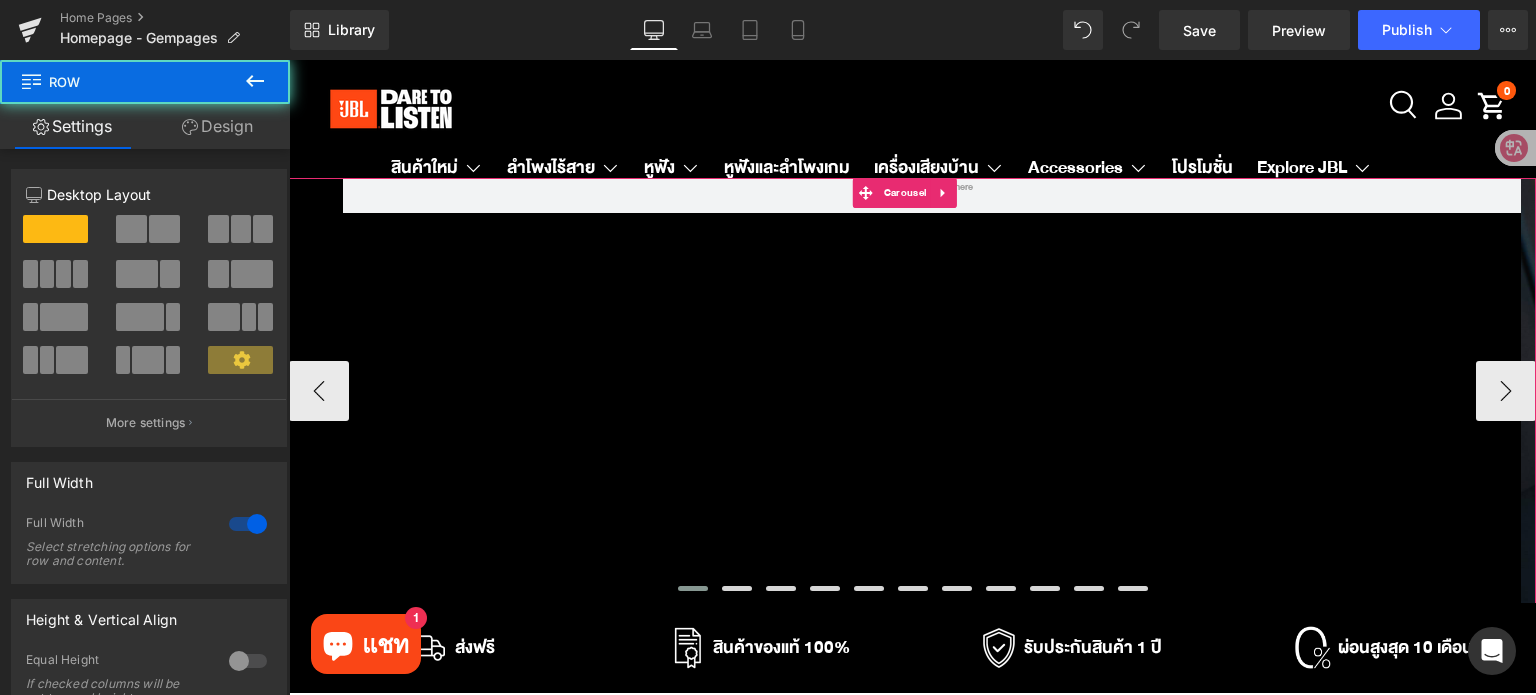 click on "Row
Hero Banner         Row
Row
Hero Banner         Row
Row" at bounding box center (7065, 391) 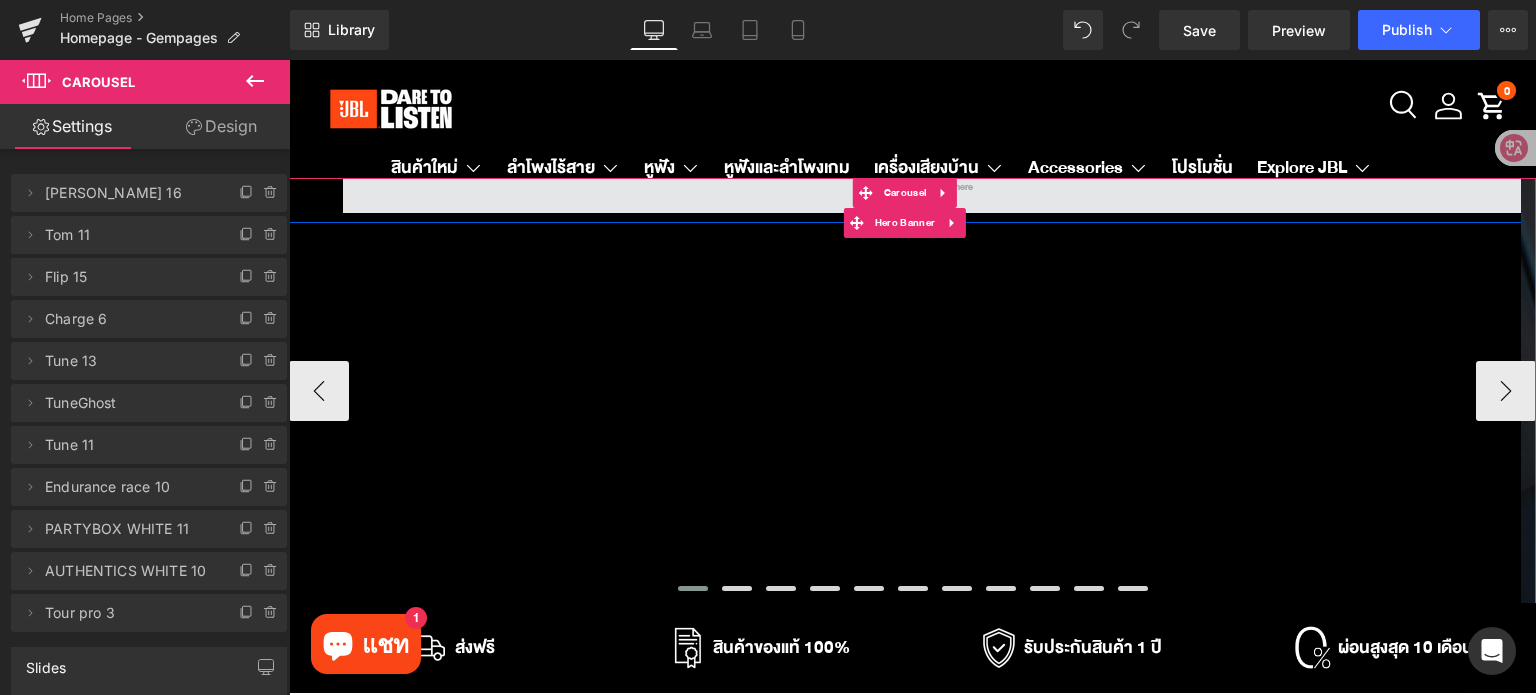 click at bounding box center (935, 188) 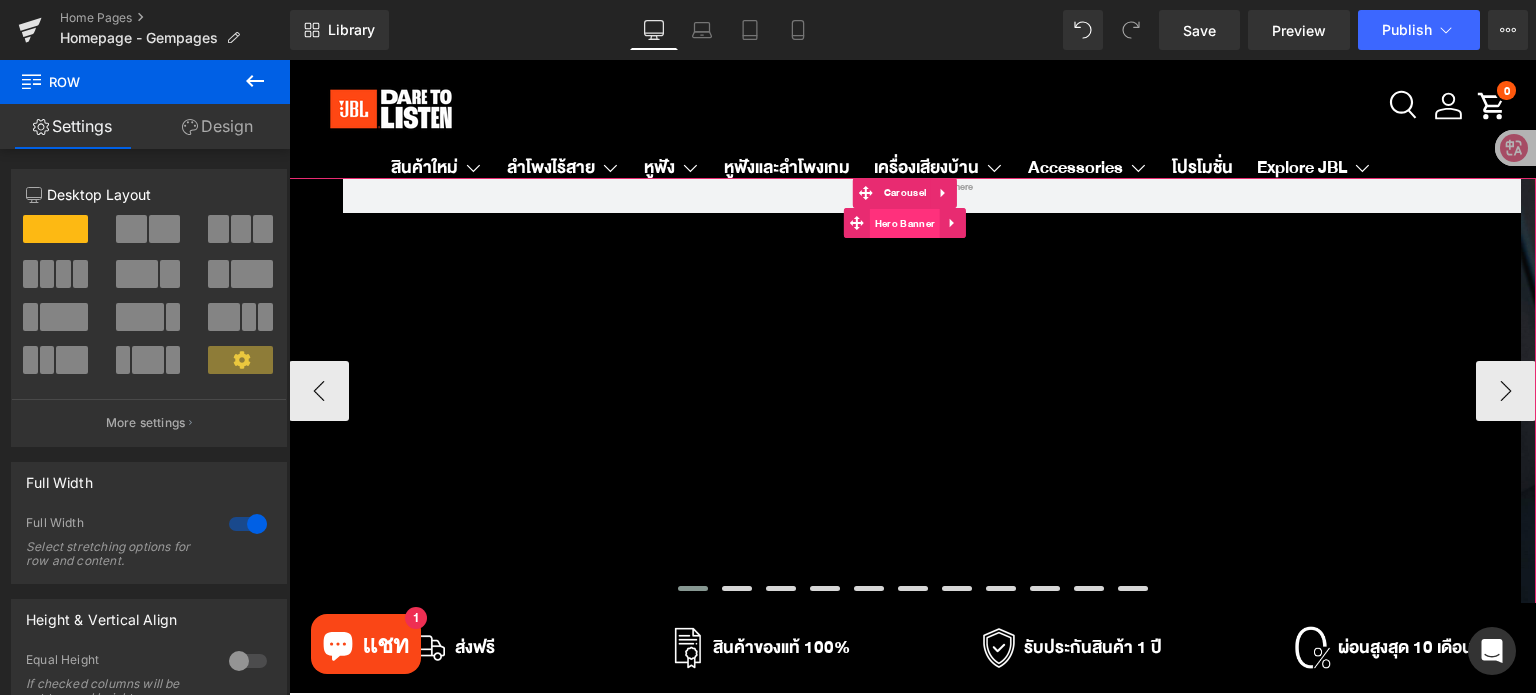 click on "Hero Banner" at bounding box center [905, 224] 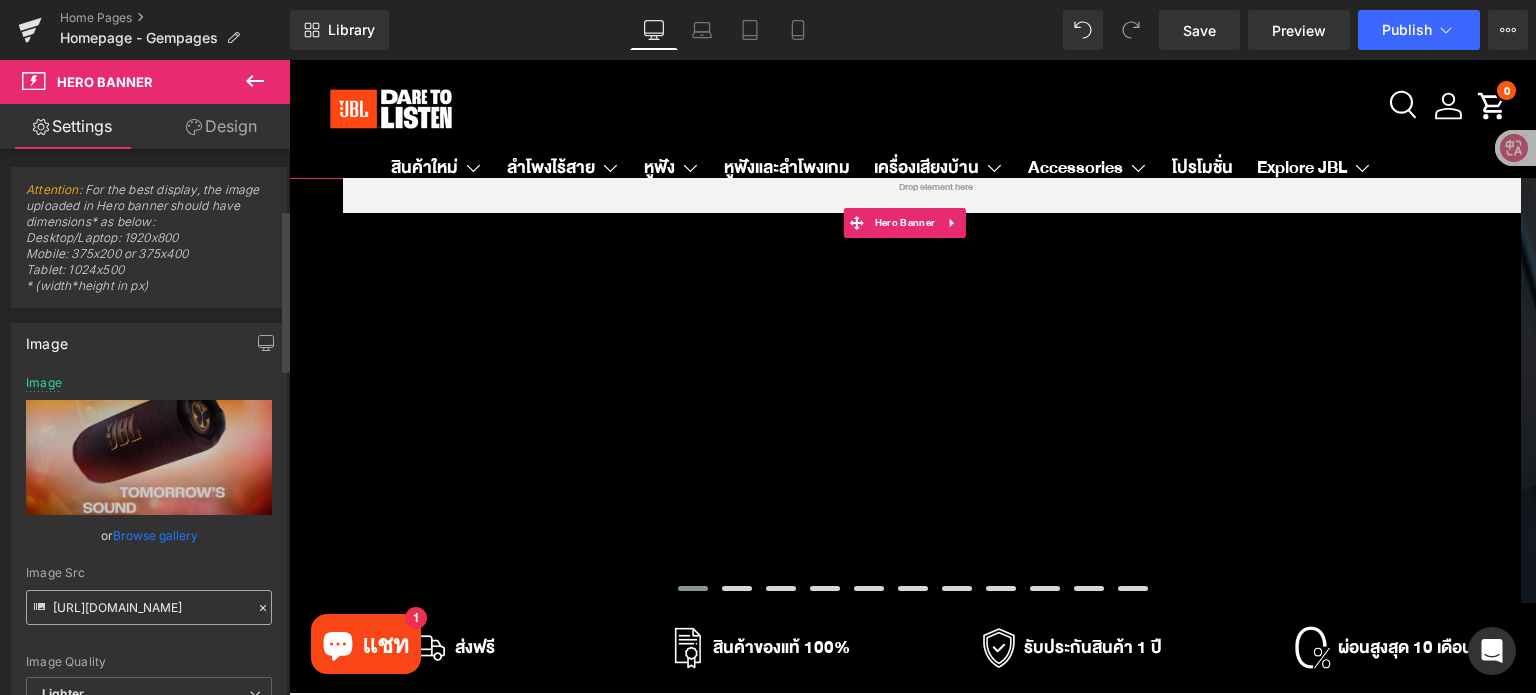 scroll, scrollTop: 0, scrollLeft: 0, axis: both 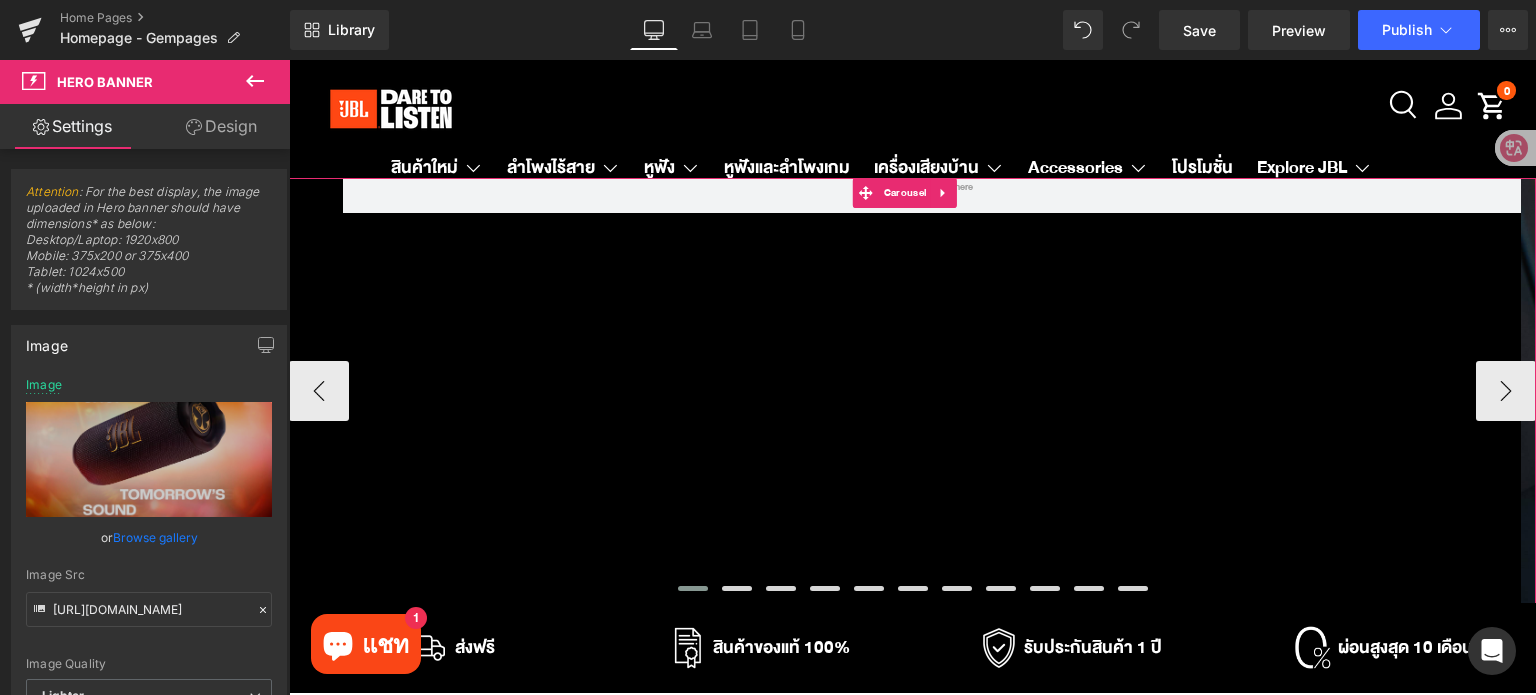 click at bounding box center (693, 588) 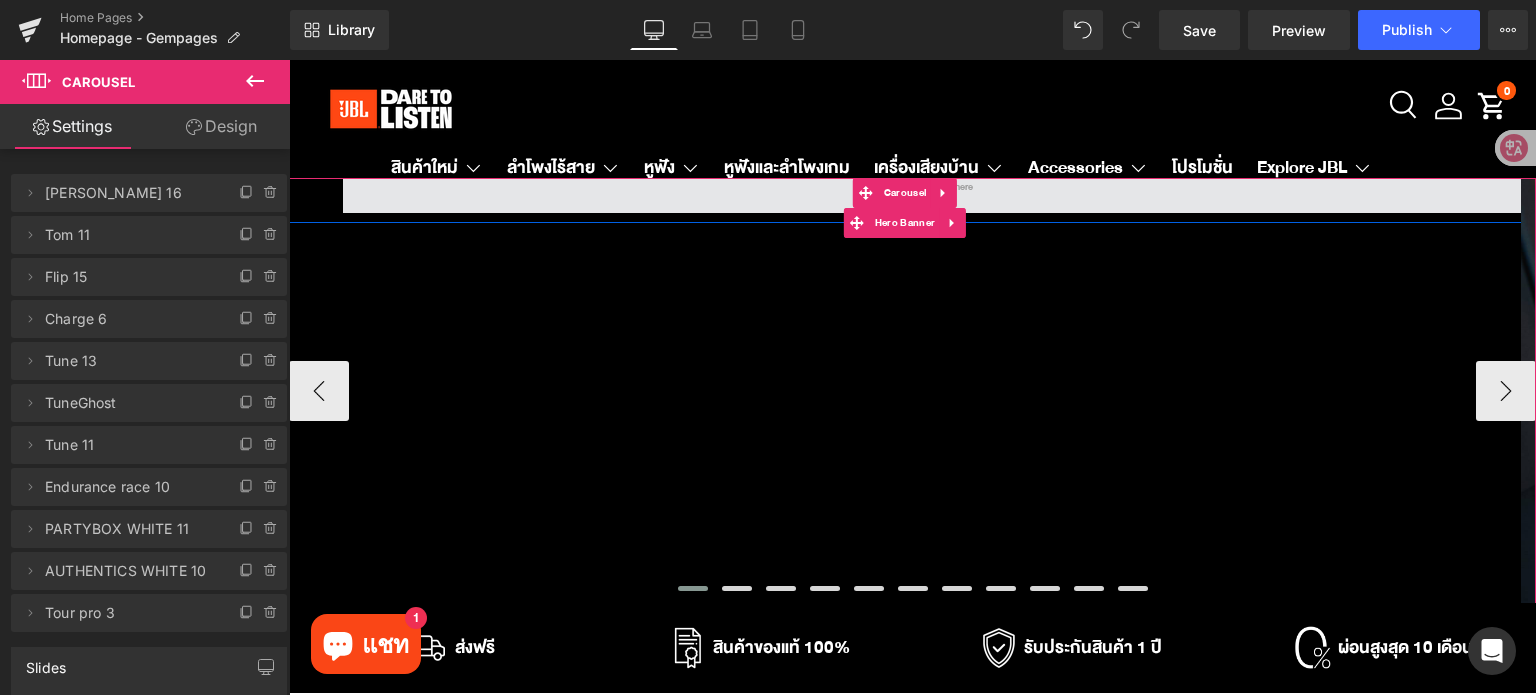 click at bounding box center [935, 188] 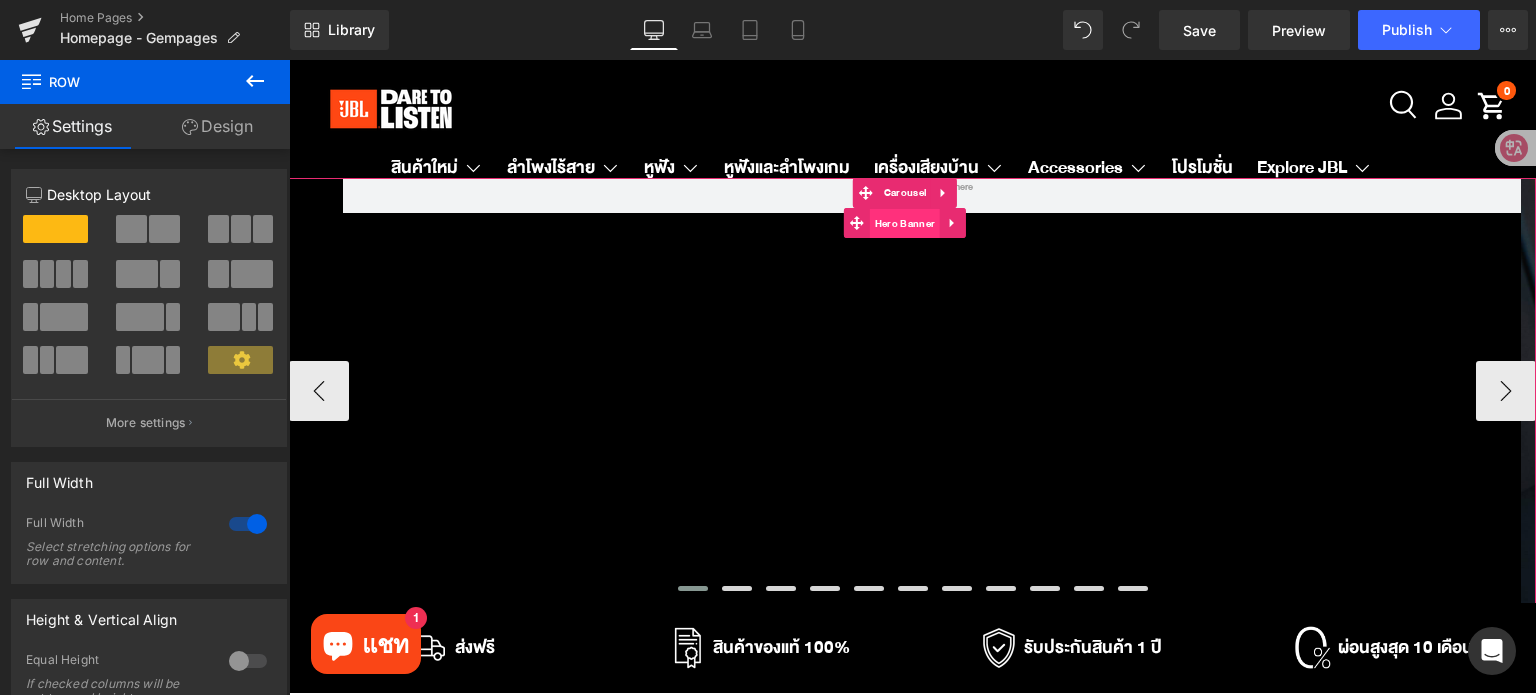 click on "Hero Banner" at bounding box center [905, 224] 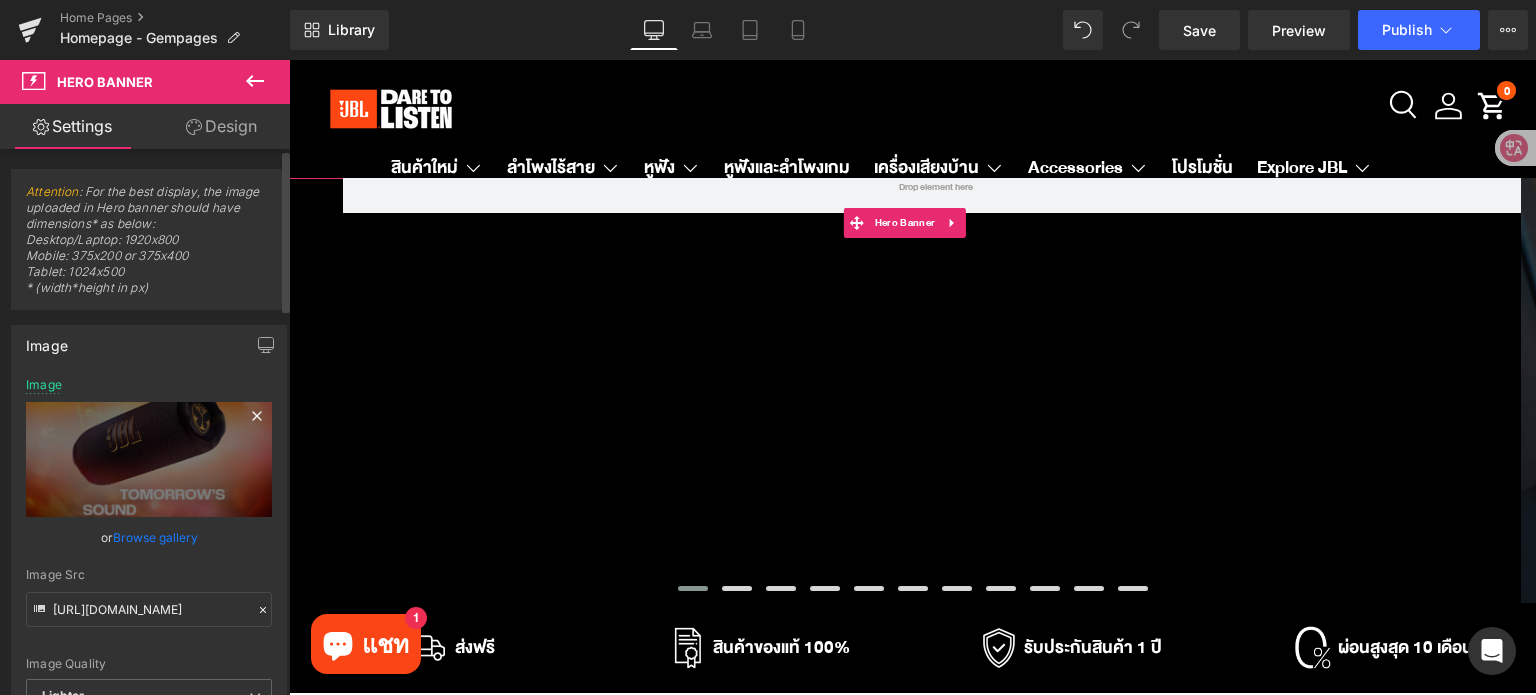 click 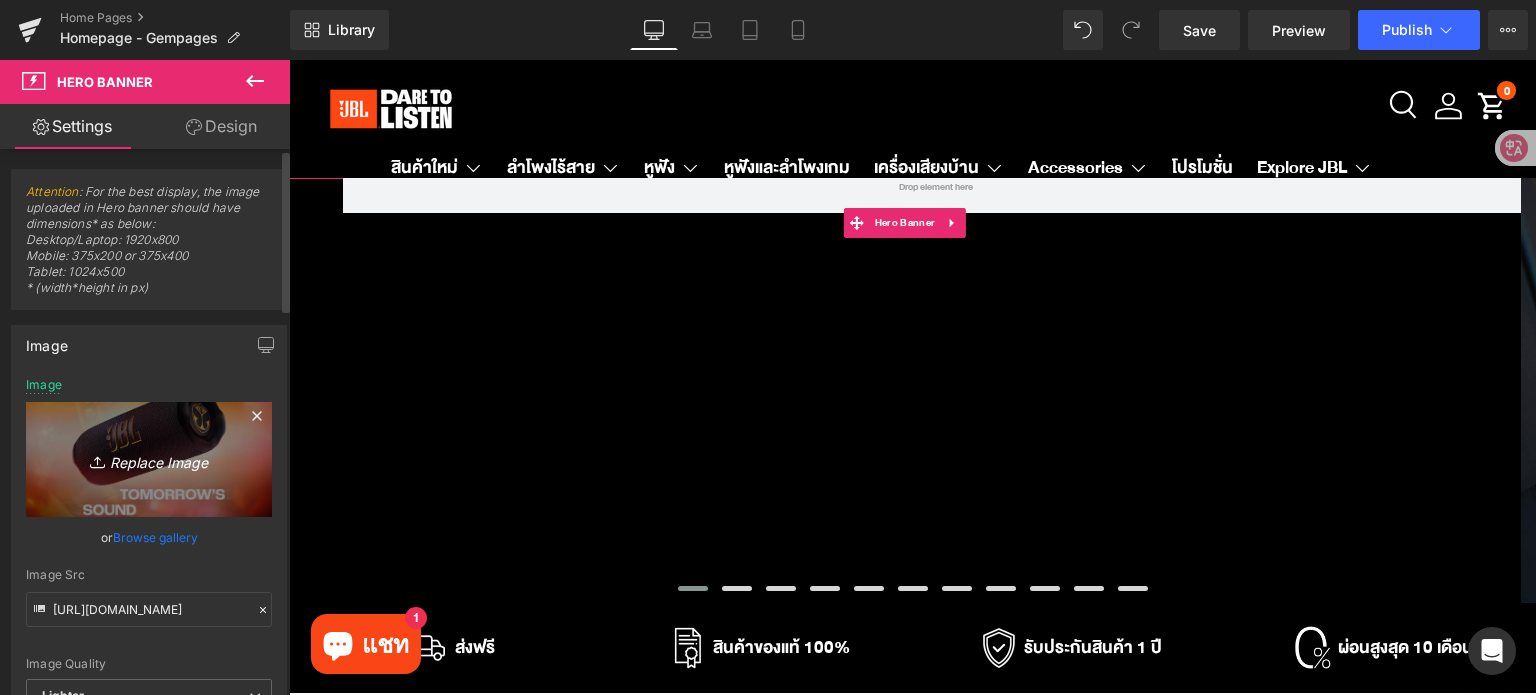 type 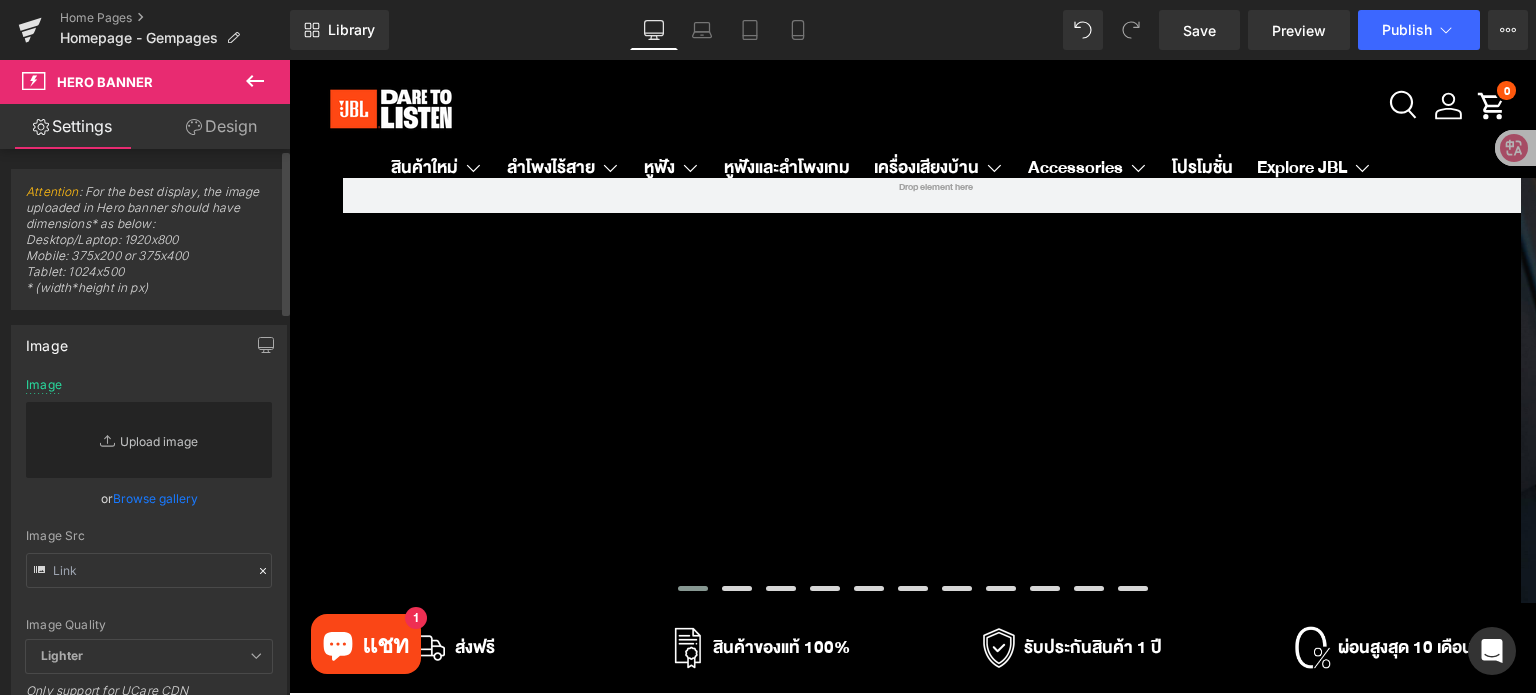 click on "Replace Image" at bounding box center [149, 440] 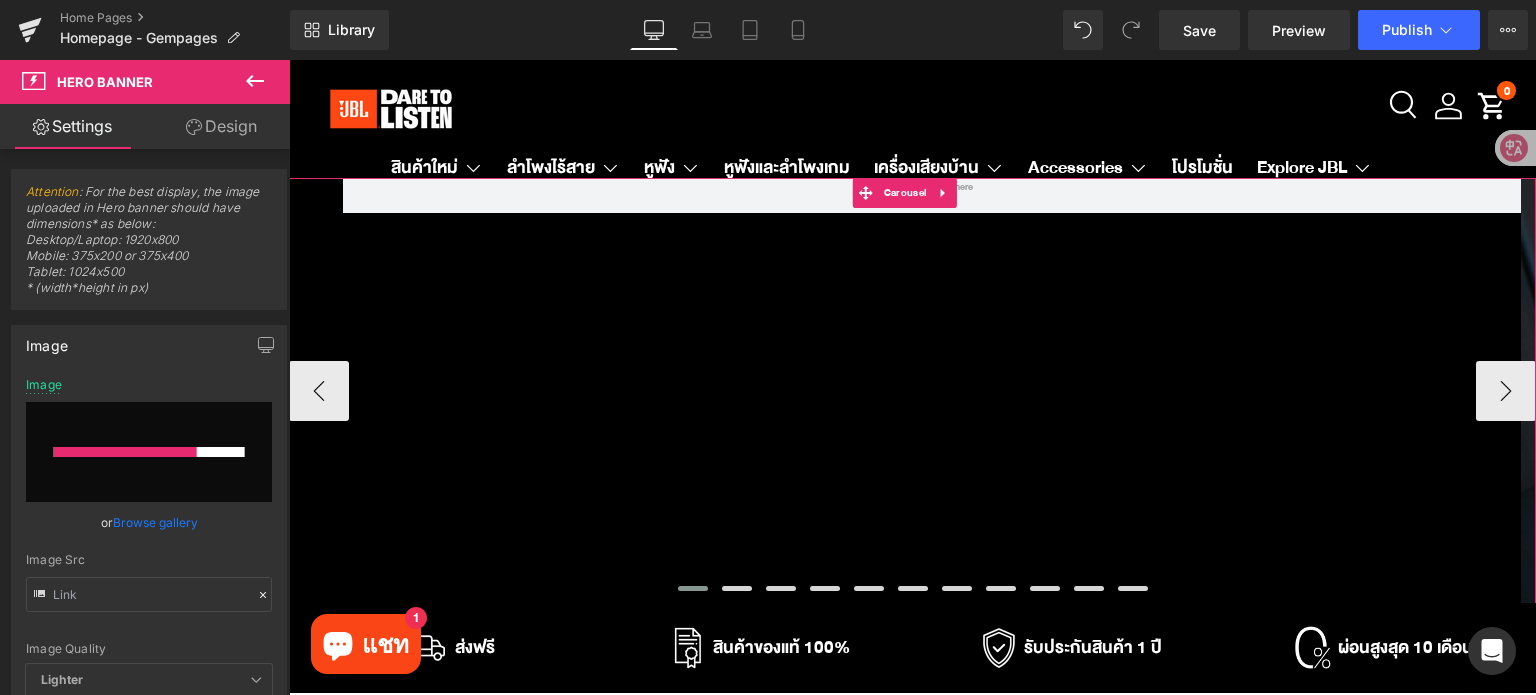 type 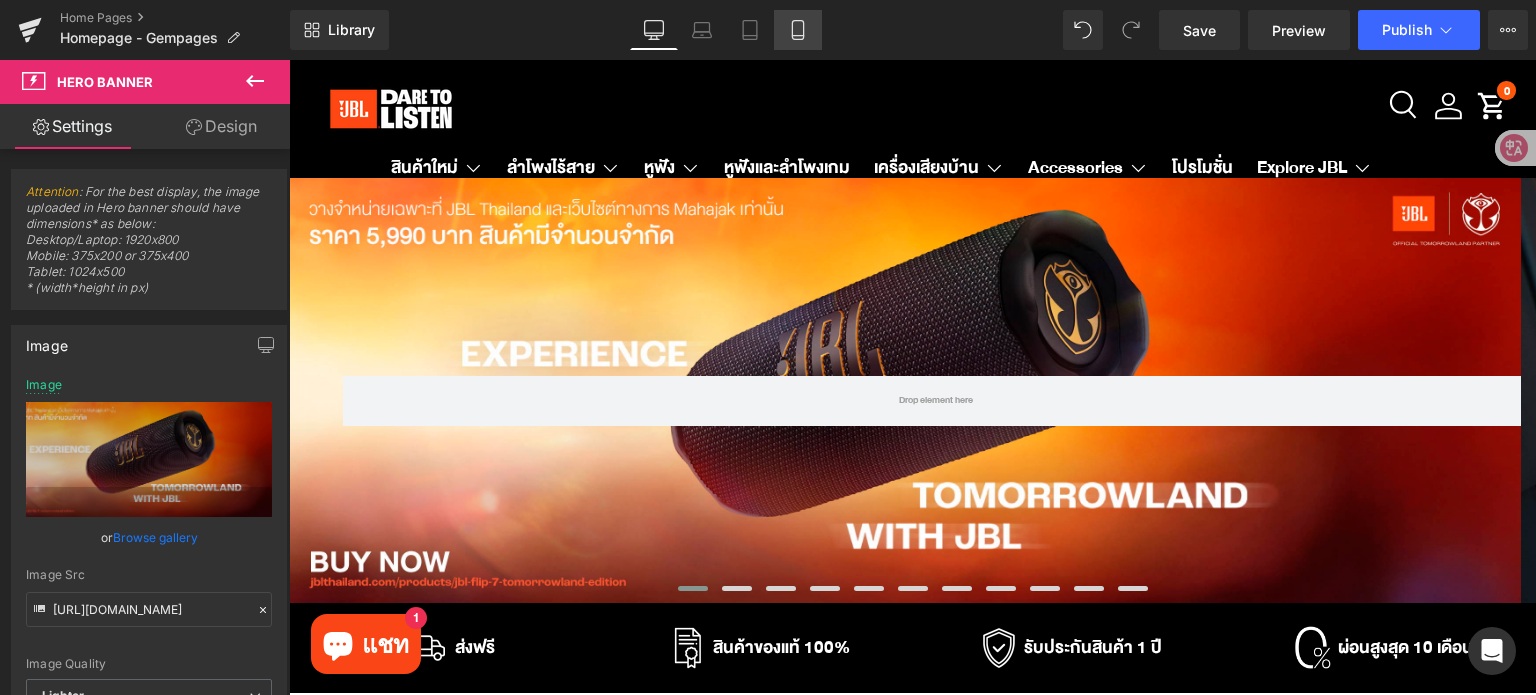 click on "Mobile" at bounding box center (798, 30) 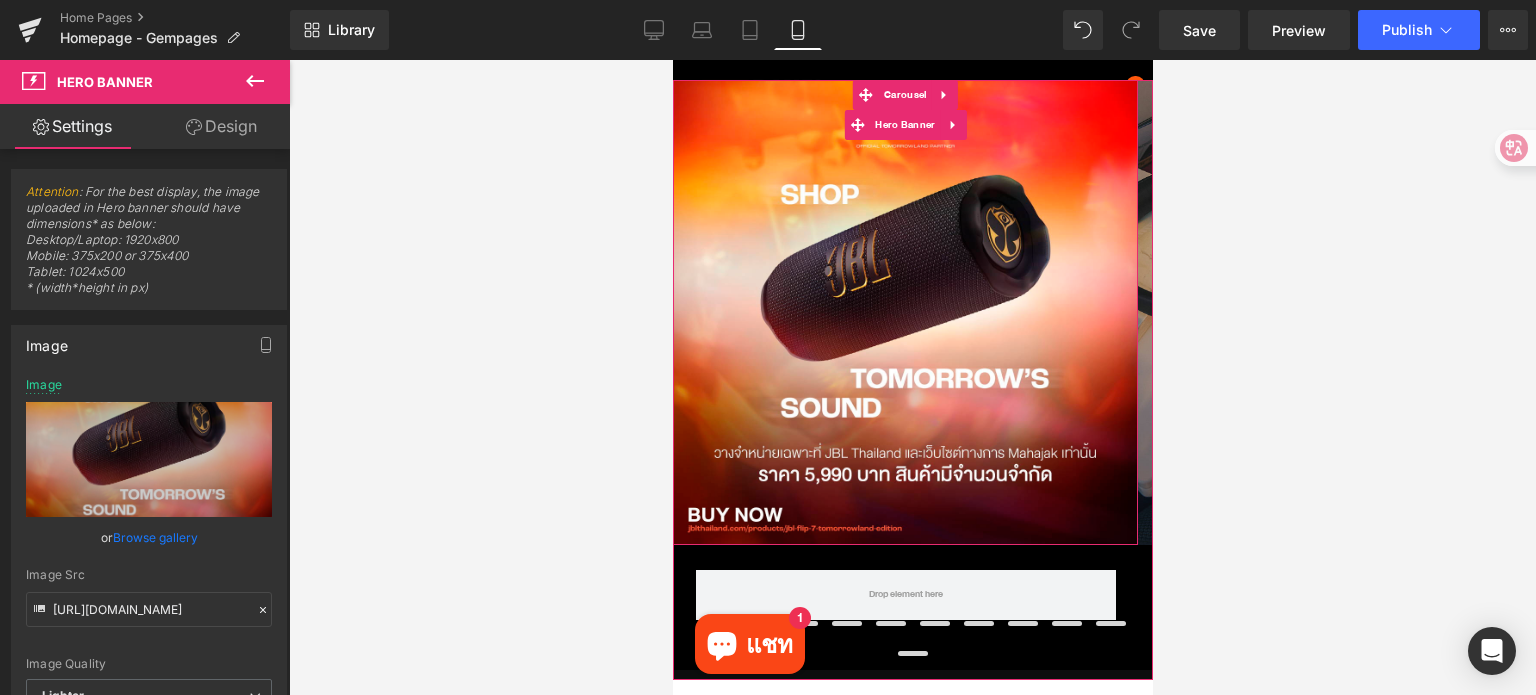 scroll, scrollTop: 100, scrollLeft: 0, axis: vertical 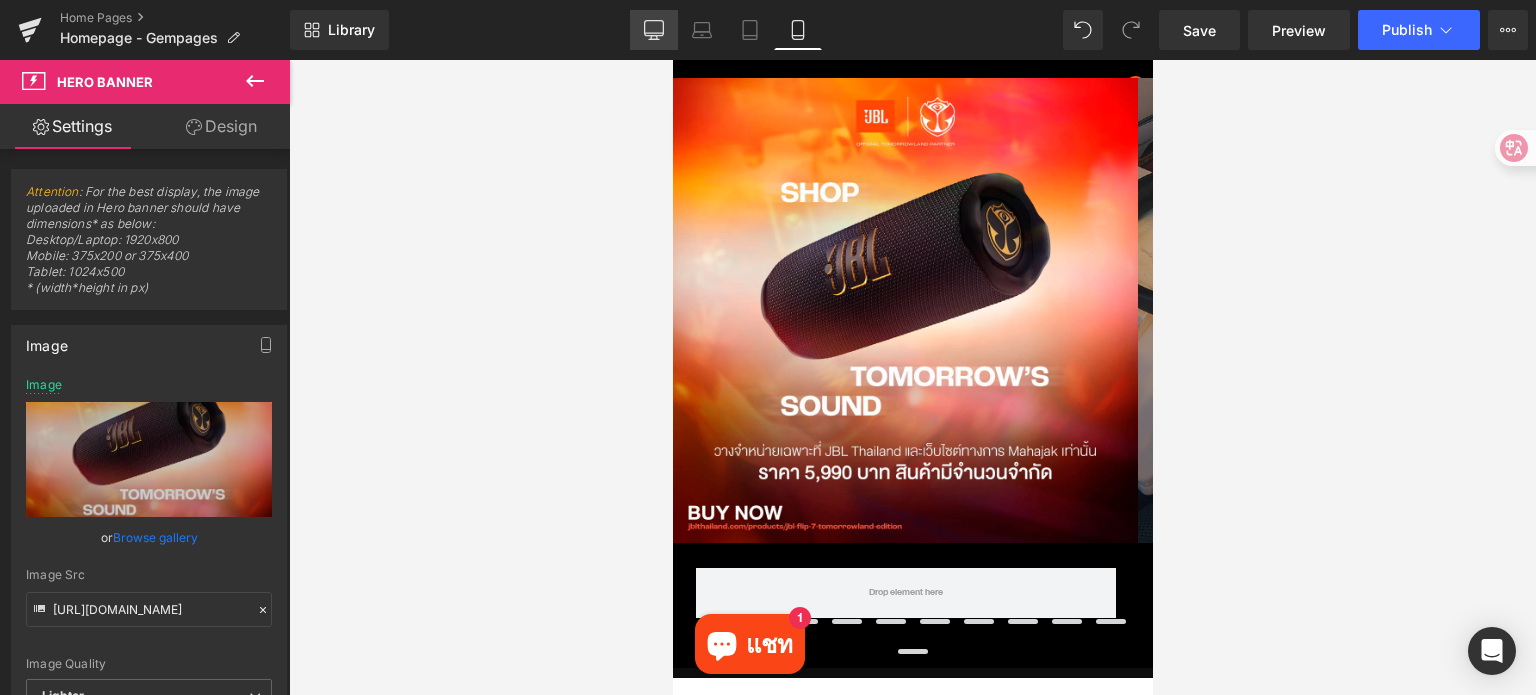 click 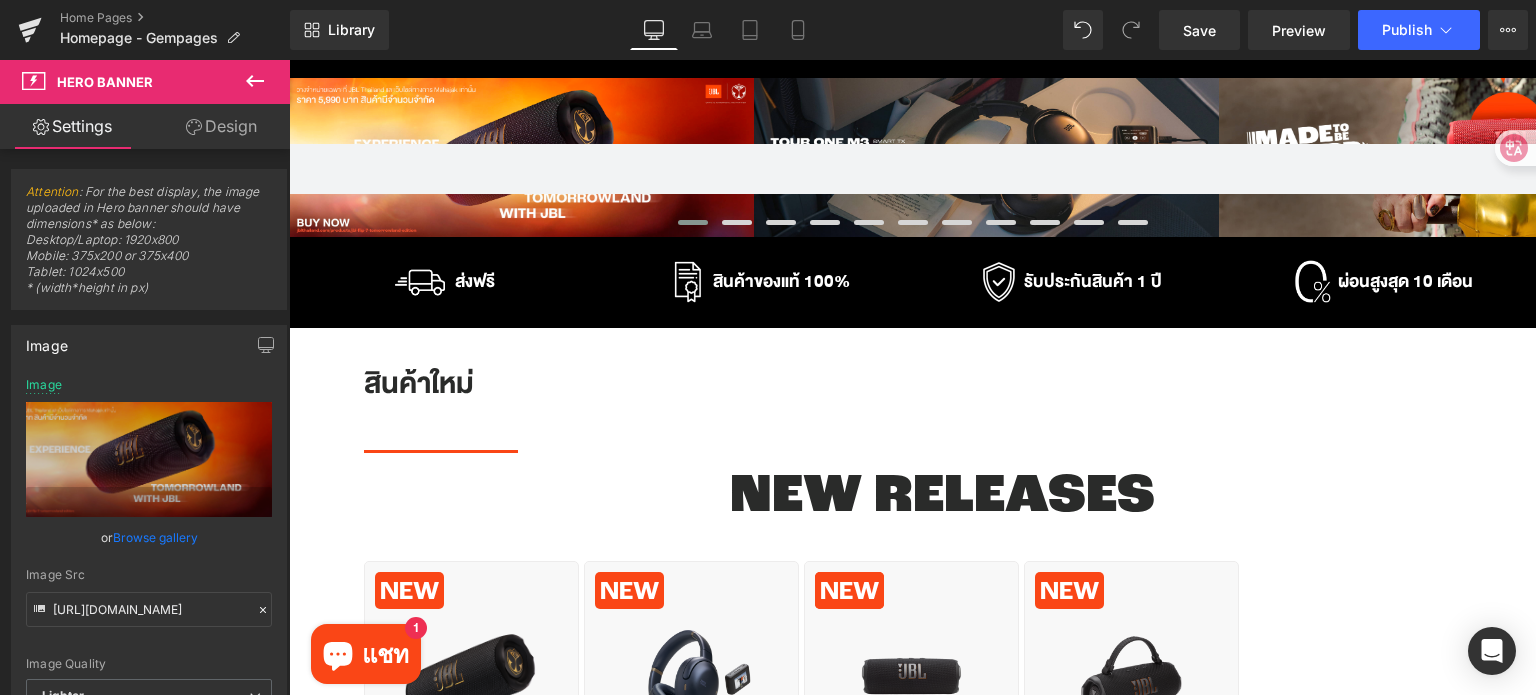type on "[URL][DOMAIN_NAME]" 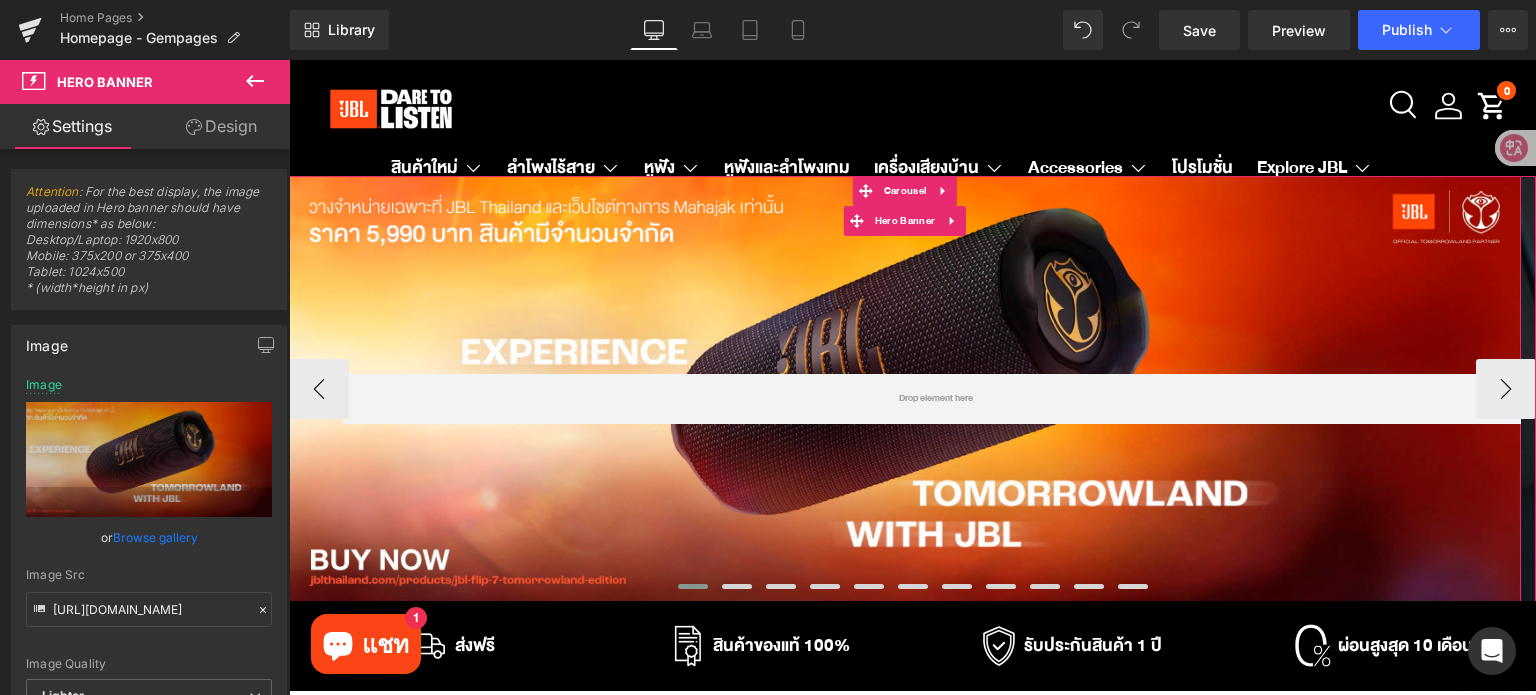 scroll, scrollTop: 0, scrollLeft: 0, axis: both 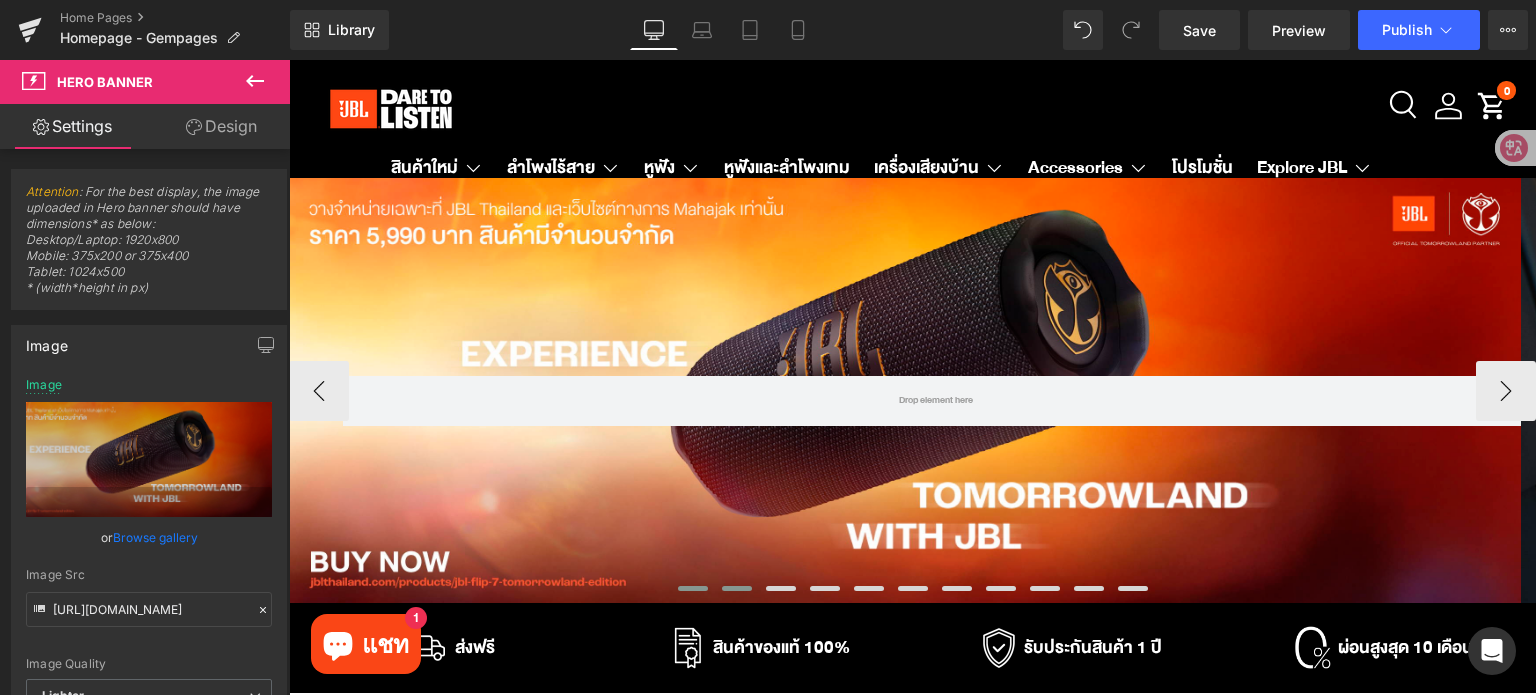 click at bounding box center (737, 588) 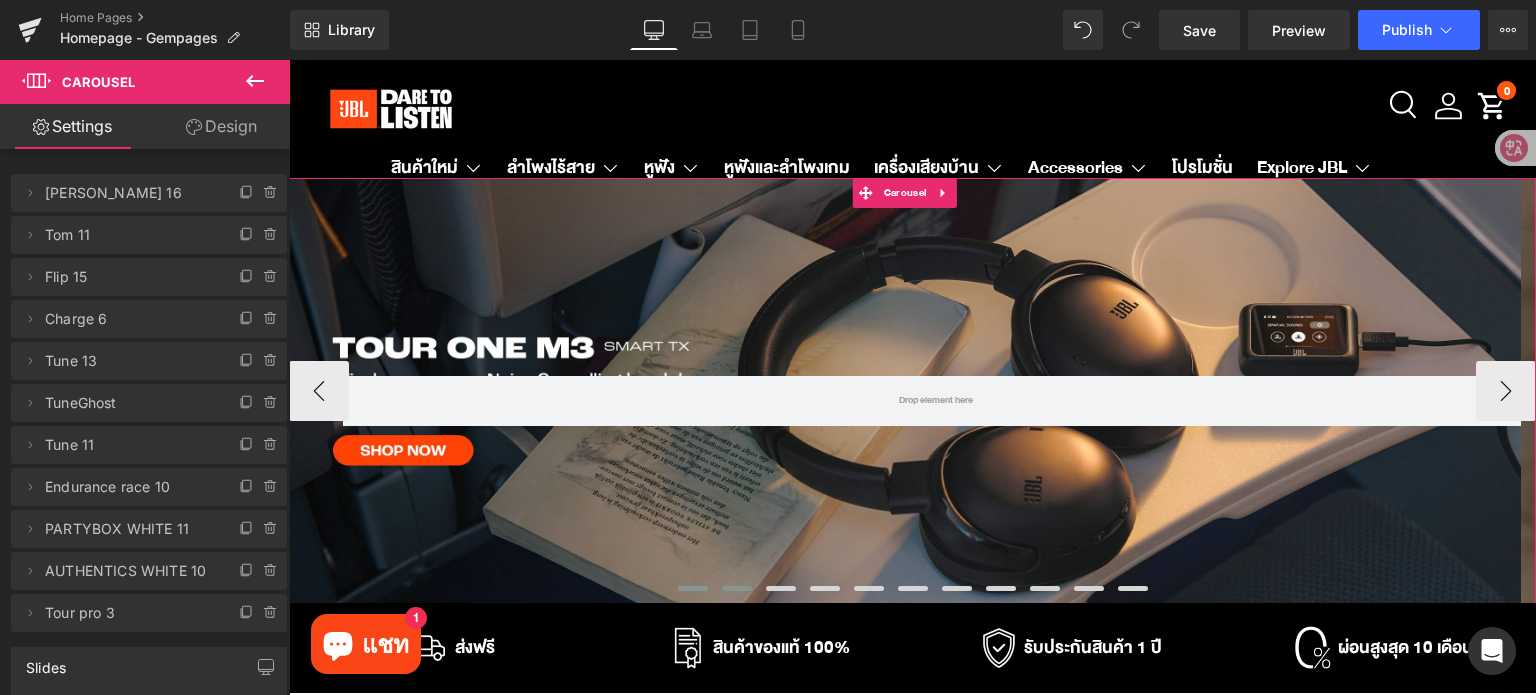click at bounding box center (693, 588) 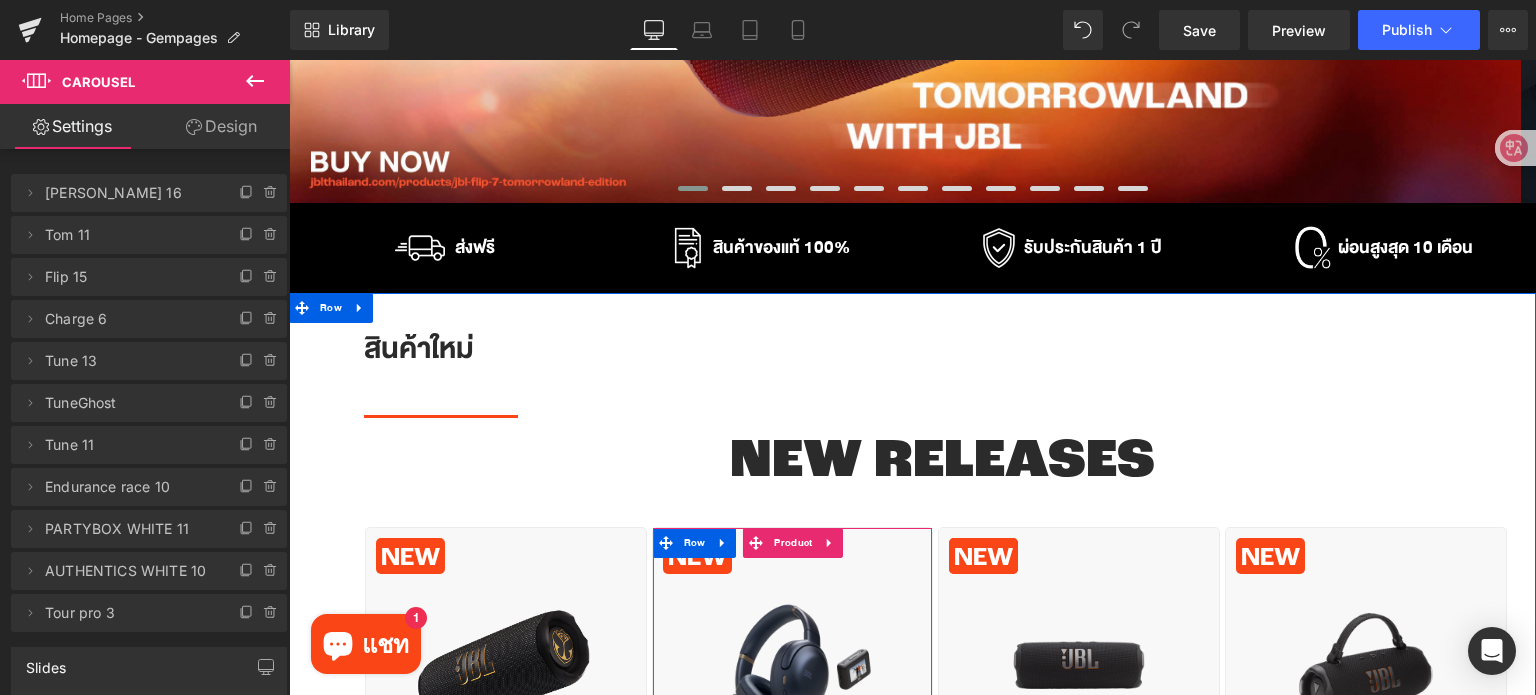 scroll, scrollTop: 0, scrollLeft: 0, axis: both 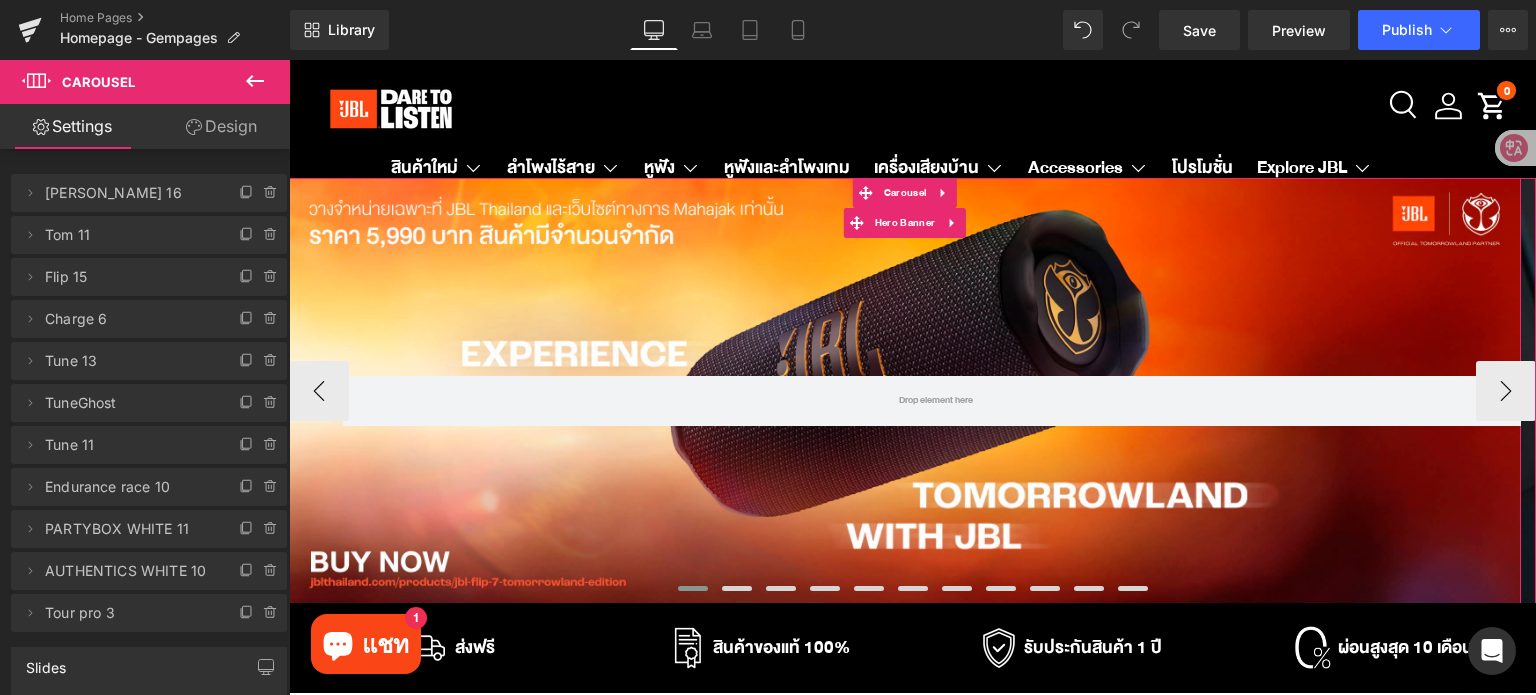 click on "Row" at bounding box center [905, 391] 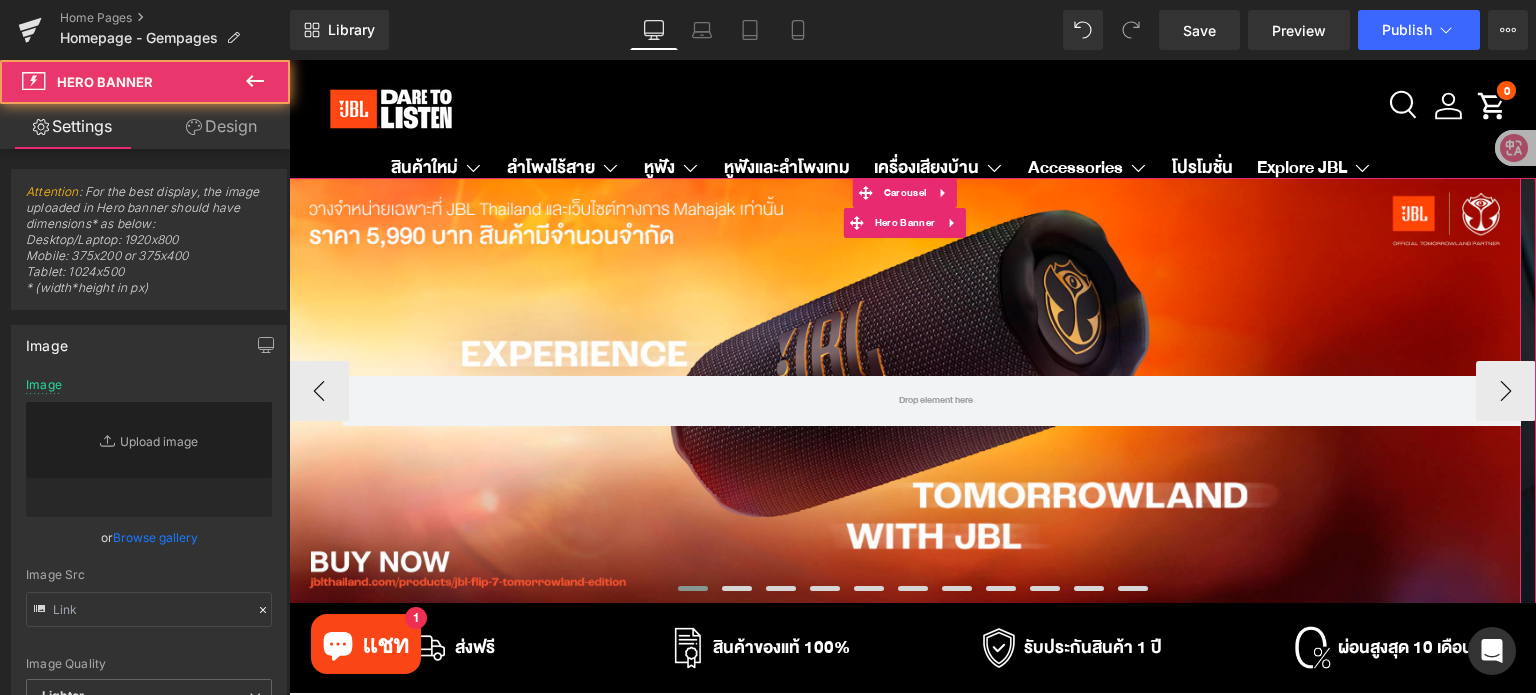 type on "[URL][DOMAIN_NAME]" 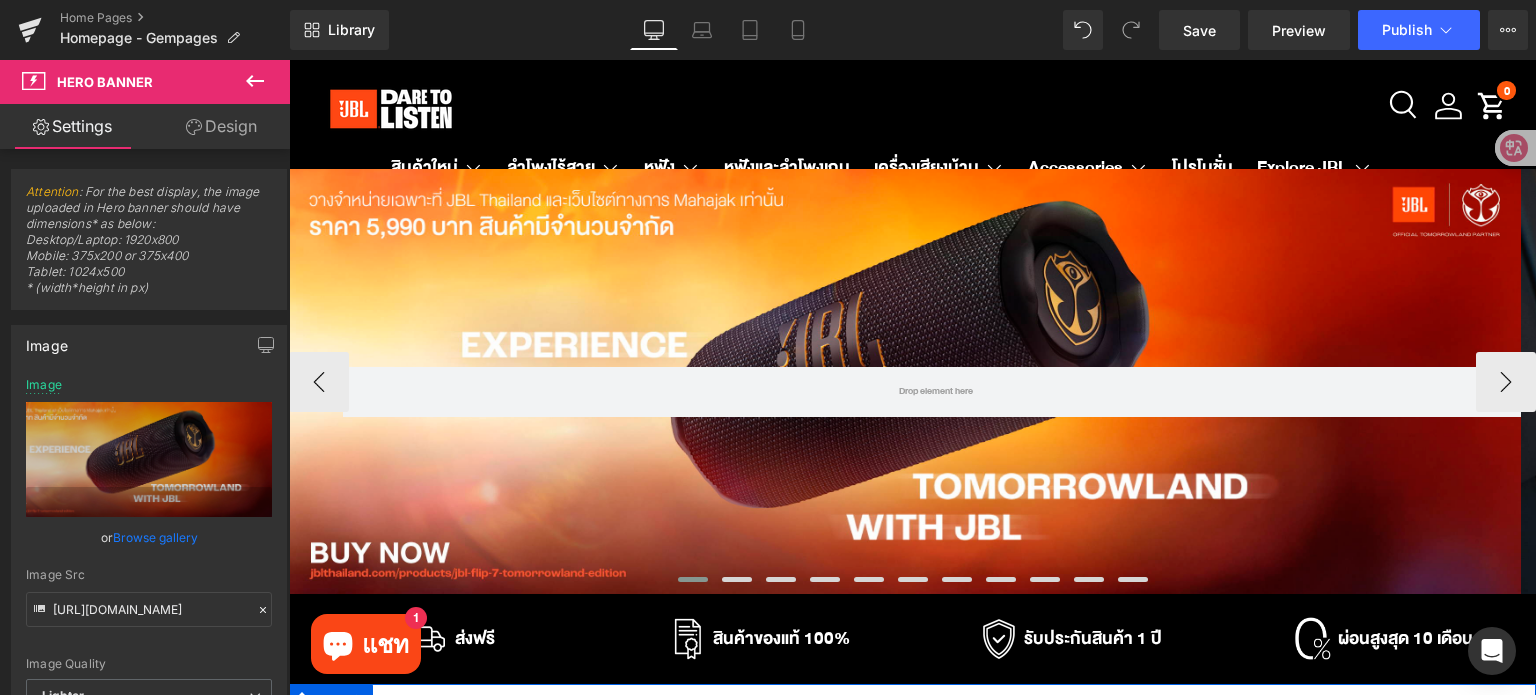 scroll, scrollTop: 0, scrollLeft: 0, axis: both 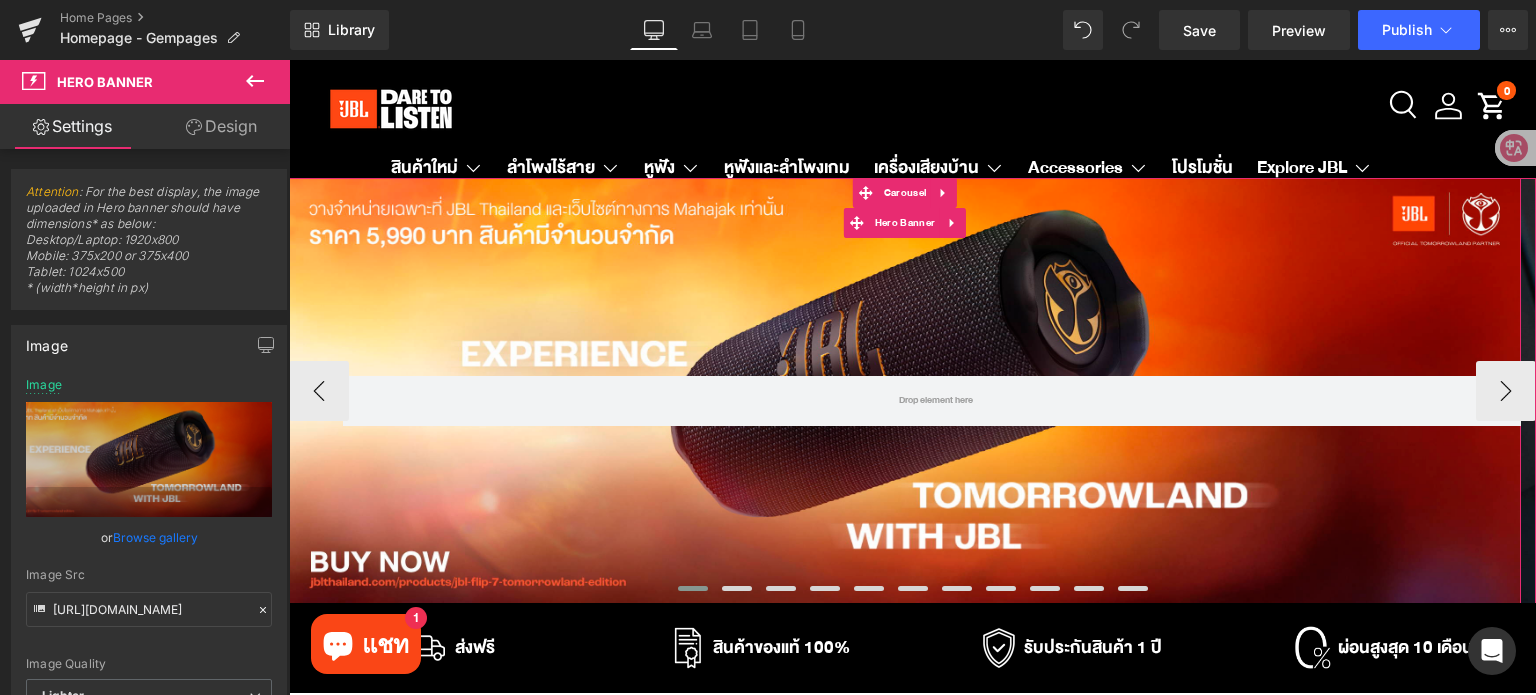 click on "Row" at bounding box center [905, 391] 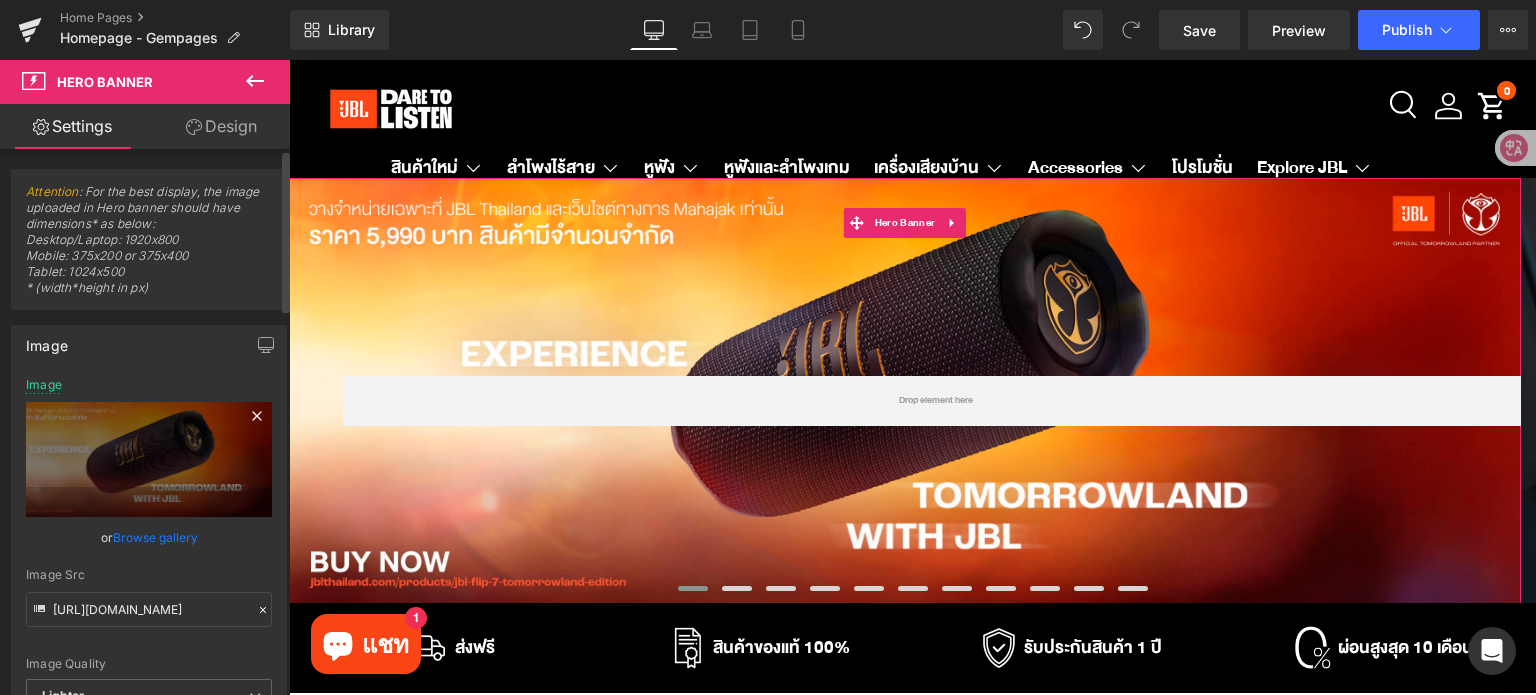 click 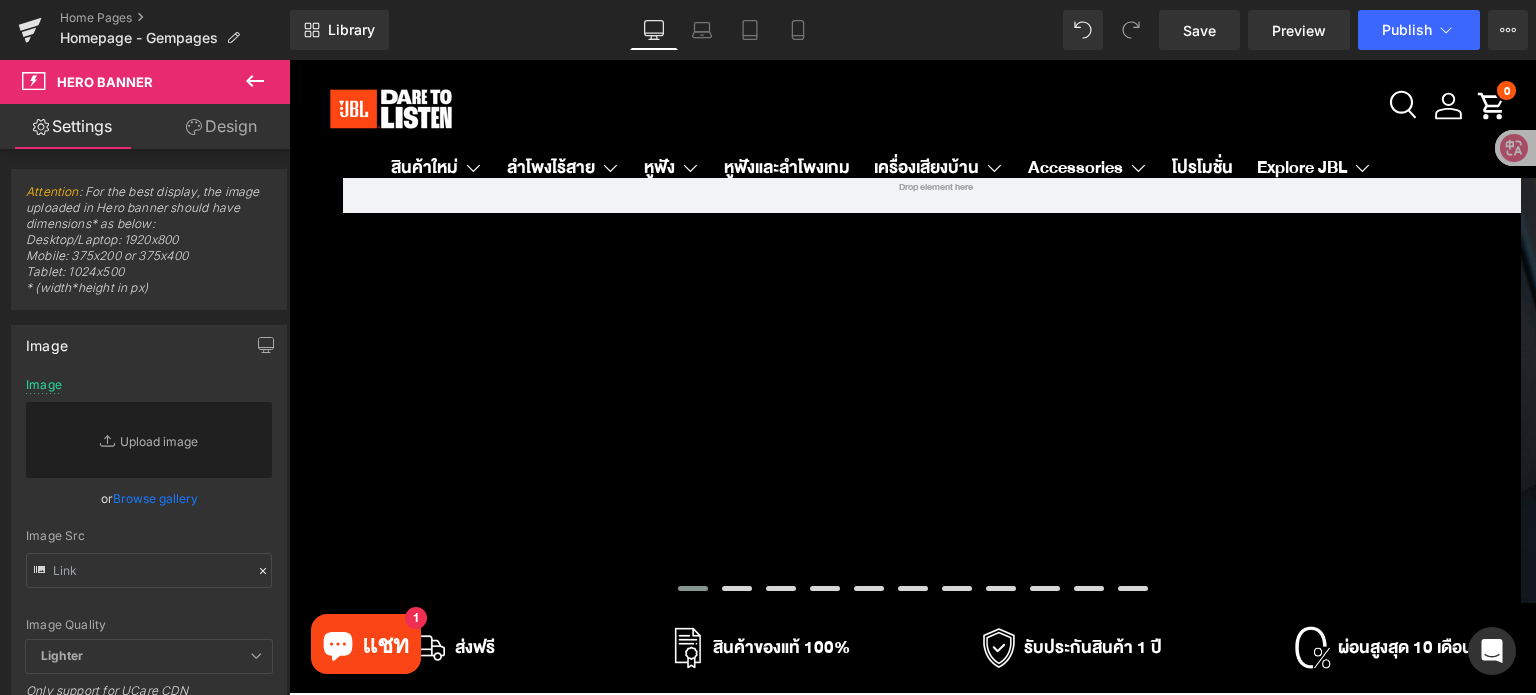 click 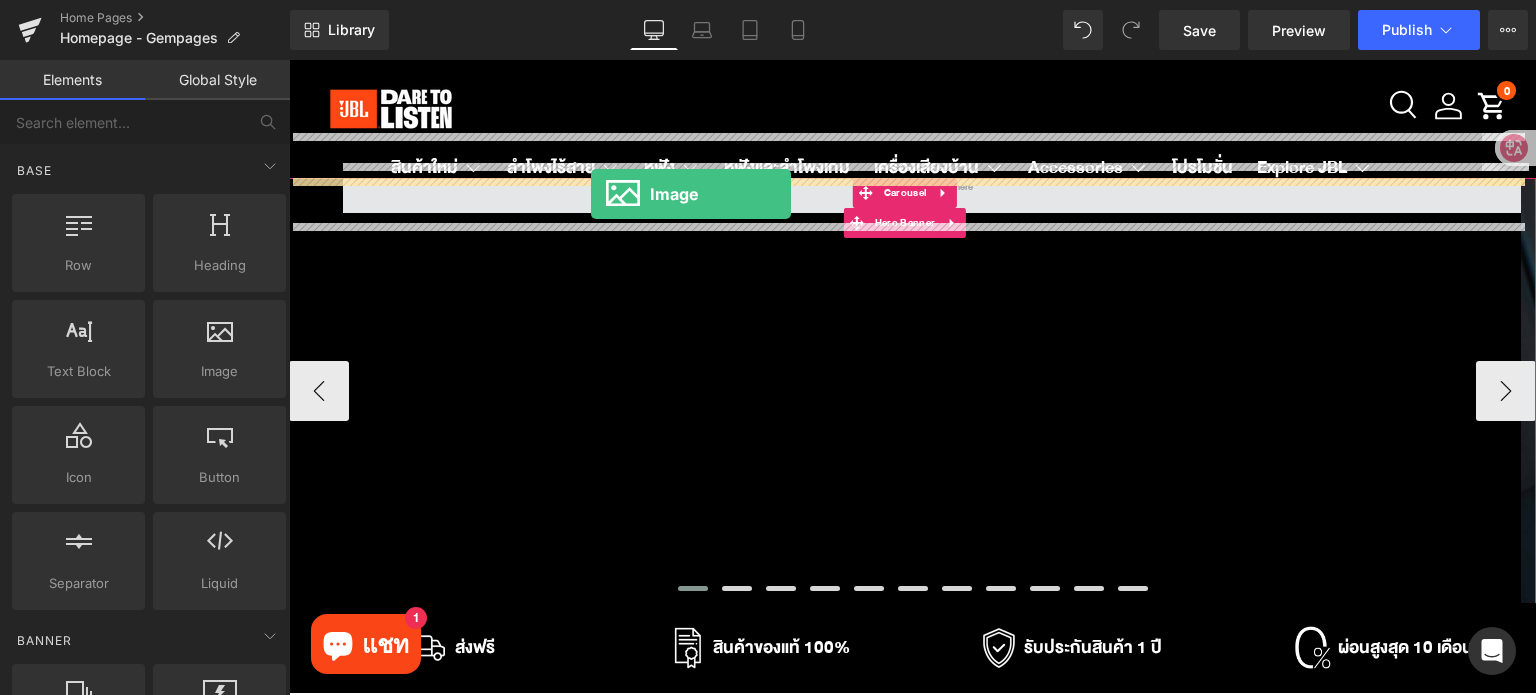drag, startPoint x: 507, startPoint y: 413, endPoint x: 591, endPoint y: 194, distance: 234.55702 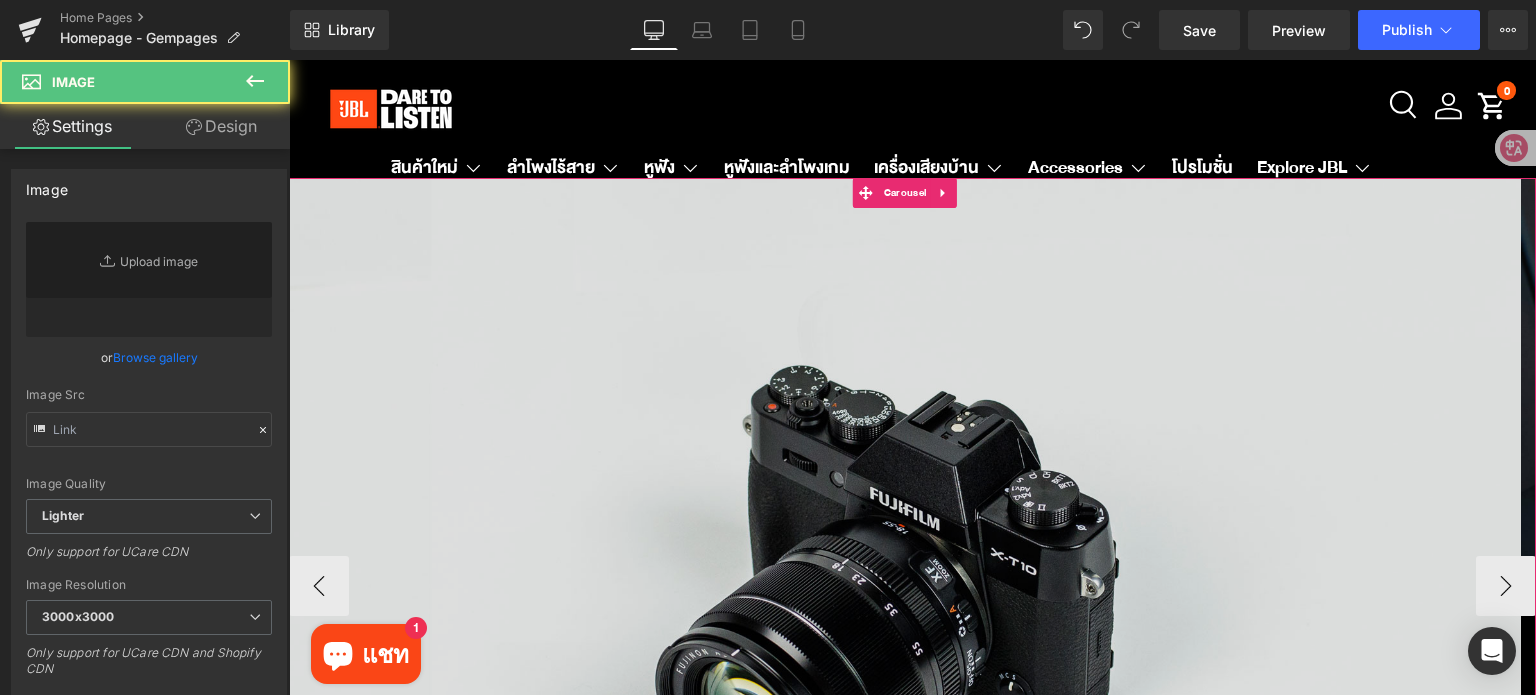 type on "//[DOMAIN_NAME][URL]" 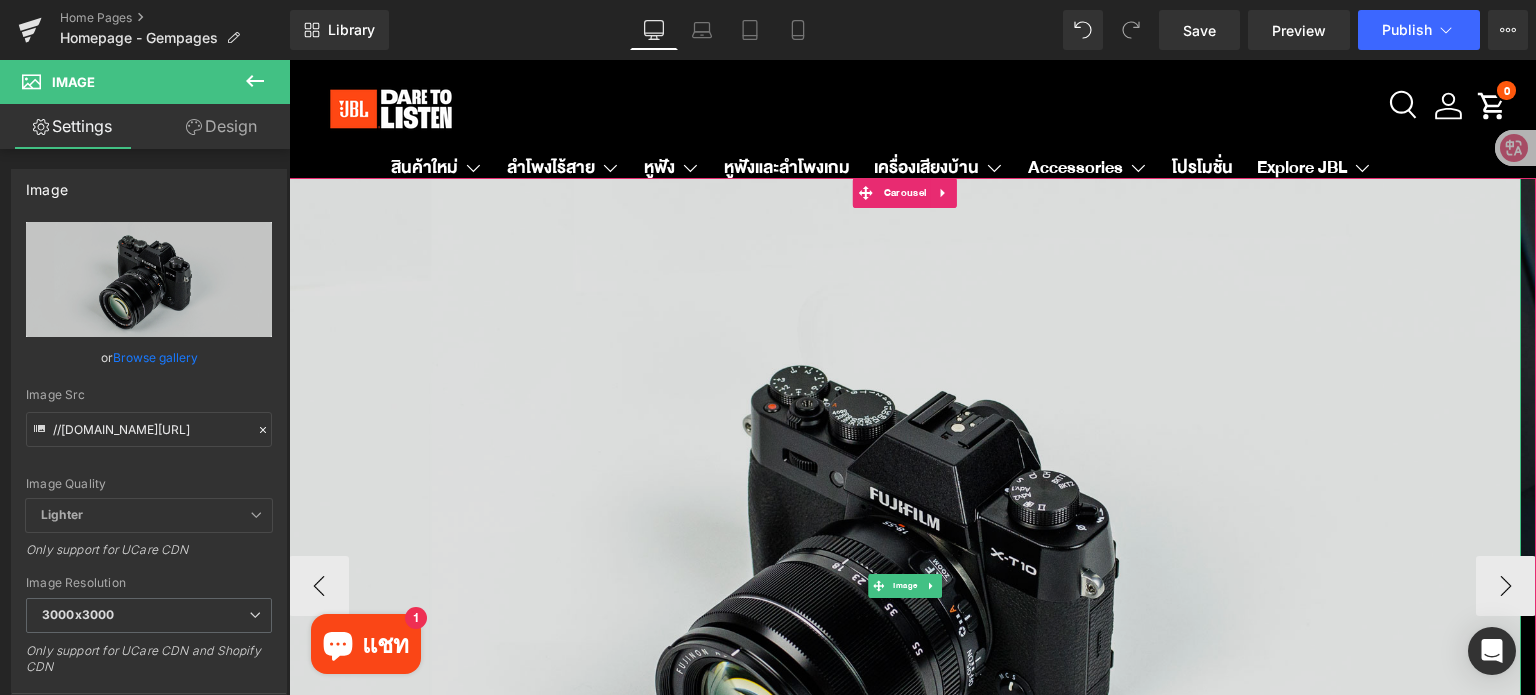 scroll, scrollTop: 400, scrollLeft: 0, axis: vertical 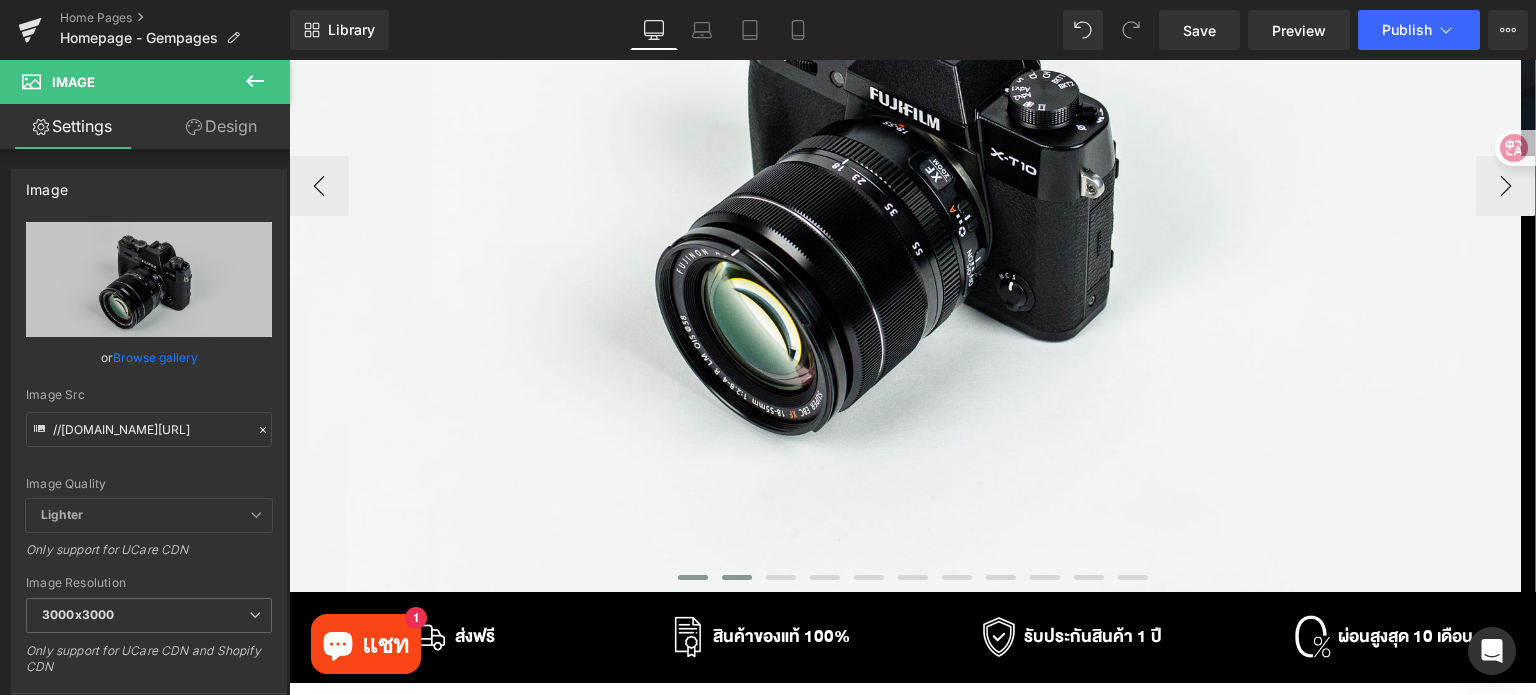 click at bounding box center [737, 577] 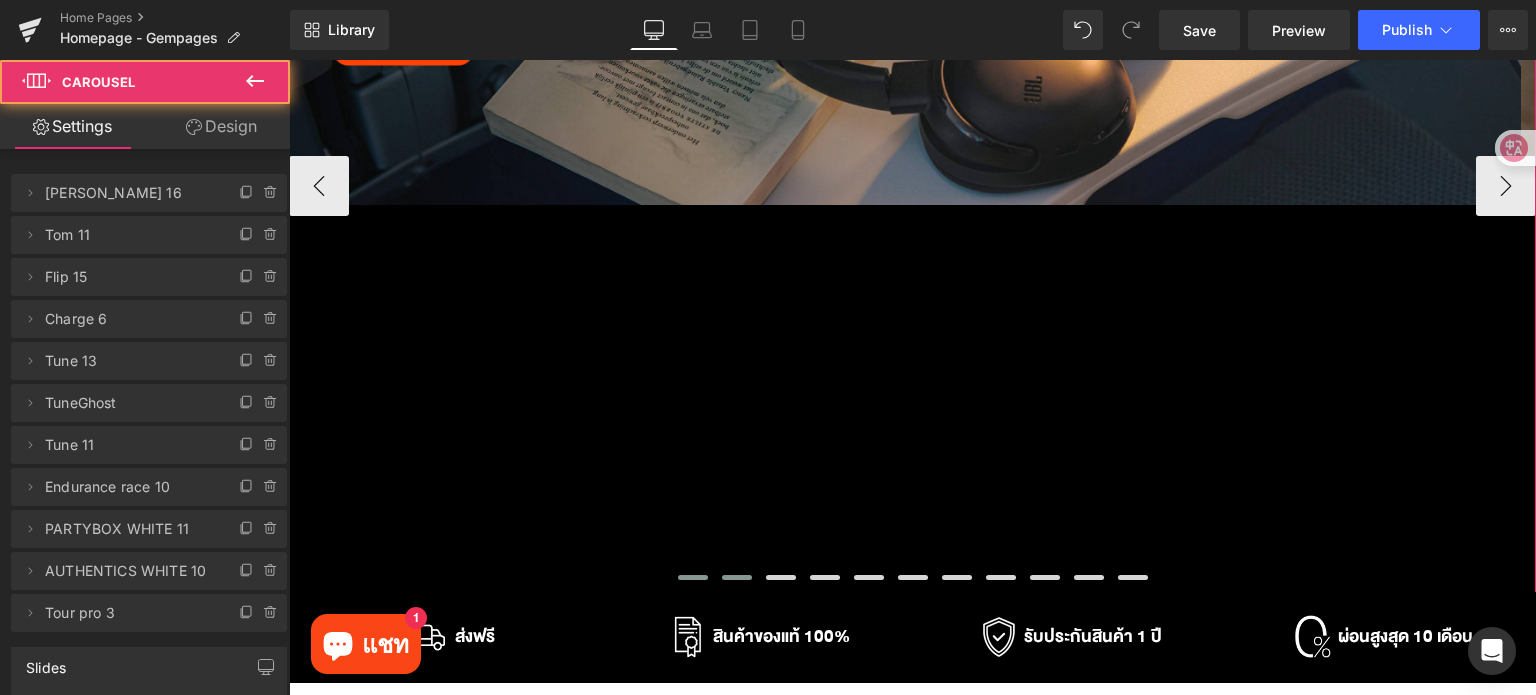 click at bounding box center (693, 577) 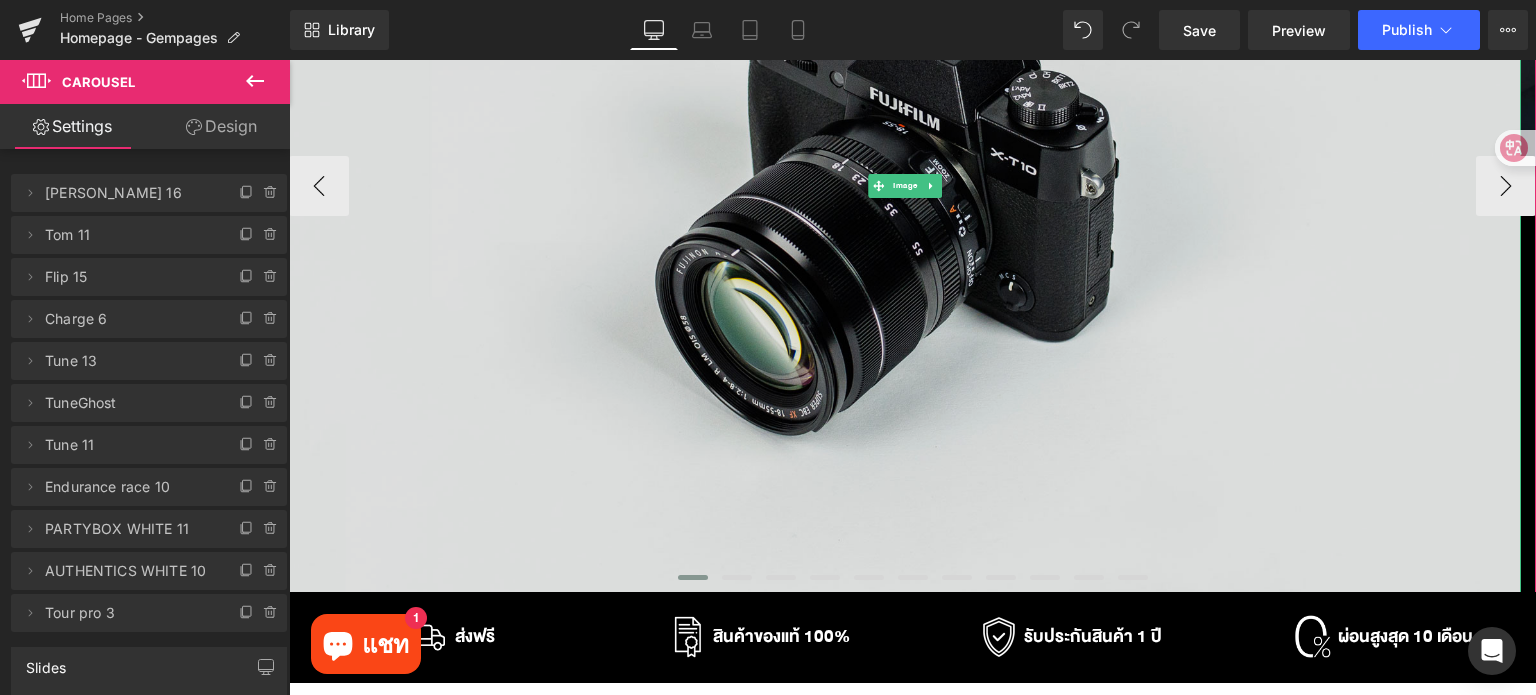 click at bounding box center (905, 186) 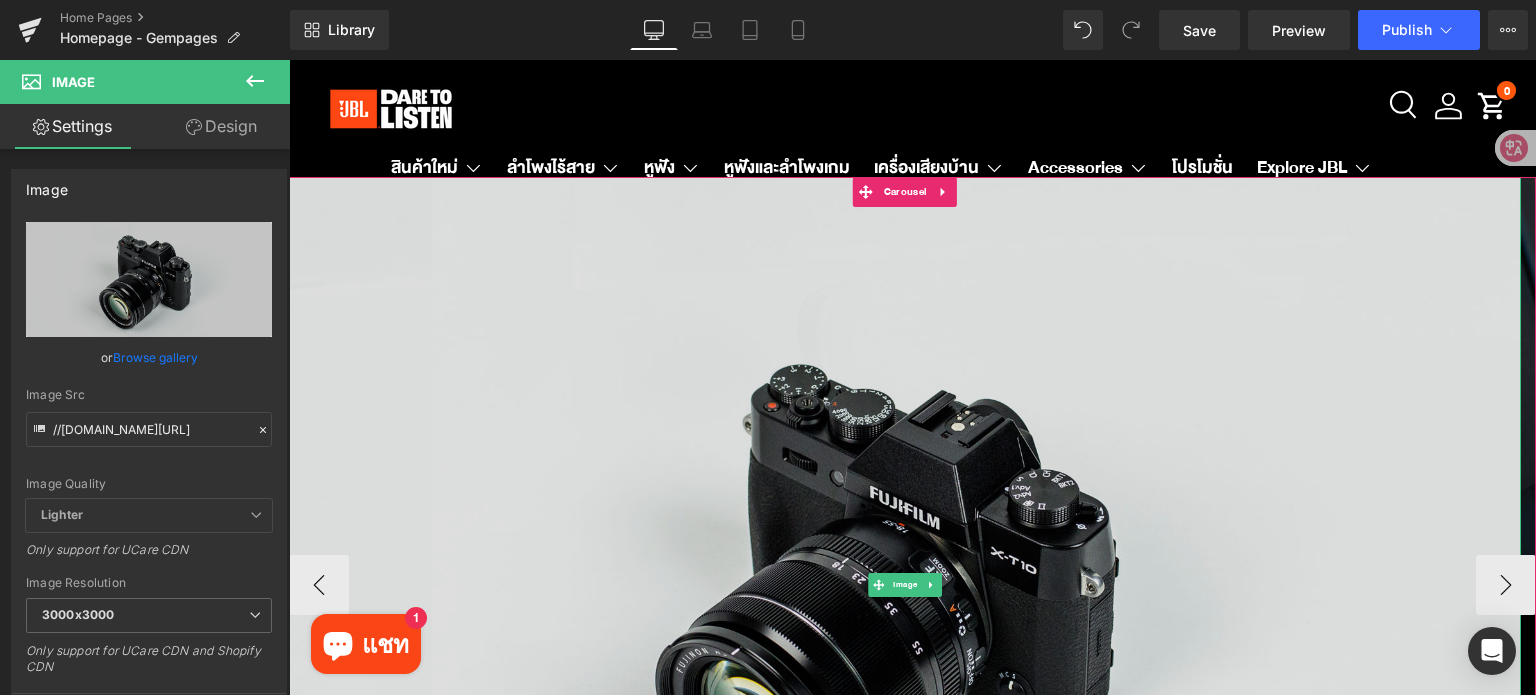 scroll, scrollTop: 0, scrollLeft: 0, axis: both 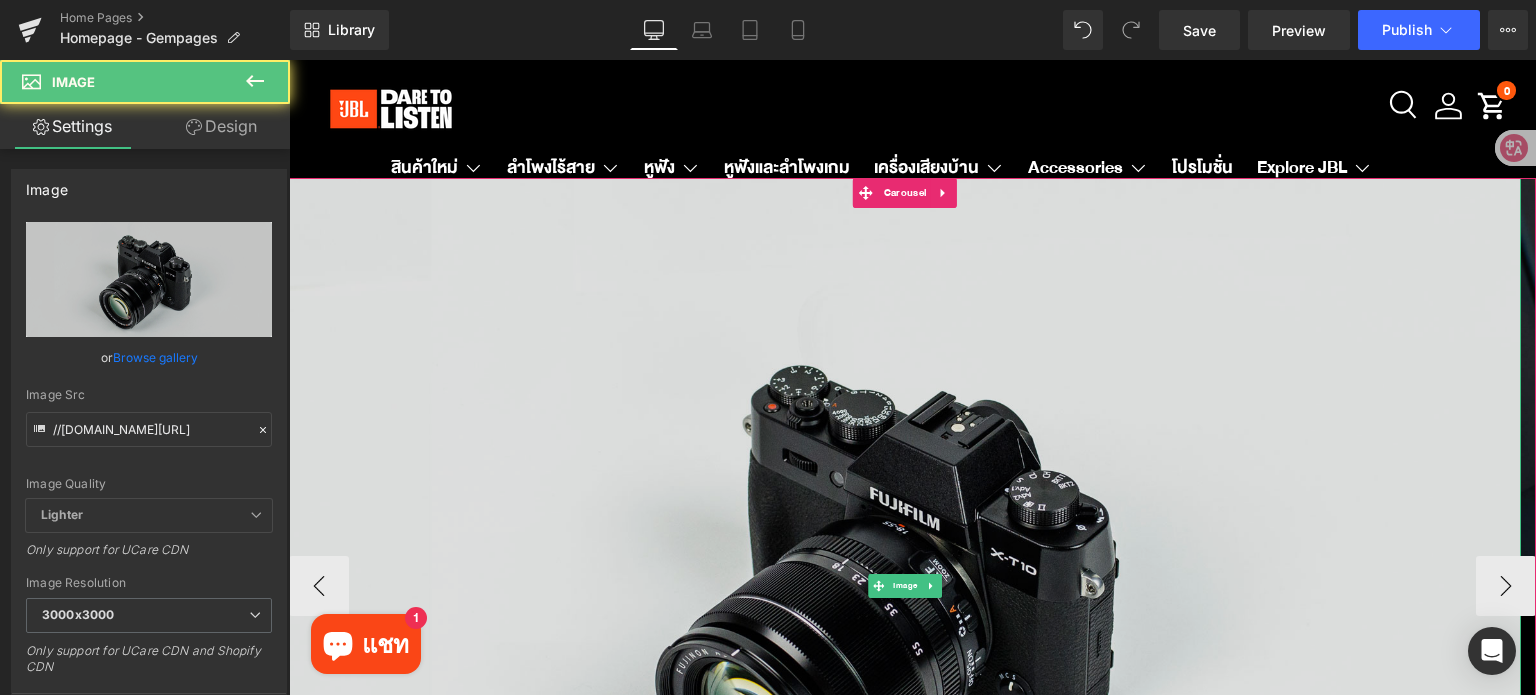 click at bounding box center [905, 586] 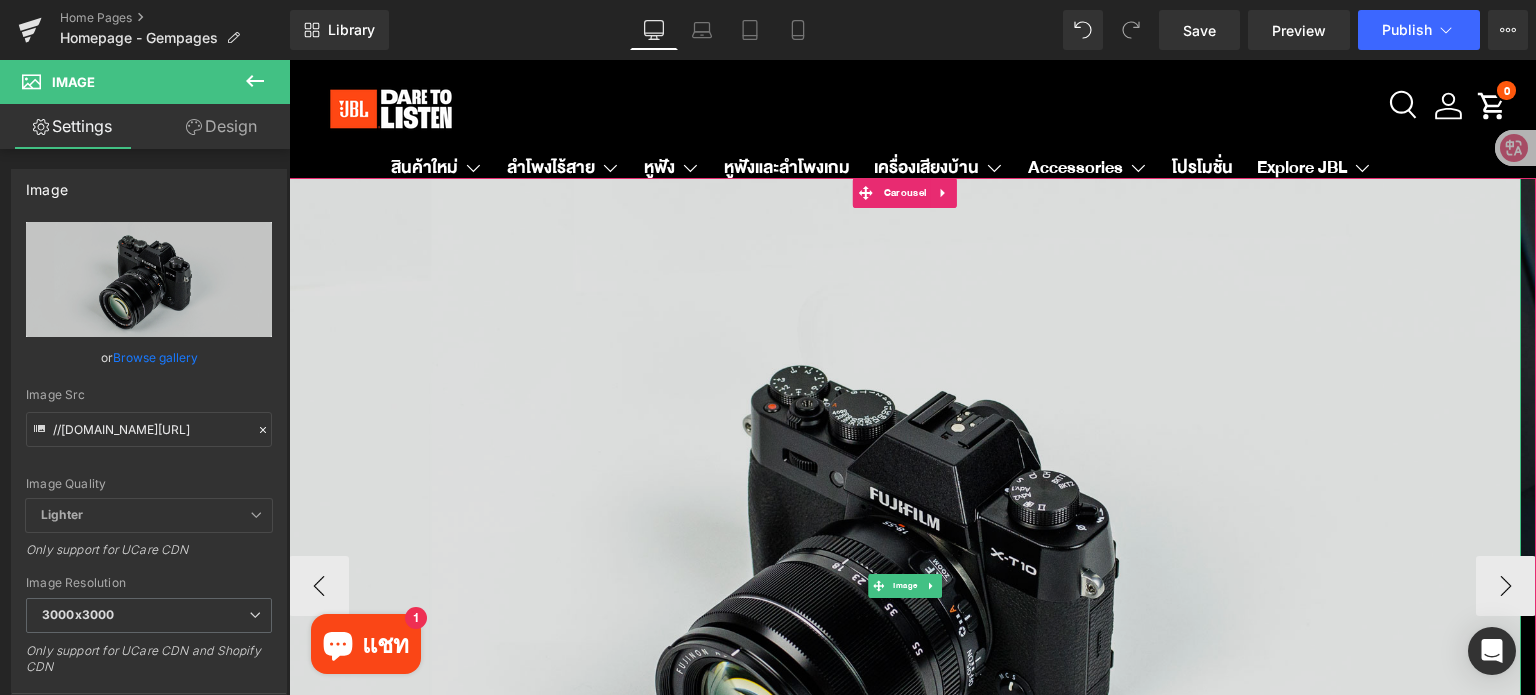 click at bounding box center (905, 586) 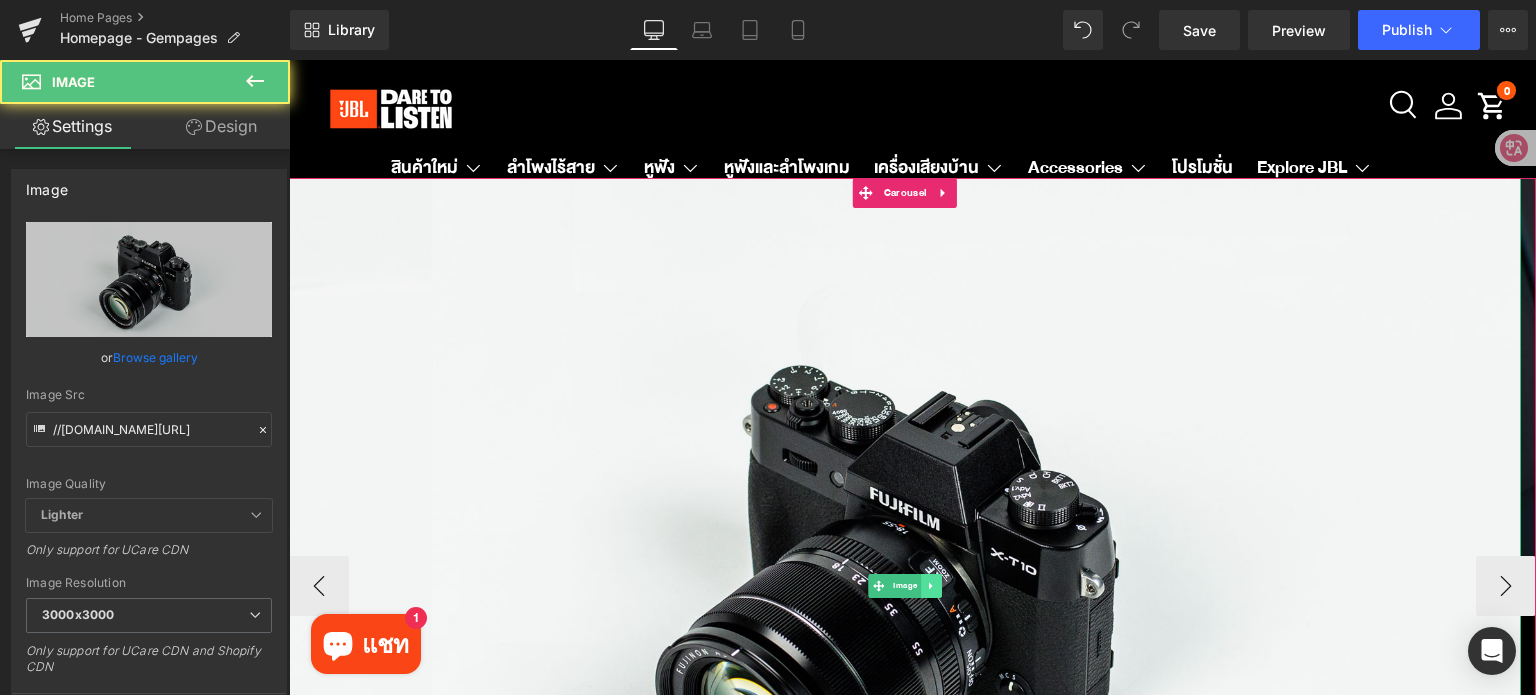 click at bounding box center [931, 586] 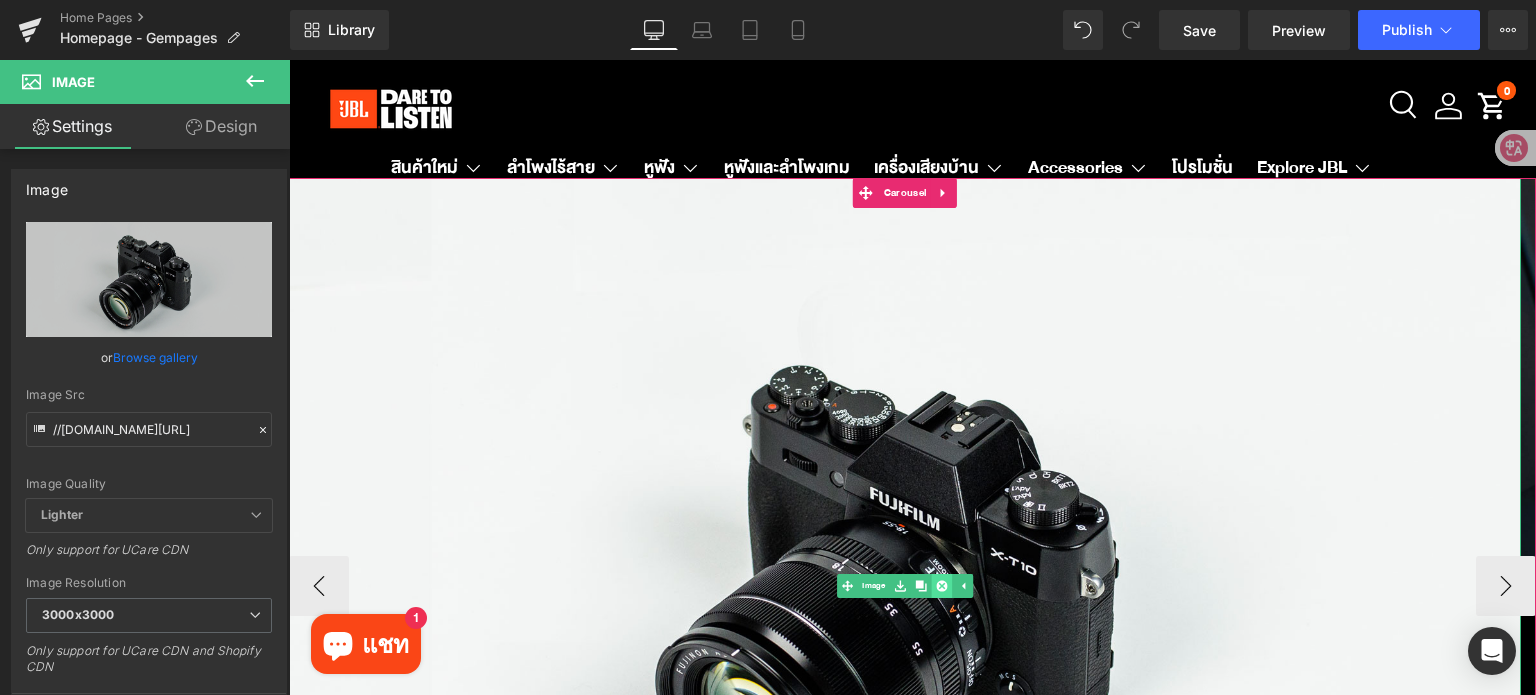 click 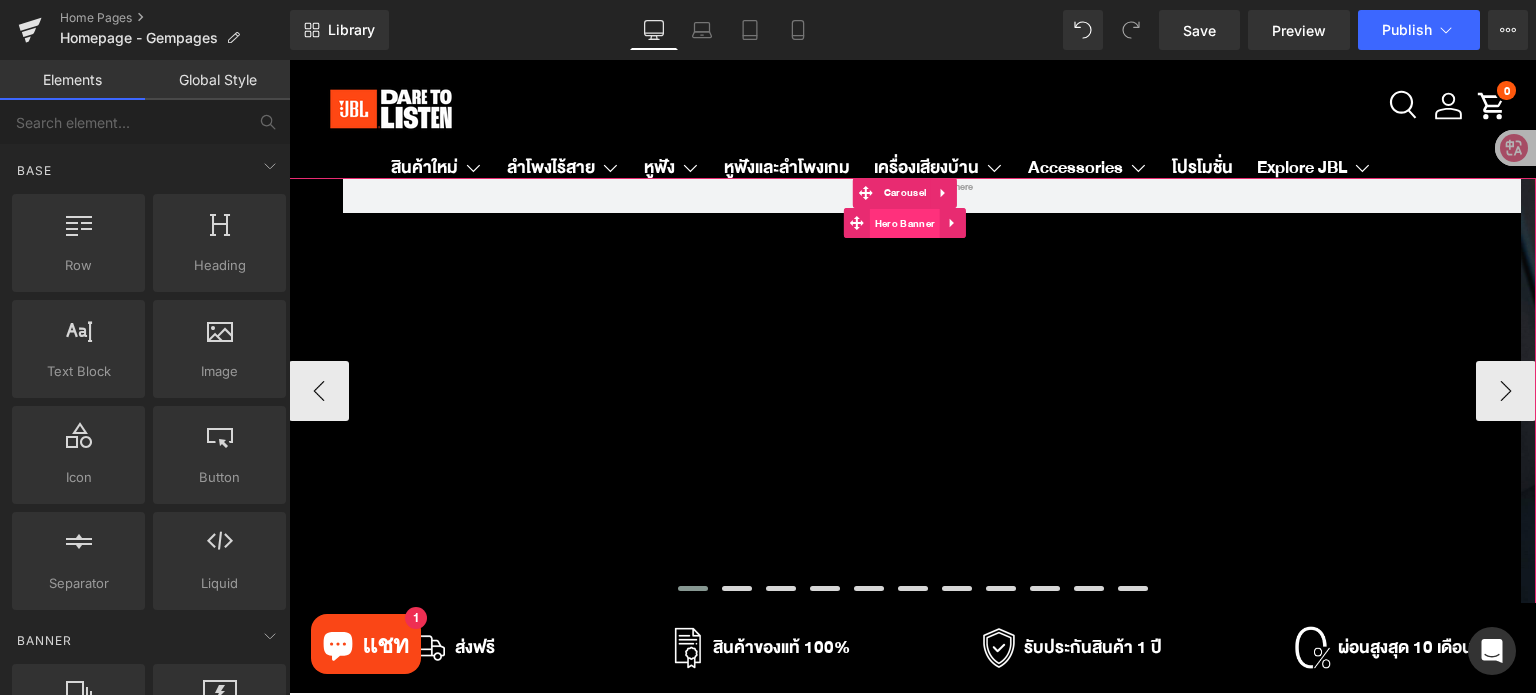 click on "Hero Banner" at bounding box center [905, 224] 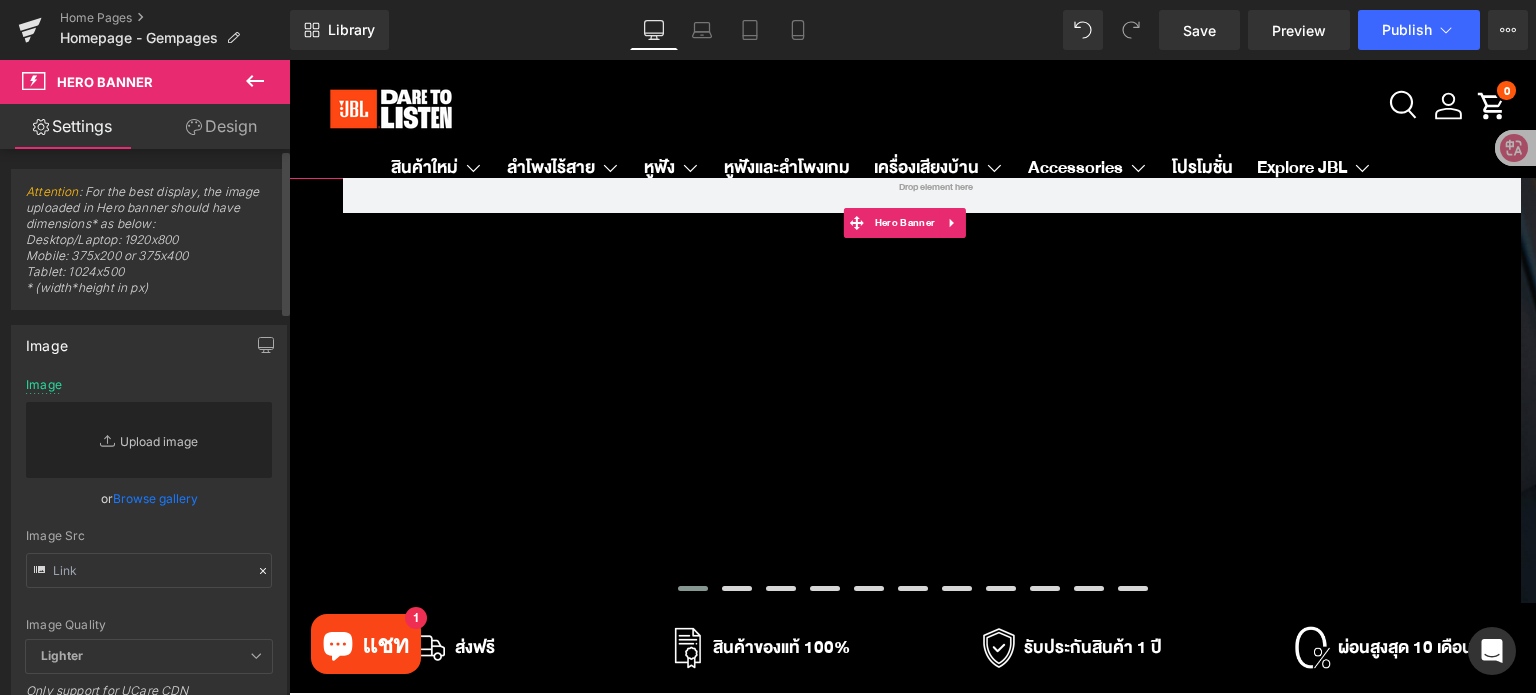 click on "Replace Image" at bounding box center [149, 440] 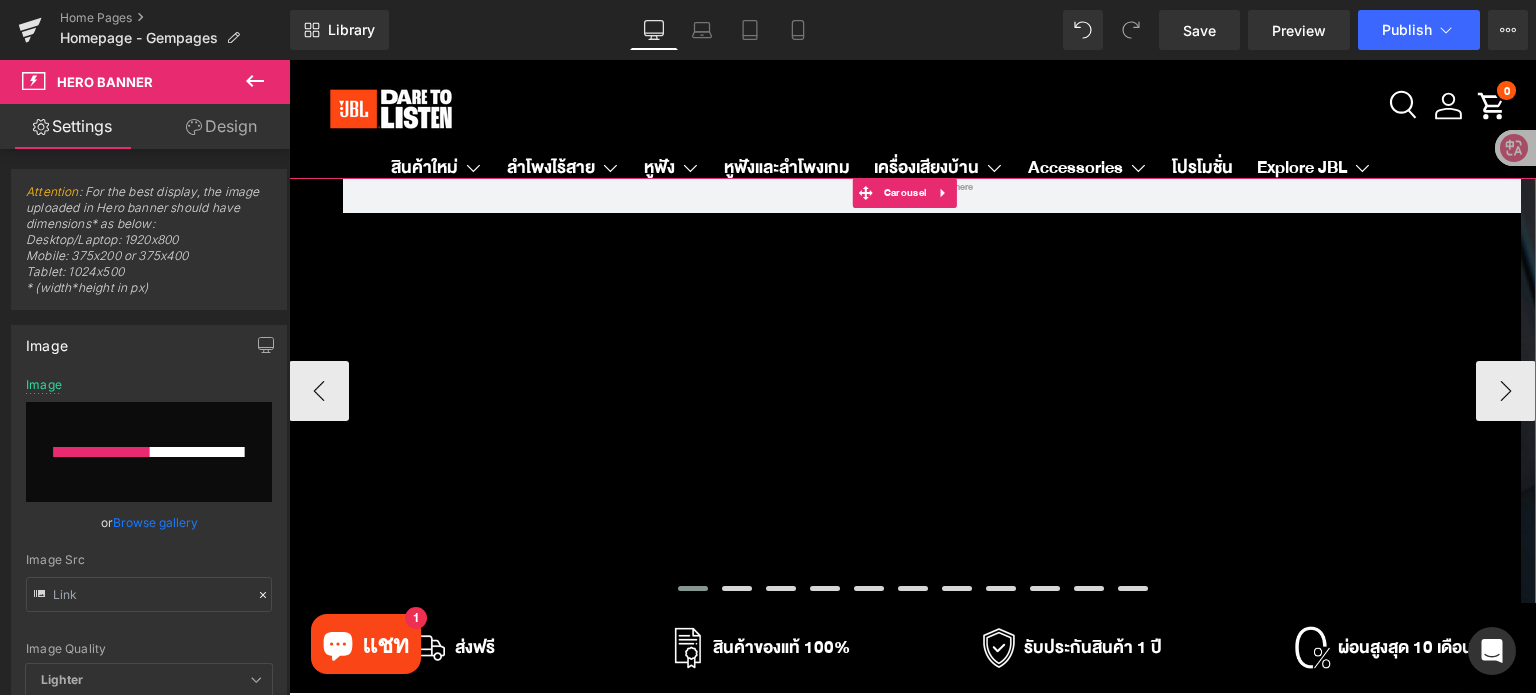 type 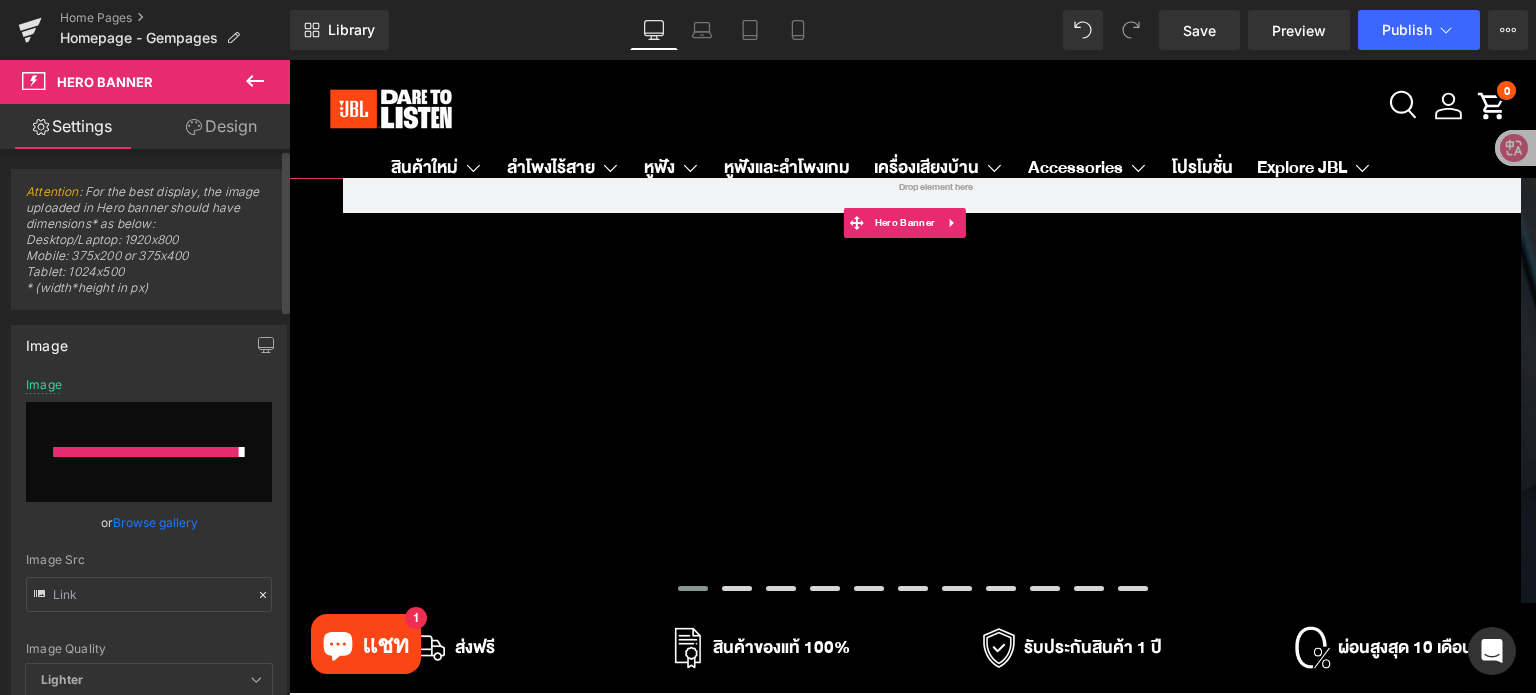 type on "[URL][DOMAIN_NAME]" 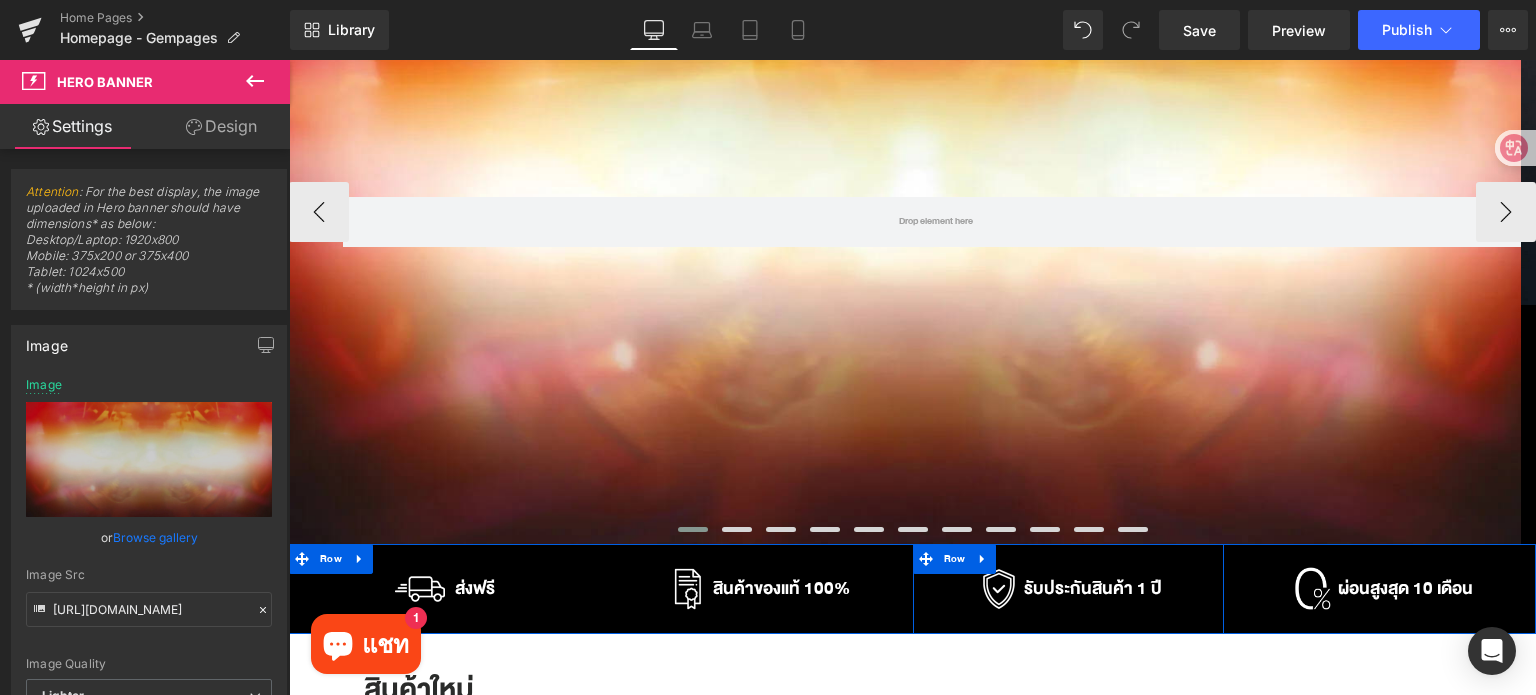 scroll, scrollTop: 300, scrollLeft: 0, axis: vertical 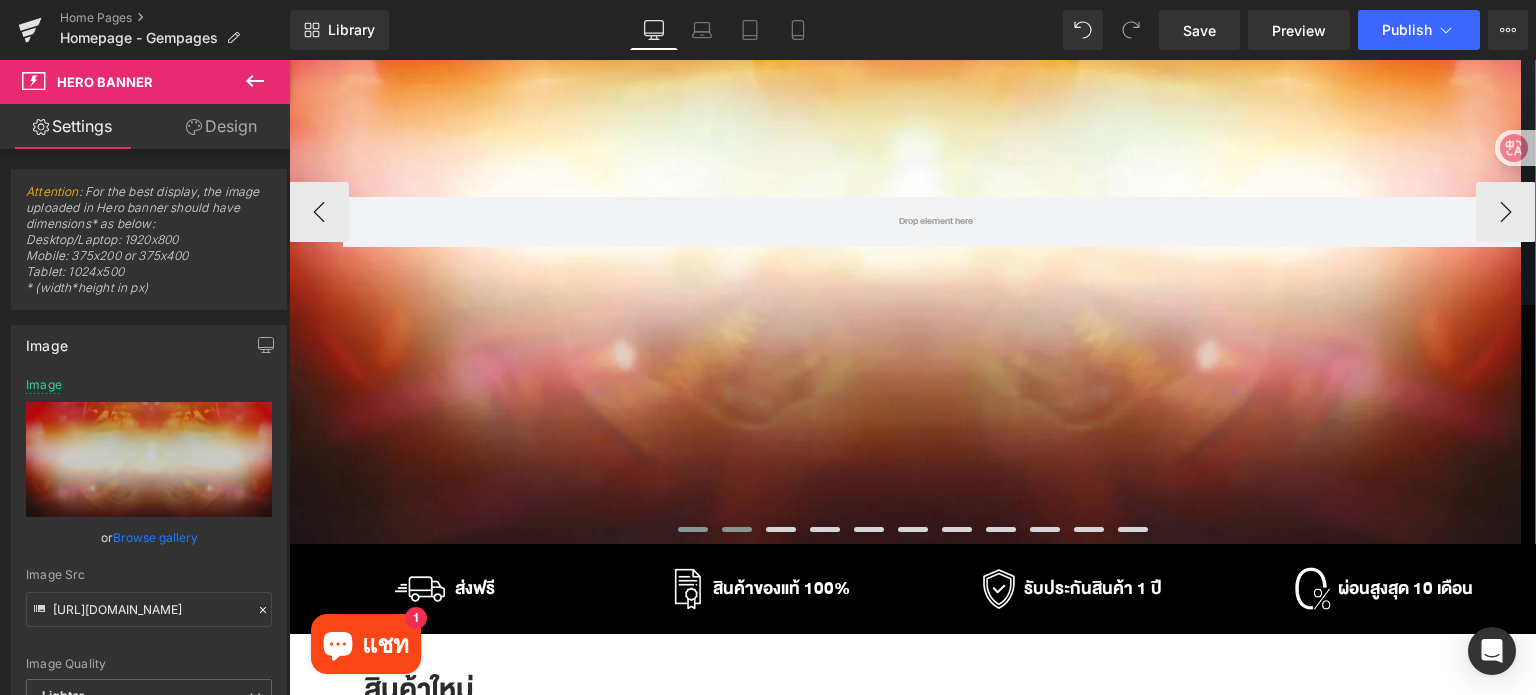 click at bounding box center (737, 529) 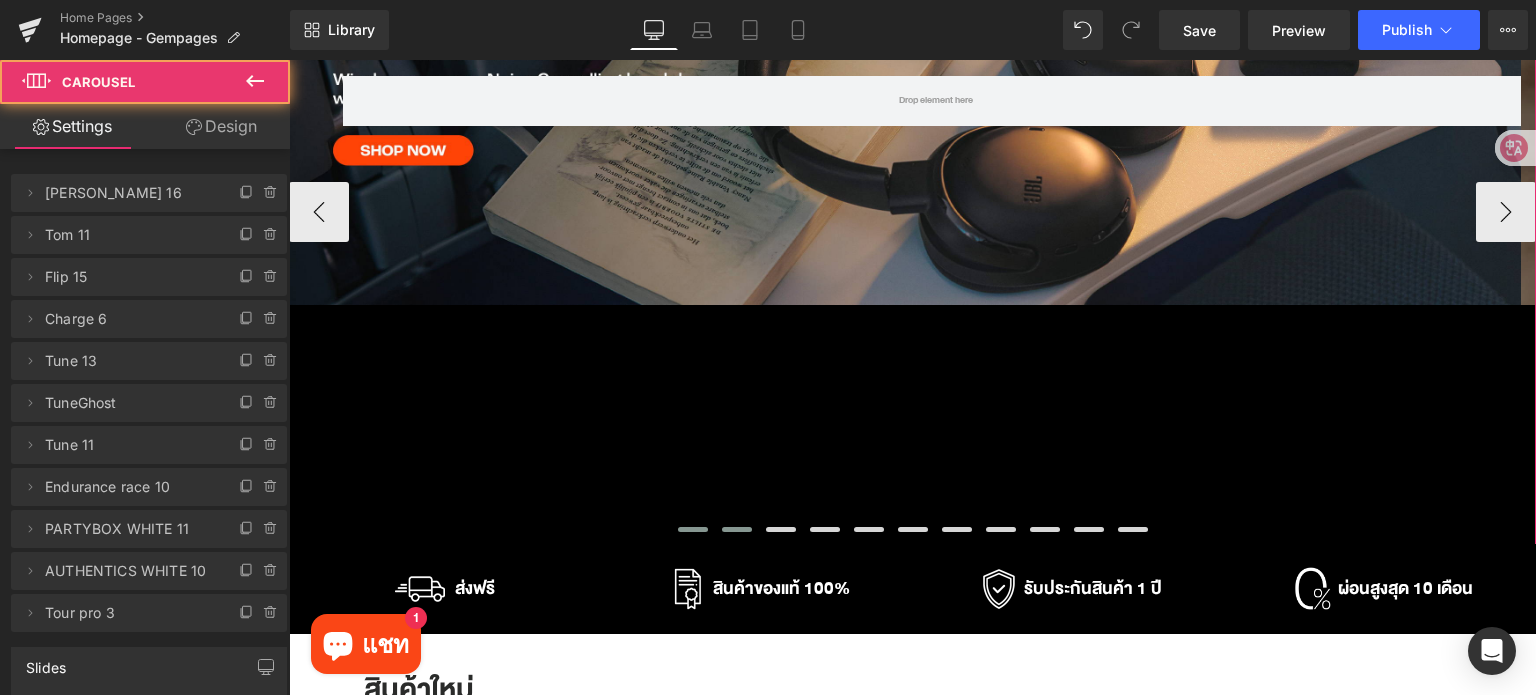 click at bounding box center (693, 529) 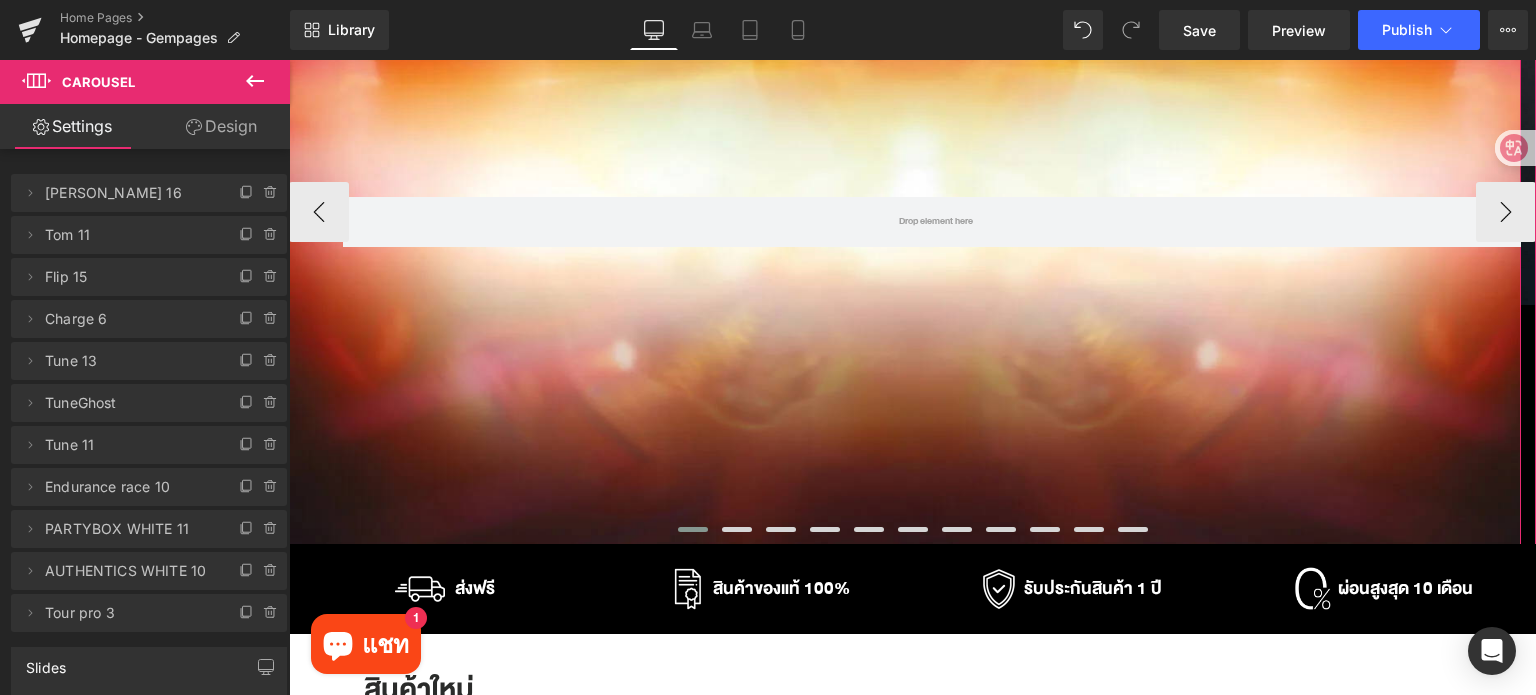 click on "Row" at bounding box center (905, 212) 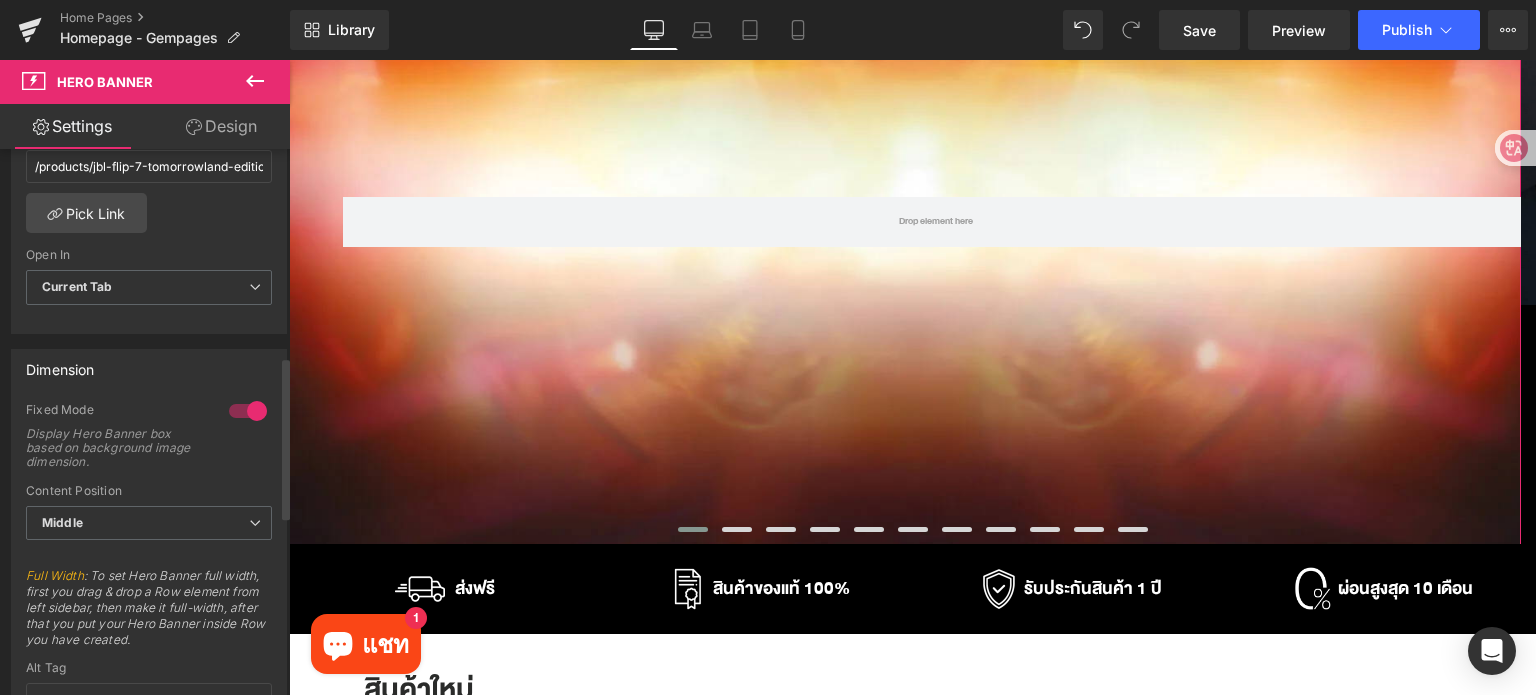 scroll, scrollTop: 700, scrollLeft: 0, axis: vertical 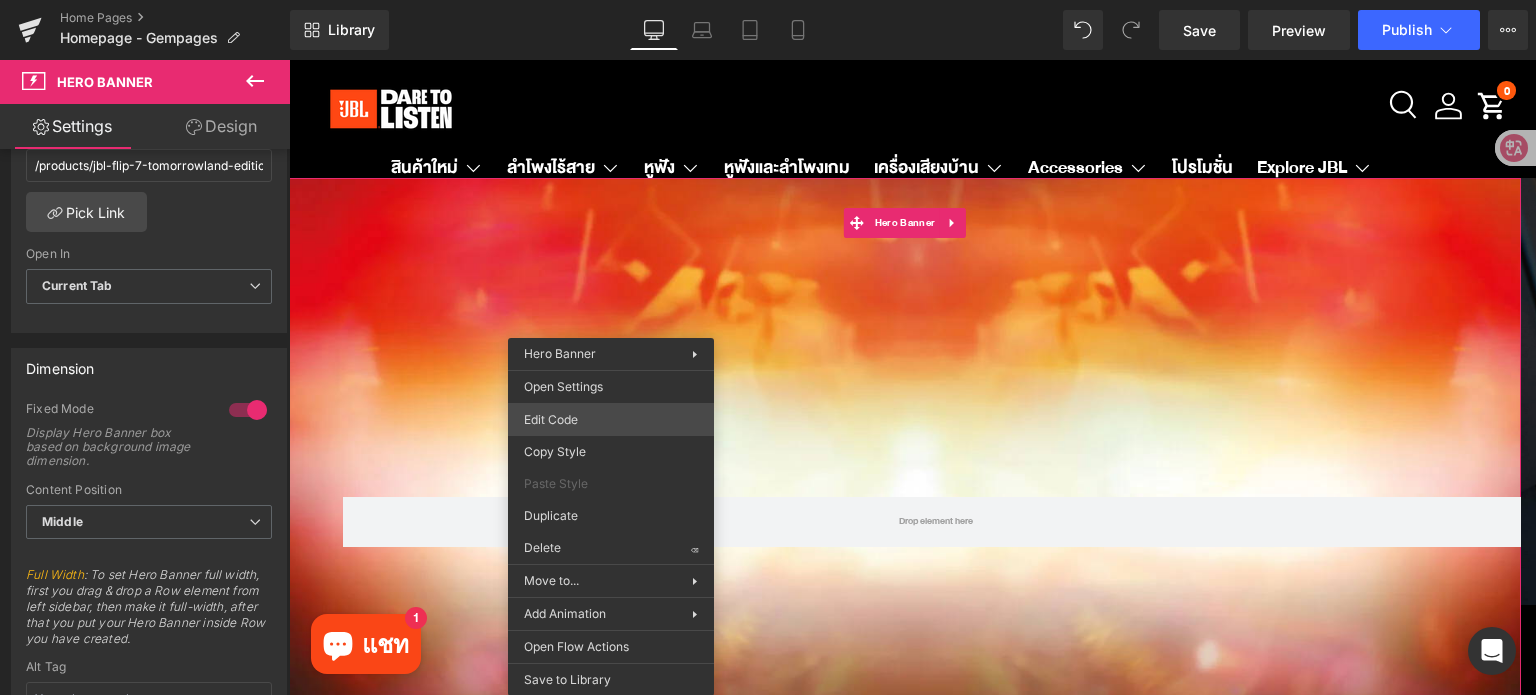 click on "Hero Banner  You are previewing how the   will restyle your page. You can not edit Elements in Preset Preview Mode.  Home Pages Homepage - Gempages Library Desktop Desktop Laptop Tablet Mobile Save Preview Publish Scheduled View Live Page View with current Template Save Template to Library Schedule Publish Publish Settings Shortcuts  Your page can’t be published   You've reached the maximum number of published pages on your plan  (0/0).  You need to upgrade your plan or unpublish all your pages to get 1 publish slot.   Unpublish pages   Upgrade plan  Elements Global Style Base Row  rows, columns, layouts, div Heading  headings, titles, h1,h2,h3,h4,h5,h6 Text Block  texts, paragraphs, contents, blocks Image  images, photos, alts, uploads Icon  icons, symbols Button  button, call to action, cta Separator  separators, dividers, horizontal lines Liquid  liquid, custom code, html, javascript, css, reviews, apps, applications, embeded, iframe Banner Parallax  Hero Banner  Stack Tabs  Carousel  Pricing  List app" at bounding box center (768, 0) 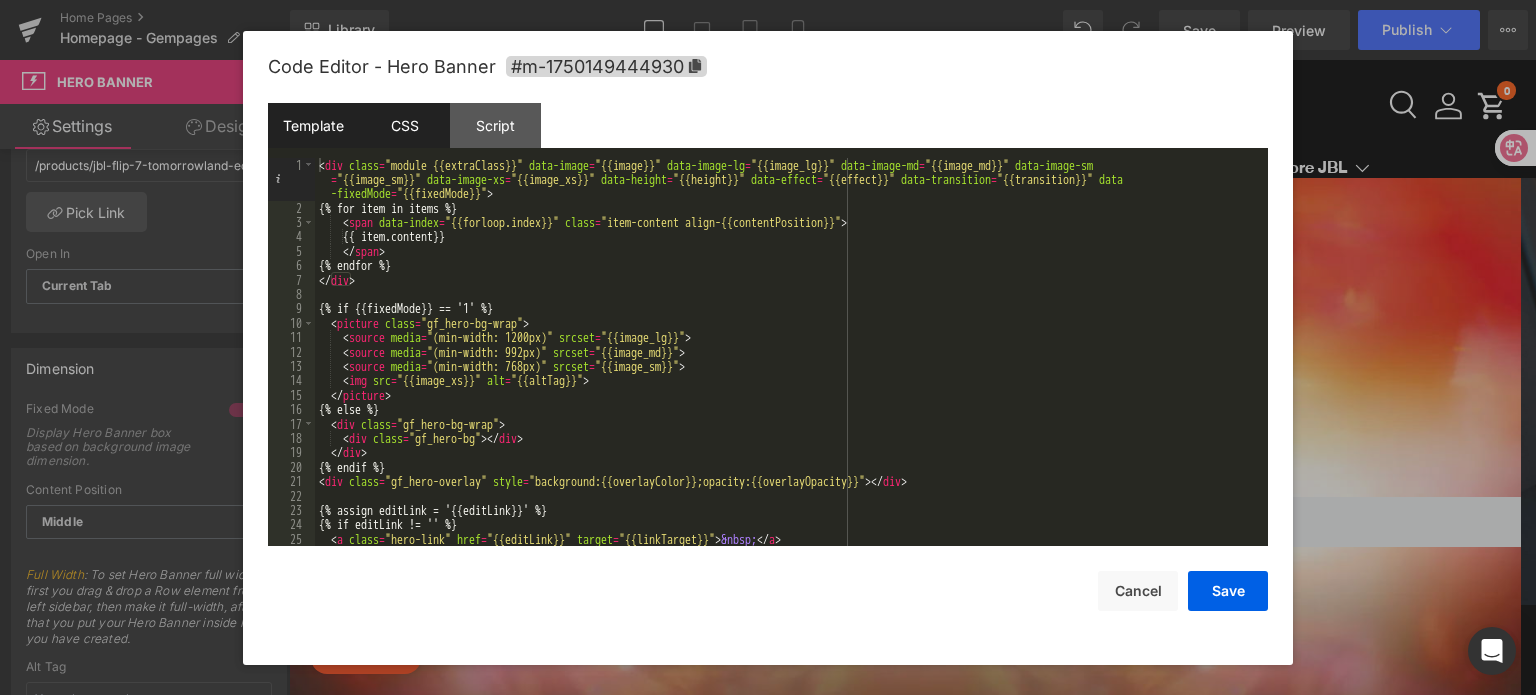 click on "CSS" at bounding box center [404, 125] 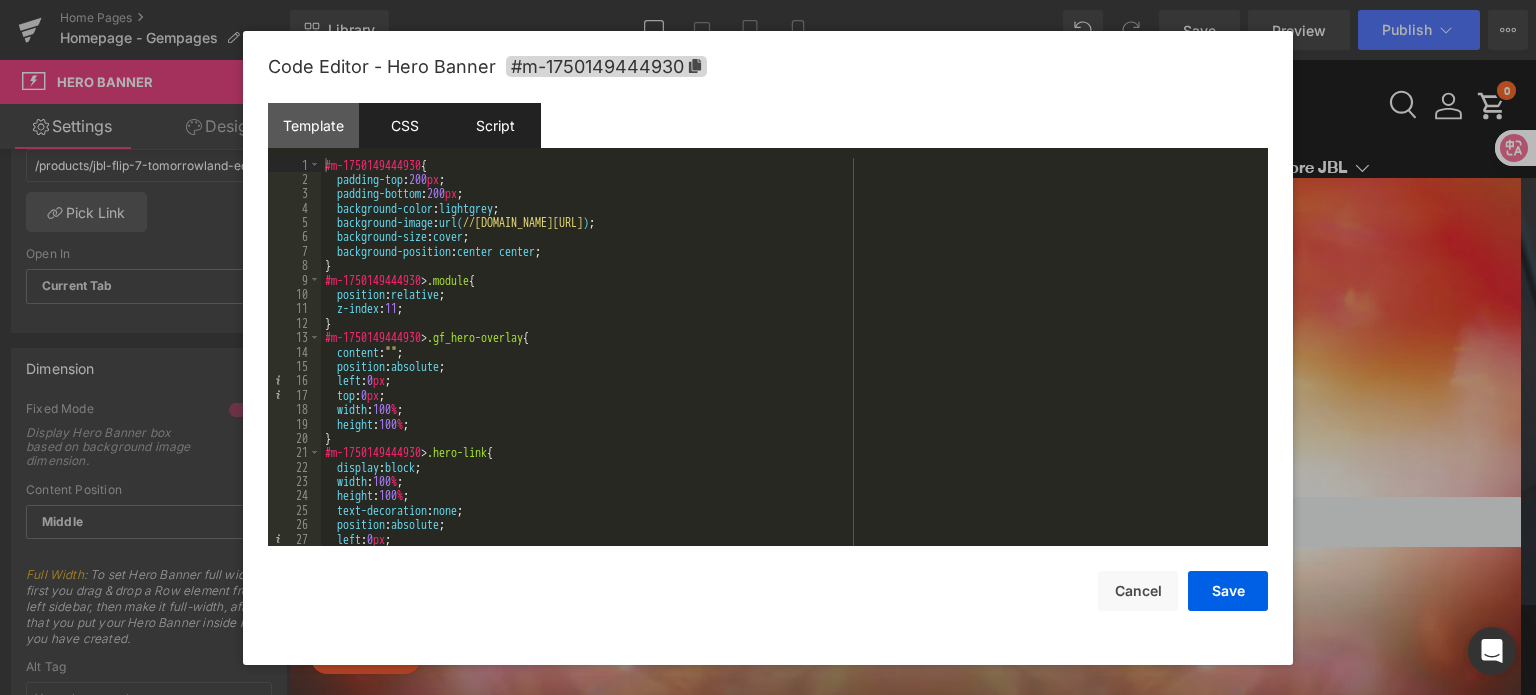 click on "Script" at bounding box center (495, 125) 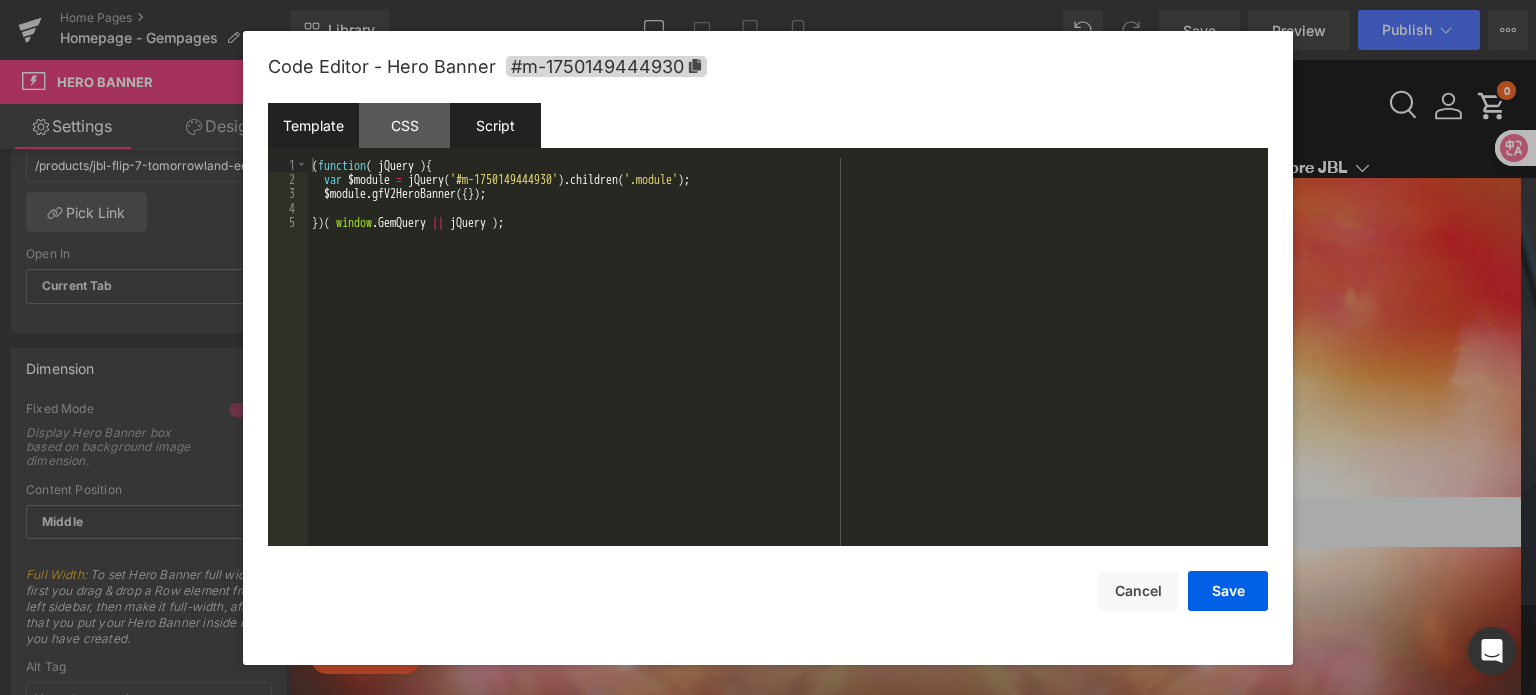 click on "Template" at bounding box center (313, 125) 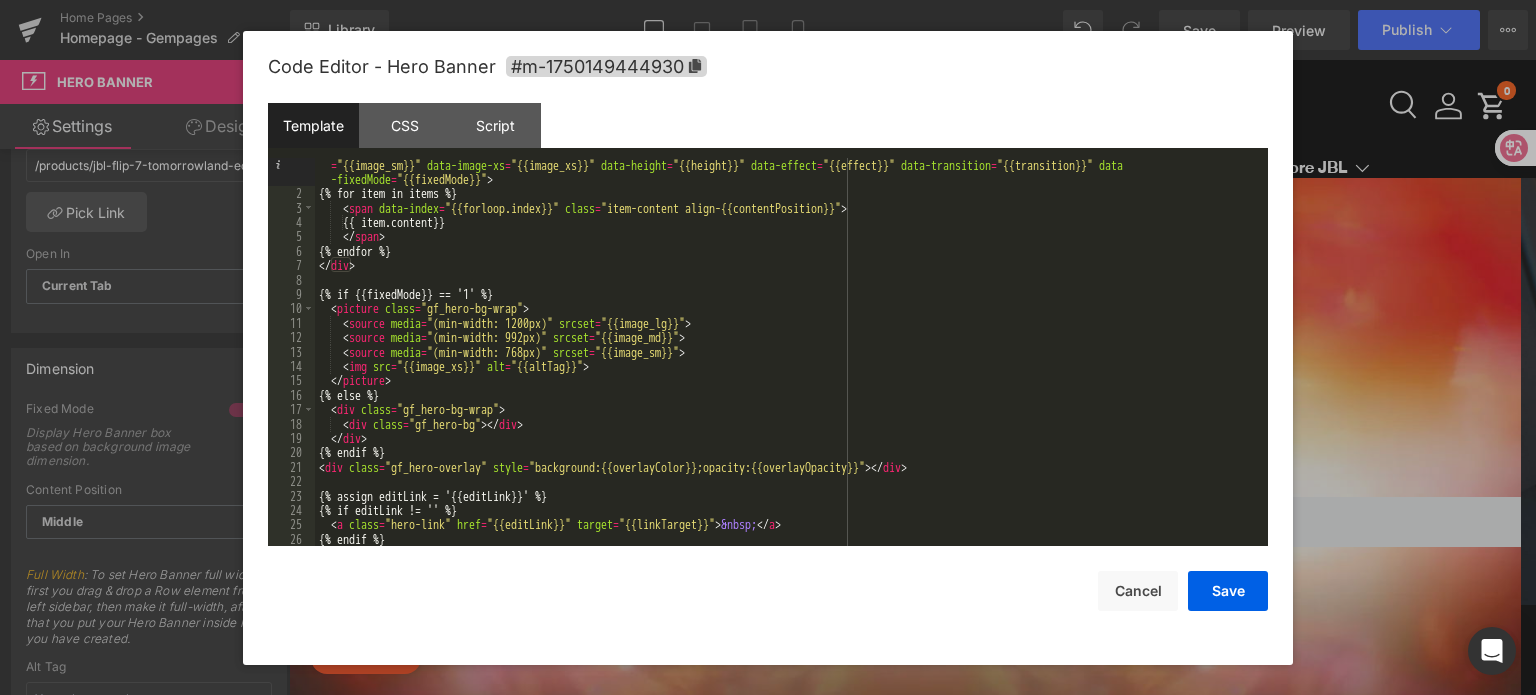 scroll, scrollTop: 0, scrollLeft: 0, axis: both 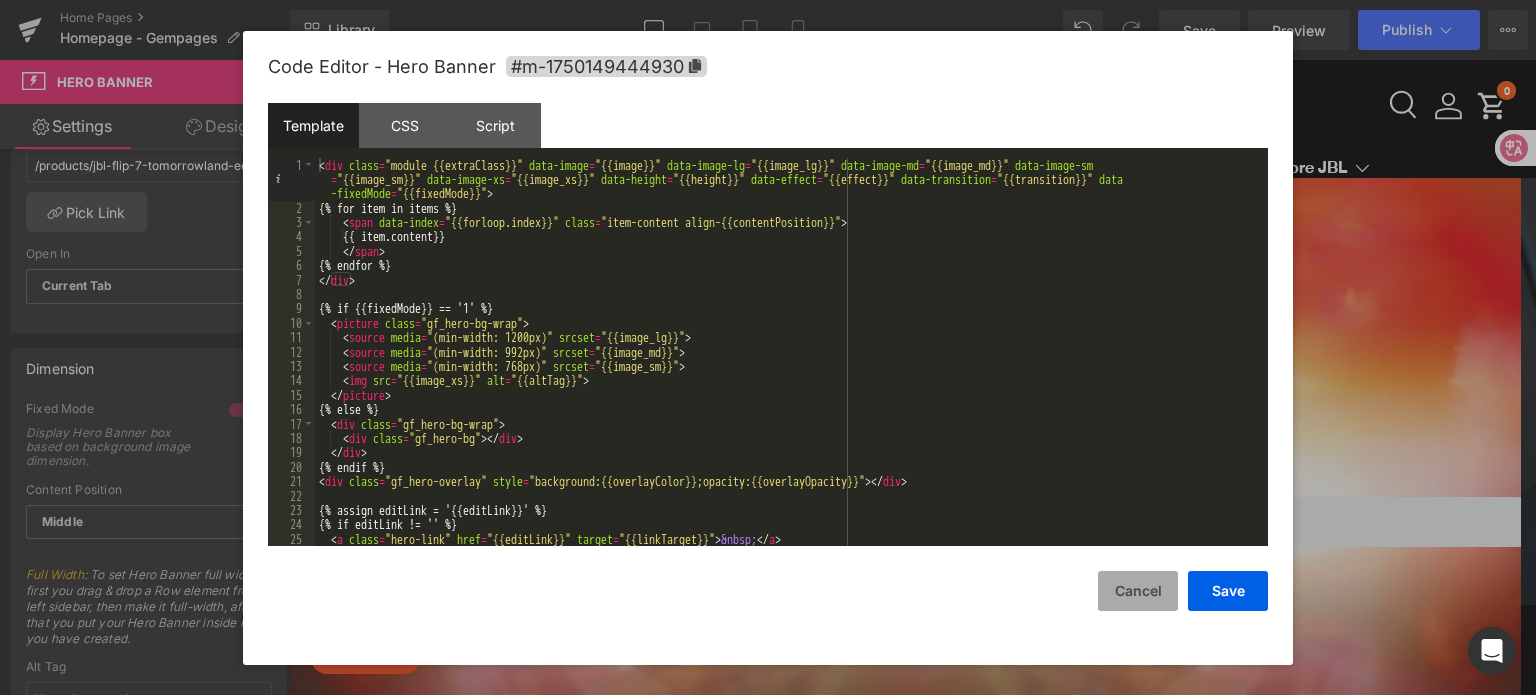 click on "Cancel" at bounding box center (1138, 591) 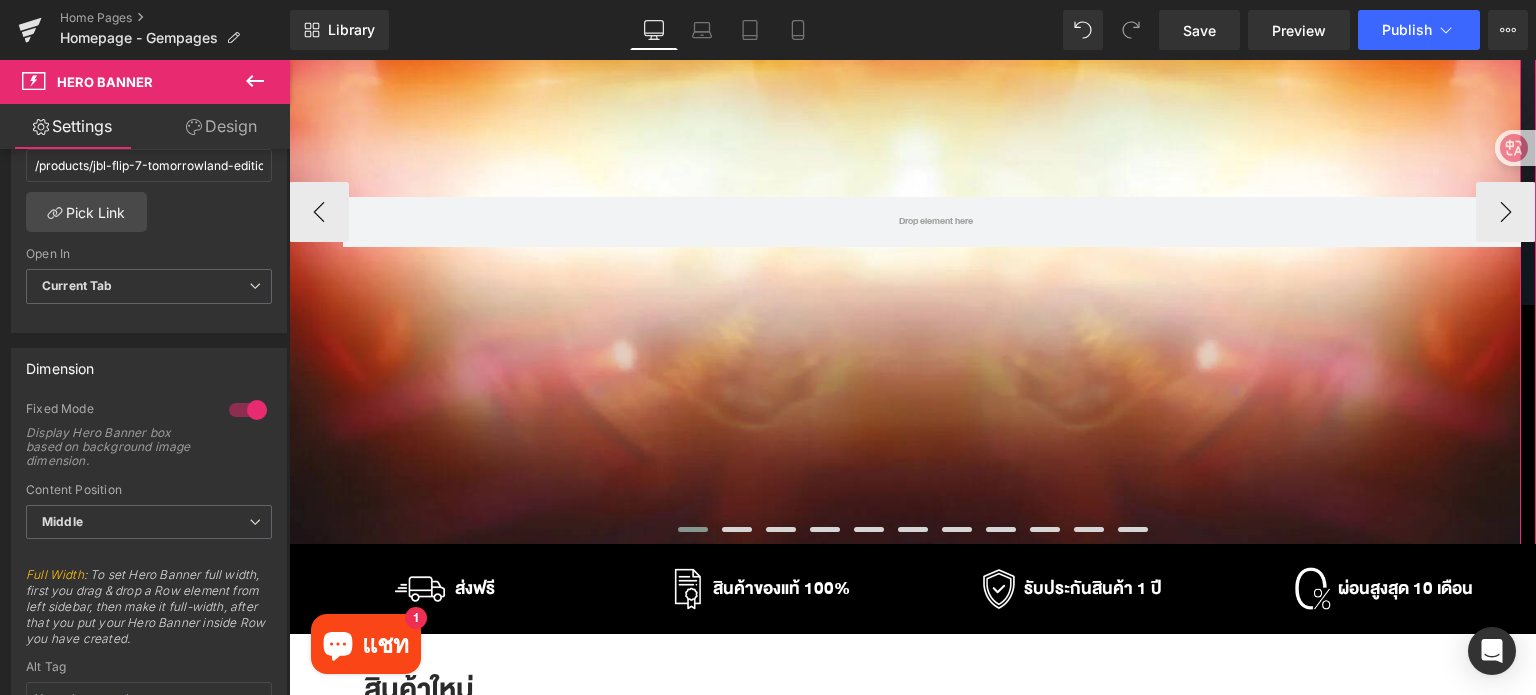 scroll, scrollTop: 0, scrollLeft: 0, axis: both 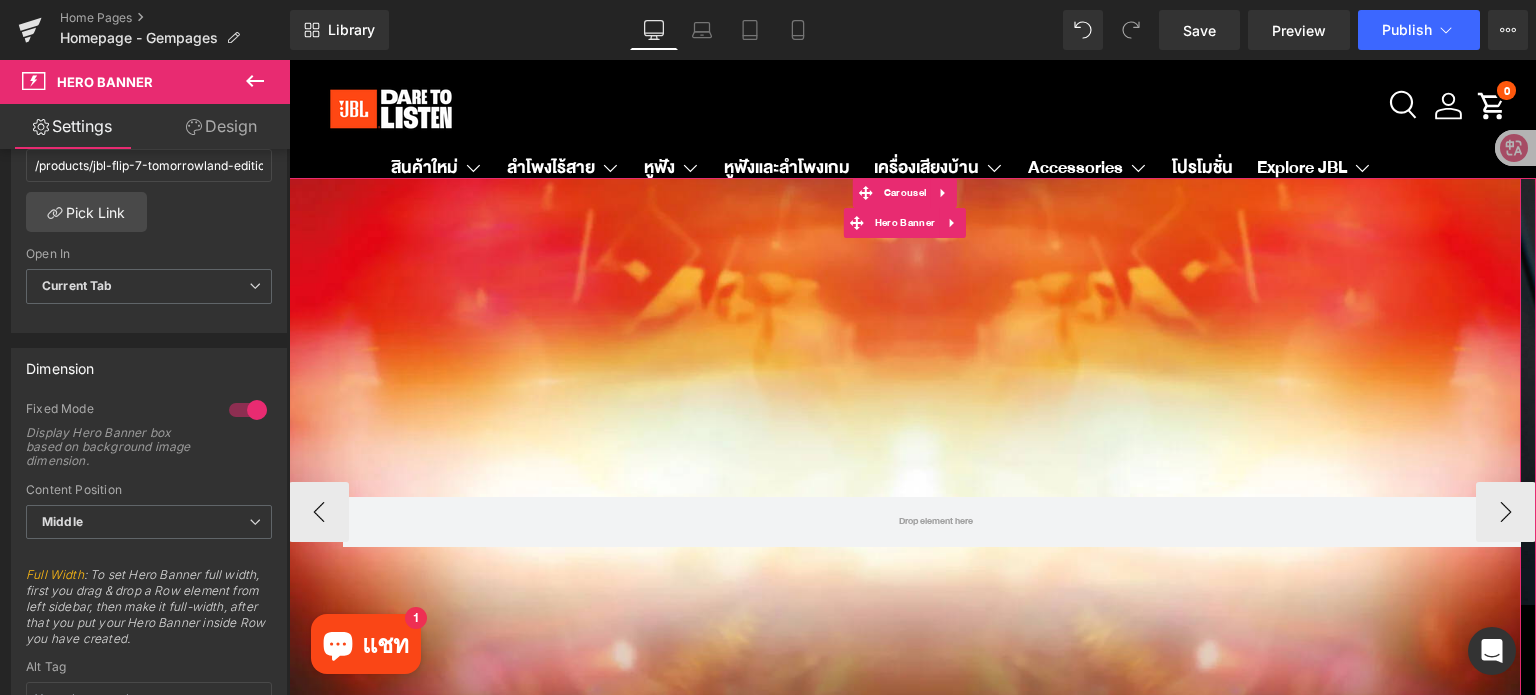 click on "Row" at bounding box center (905, 512) 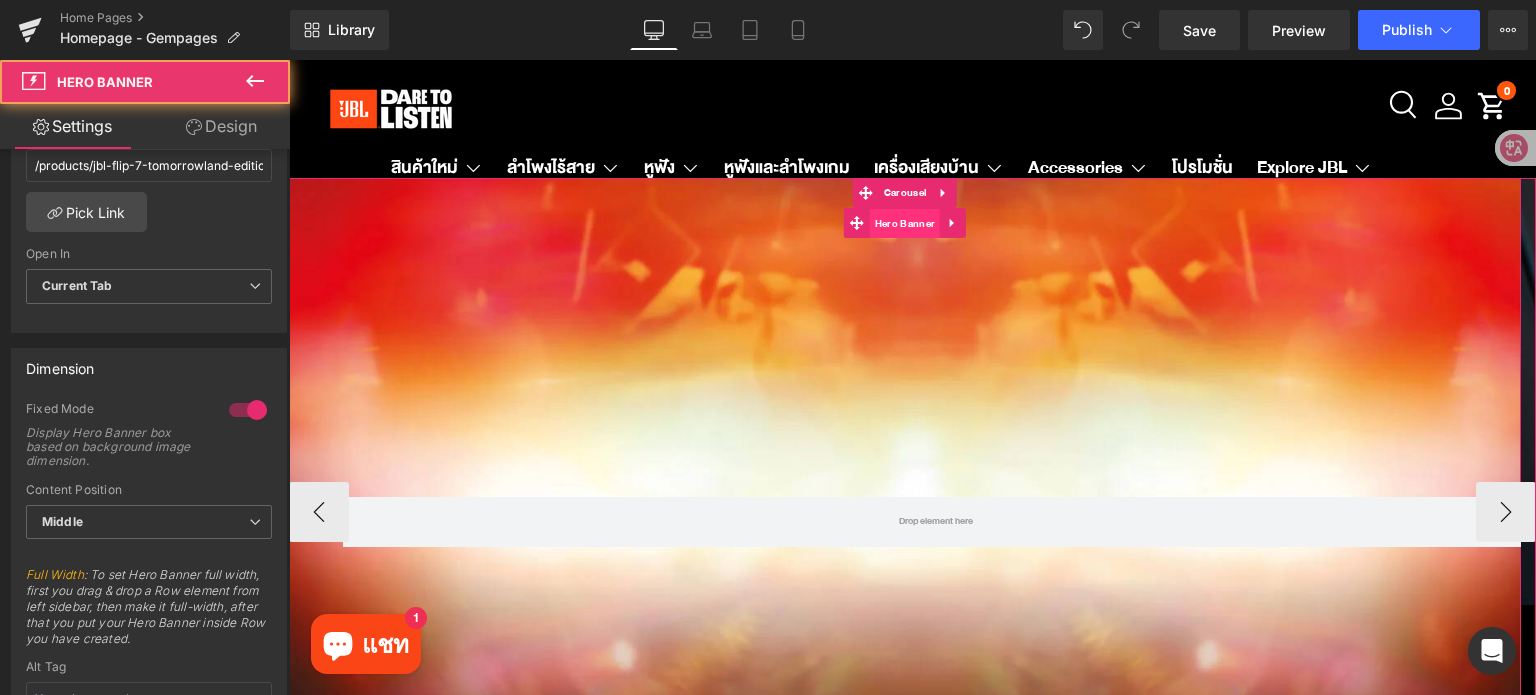 click on "Hero Banner" at bounding box center [905, 224] 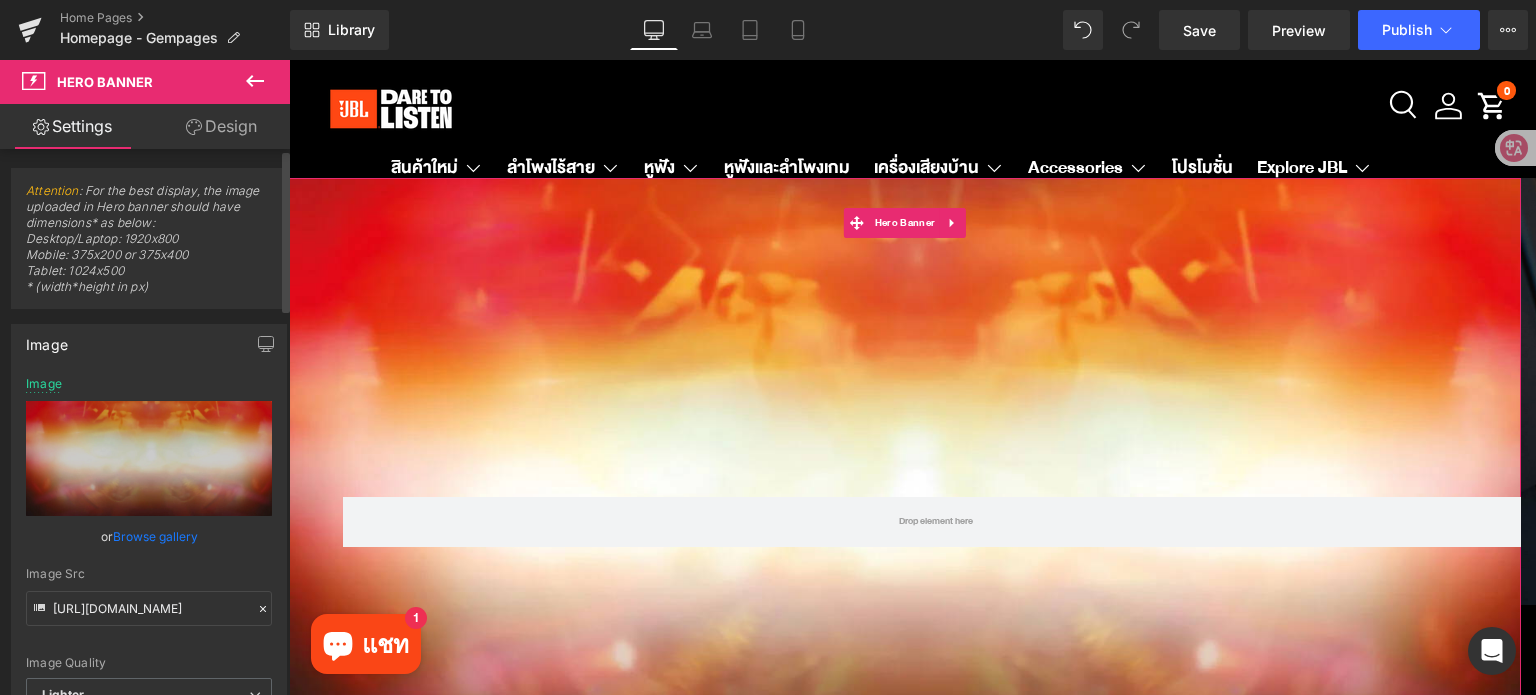 scroll, scrollTop: 0, scrollLeft: 0, axis: both 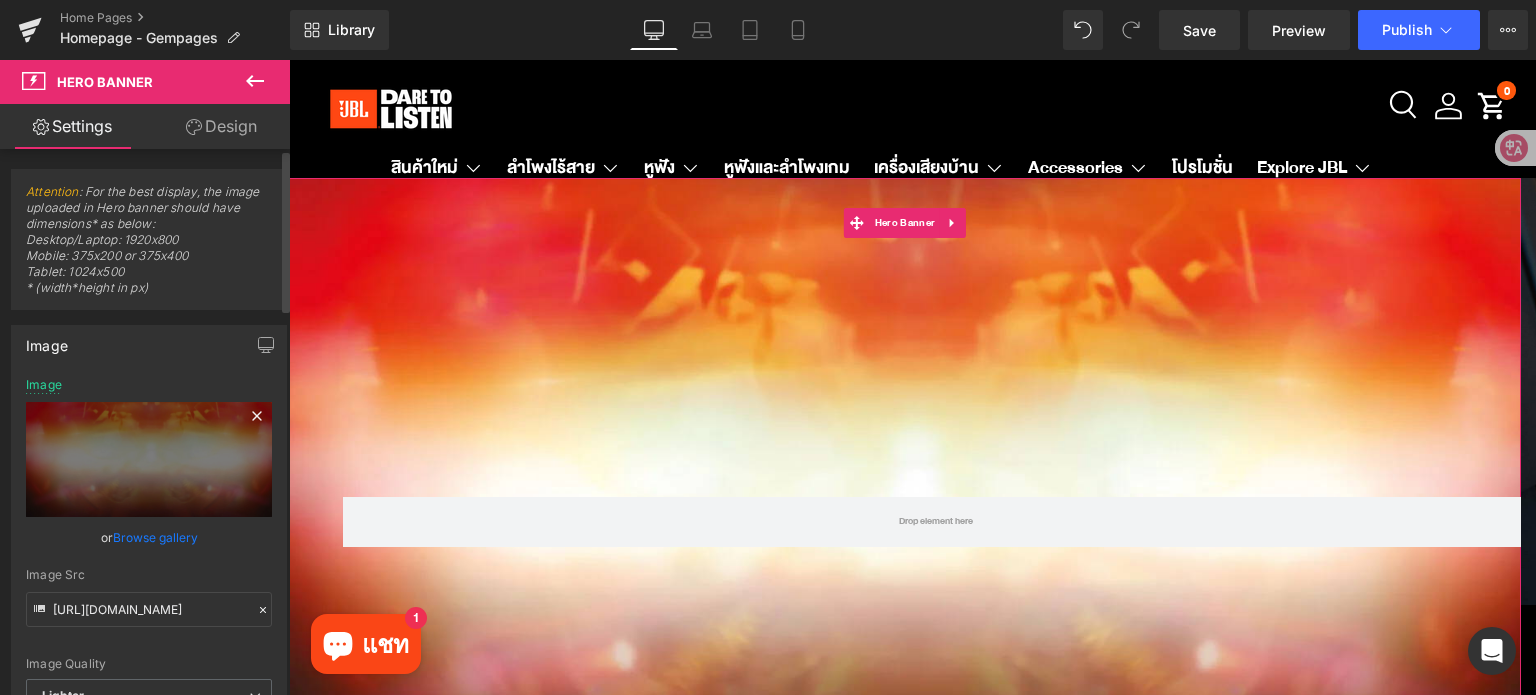 click 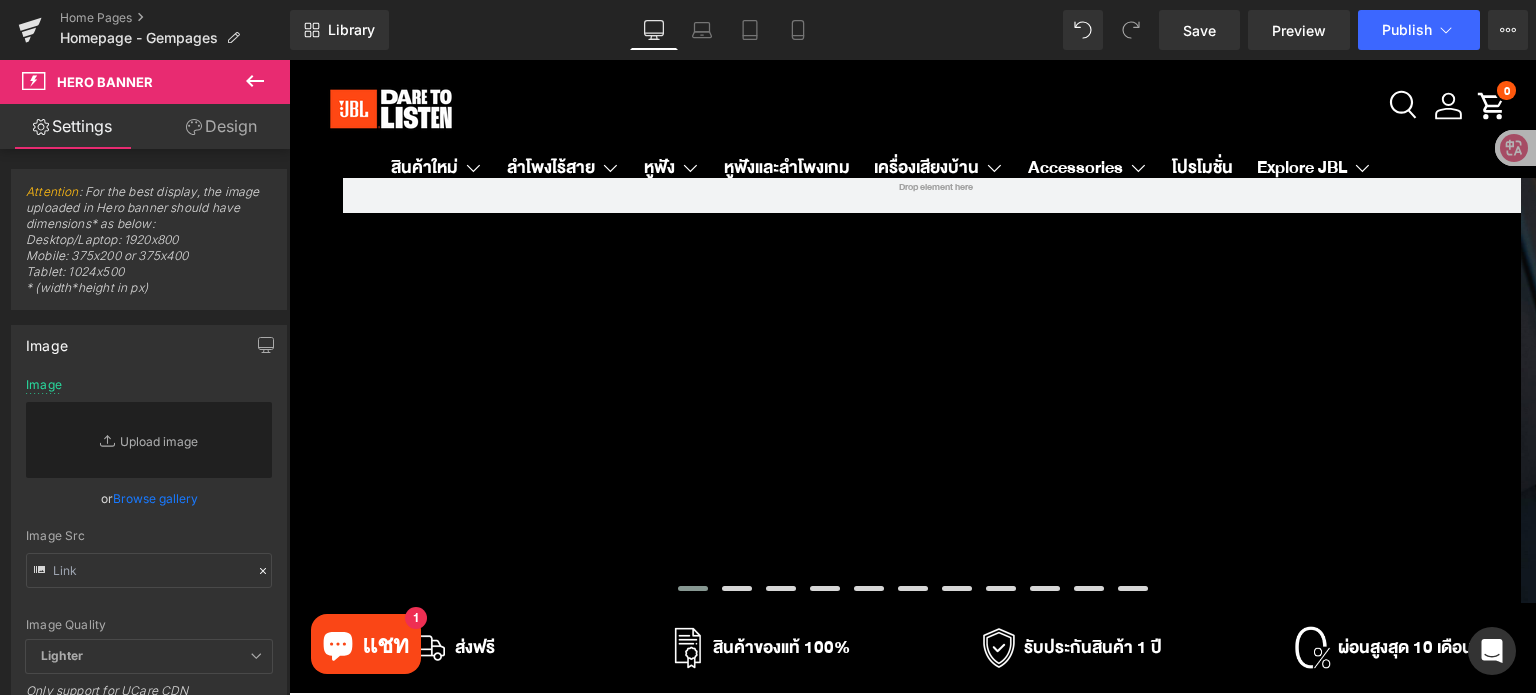 click on "Design" at bounding box center [221, 126] 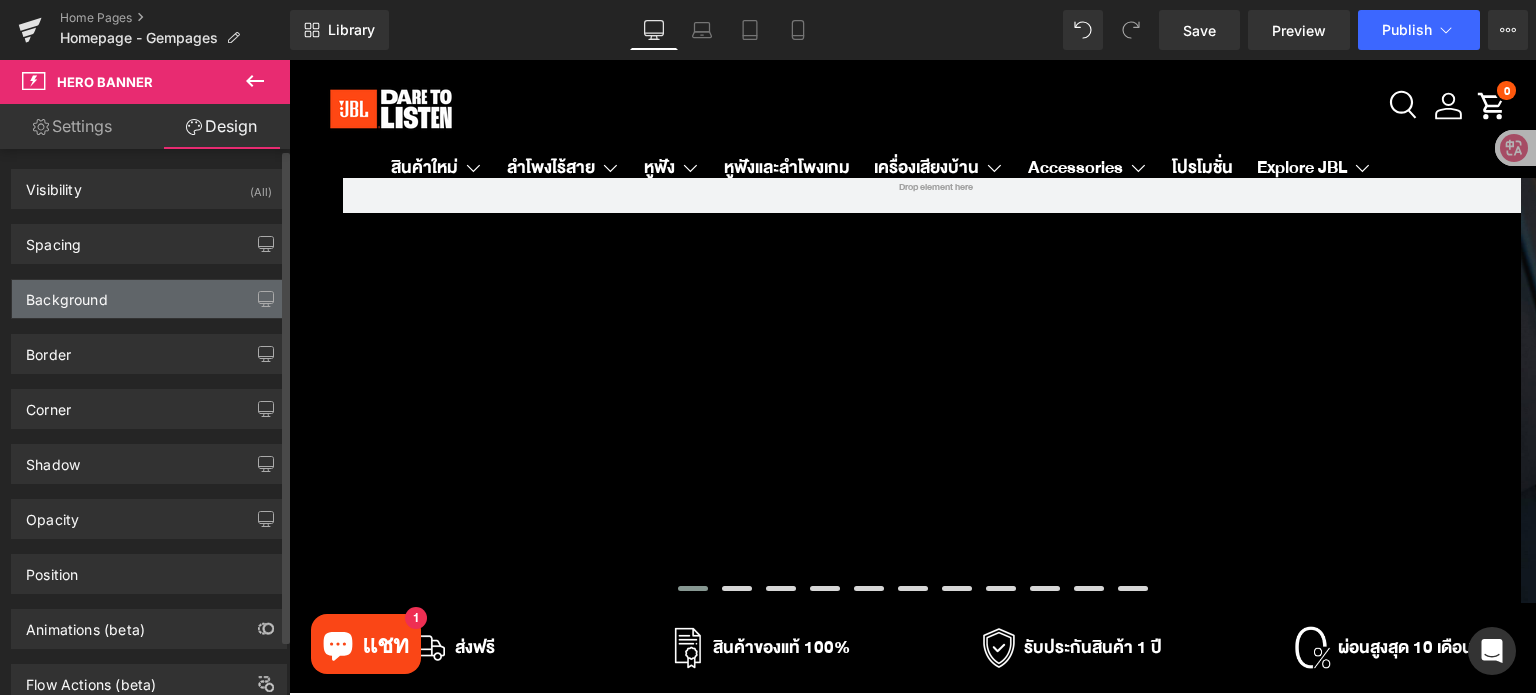 click on "Background" at bounding box center [149, 299] 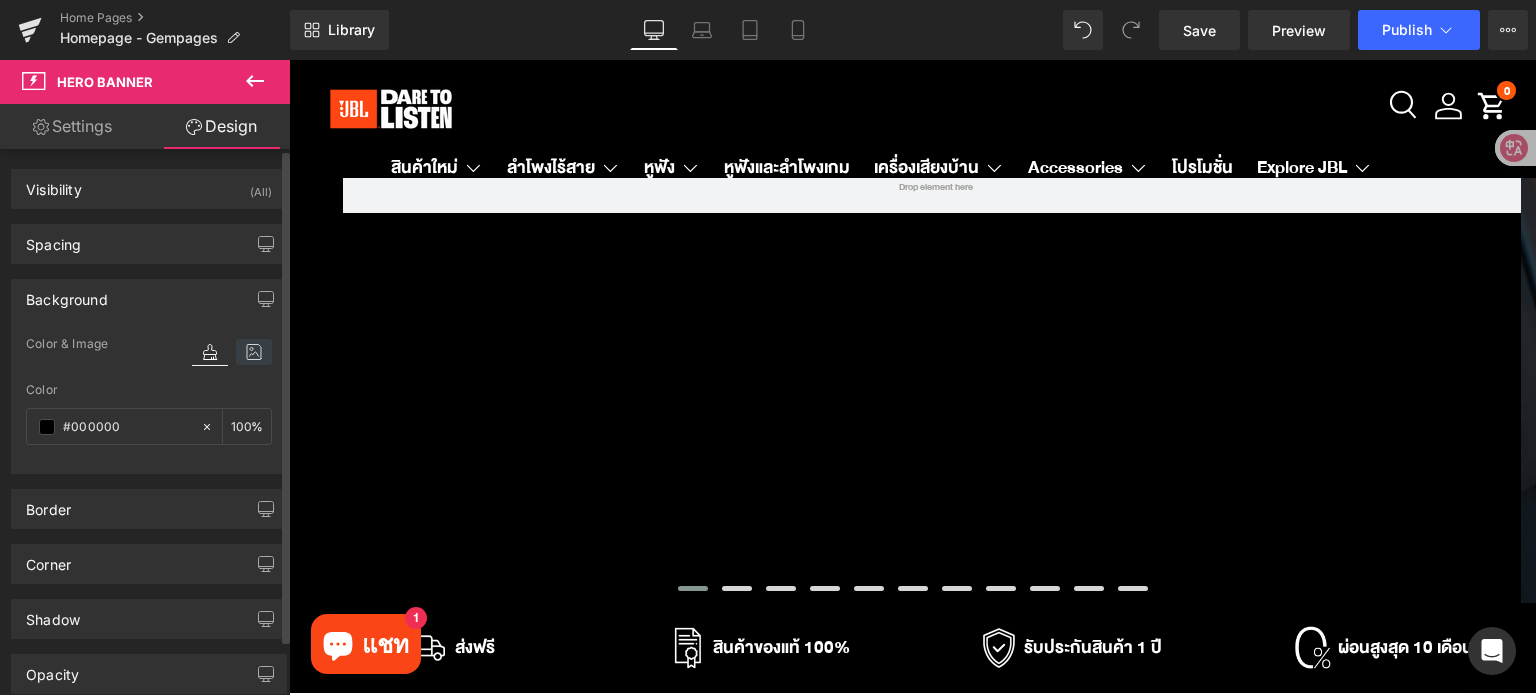 click at bounding box center [254, 352] 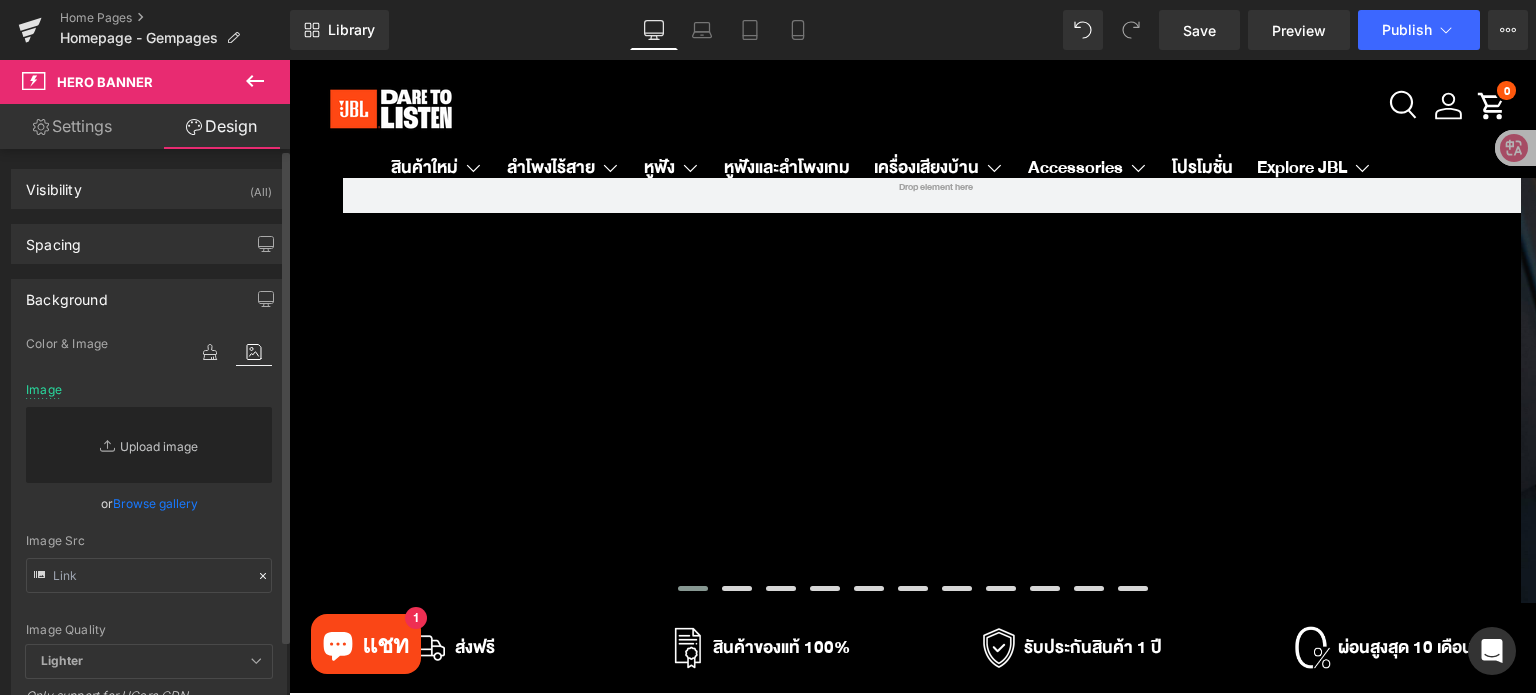 click on "Replace Image" at bounding box center [149, 445] 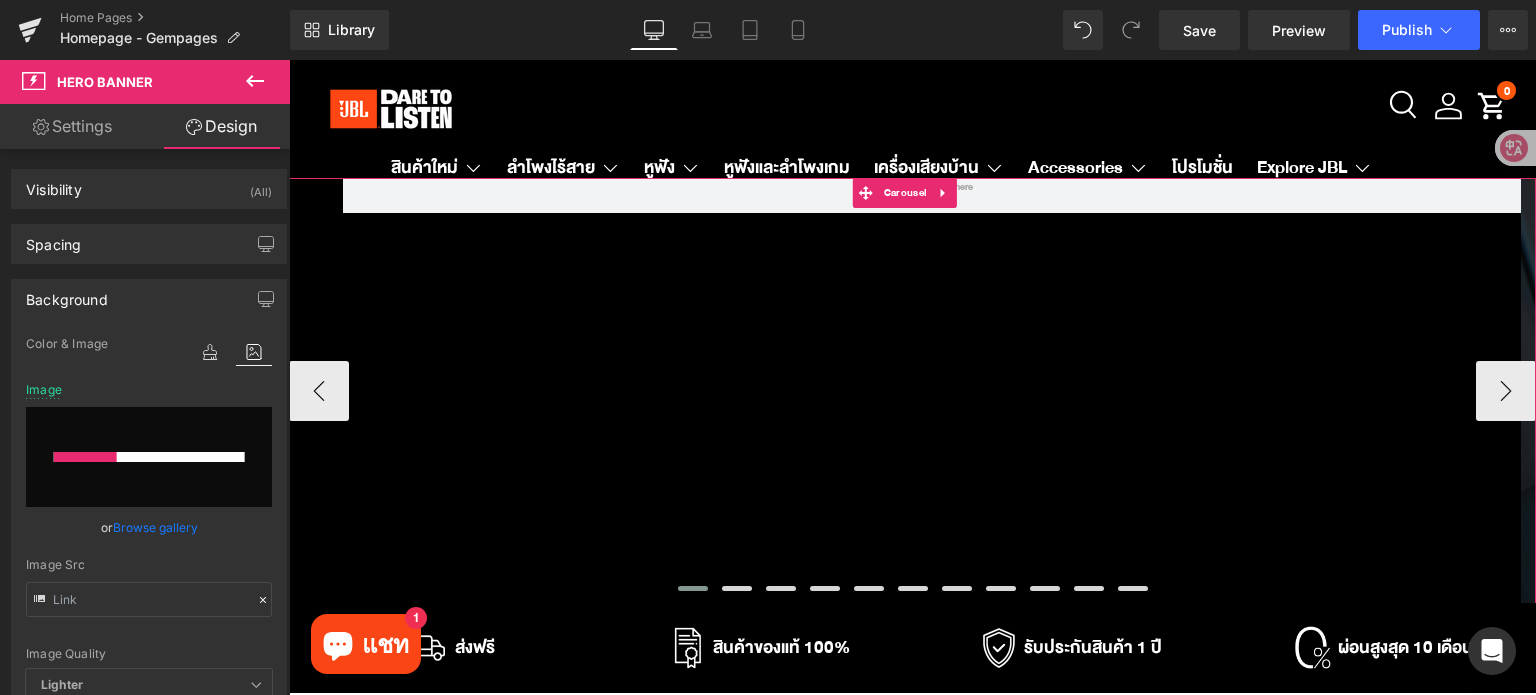 type 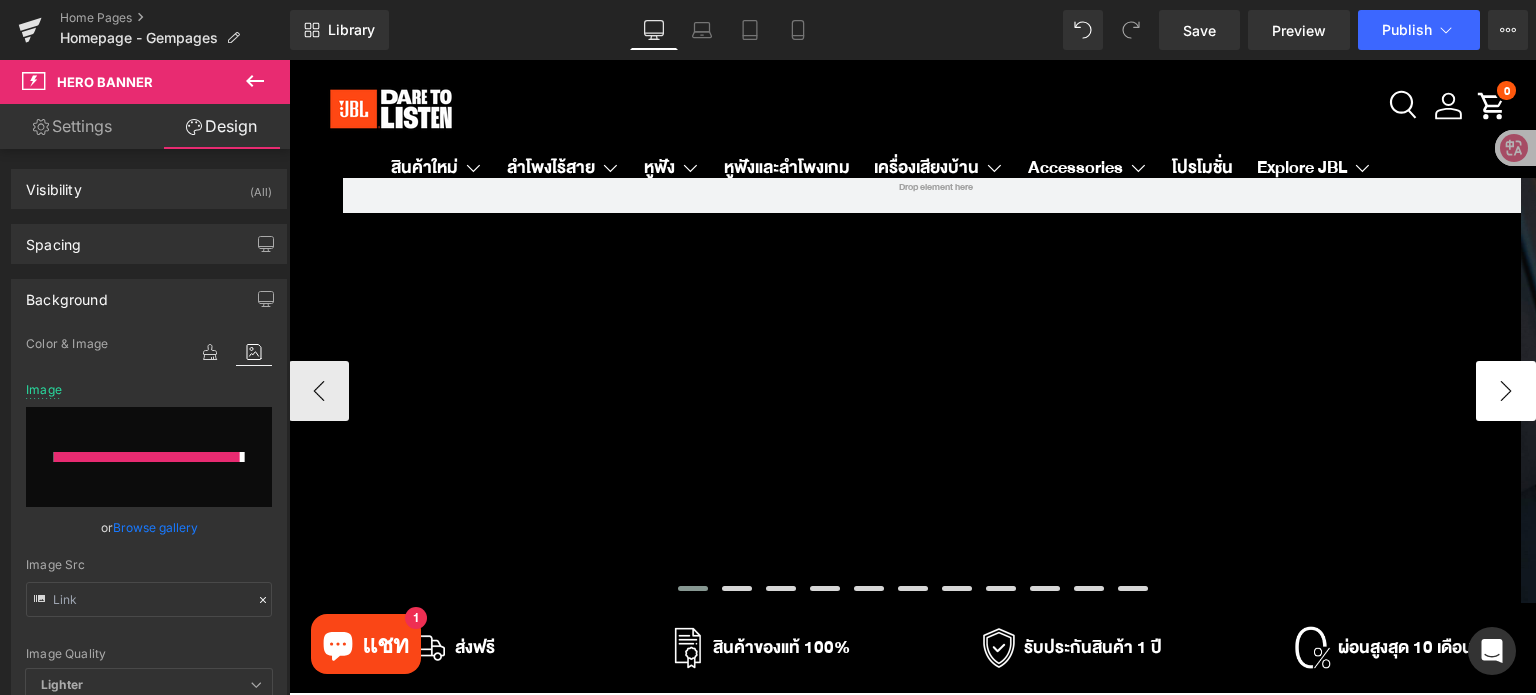 type on "[URL][DOMAIN_NAME]" 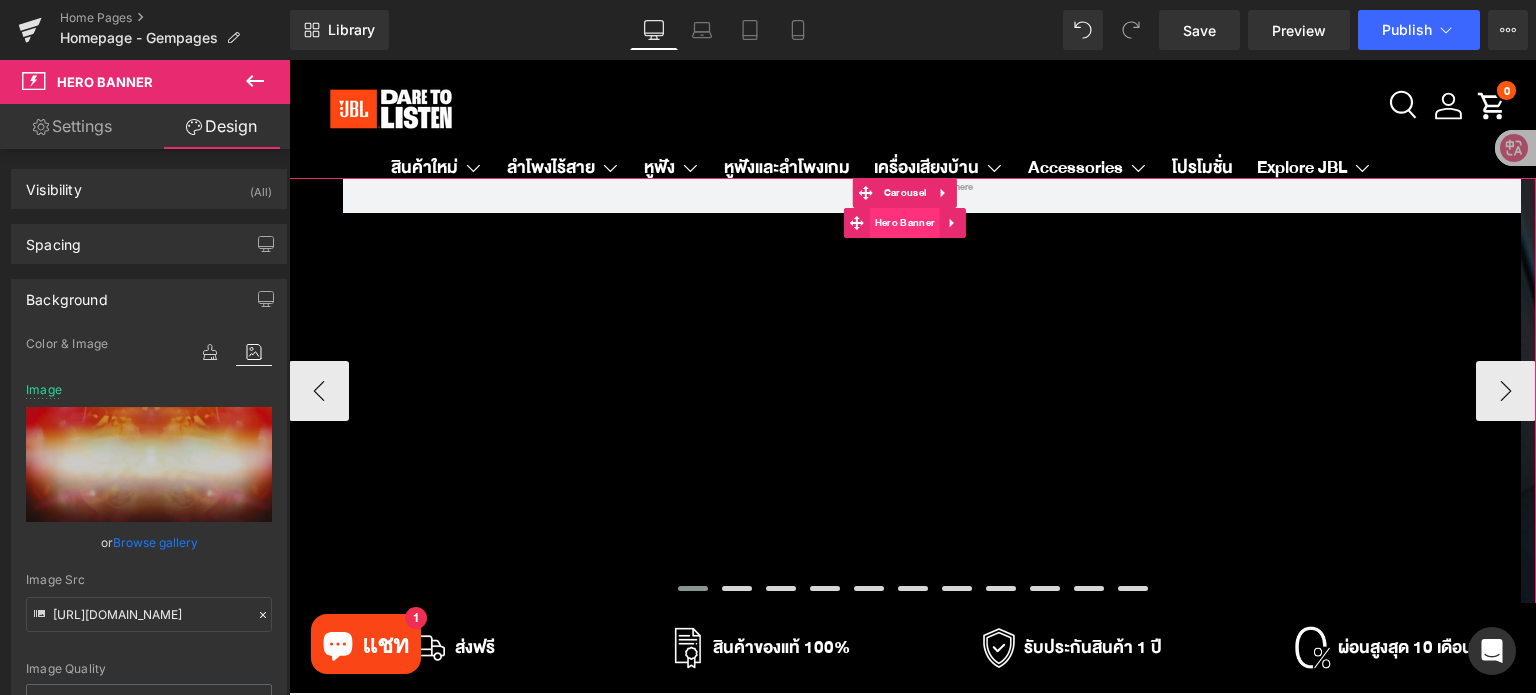 drag, startPoint x: 901, startPoint y: 227, endPoint x: 892, endPoint y: 209, distance: 20.12461 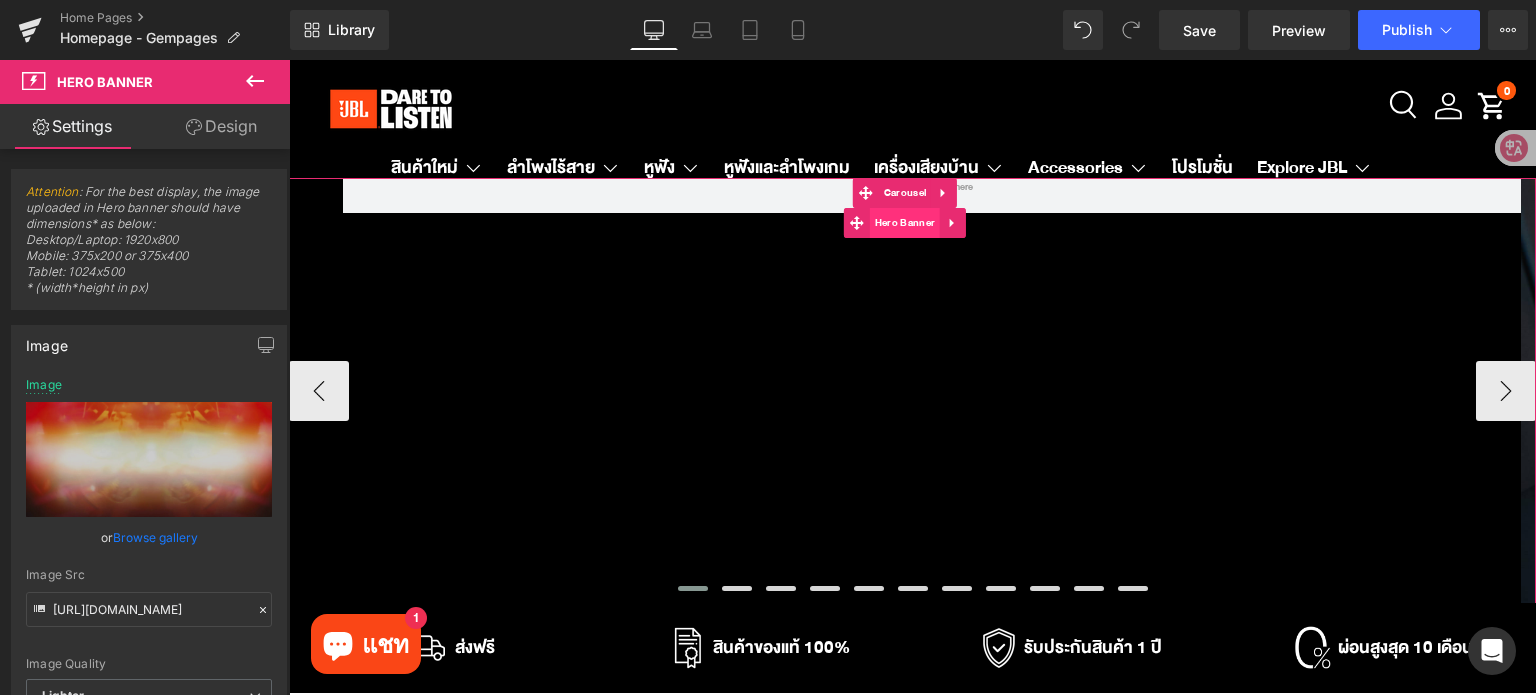 click on "Hero Banner" at bounding box center (905, 223) 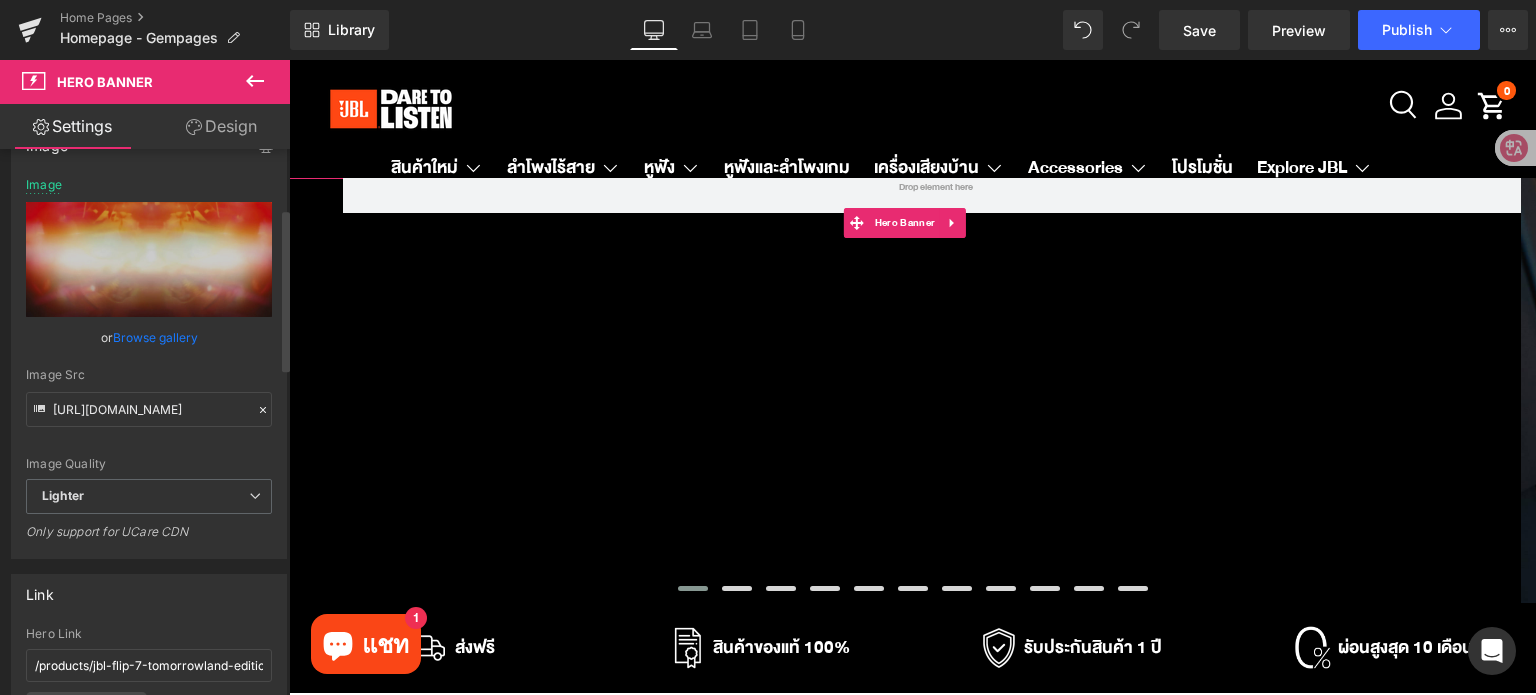 scroll, scrollTop: 0, scrollLeft: 0, axis: both 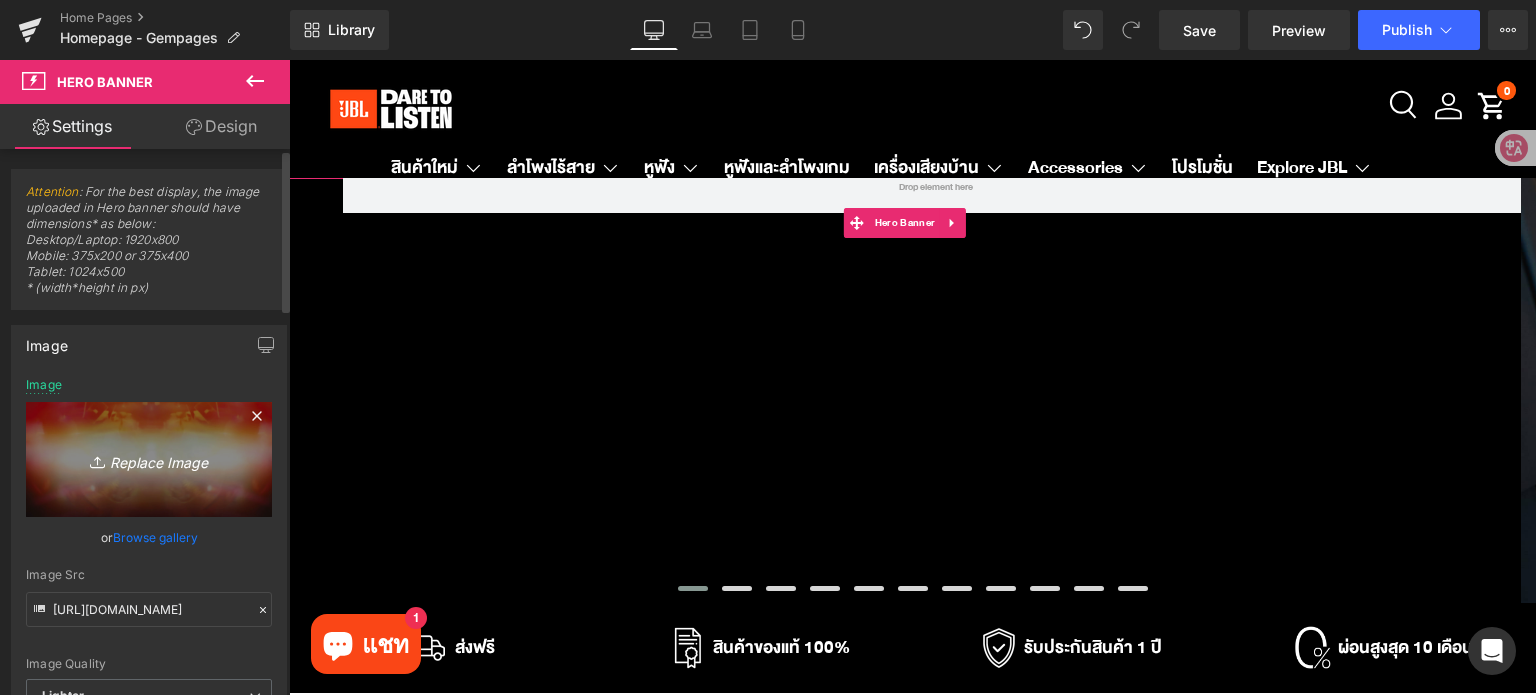 click on "Replace Image" at bounding box center [149, 459] 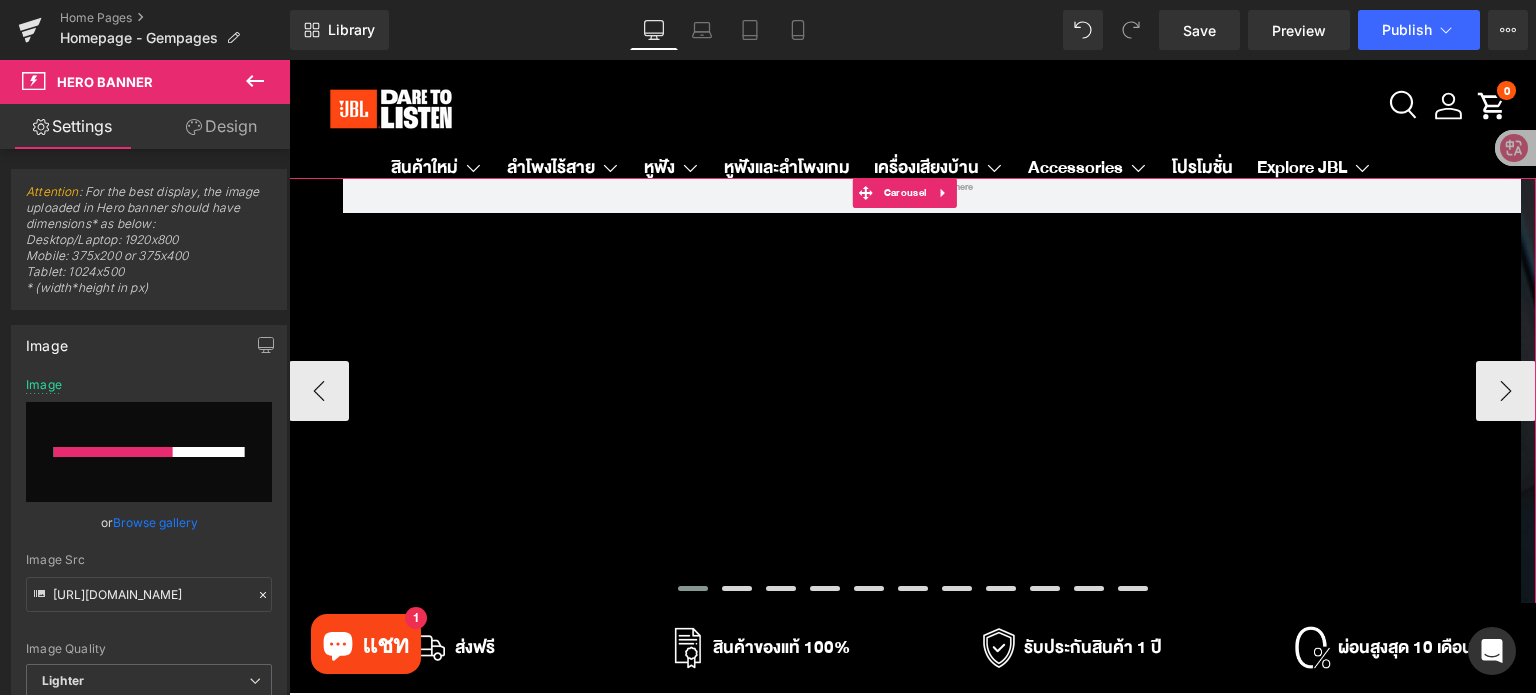 type 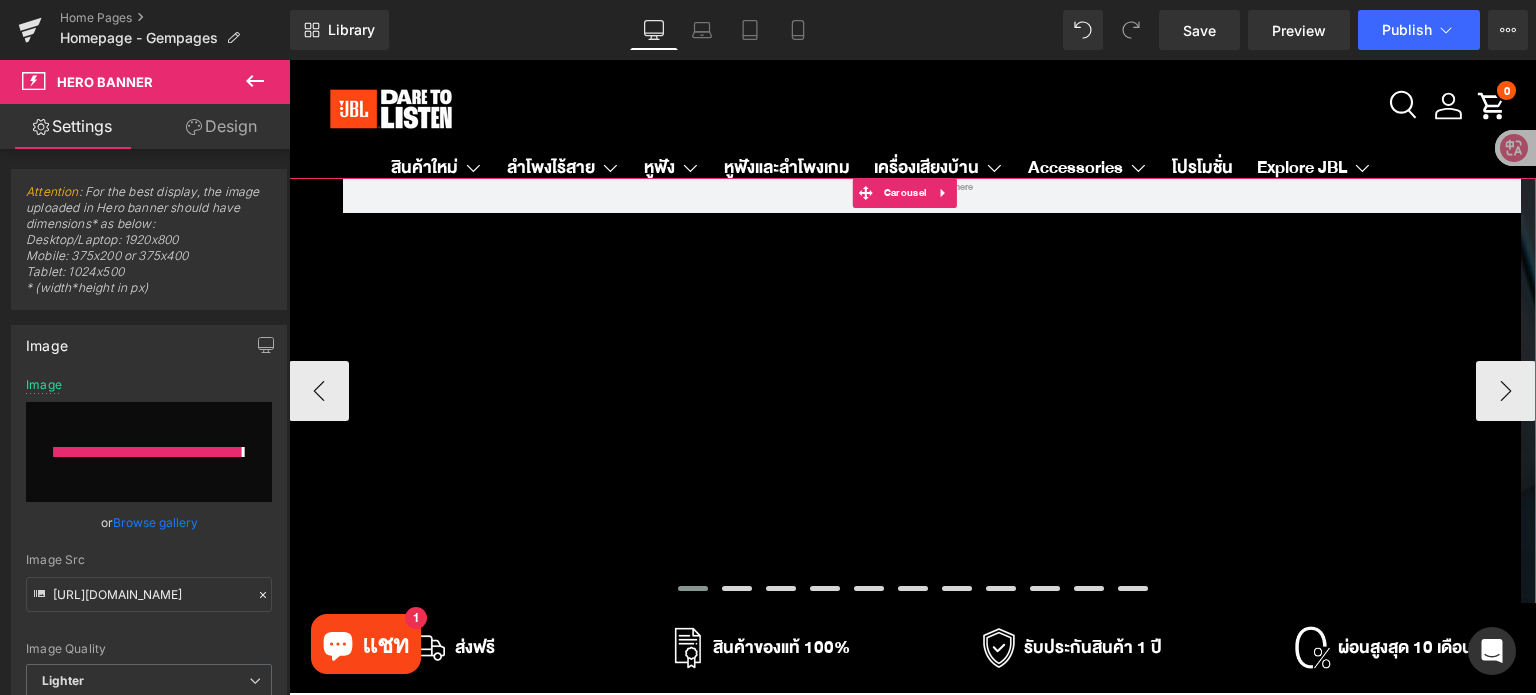 type on "[URL][DOMAIN_NAME]" 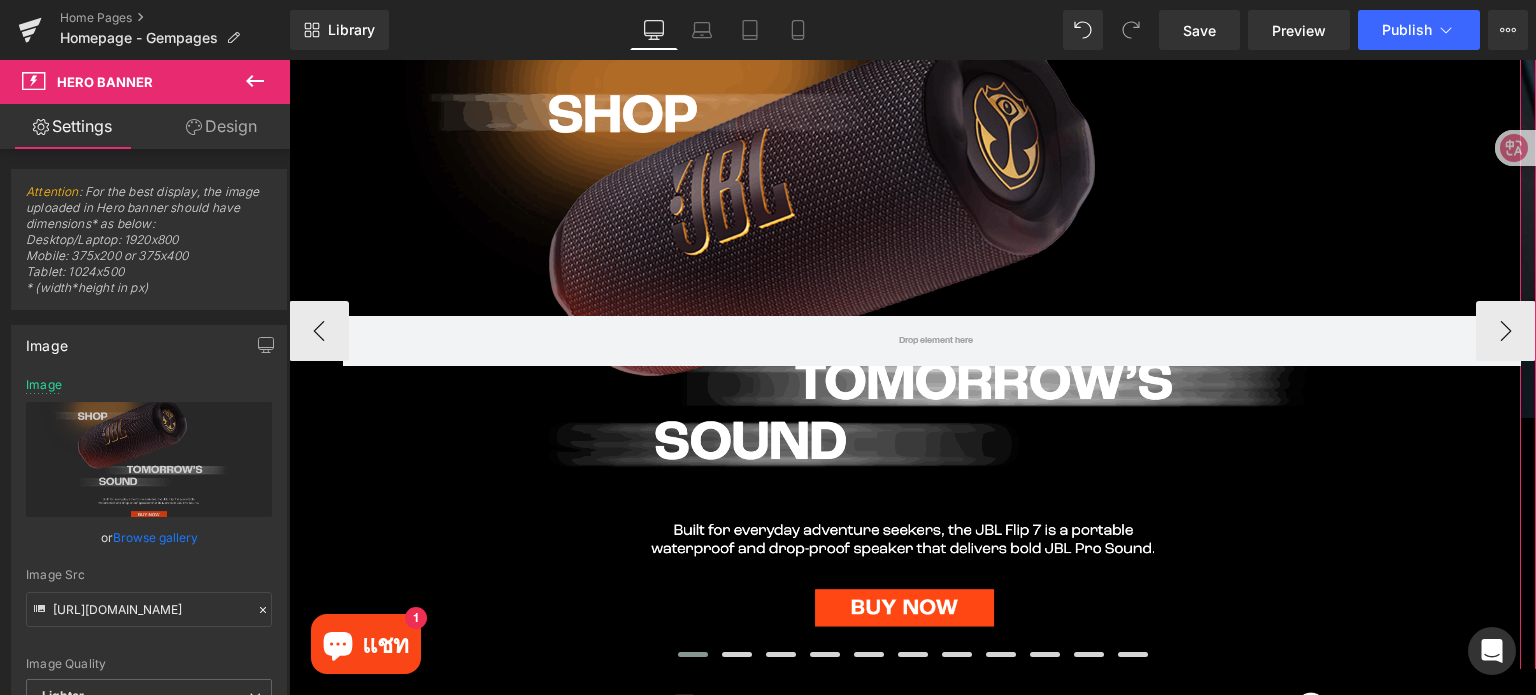 scroll, scrollTop: 200, scrollLeft: 0, axis: vertical 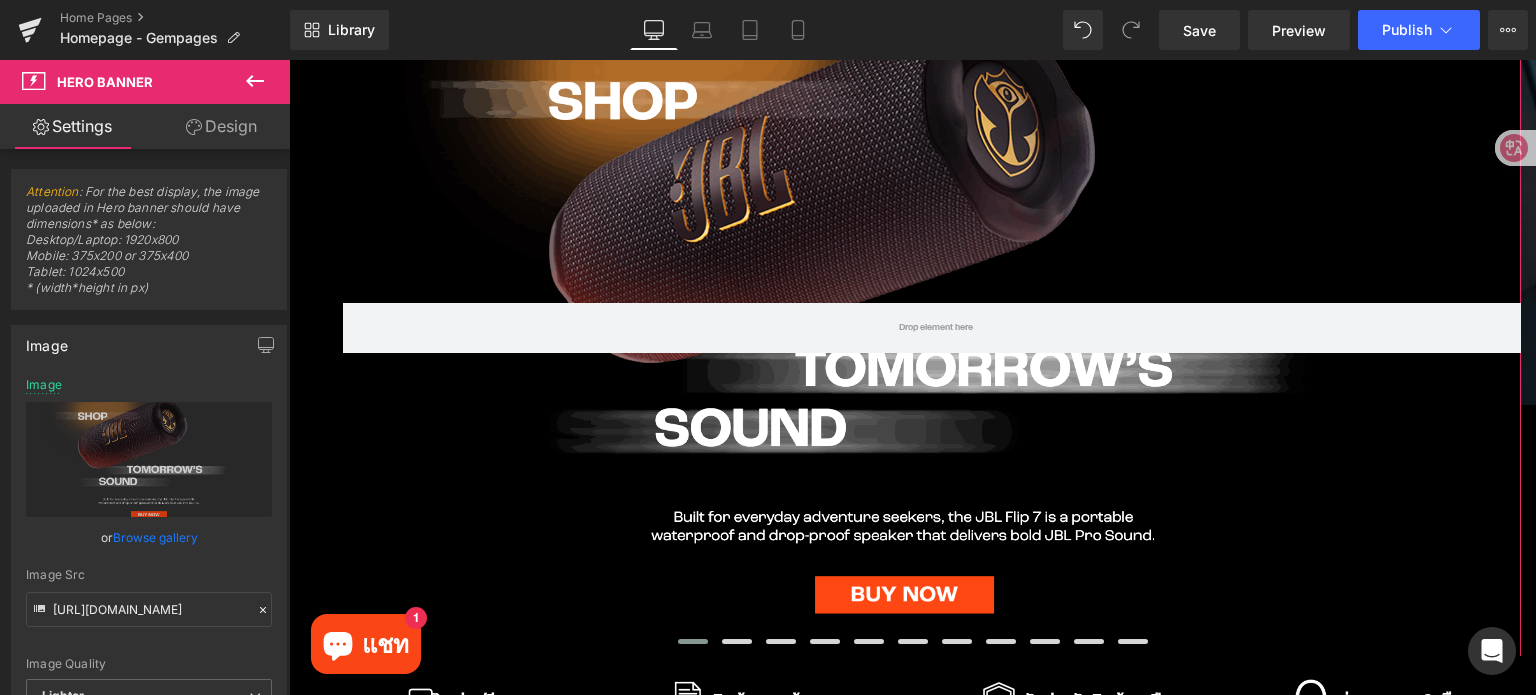 click on "Design" at bounding box center [221, 126] 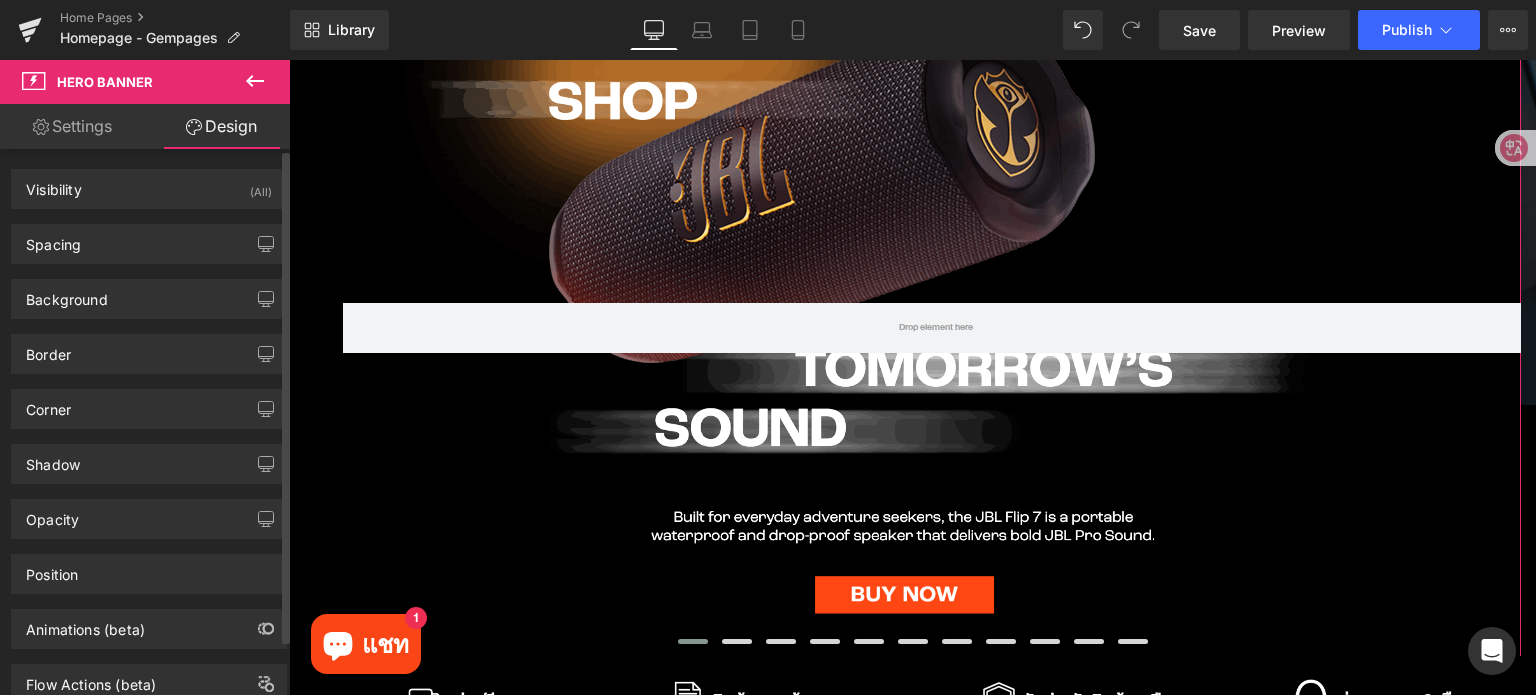 type on "#000000" 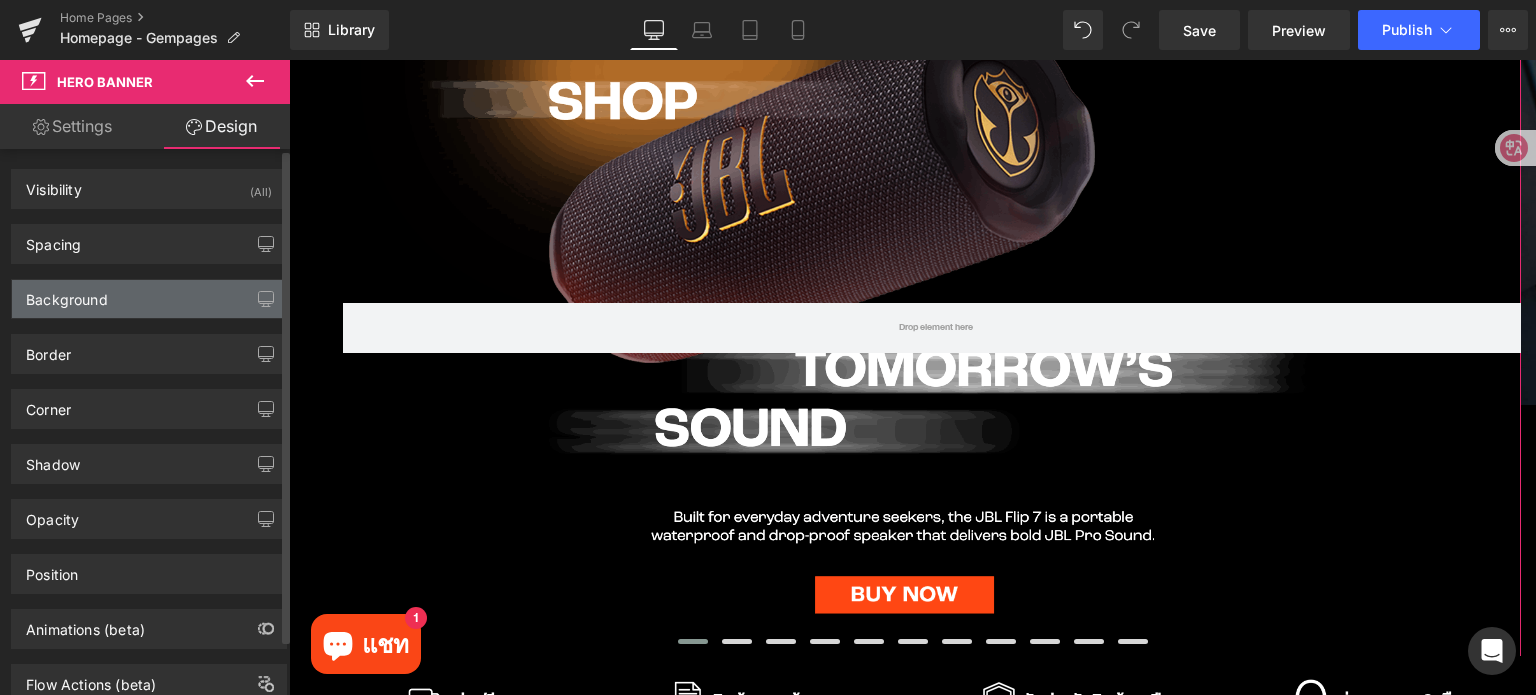click on "Background" at bounding box center (149, 299) 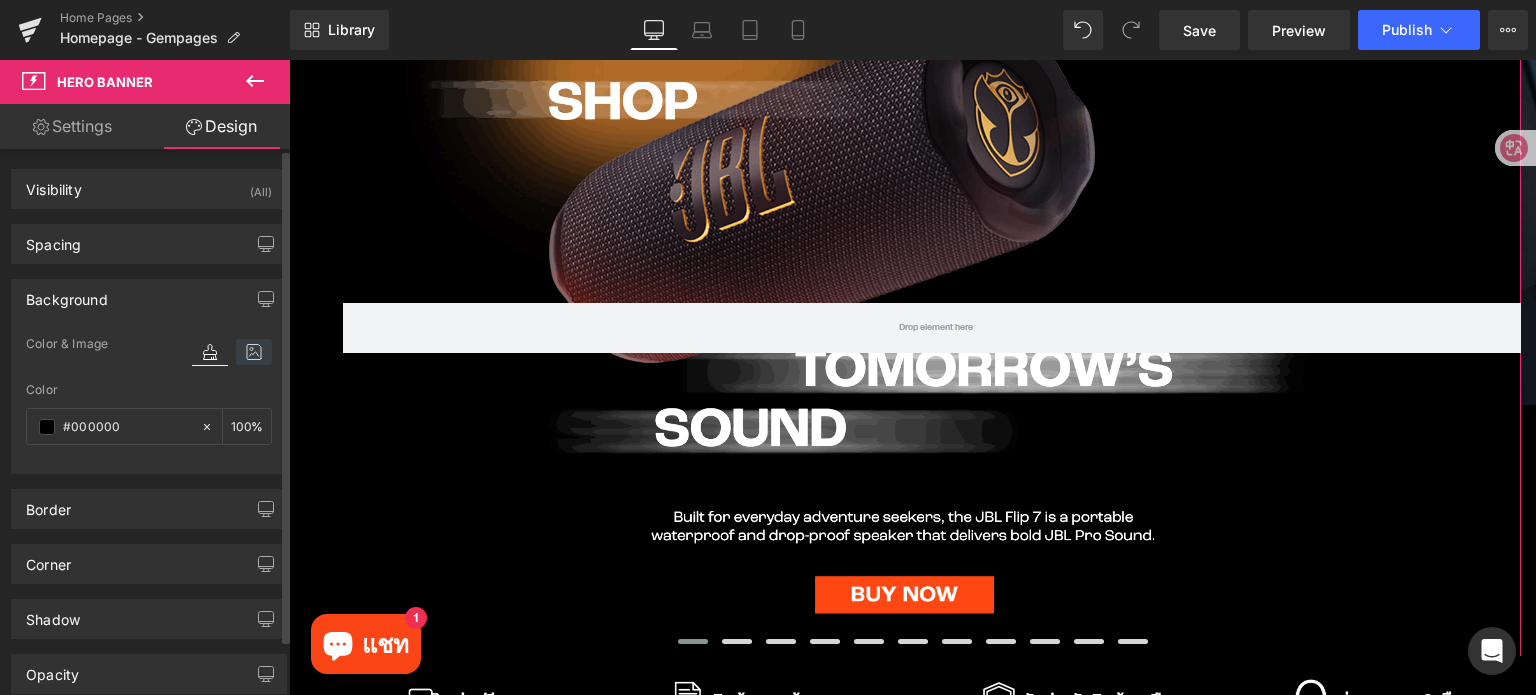 click at bounding box center [254, 352] 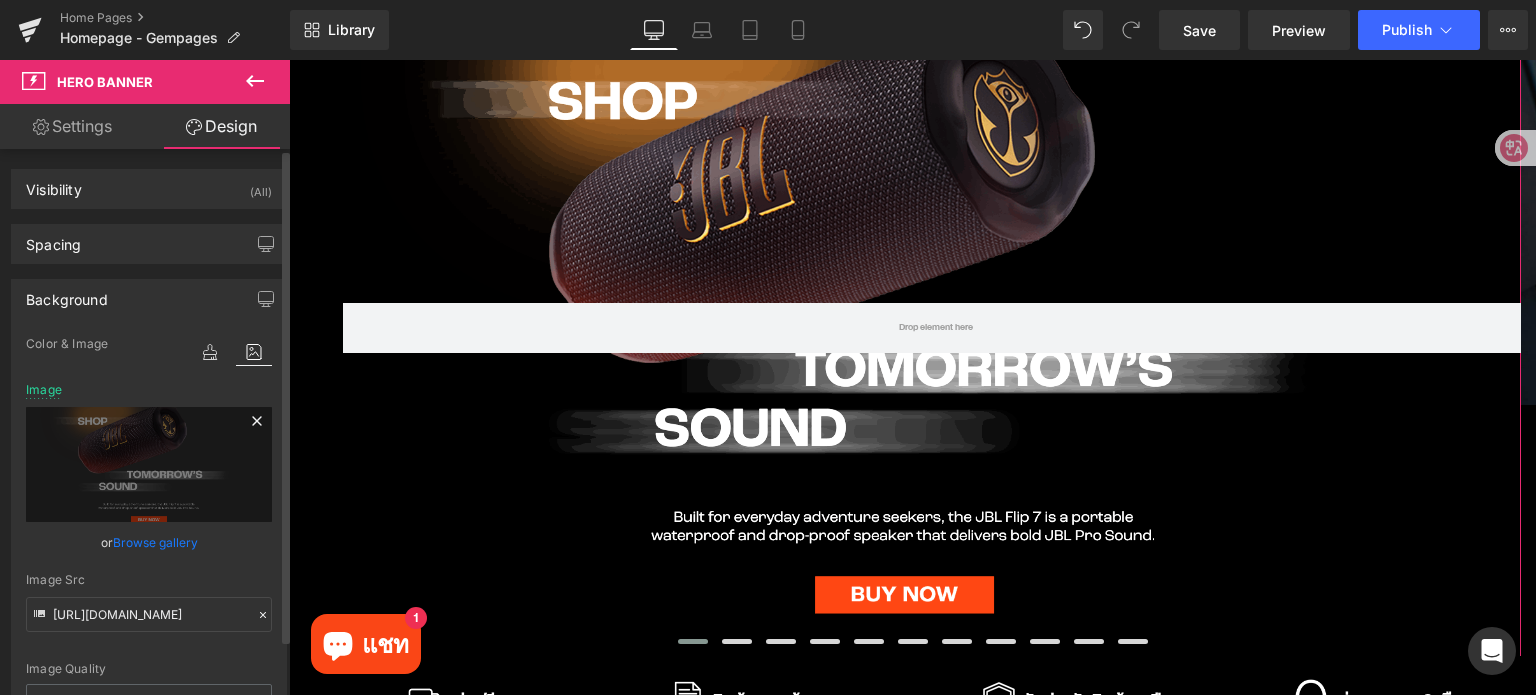 click 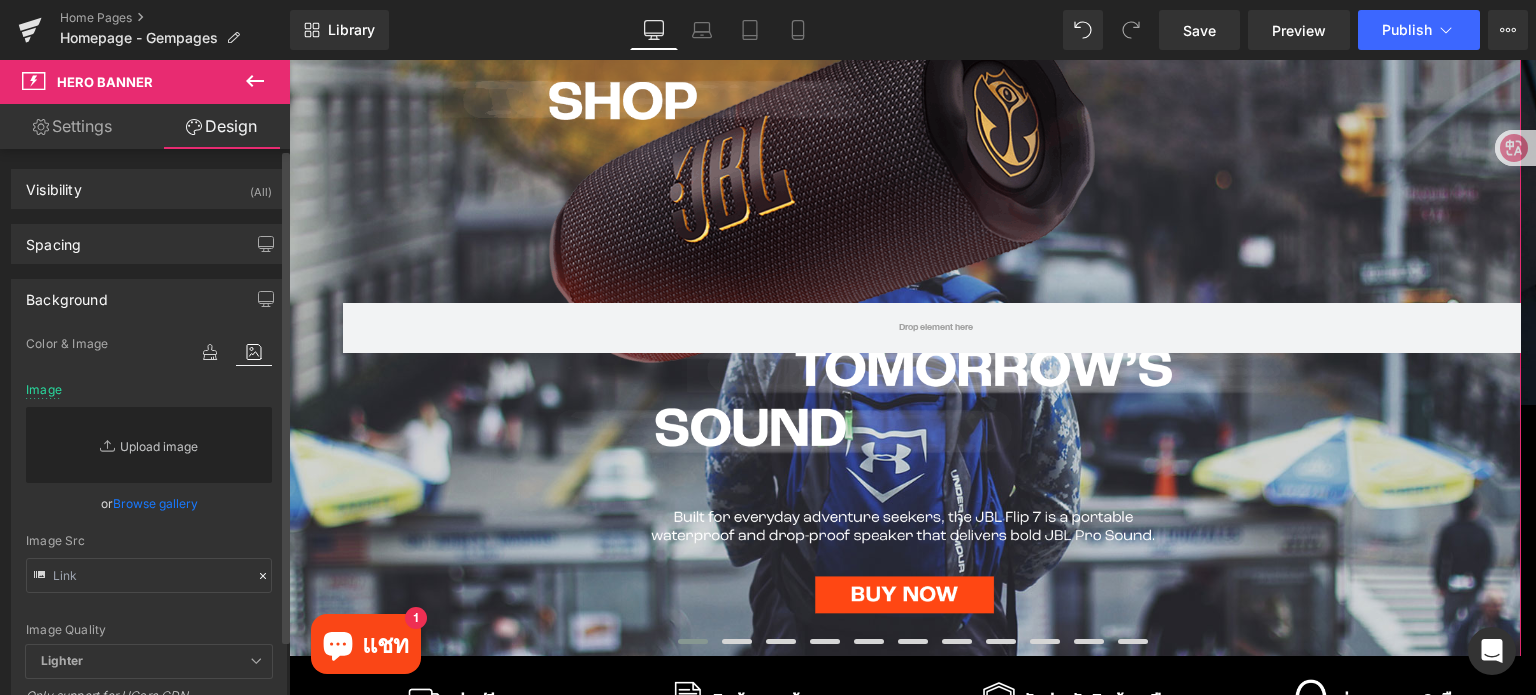 click on "Replace Image" at bounding box center [149, 445] 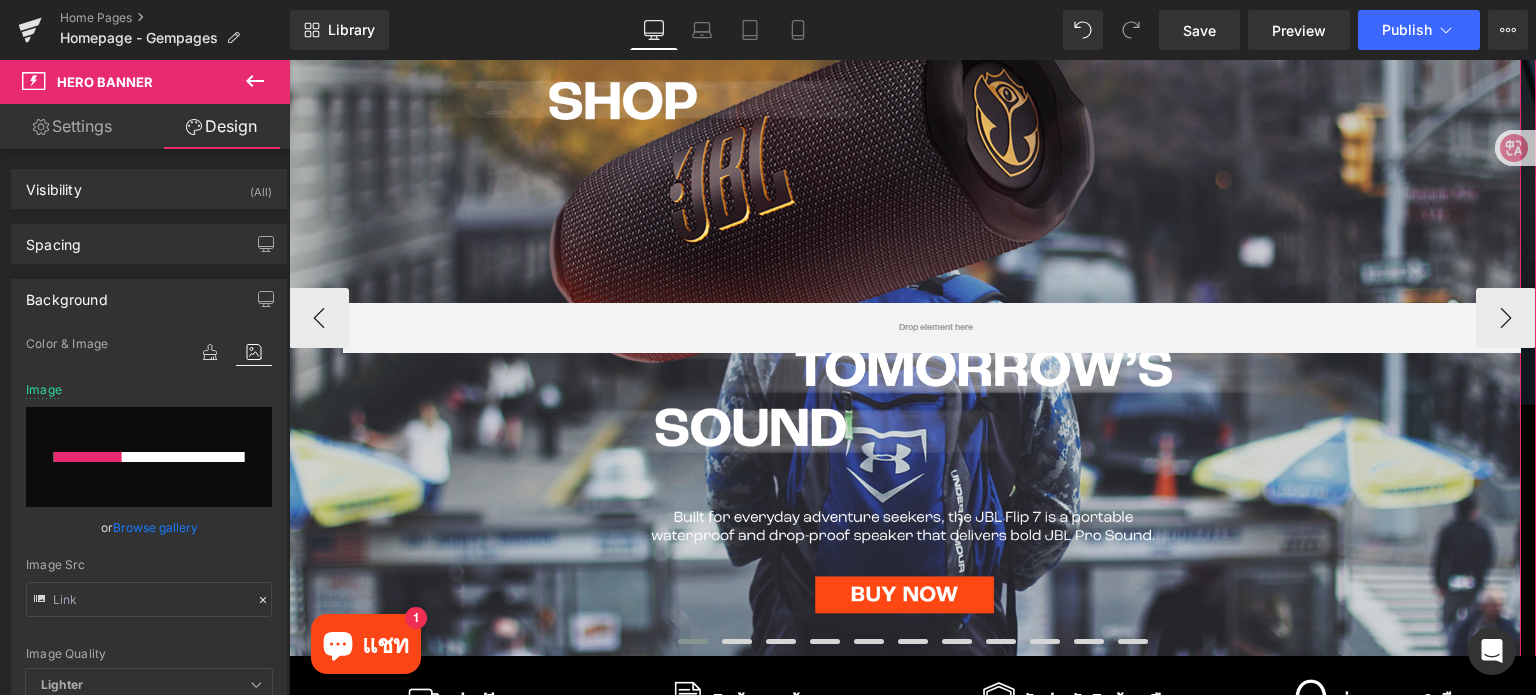 type 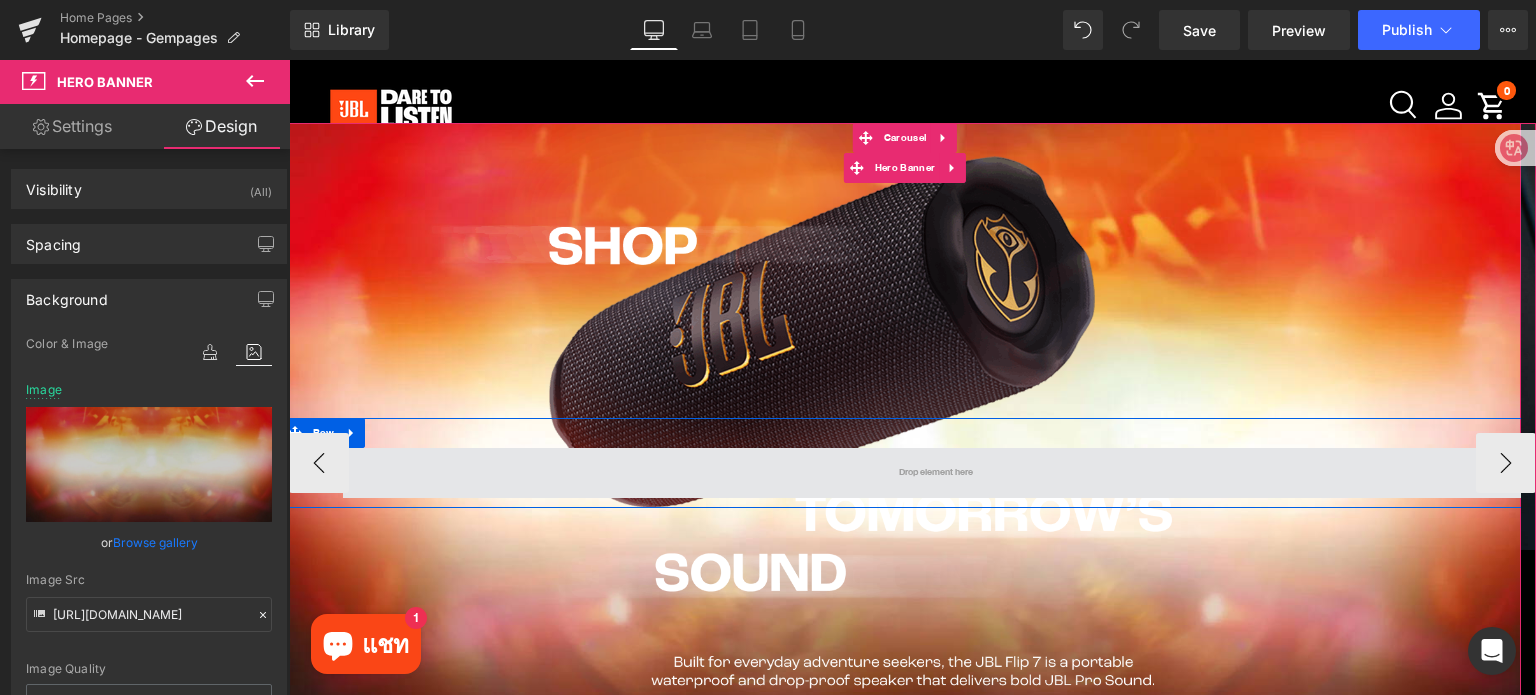 scroll, scrollTop: 0, scrollLeft: 0, axis: both 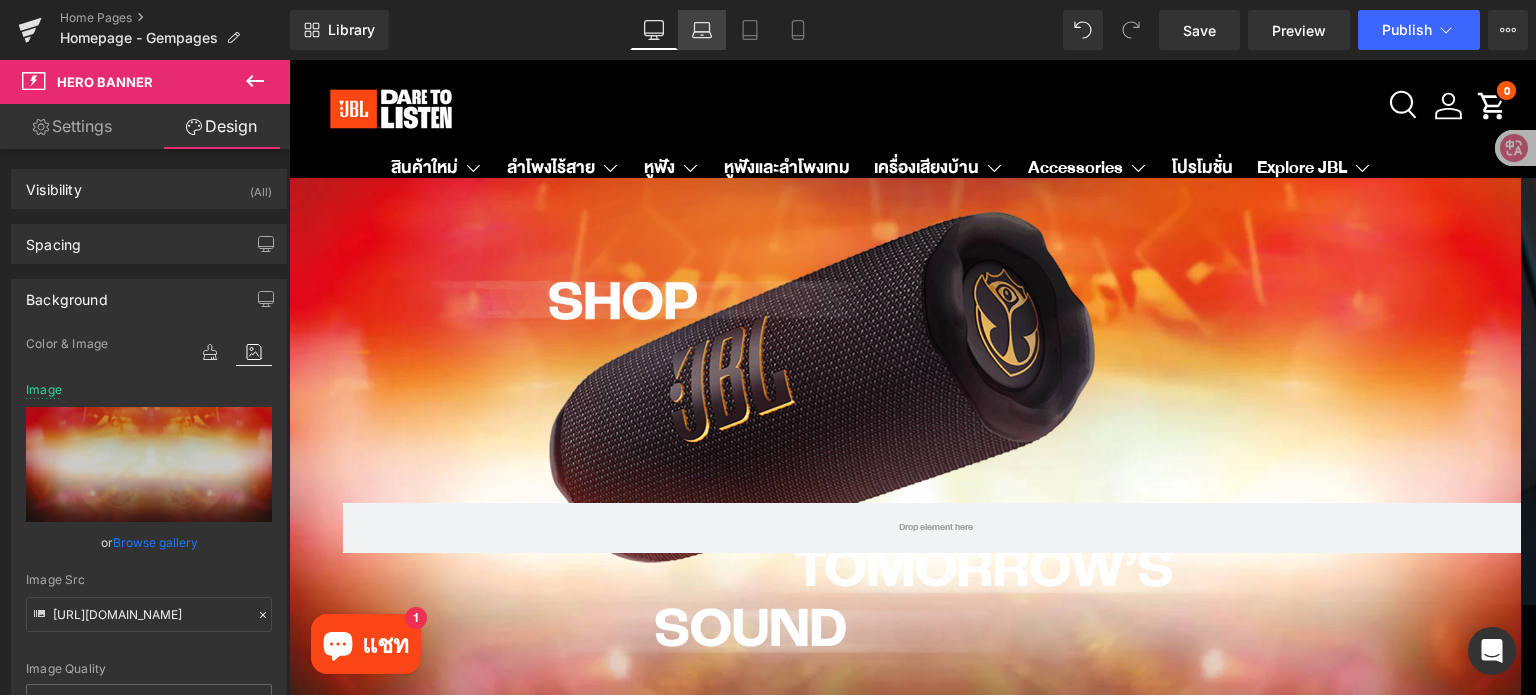 click 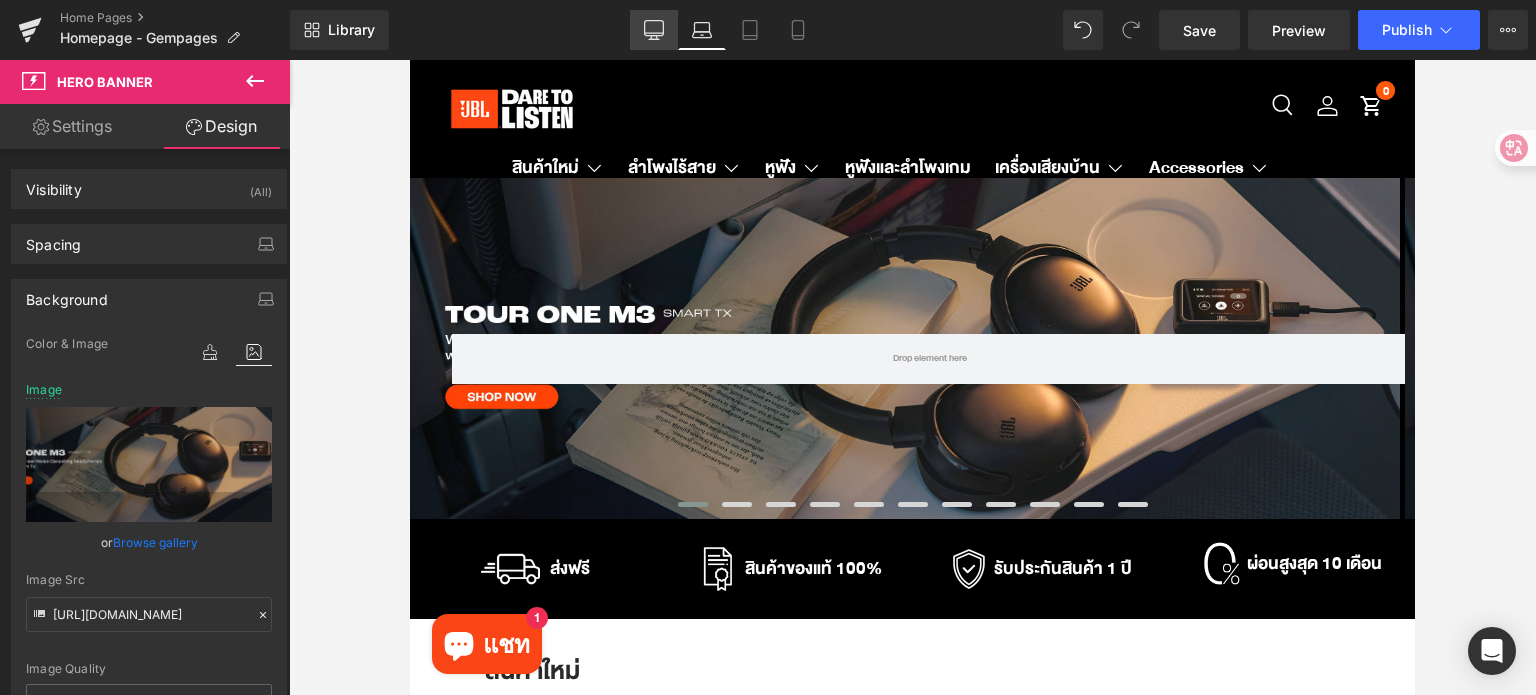 click 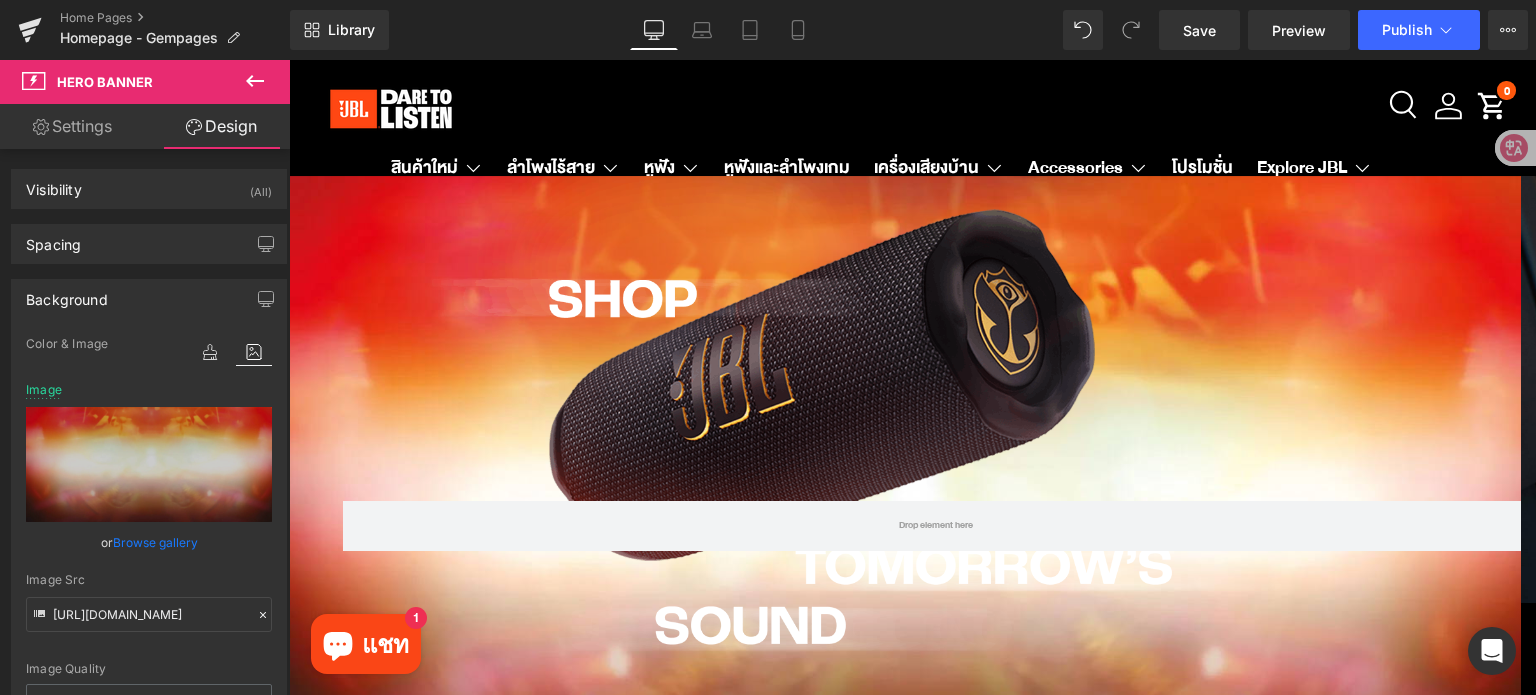 scroll, scrollTop: 0, scrollLeft: 0, axis: both 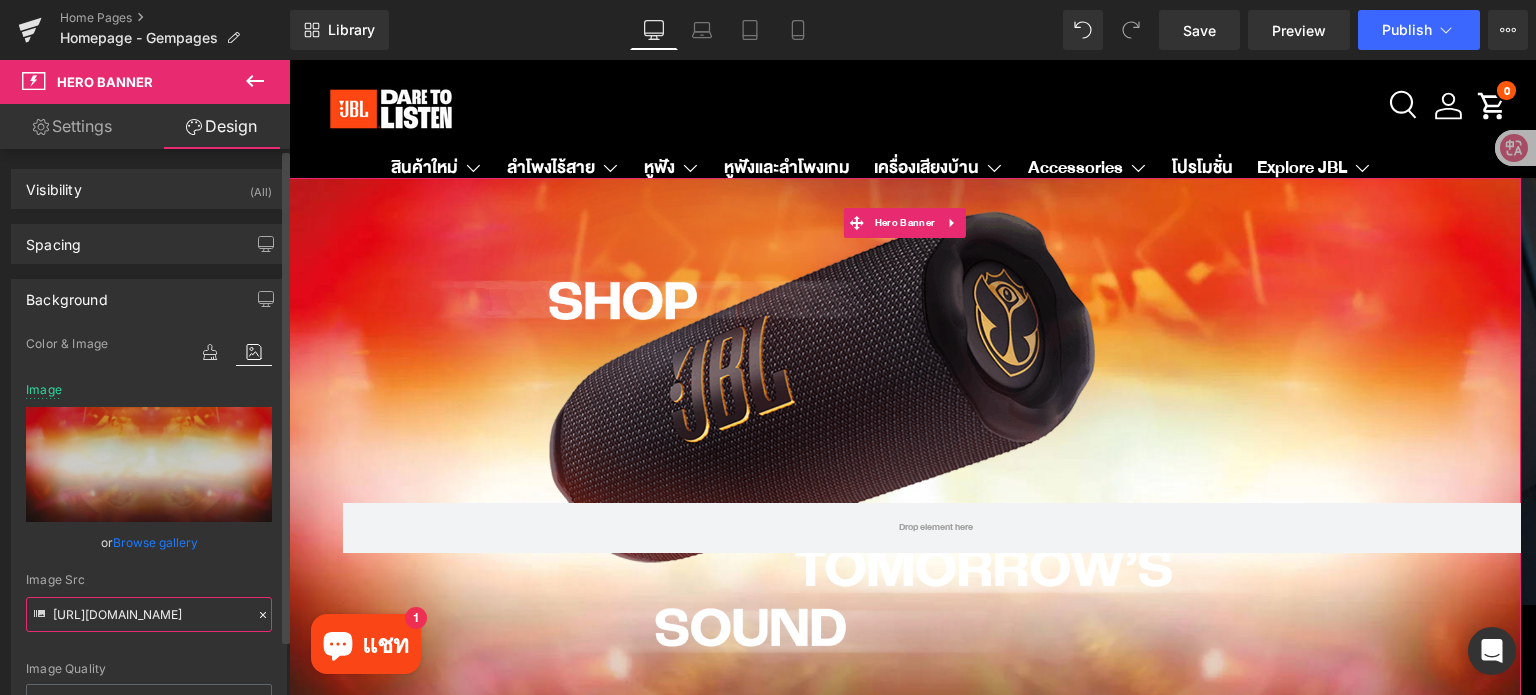 click on "[URL][DOMAIN_NAME]" at bounding box center [149, 614] 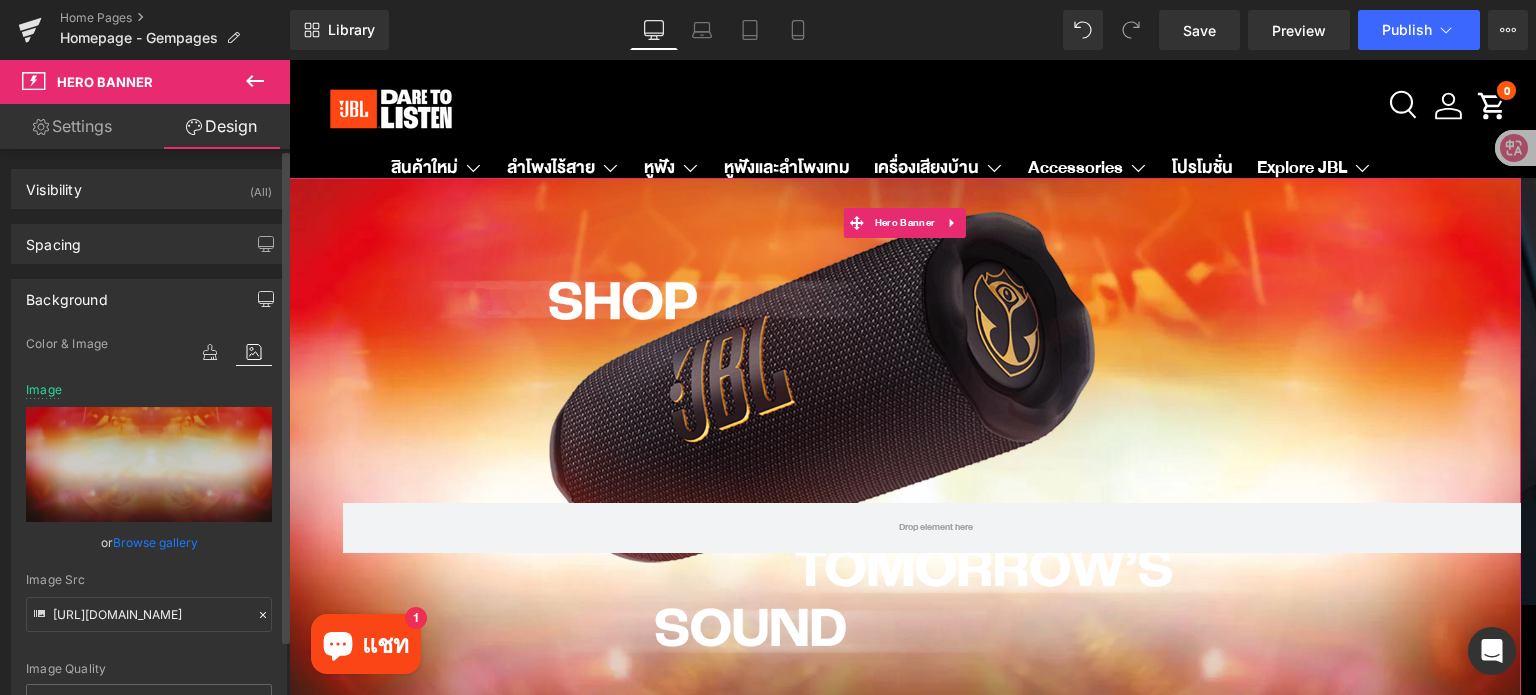 click 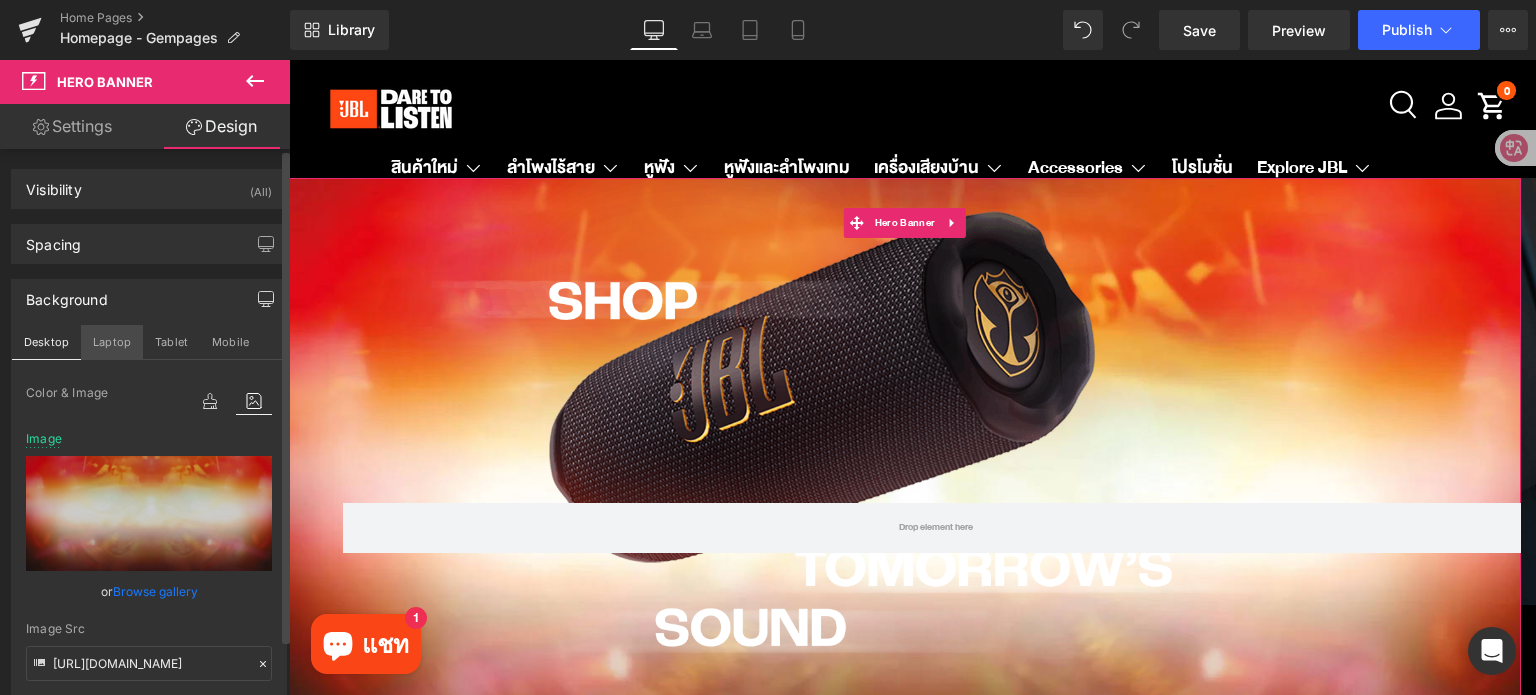 click on "Laptop" at bounding box center [112, 342] 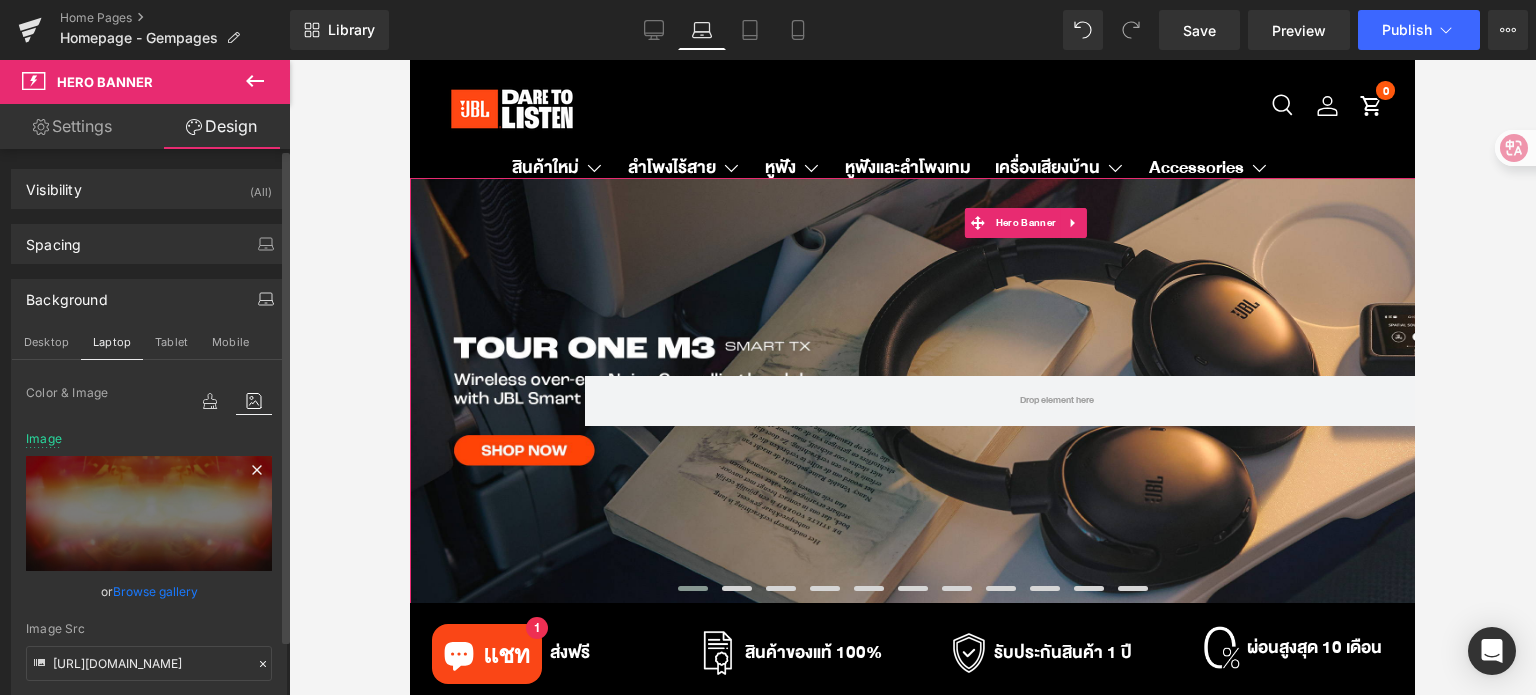 type on "[URL][DOMAIN_NAME]" 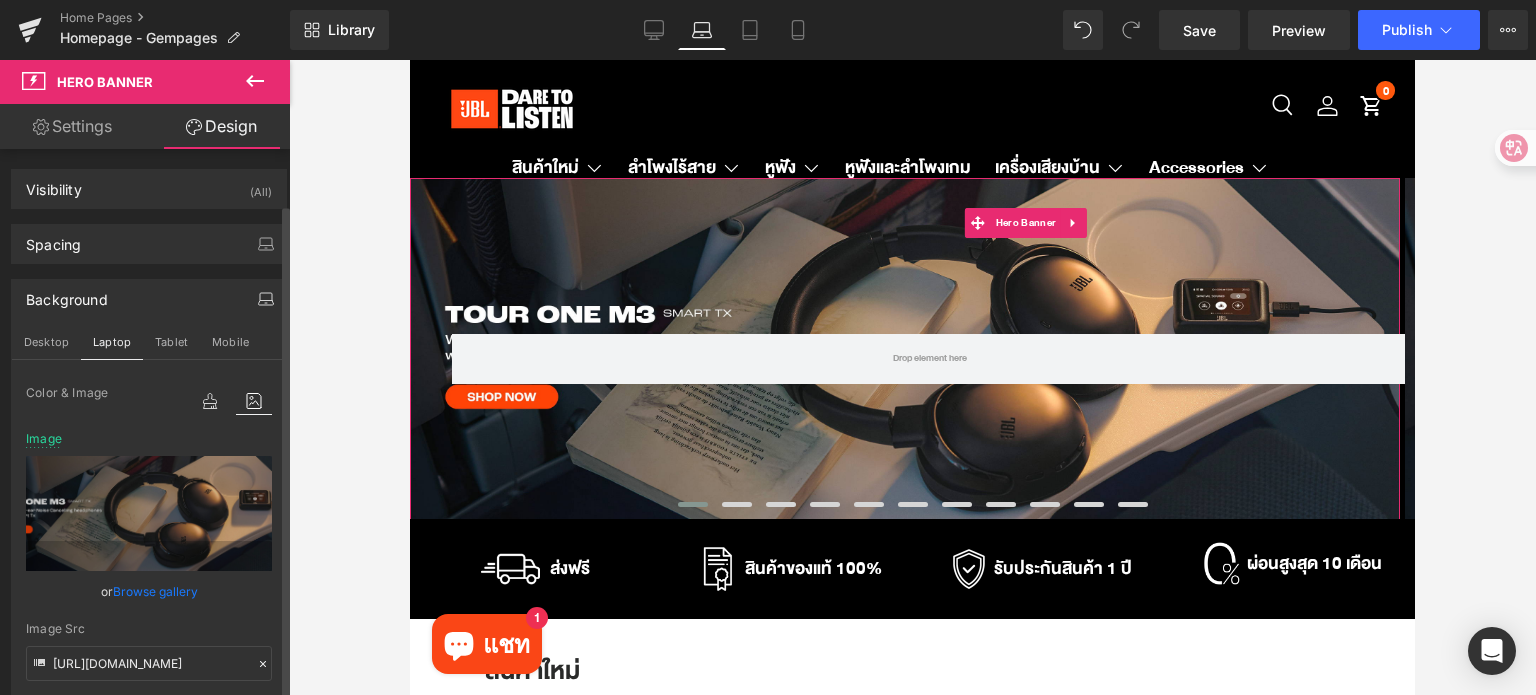 scroll, scrollTop: 300, scrollLeft: 0, axis: vertical 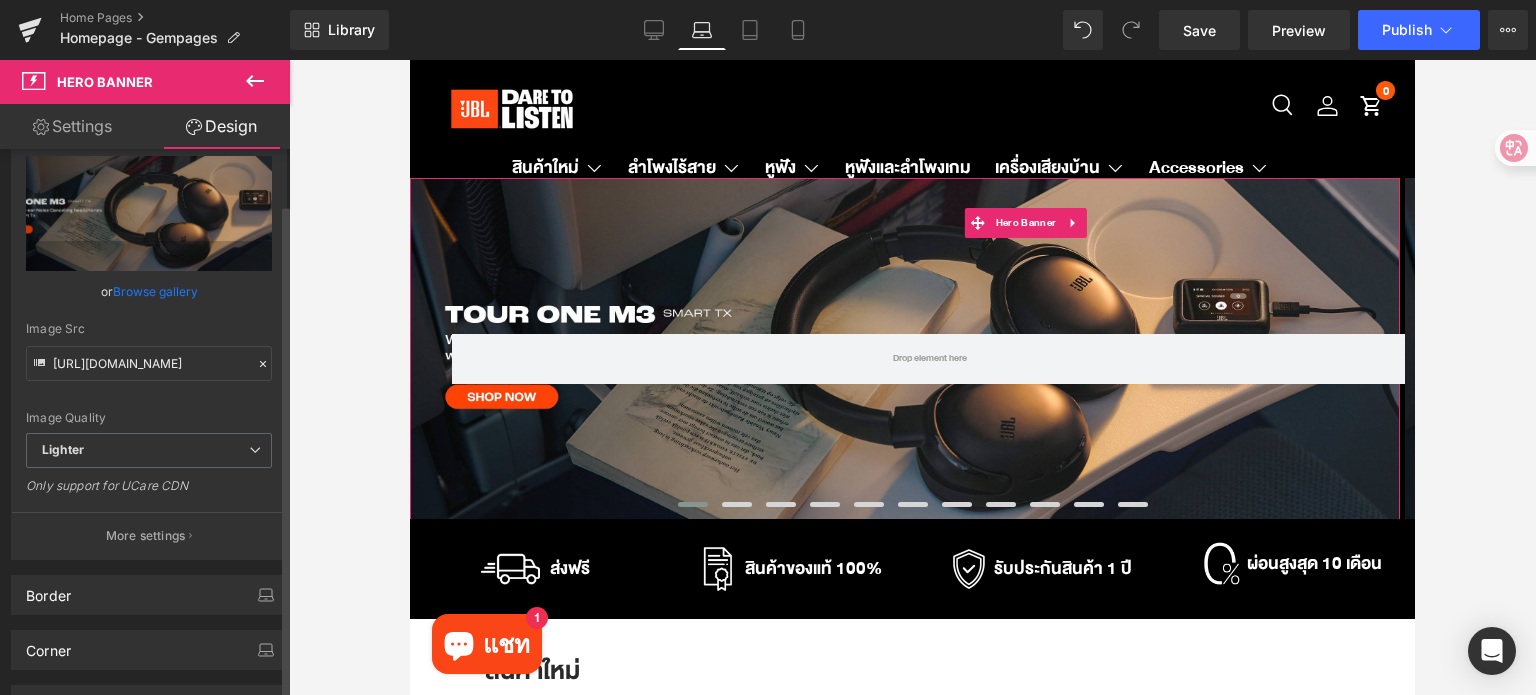 click 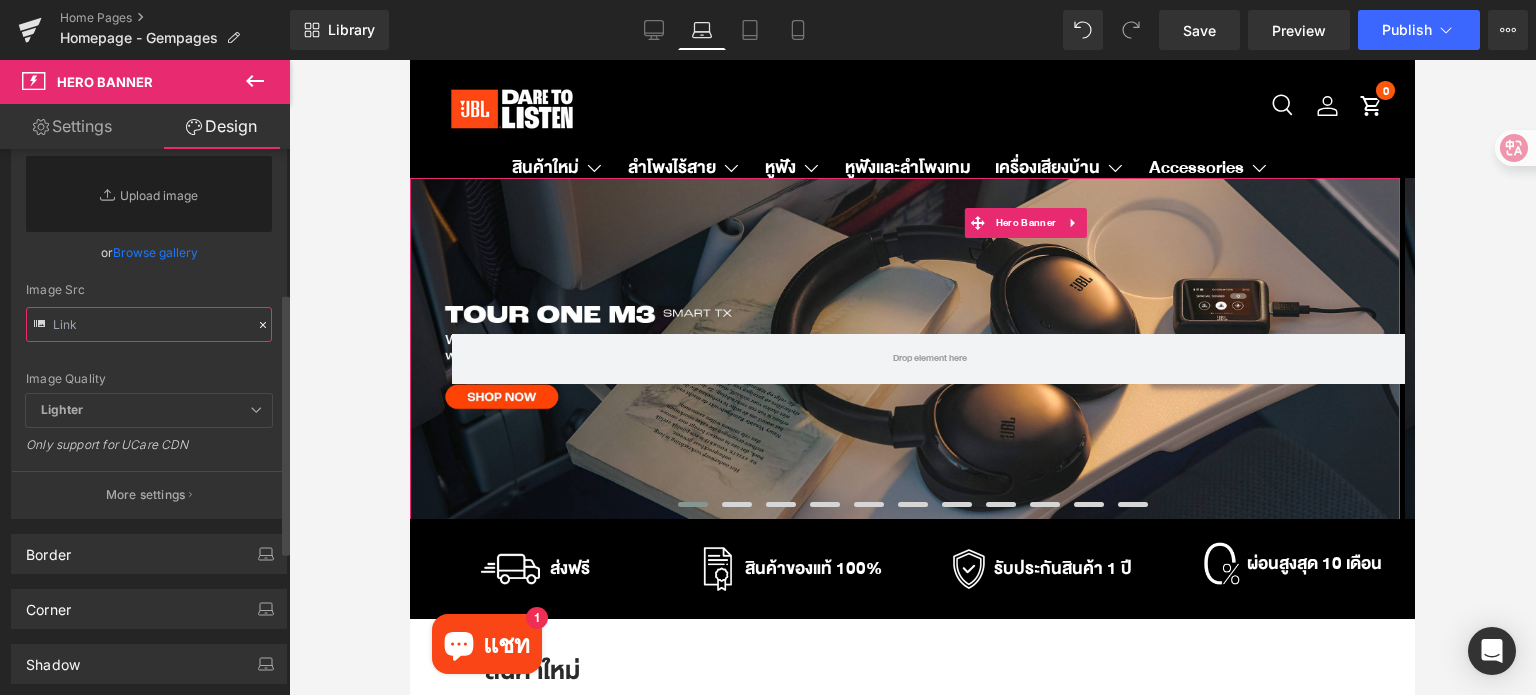 click at bounding box center (149, 324) 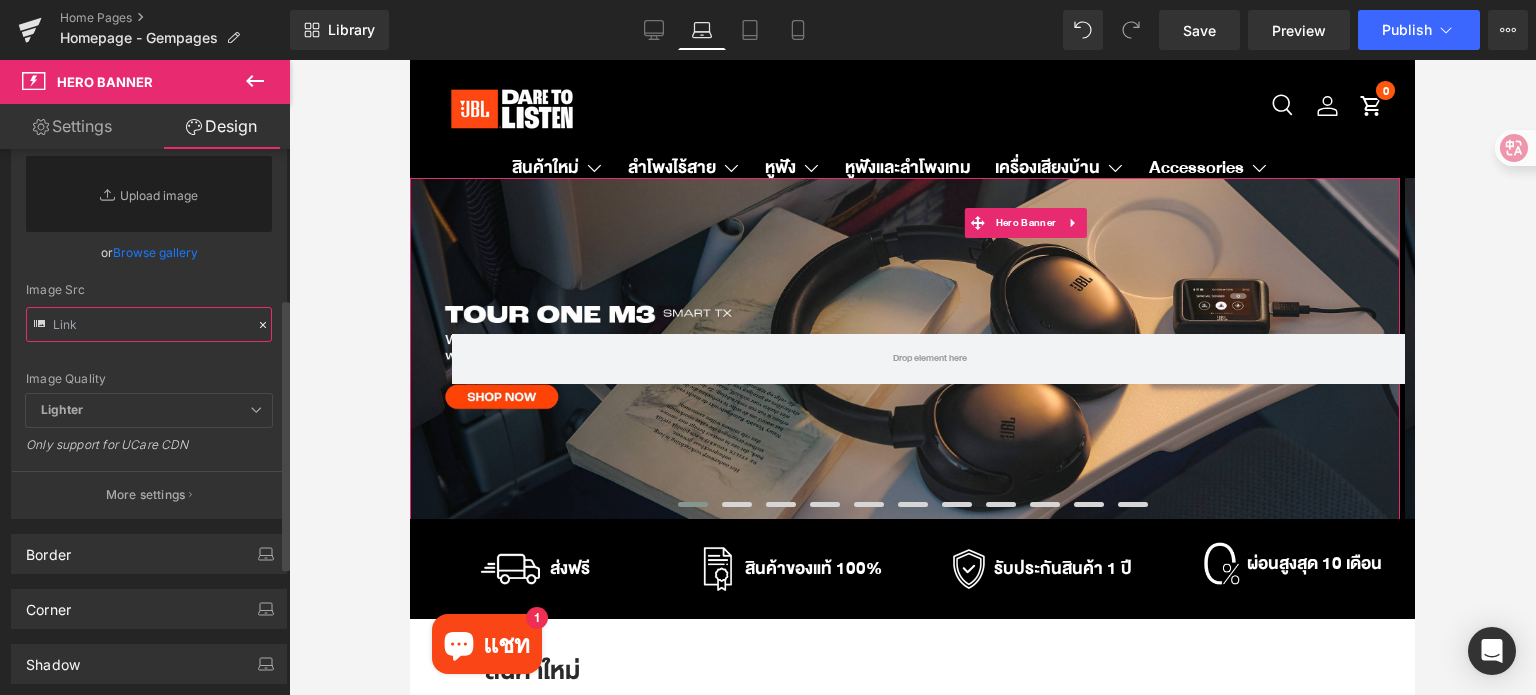 paste on "[URL][DOMAIN_NAME]" 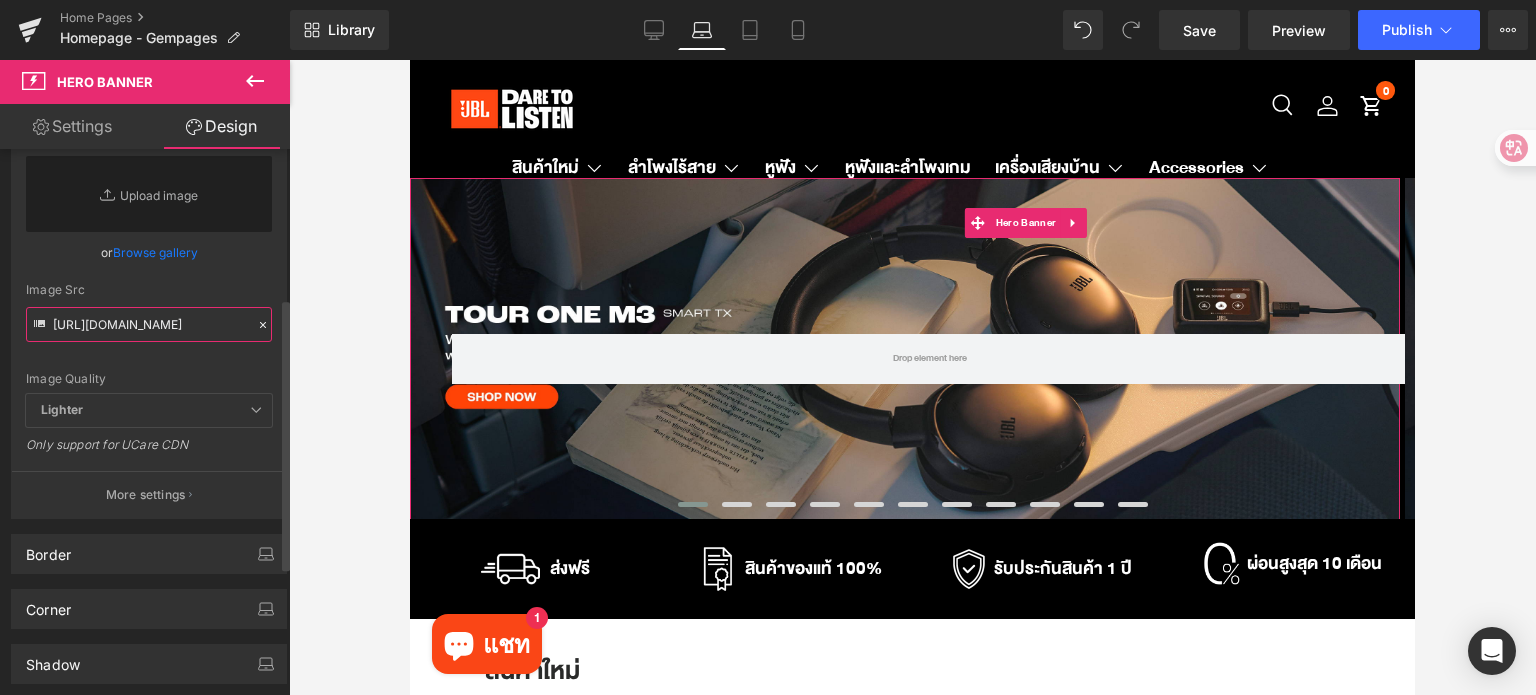 scroll, scrollTop: 0, scrollLeft: 920, axis: horizontal 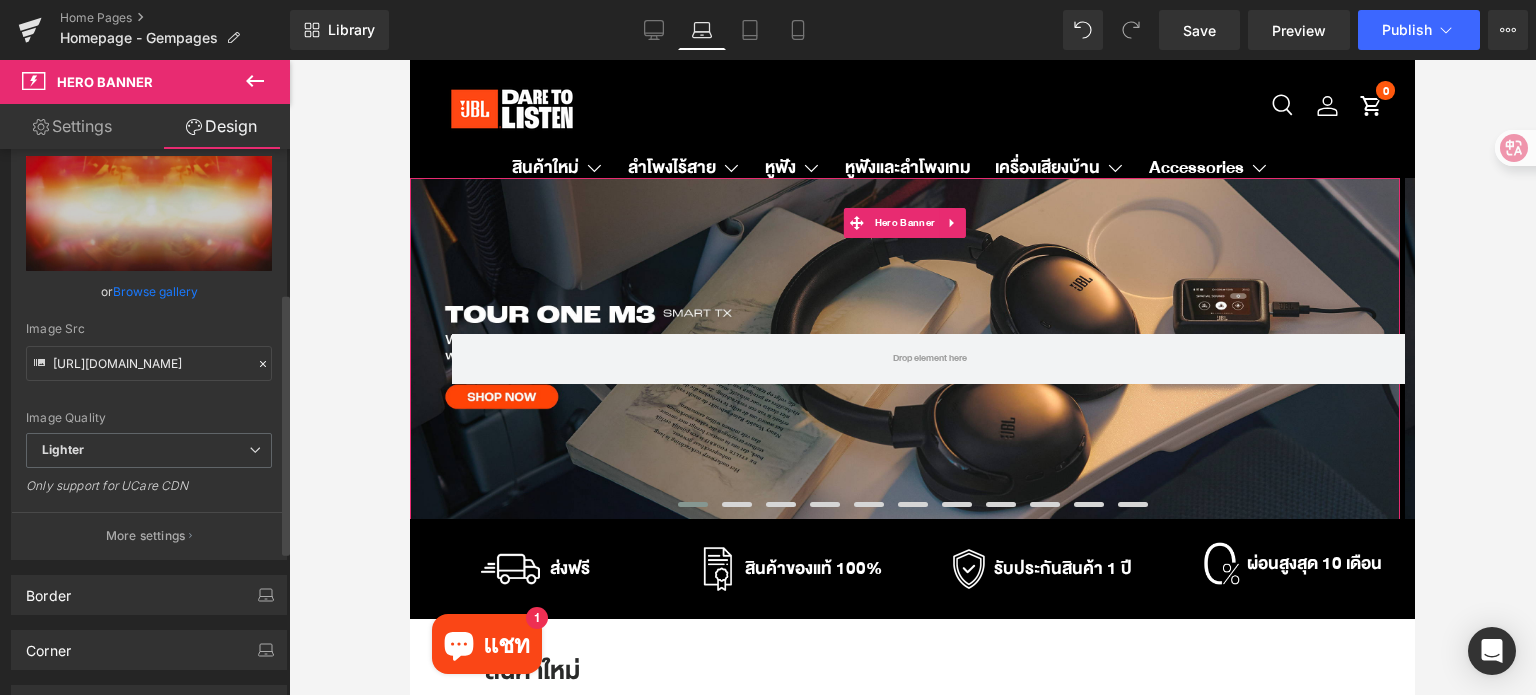 click on "Image Quality Lighter Lightest
Lighter
Lighter Lightest Only support for UCare CDN" at bounding box center (149, 257) 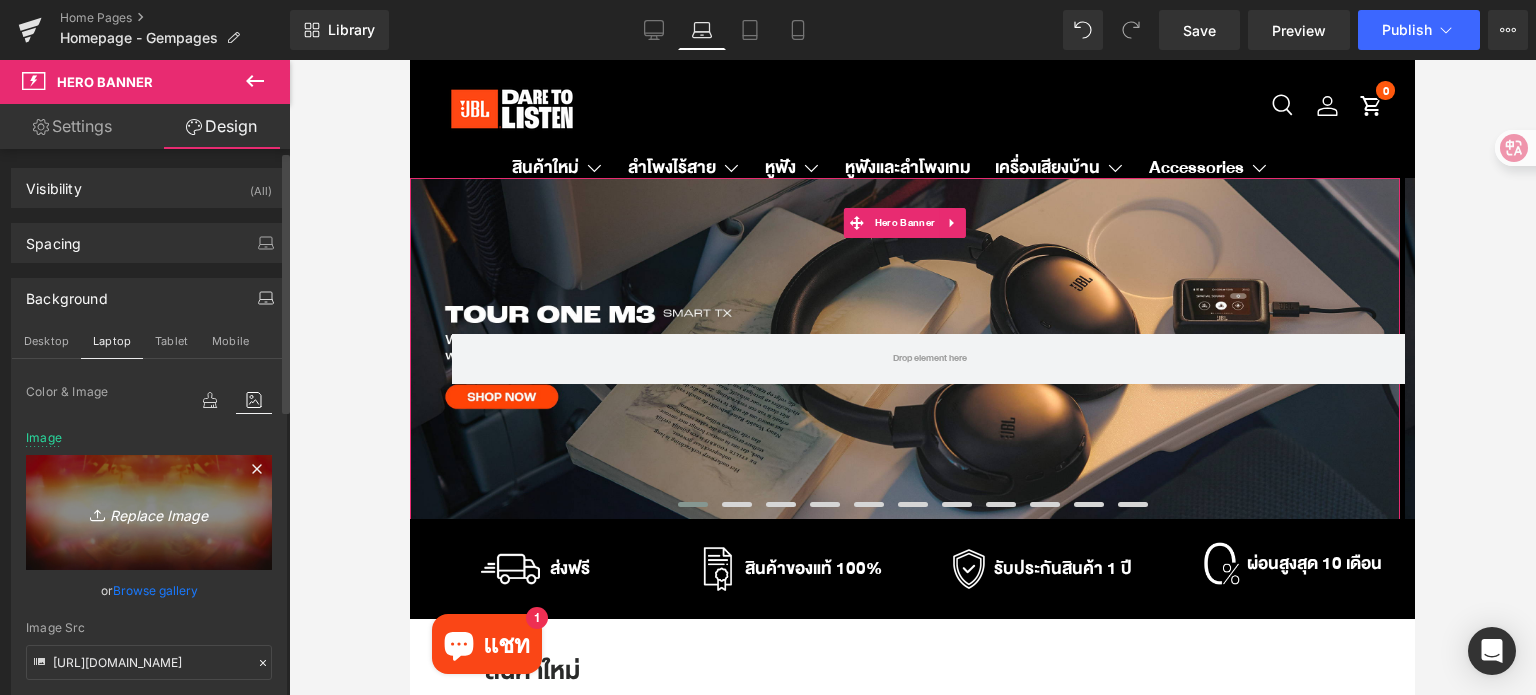 scroll, scrollTop: 0, scrollLeft: 0, axis: both 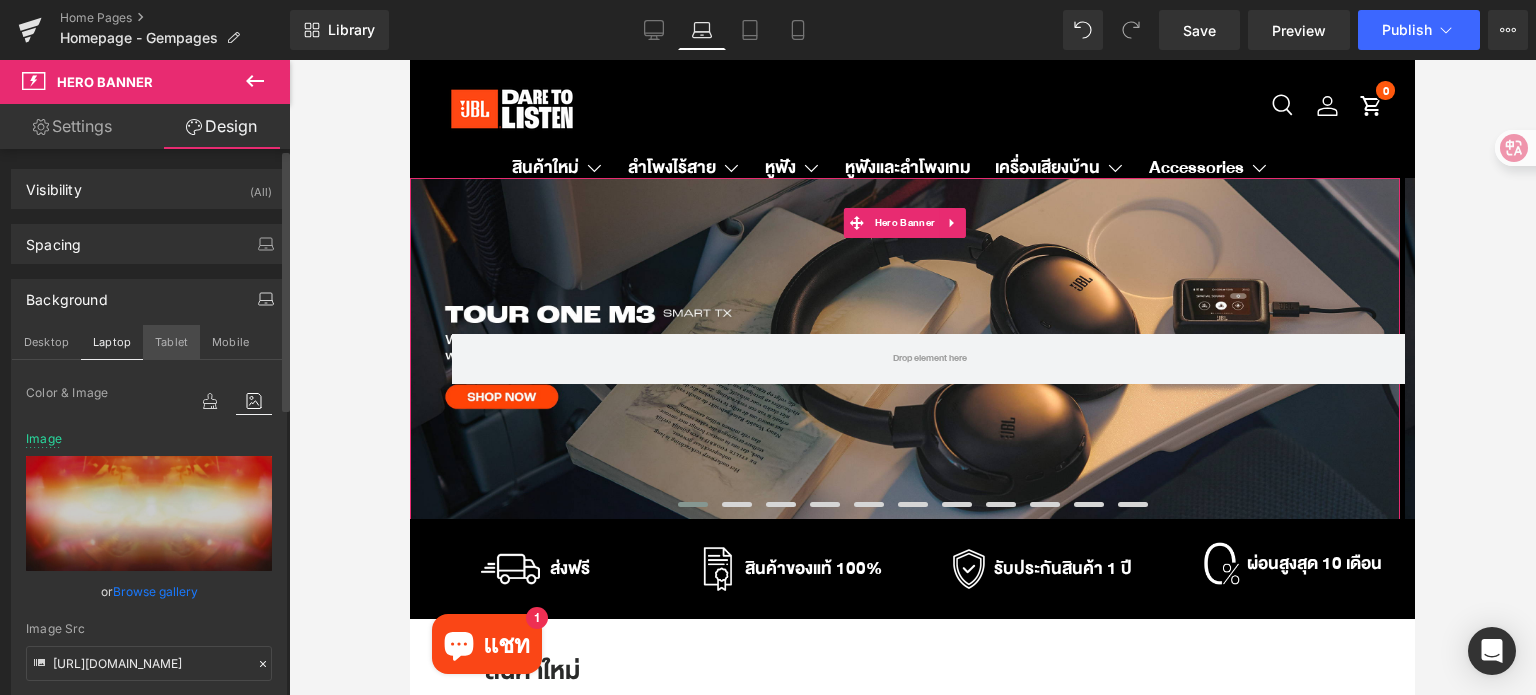 click on "Tablet" at bounding box center [171, 342] 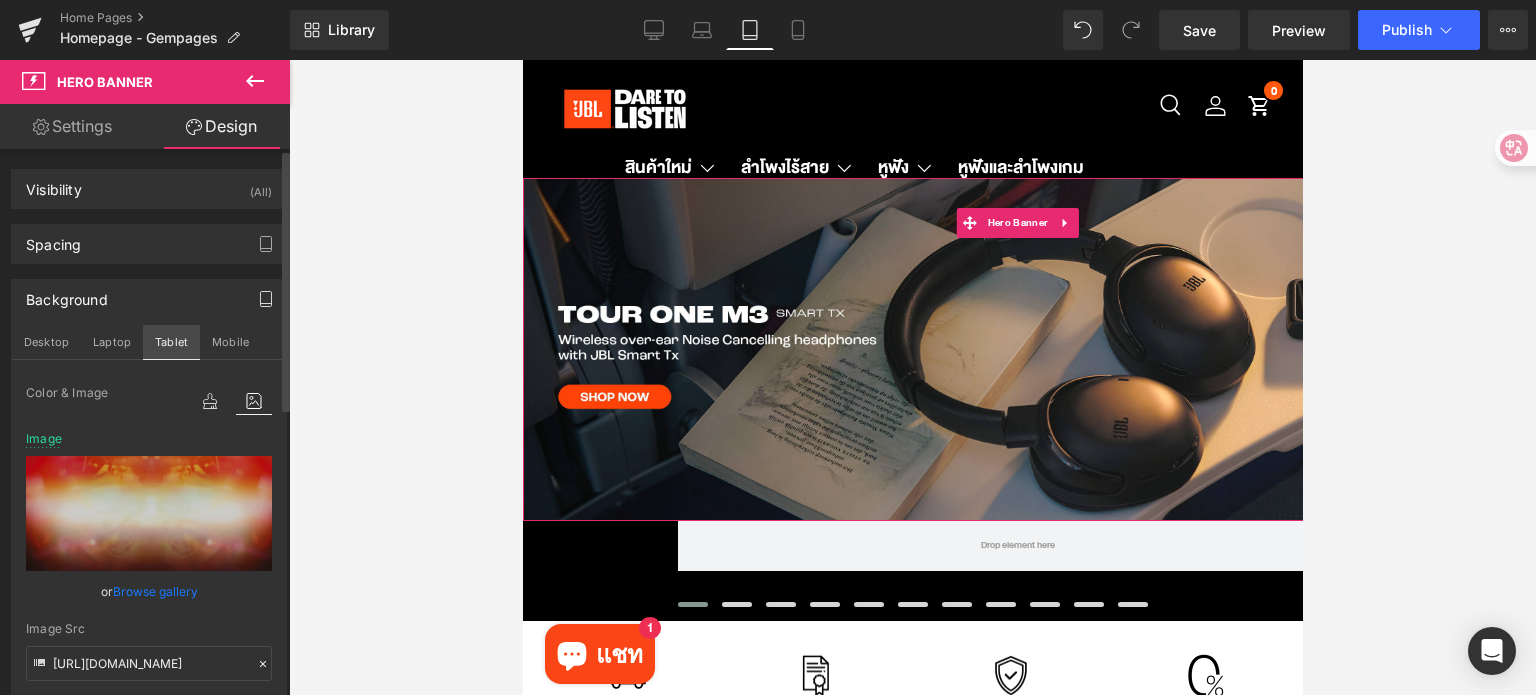 type on "[URL][DOMAIN_NAME]" 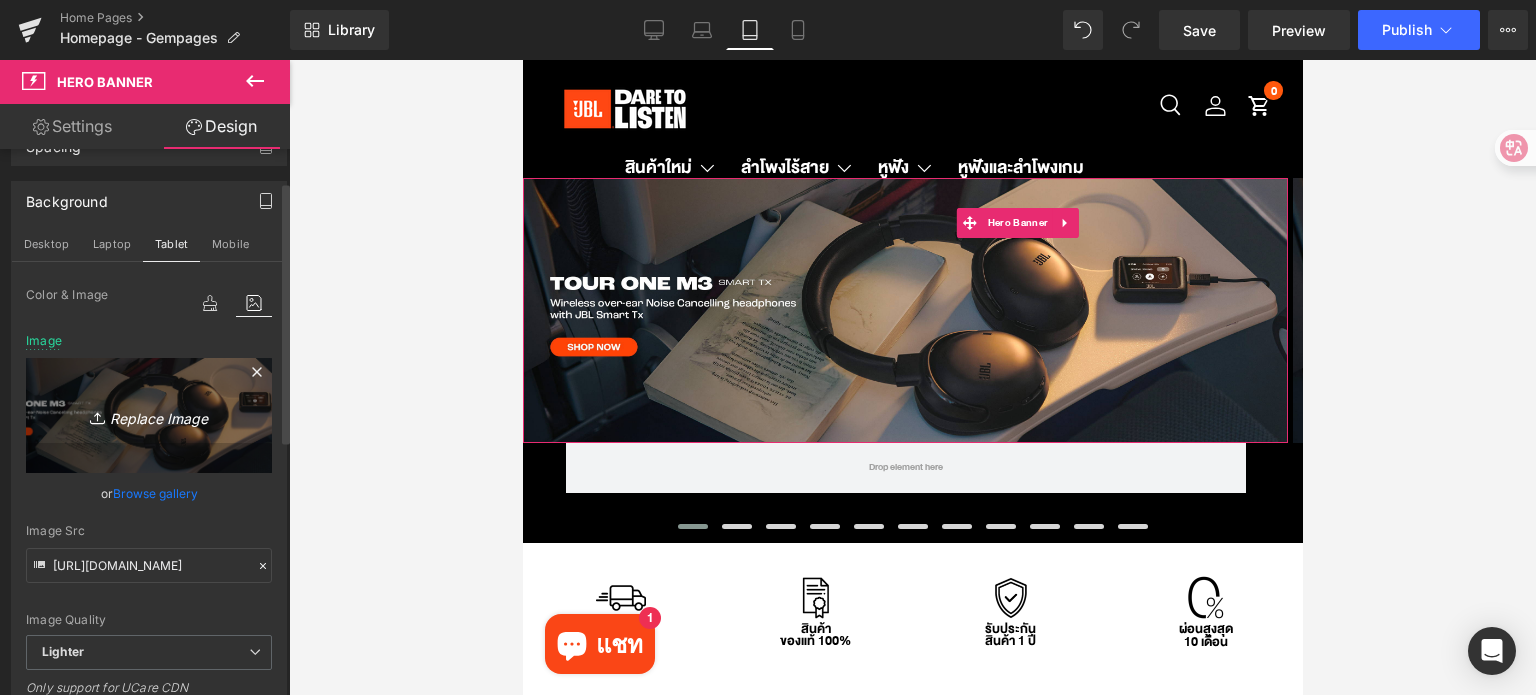 scroll, scrollTop: 100, scrollLeft: 0, axis: vertical 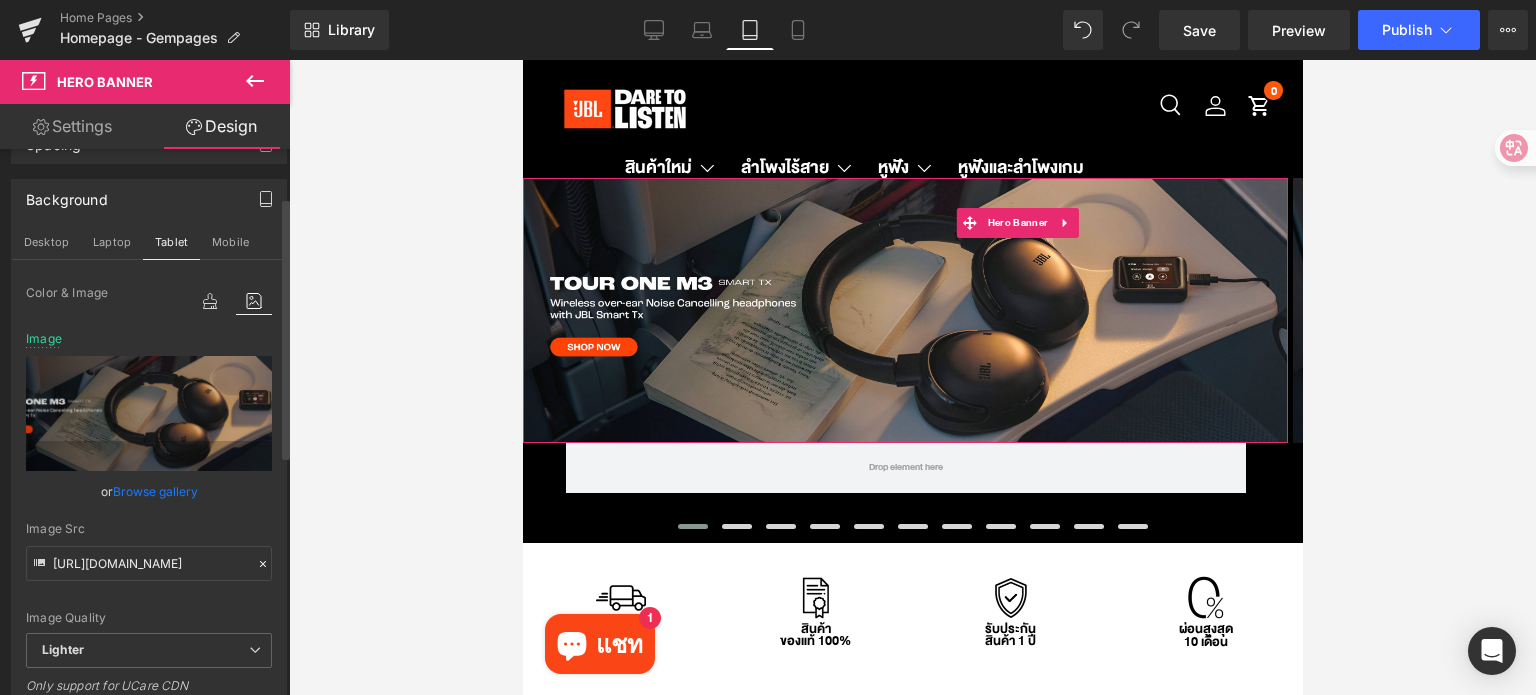 click 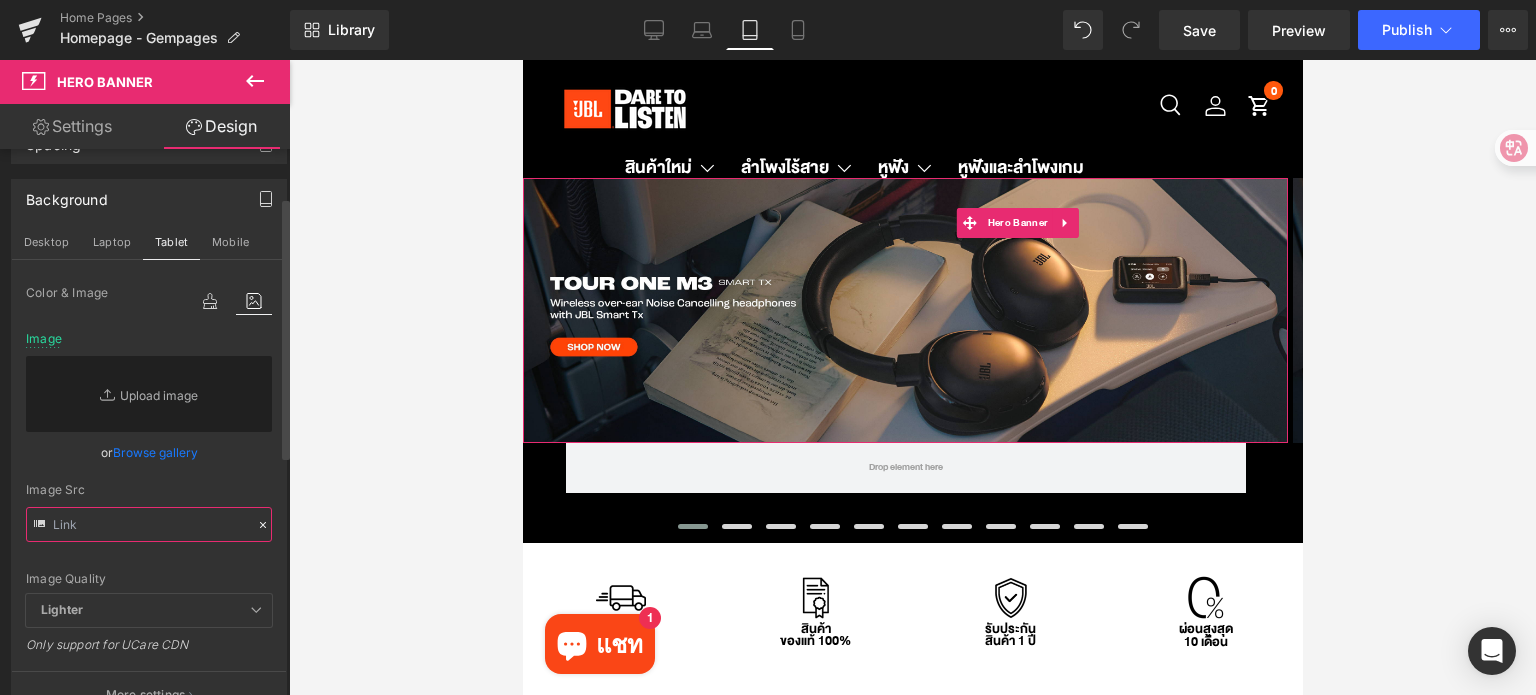 click at bounding box center [149, 524] 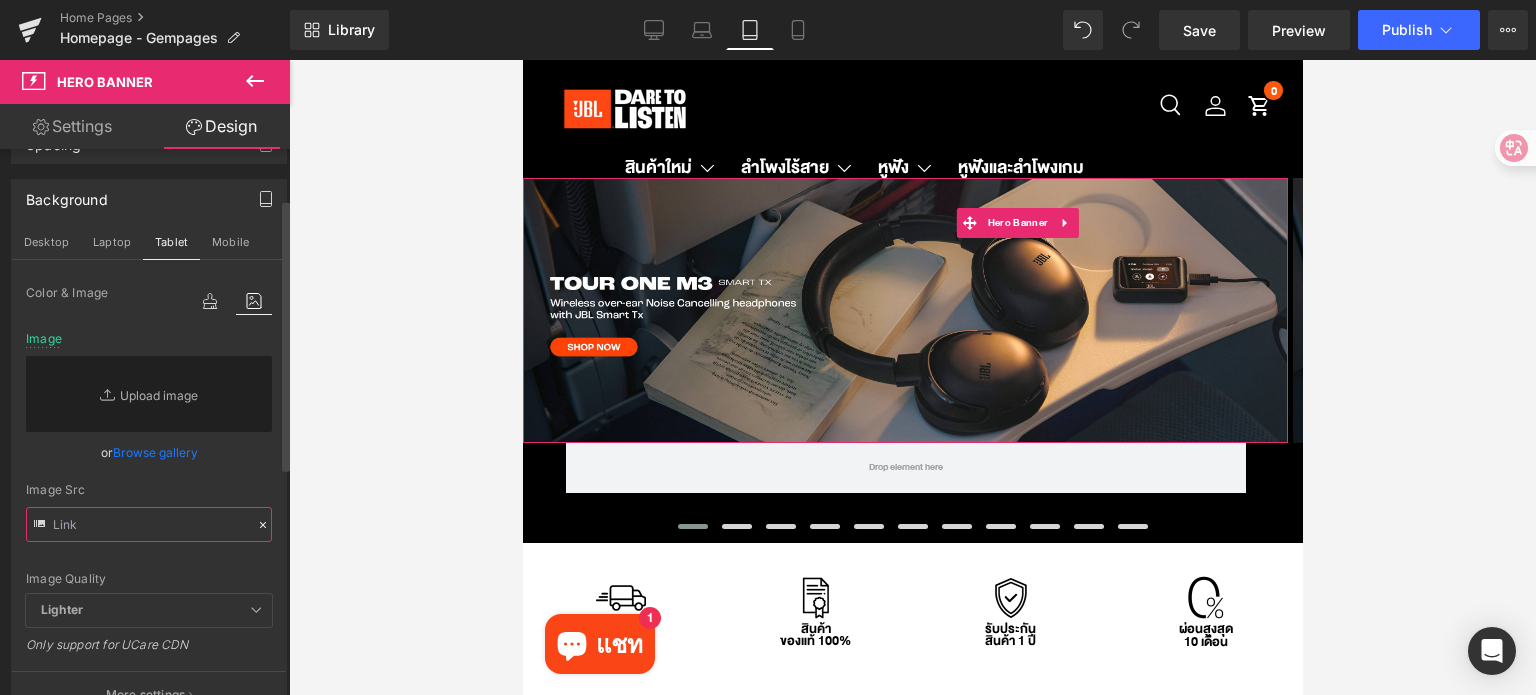 paste on "[URL][DOMAIN_NAME]" 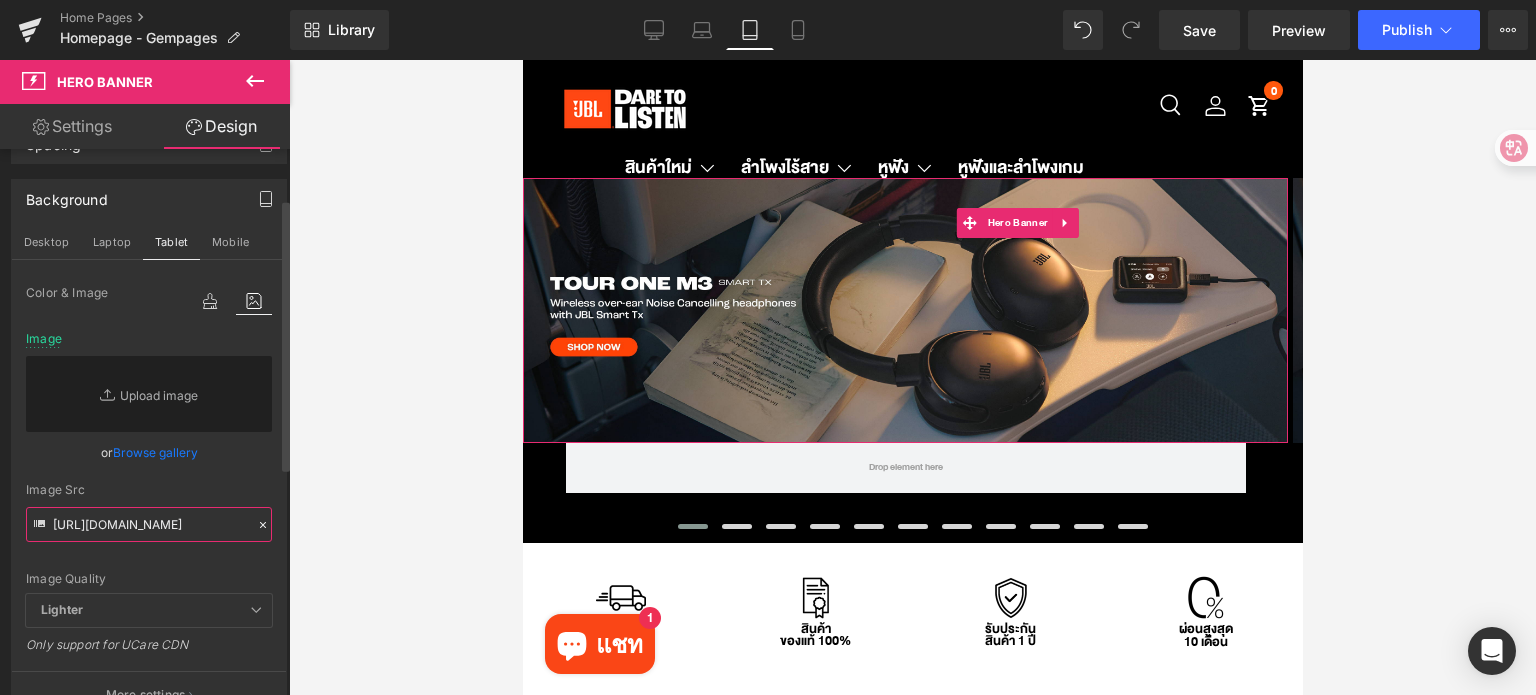 scroll, scrollTop: 0, scrollLeft: 920, axis: horizontal 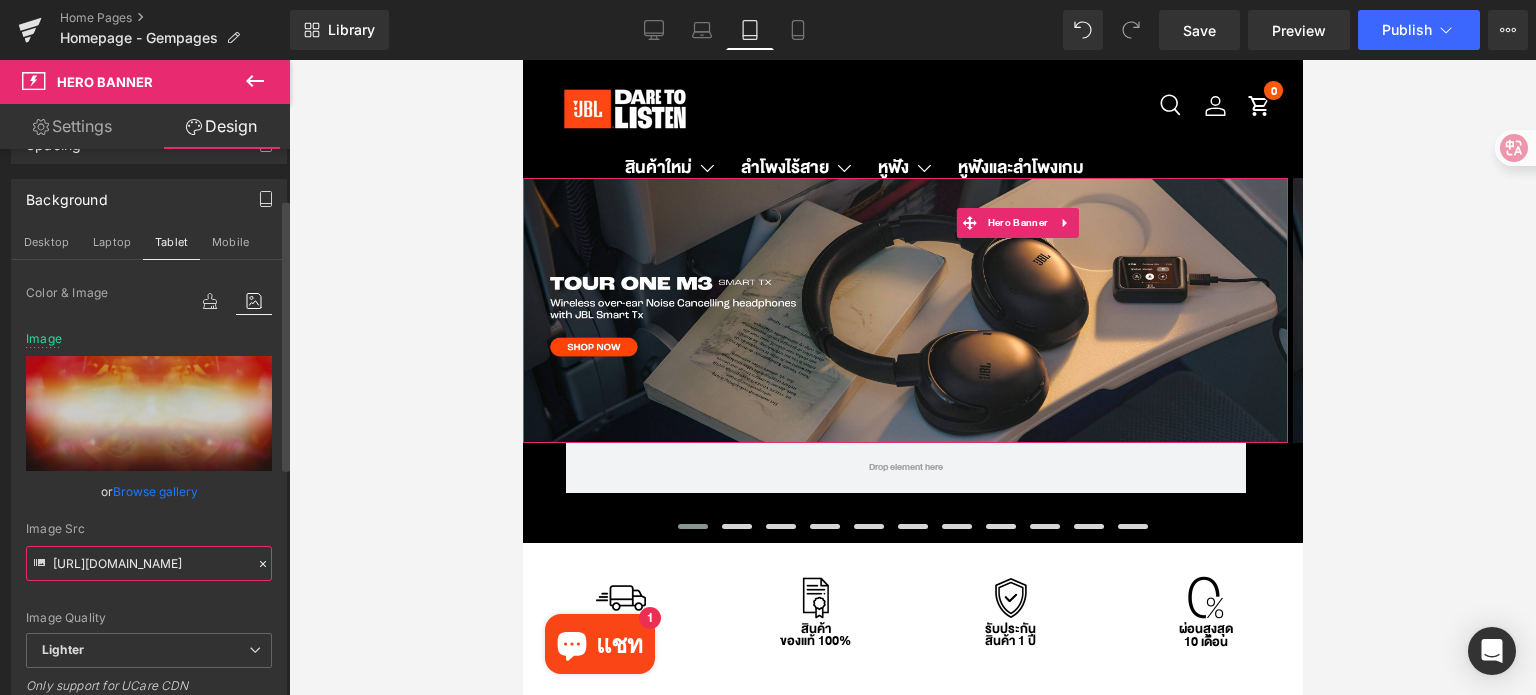 type on "[URL][DOMAIN_NAME]" 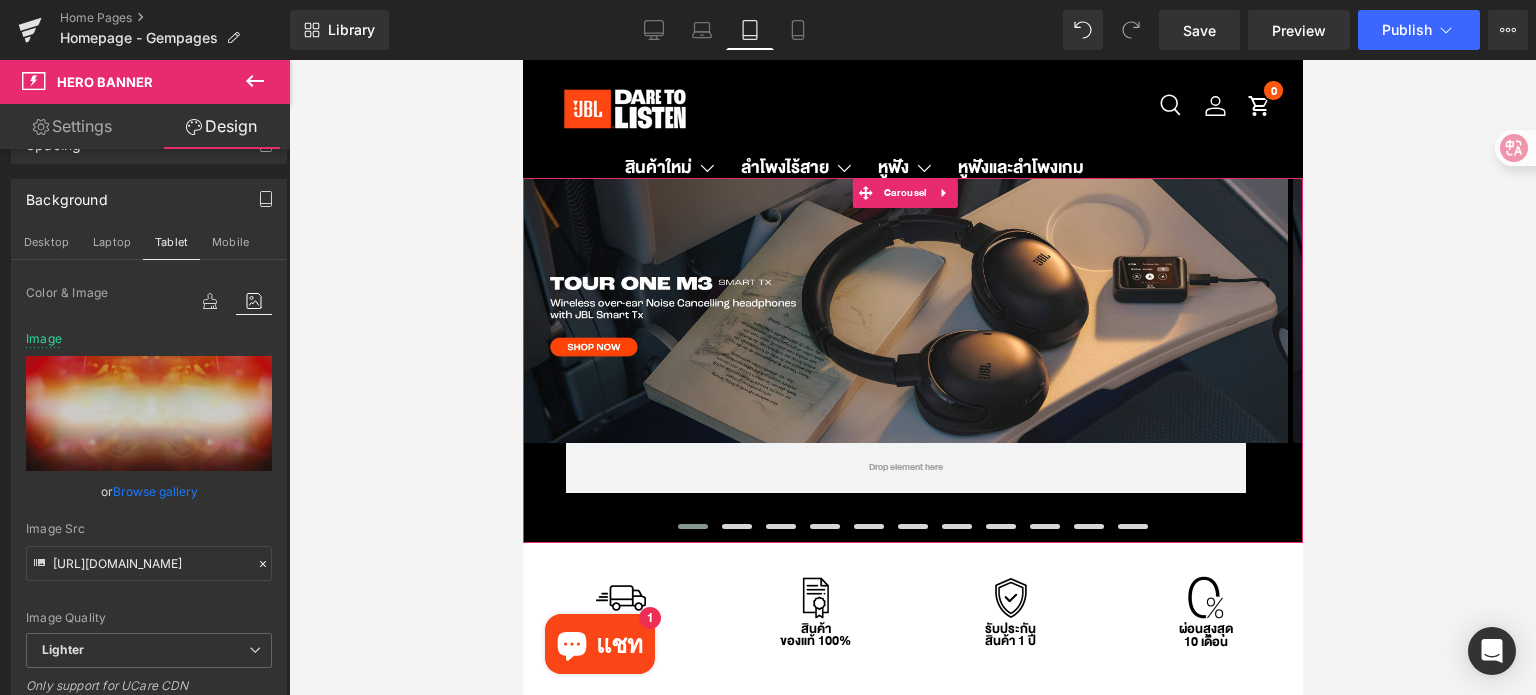 click at bounding box center (692, 526) 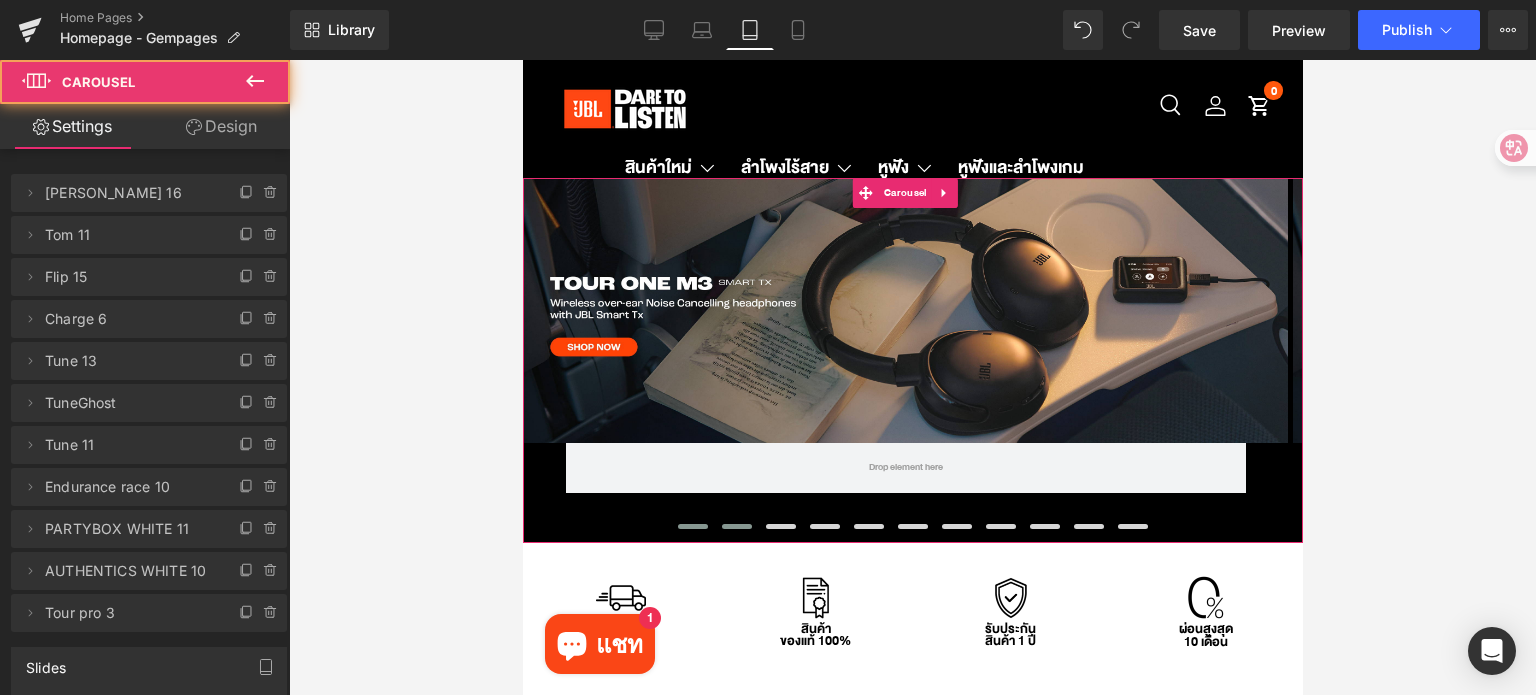 click at bounding box center [736, 526] 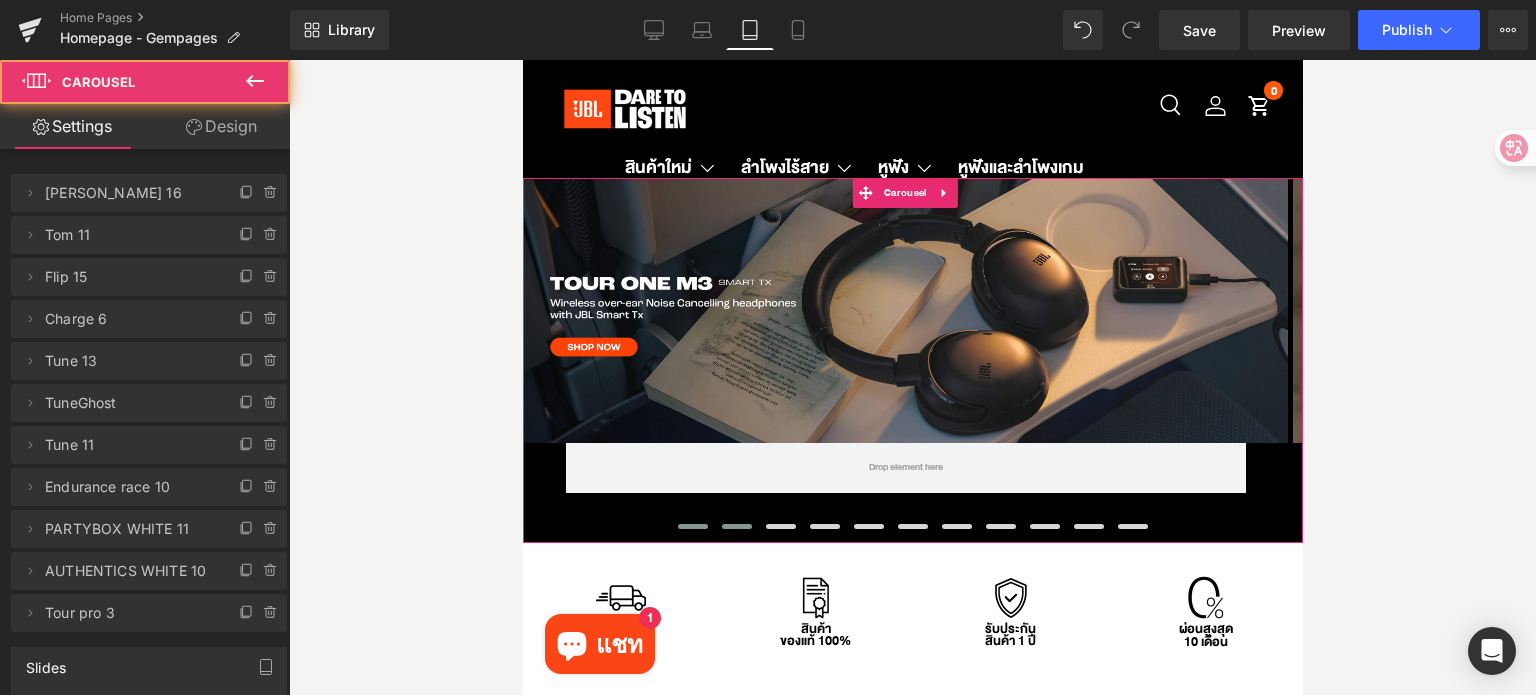 click at bounding box center [692, 526] 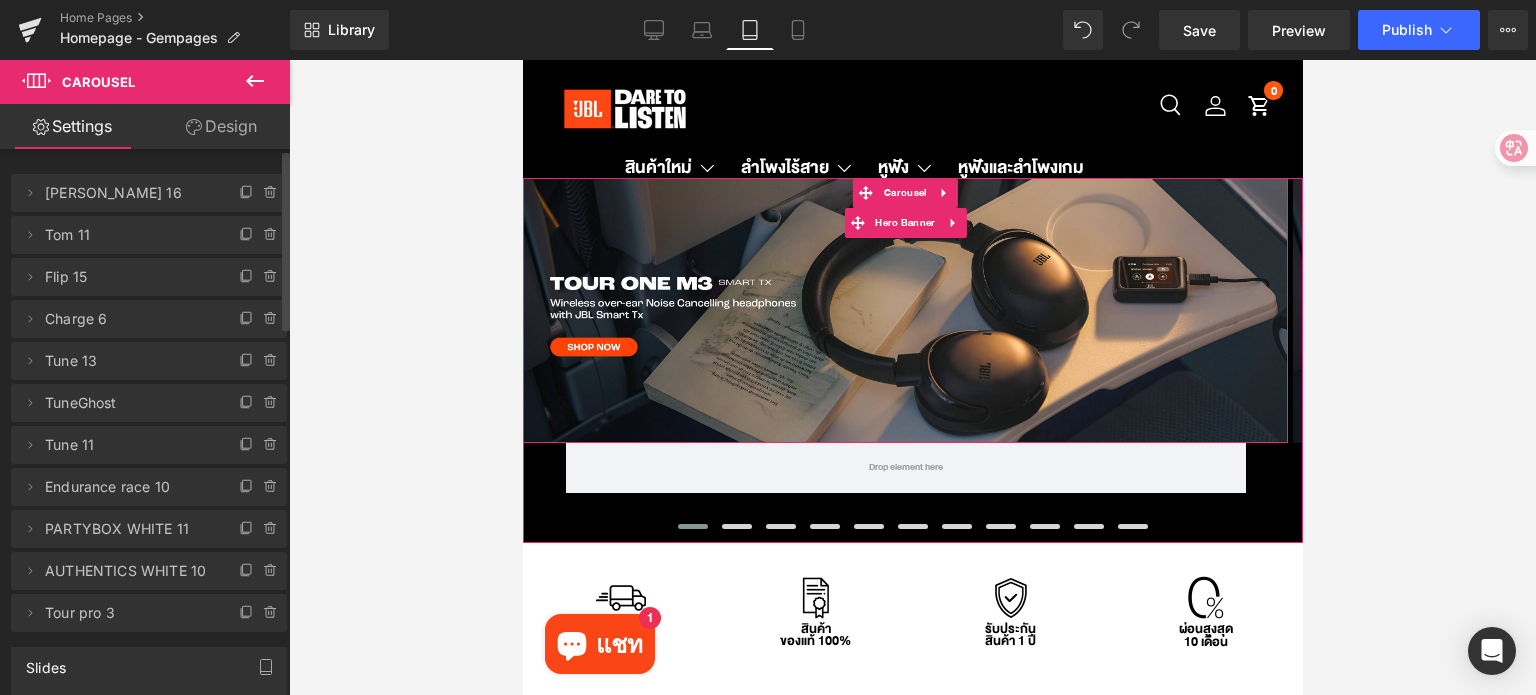 click on "[PERSON_NAME] 16" at bounding box center (129, 193) 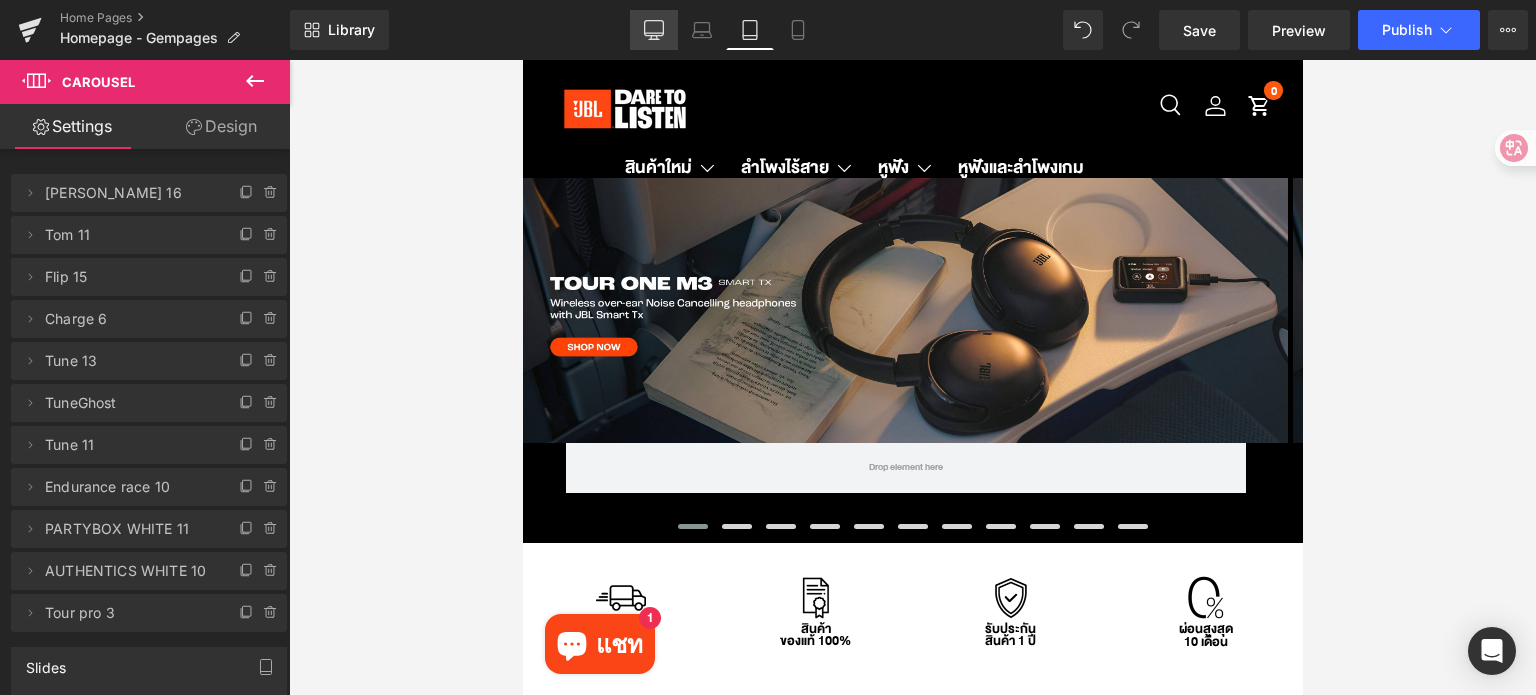 click 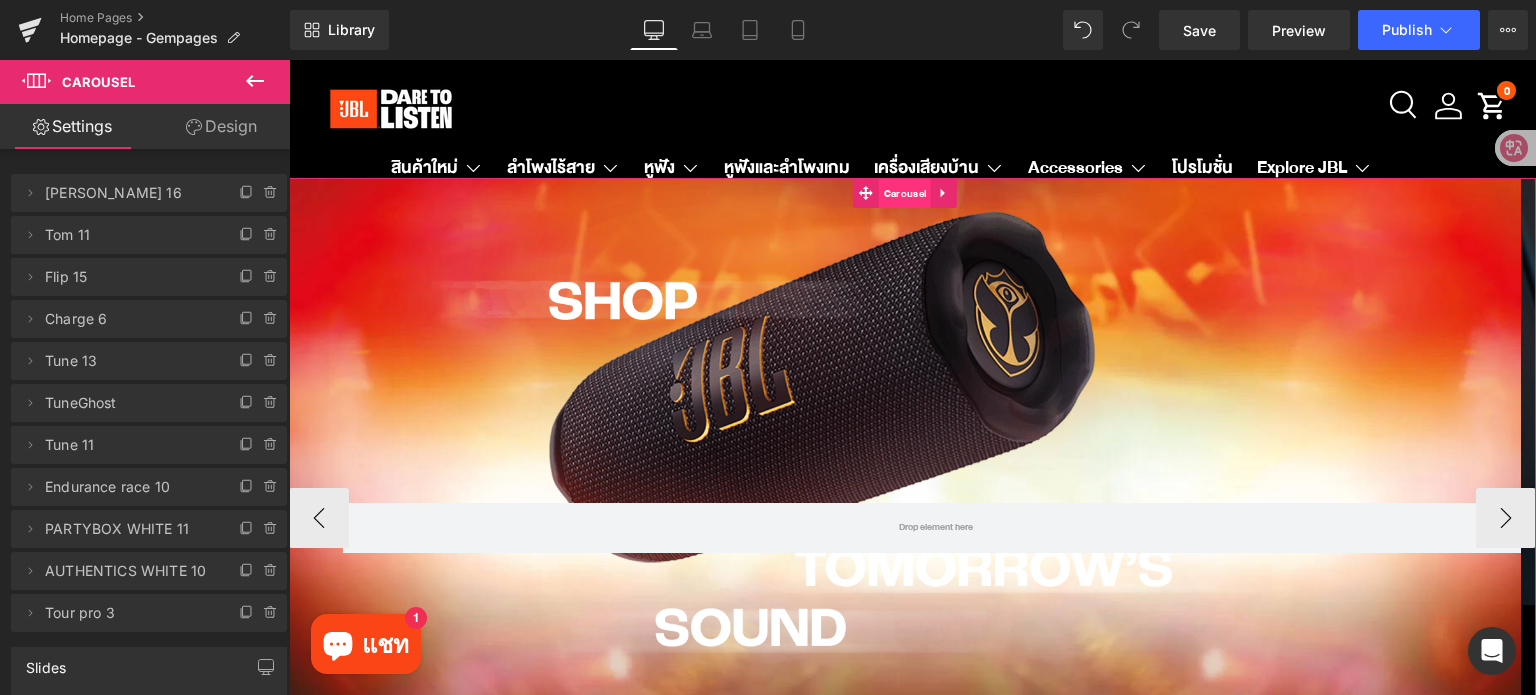 click on "Carousel" at bounding box center [905, 194] 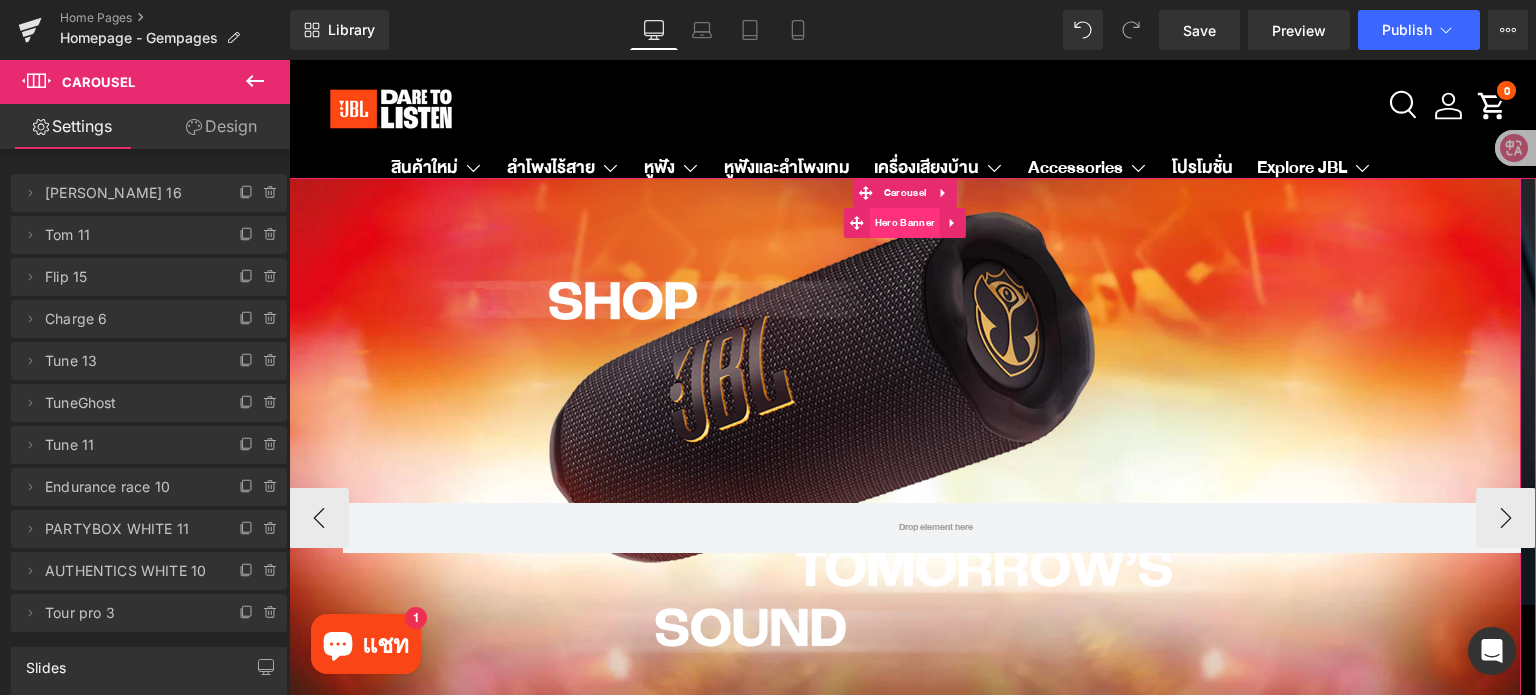 click on "Hero Banner" at bounding box center [905, 223] 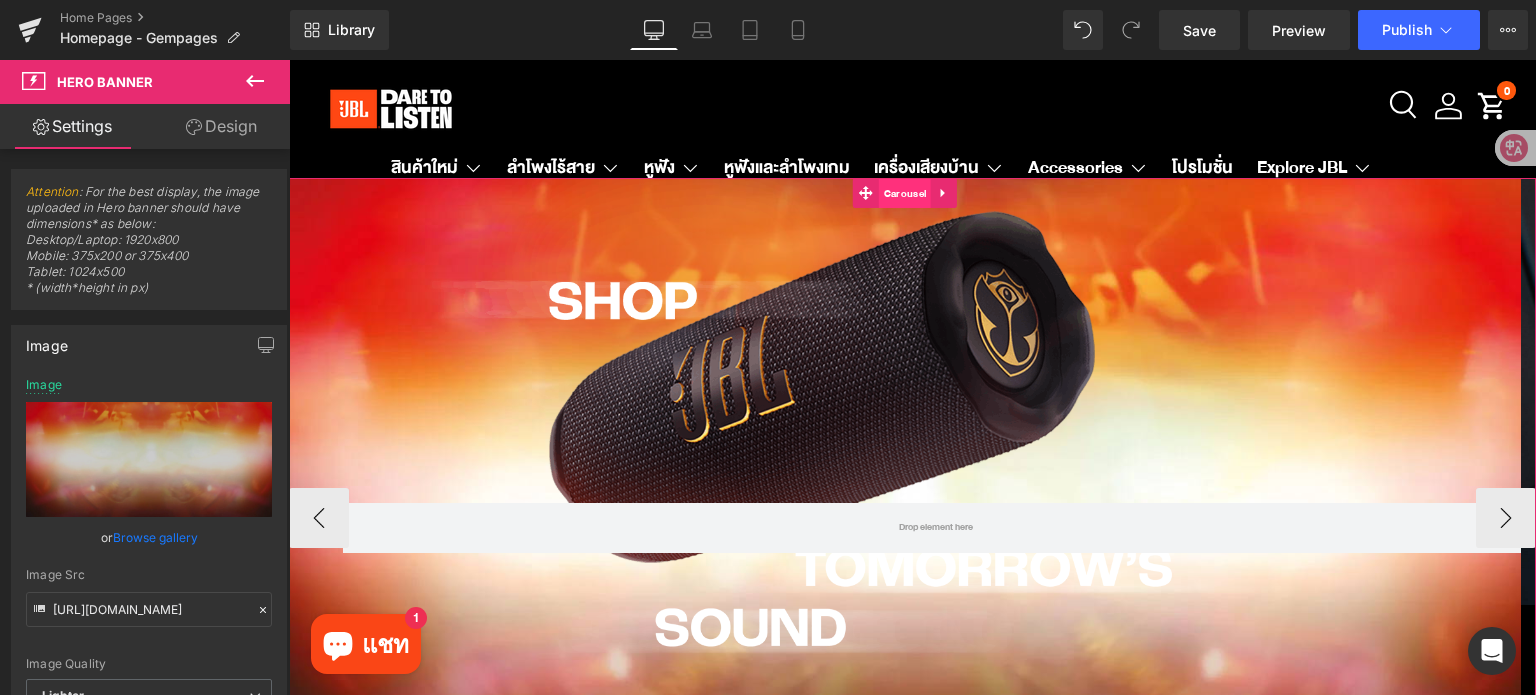 drag, startPoint x: 902, startPoint y: 199, endPoint x: 1000, endPoint y: 111, distance: 131.7118 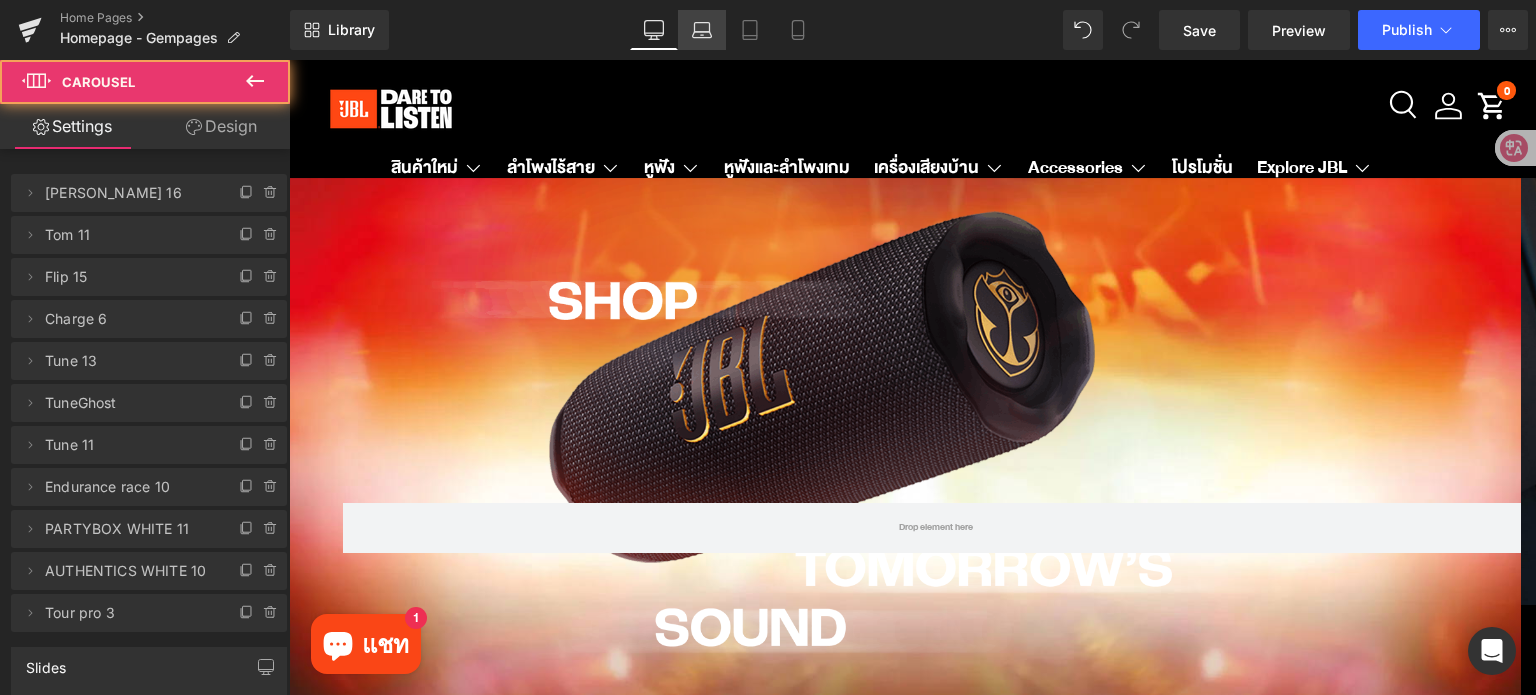 click 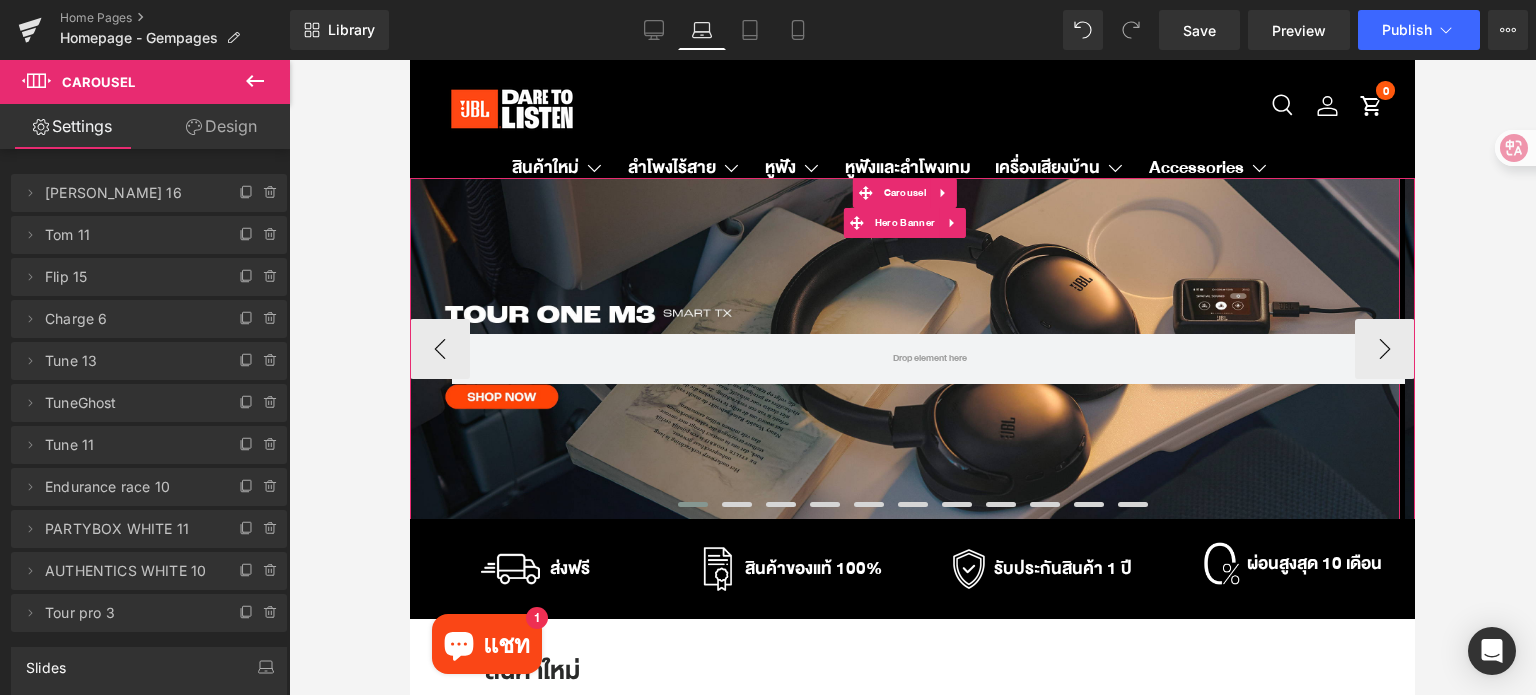 click on "Row" at bounding box center (905, 349) 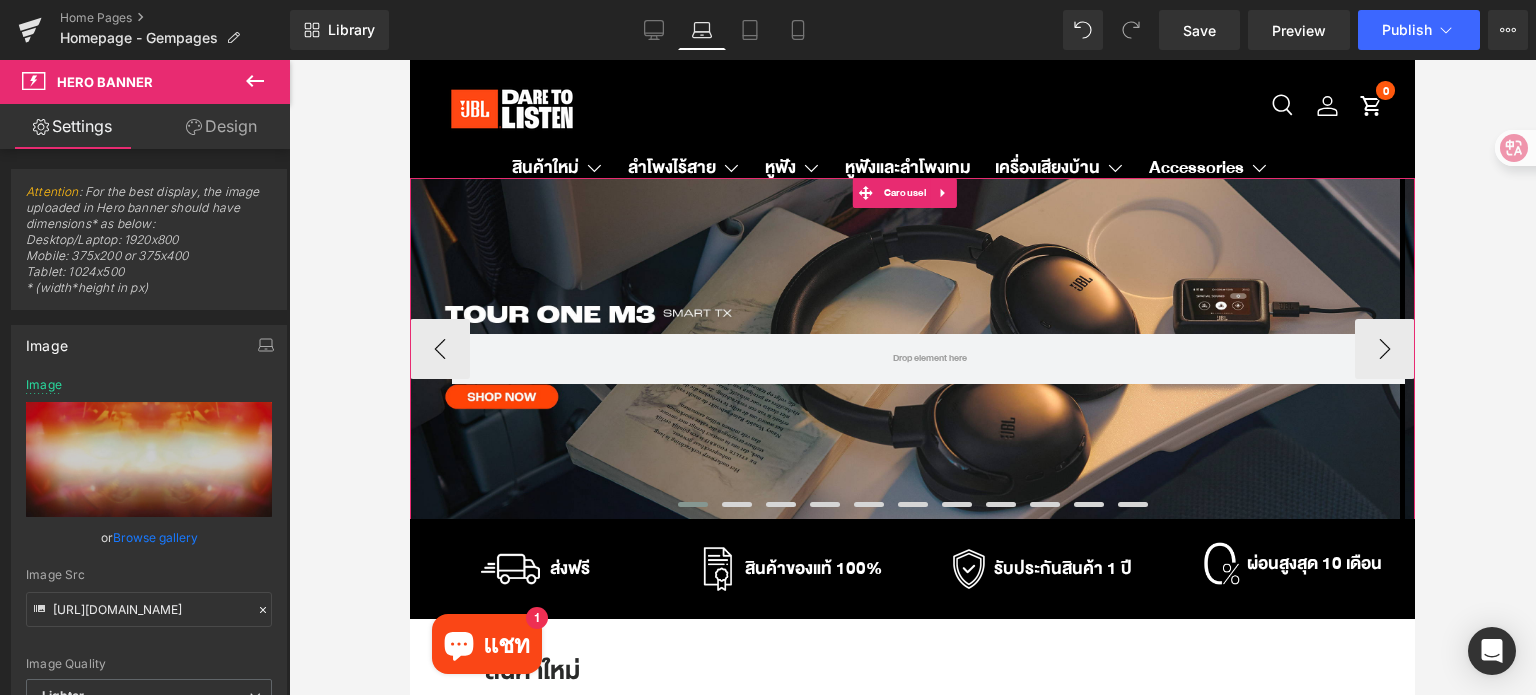 click at bounding box center (693, 504) 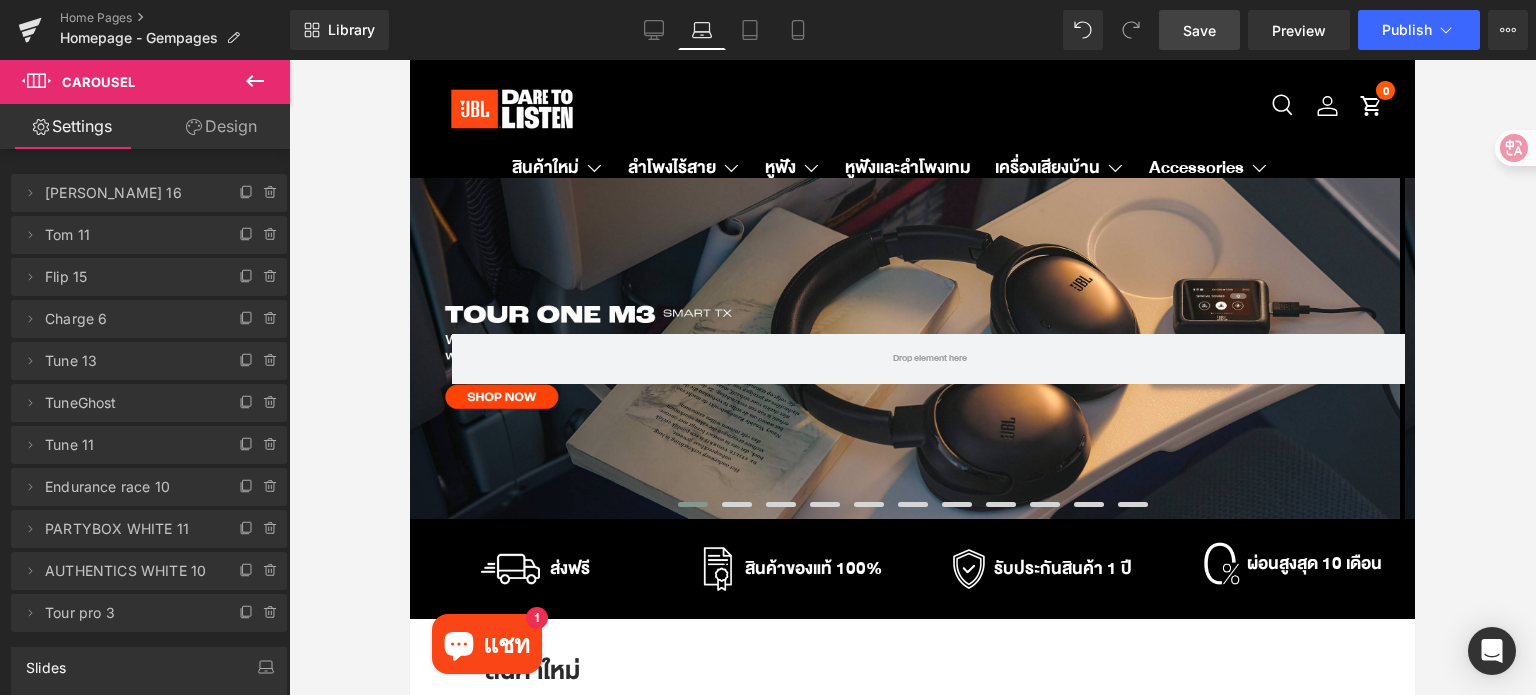 drag, startPoint x: 1201, startPoint y: 35, endPoint x: 858, endPoint y: 74, distance: 345.21008 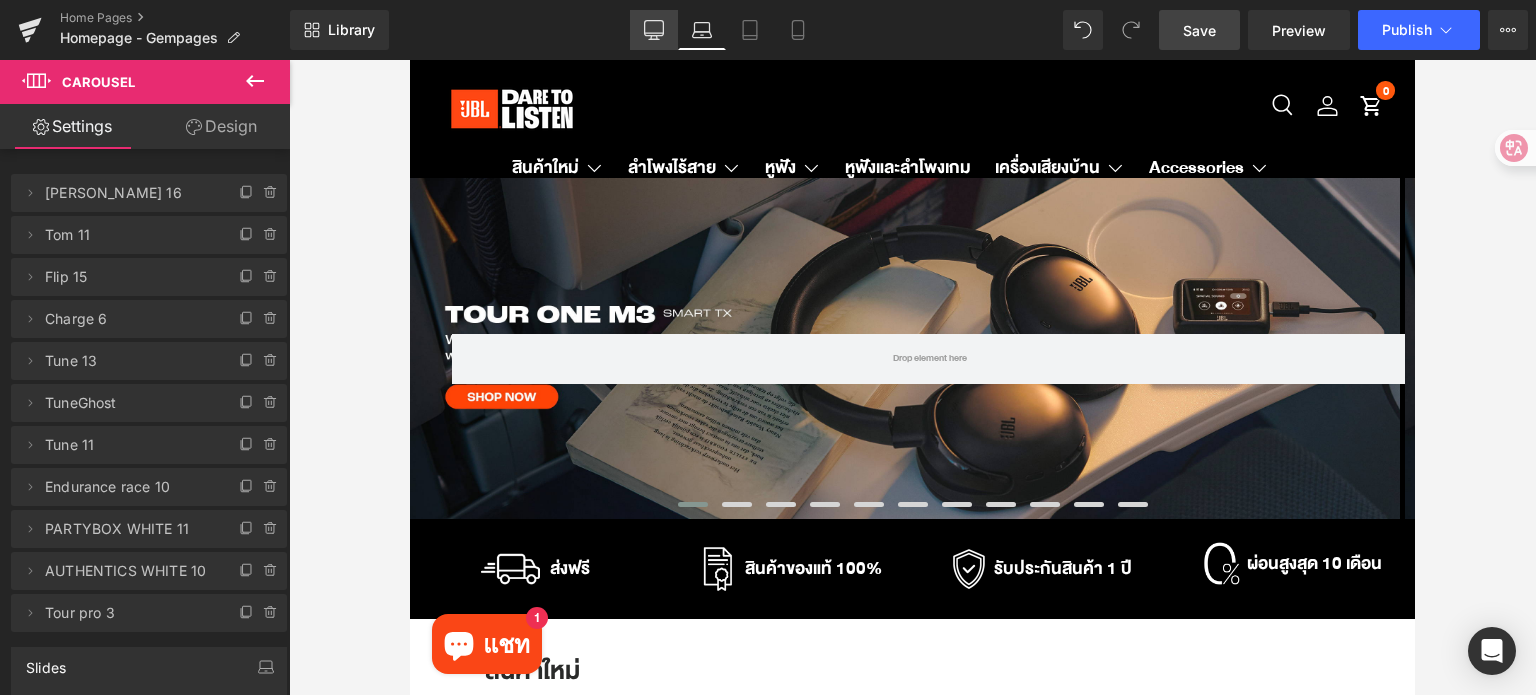 click 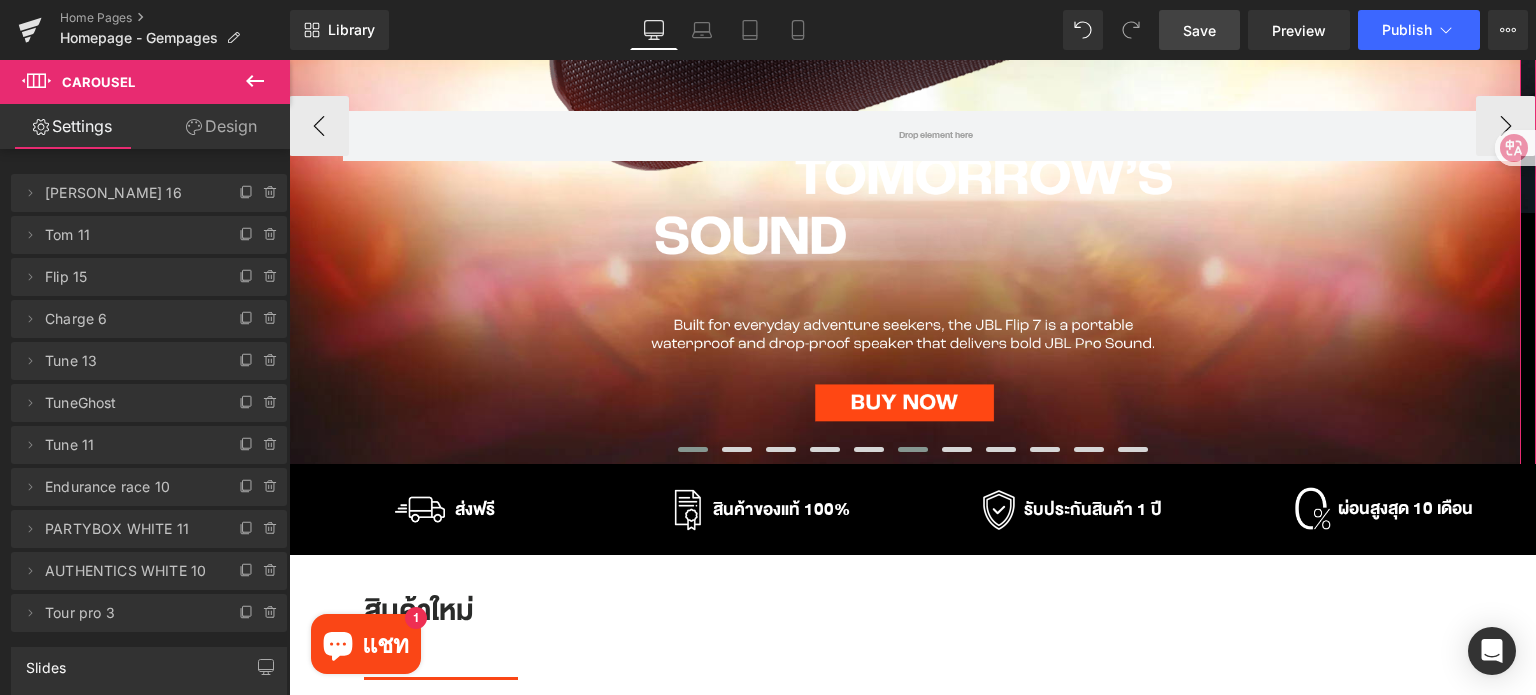 scroll, scrollTop: 400, scrollLeft: 0, axis: vertical 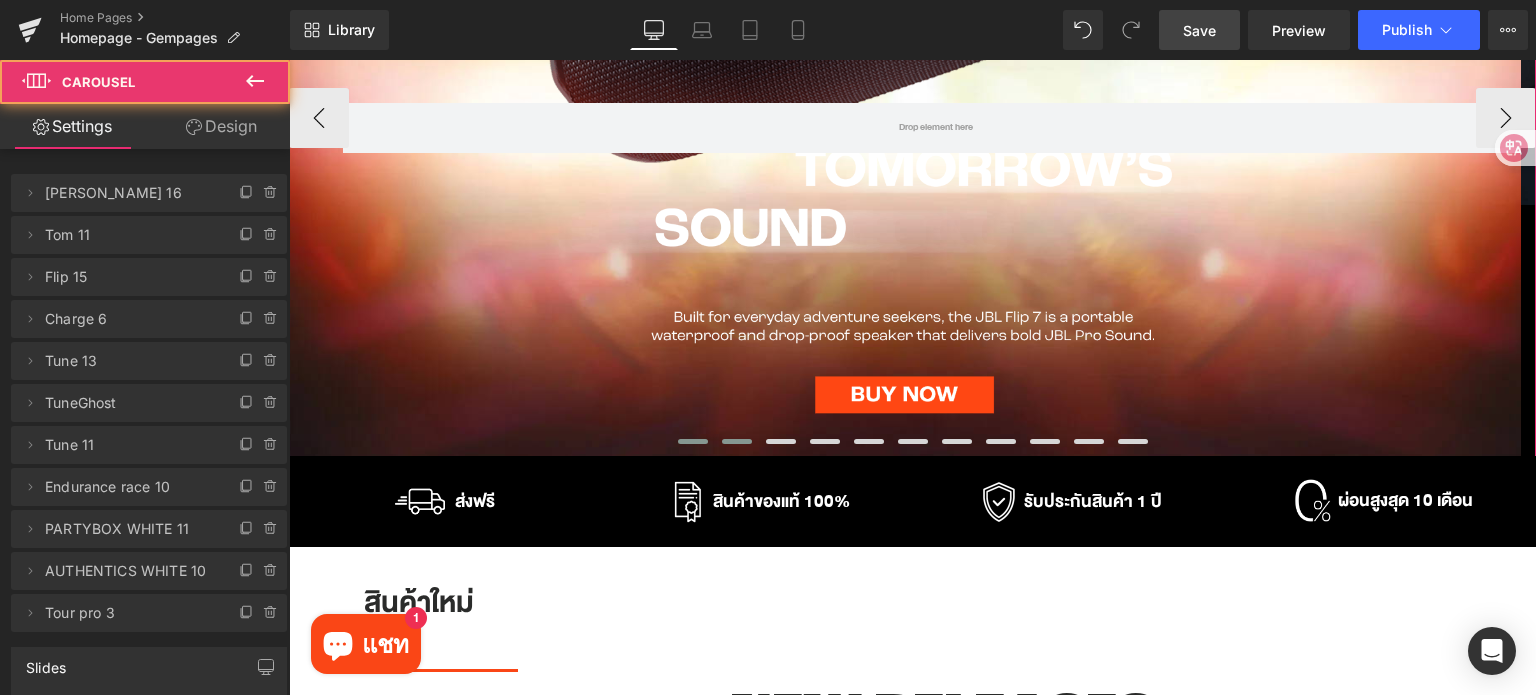 click at bounding box center (737, 441) 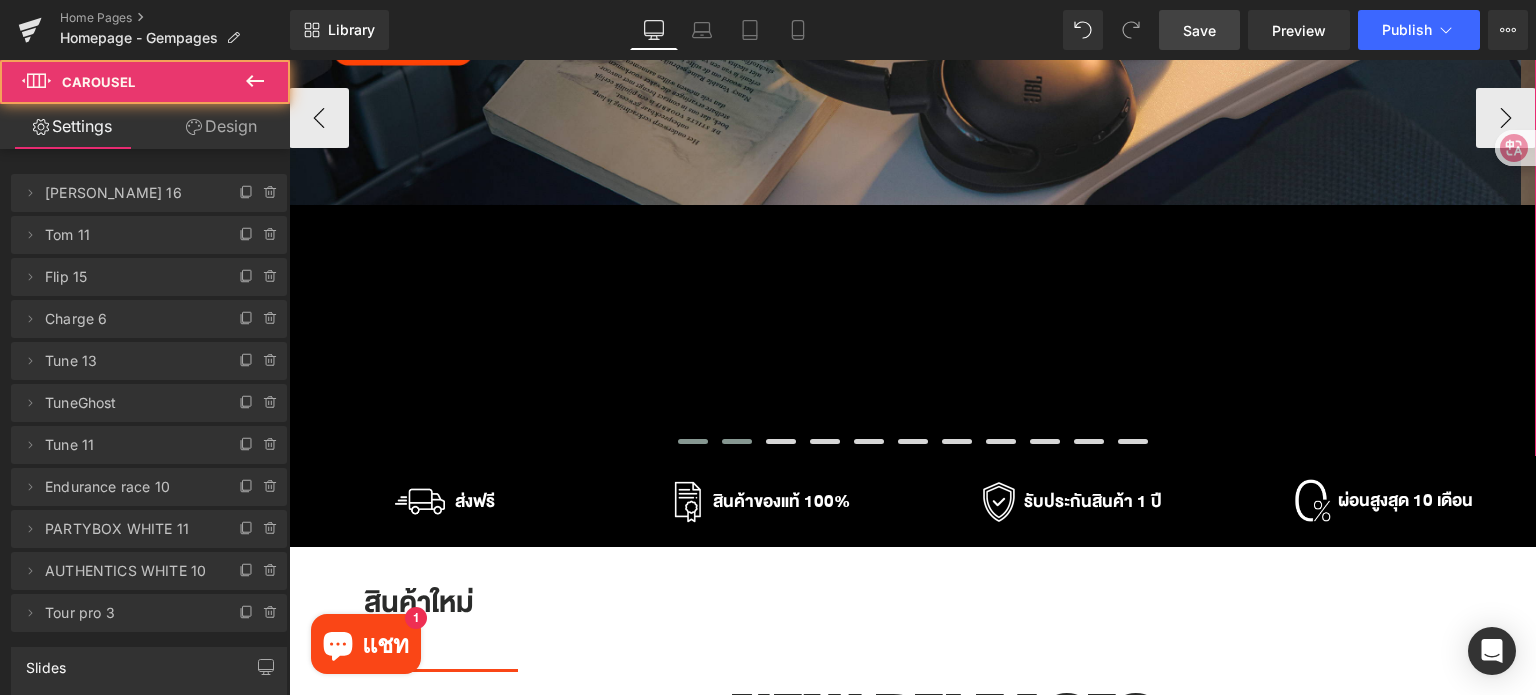 click at bounding box center [693, 441] 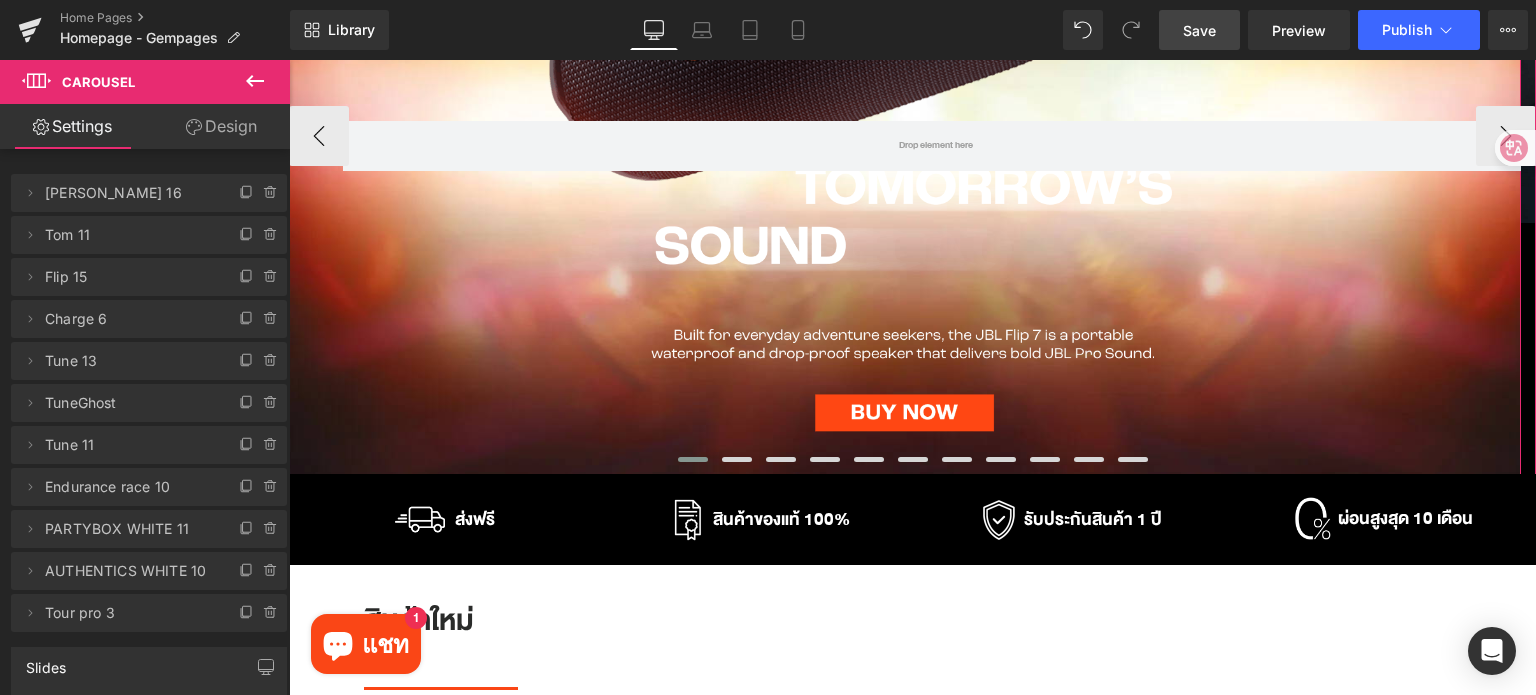 scroll, scrollTop: 400, scrollLeft: 0, axis: vertical 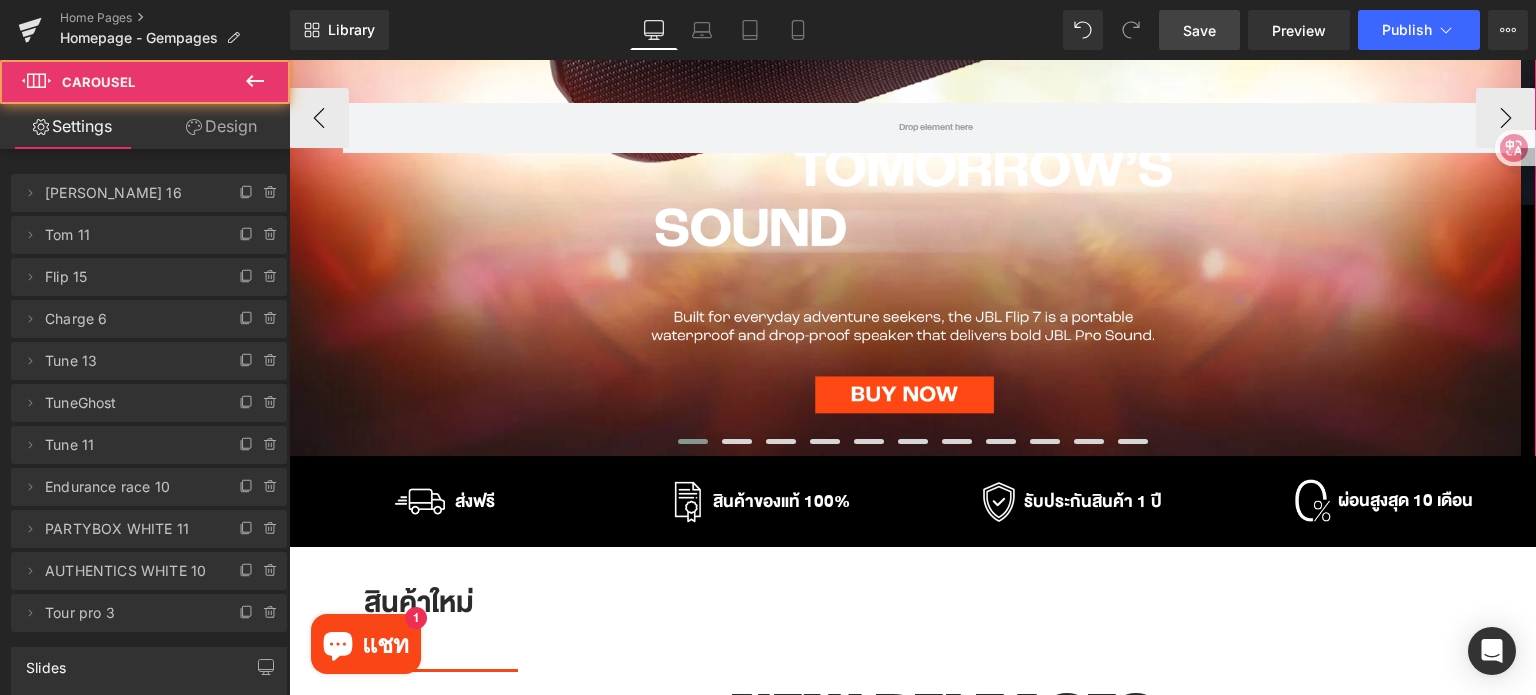 click at bounding box center (693, 441) 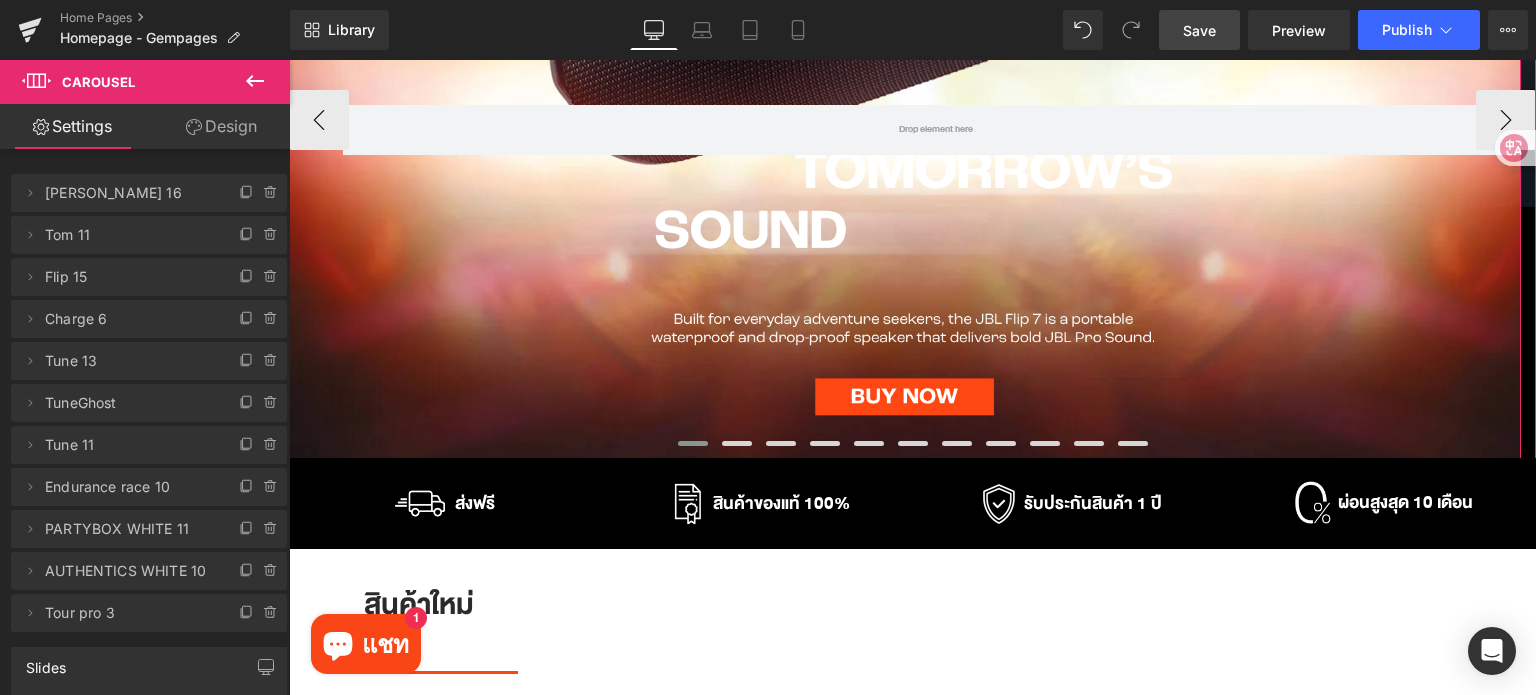 scroll, scrollTop: 400, scrollLeft: 0, axis: vertical 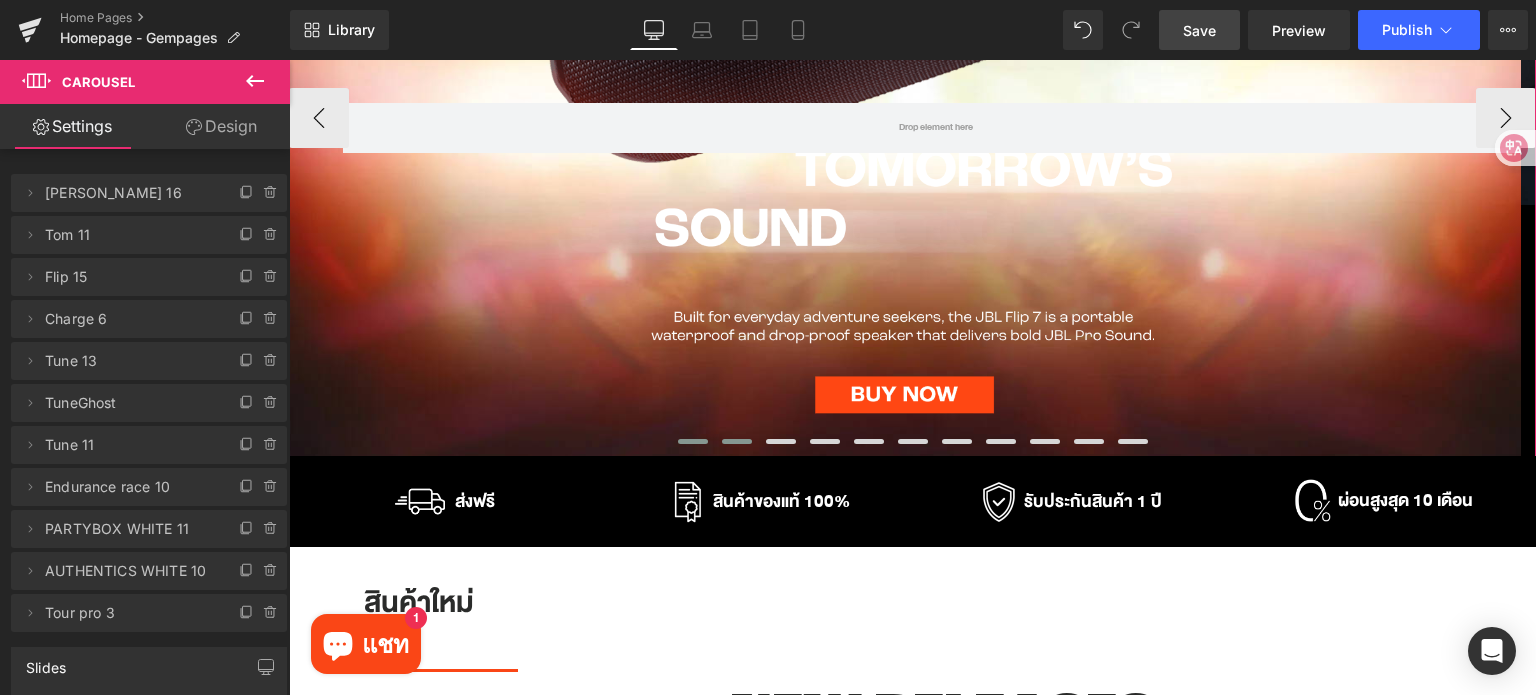 click at bounding box center (737, 441) 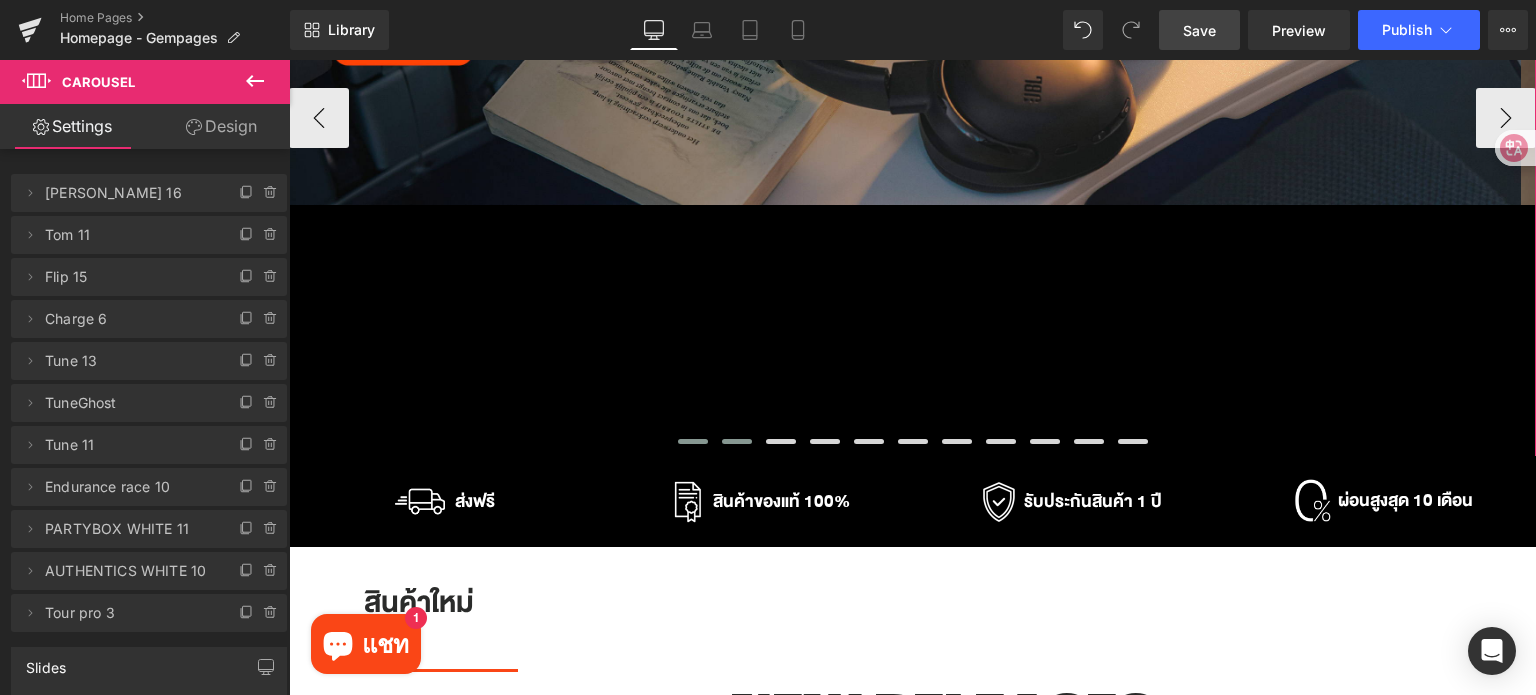 click at bounding box center [693, 441] 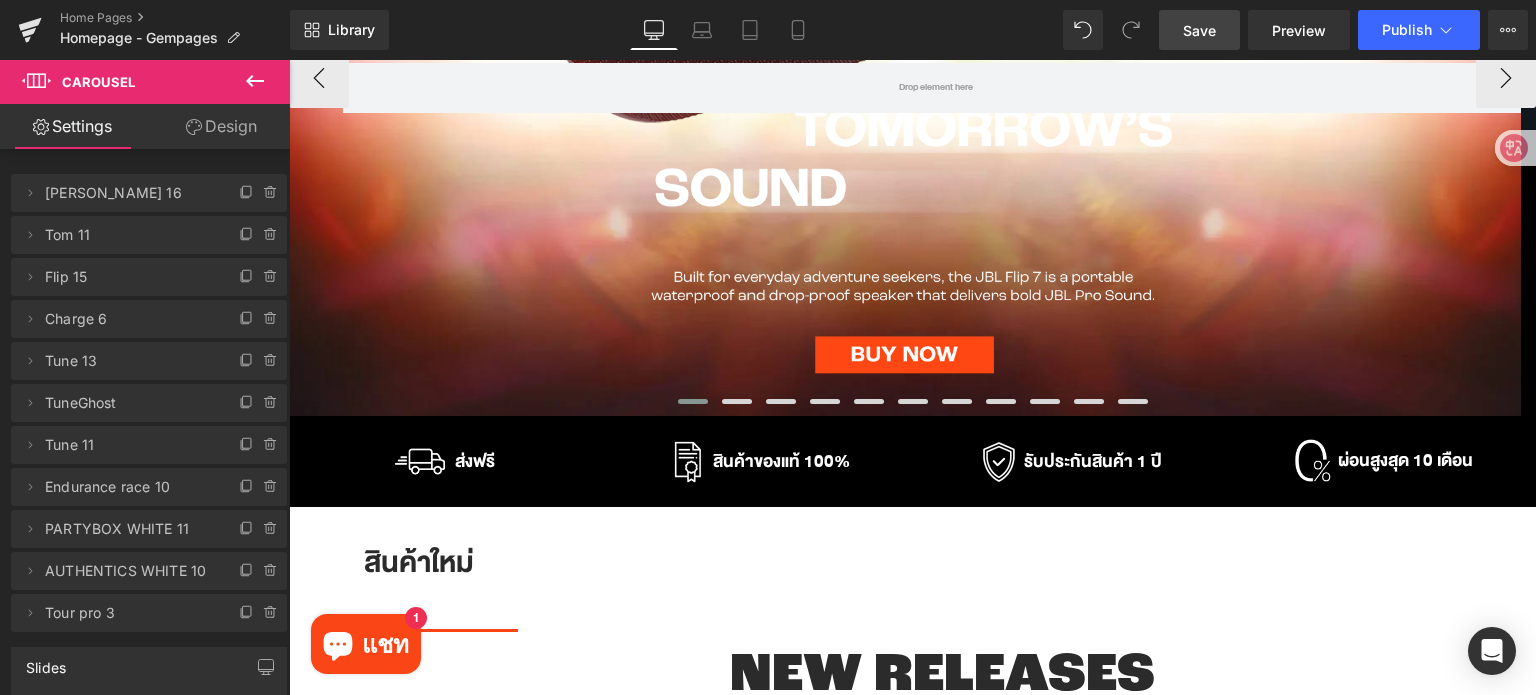 scroll, scrollTop: 500, scrollLeft: 0, axis: vertical 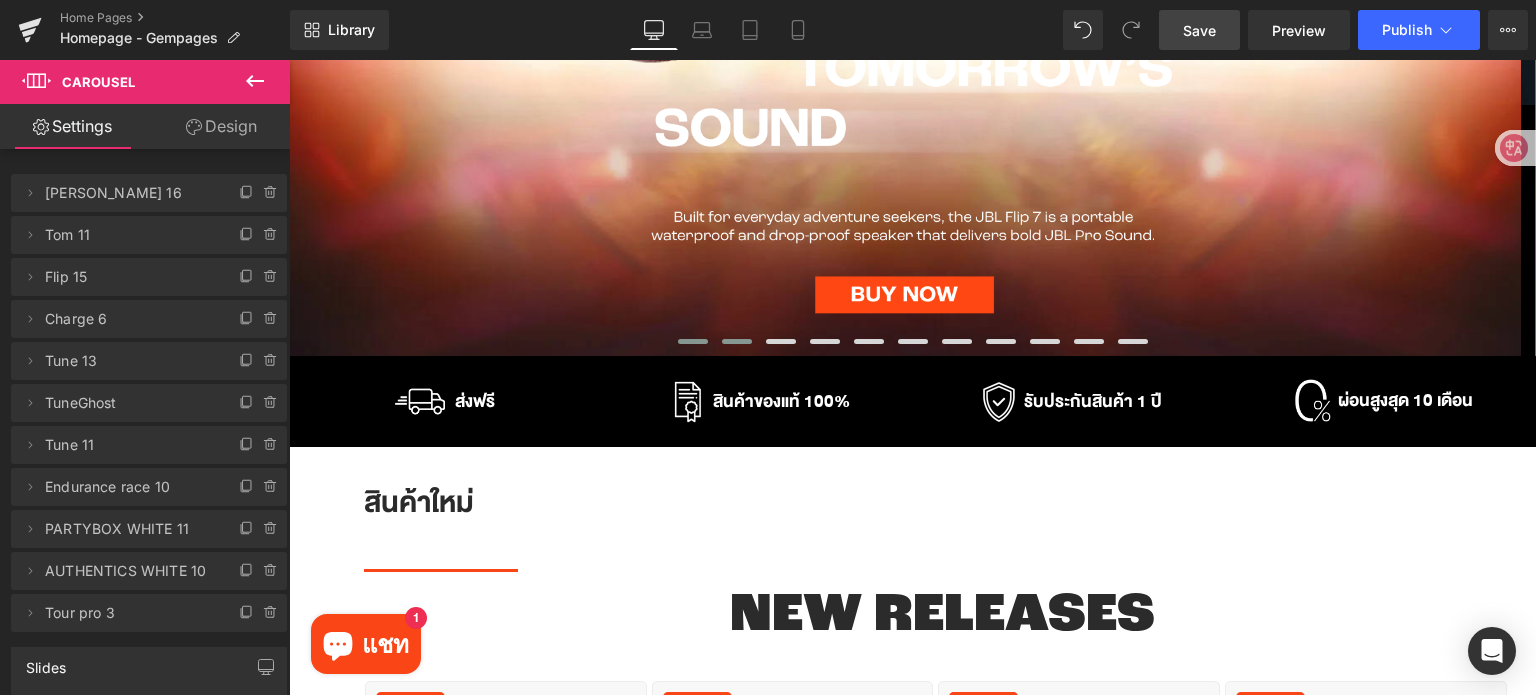 click at bounding box center (737, 341) 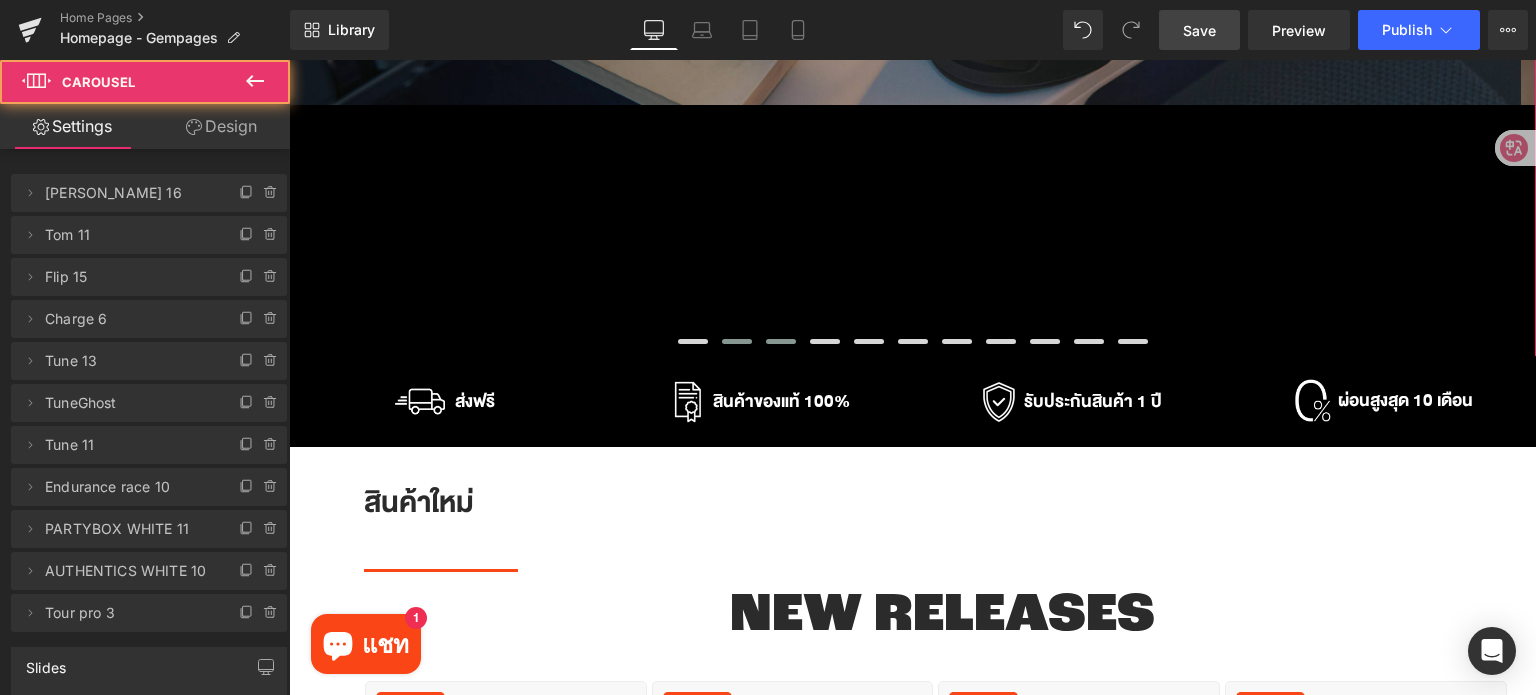 click at bounding box center [781, 341] 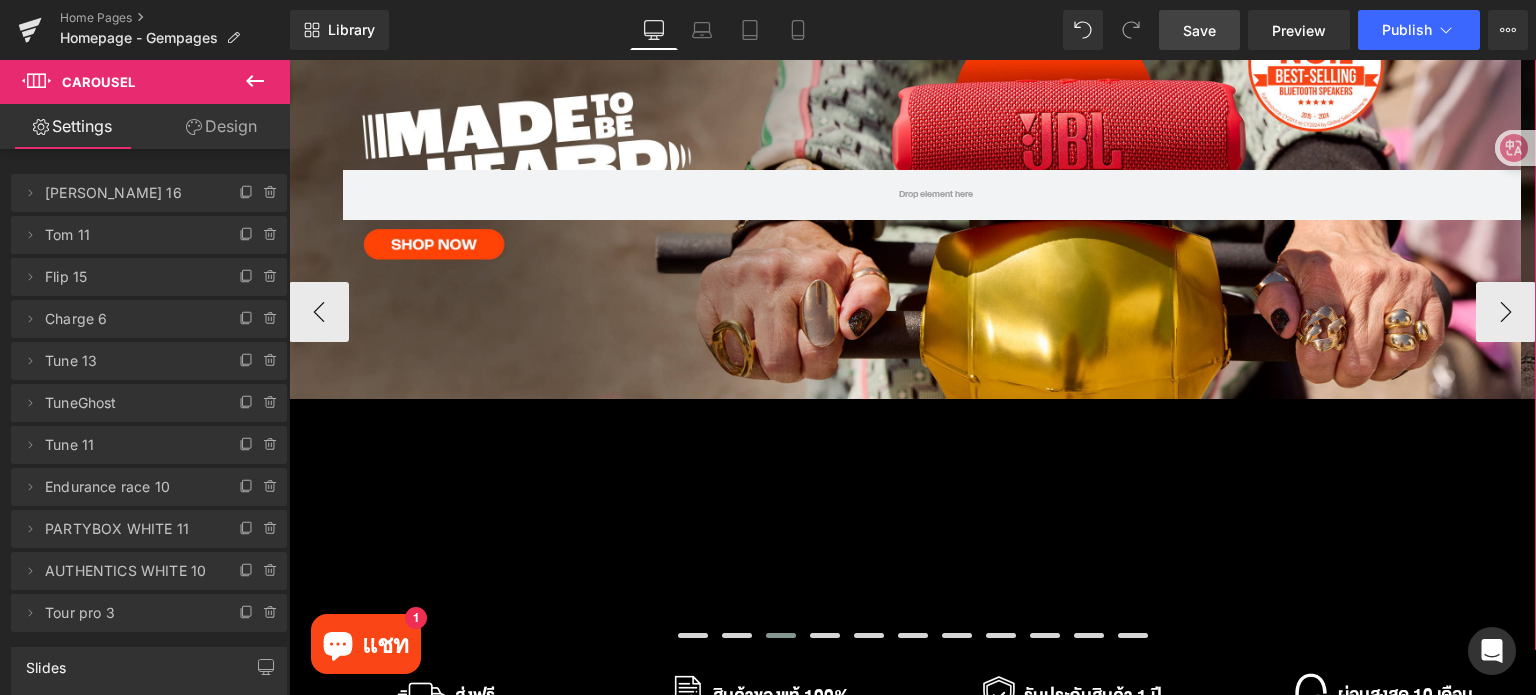 scroll, scrollTop: 500, scrollLeft: 0, axis: vertical 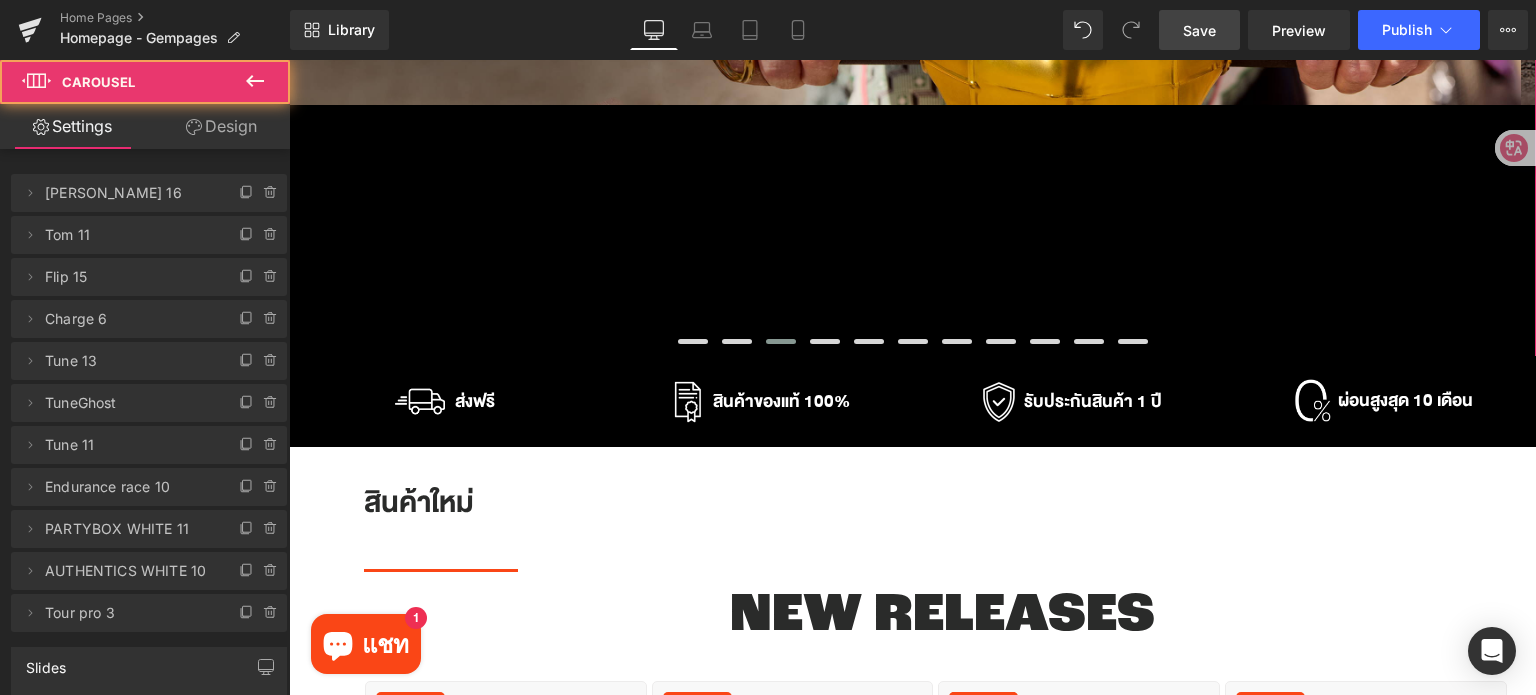 click at bounding box center [912, 345] 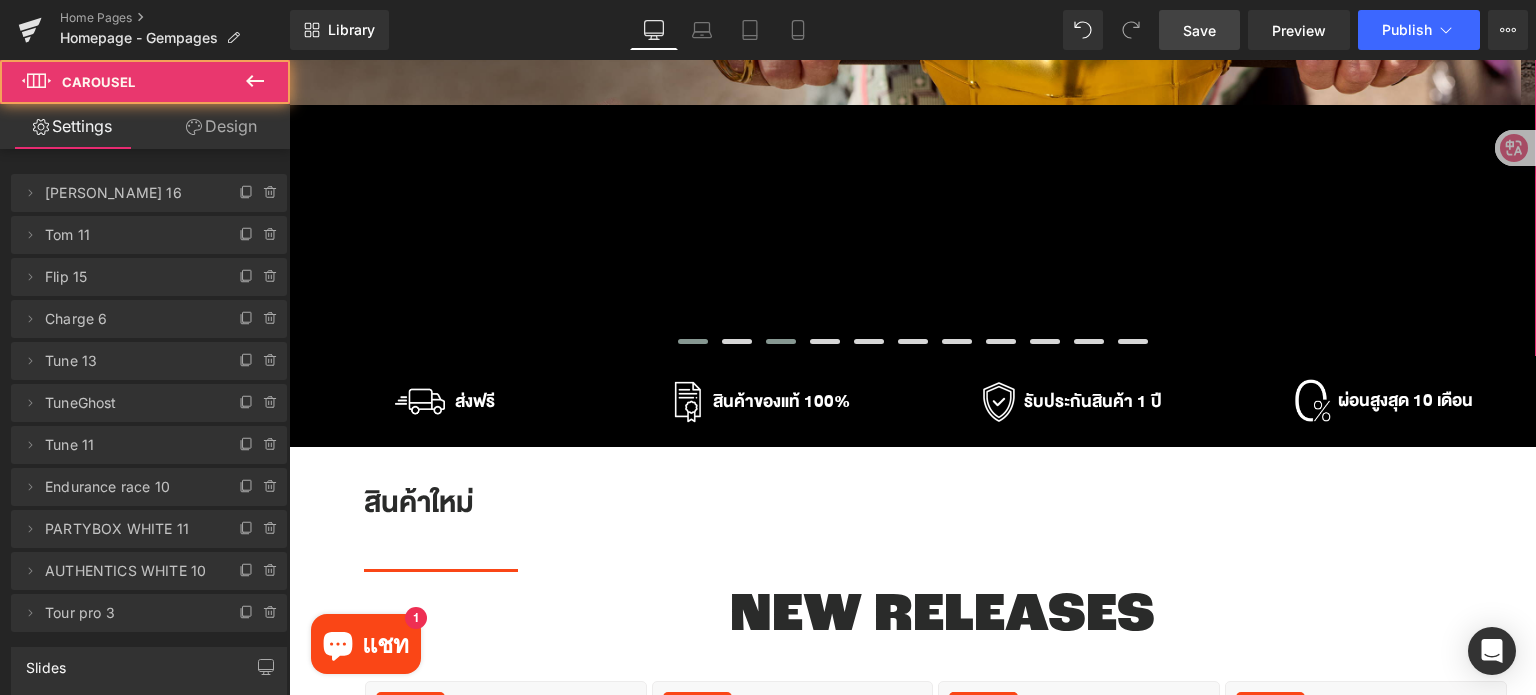 click at bounding box center (693, 341) 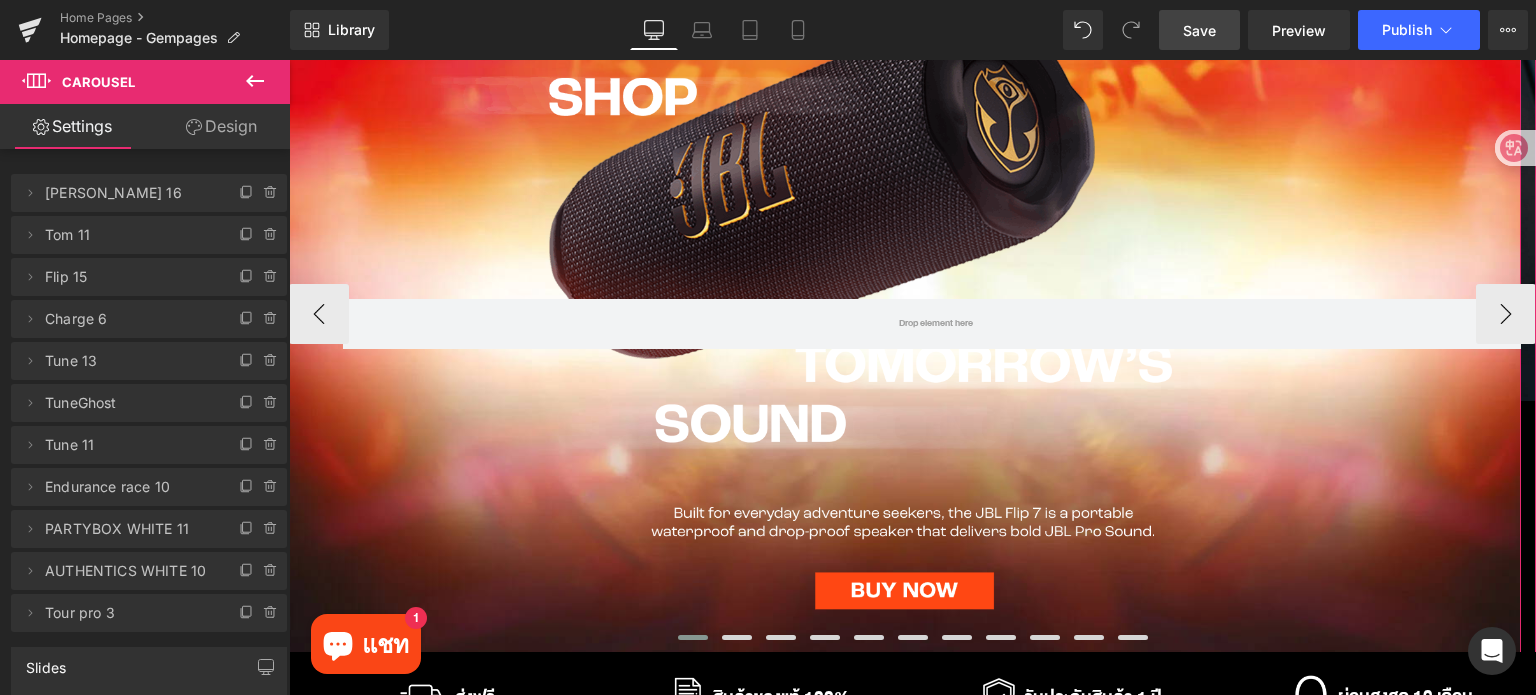 scroll, scrollTop: 0, scrollLeft: 0, axis: both 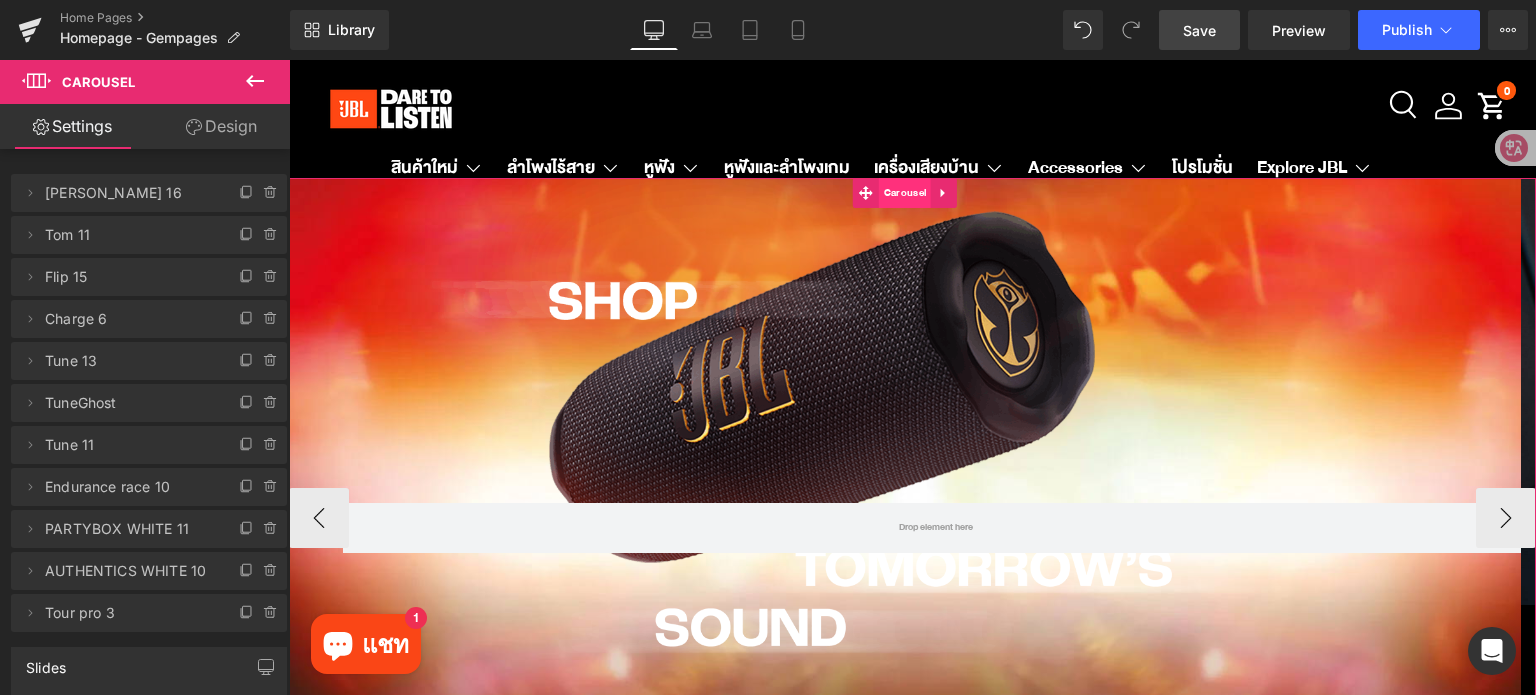 click on "Carousel" at bounding box center [905, 193] 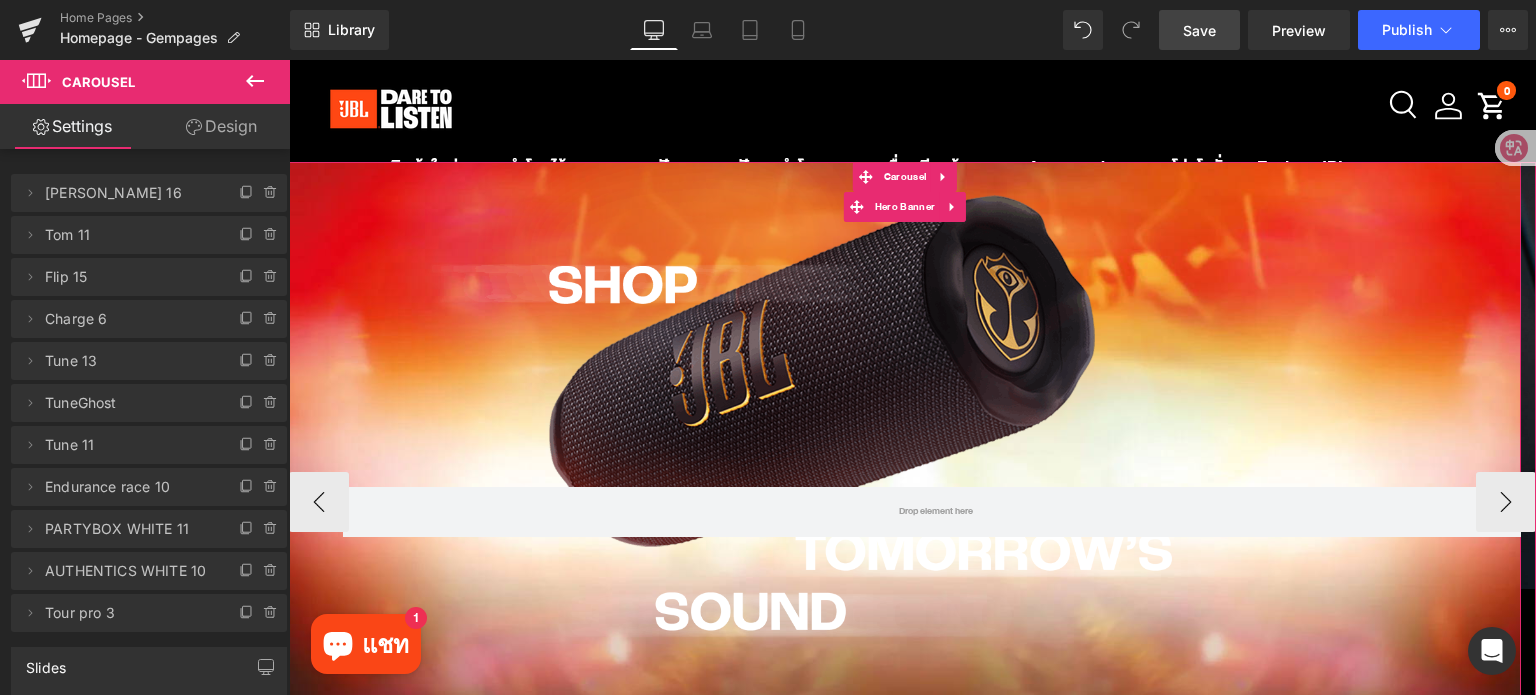 scroll, scrollTop: 0, scrollLeft: 0, axis: both 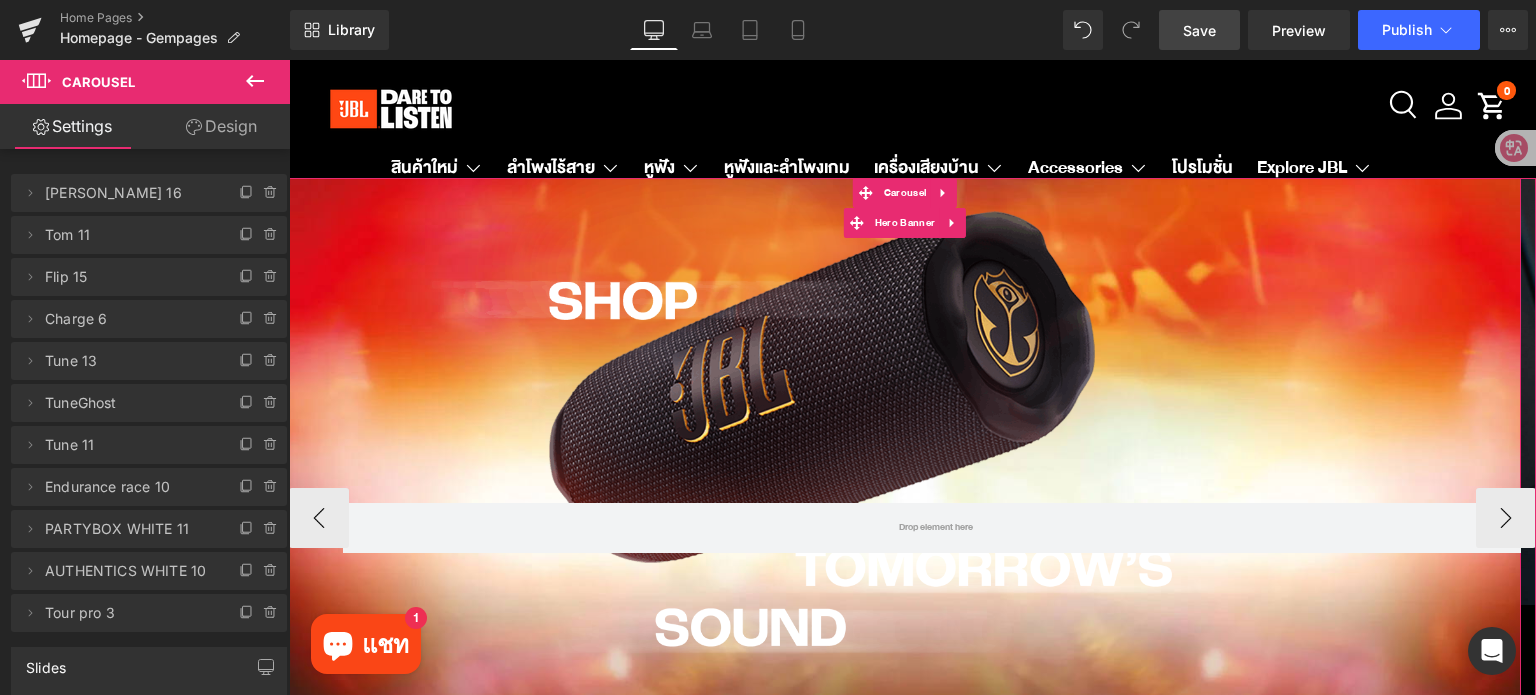 click on "Row" at bounding box center [905, 518] 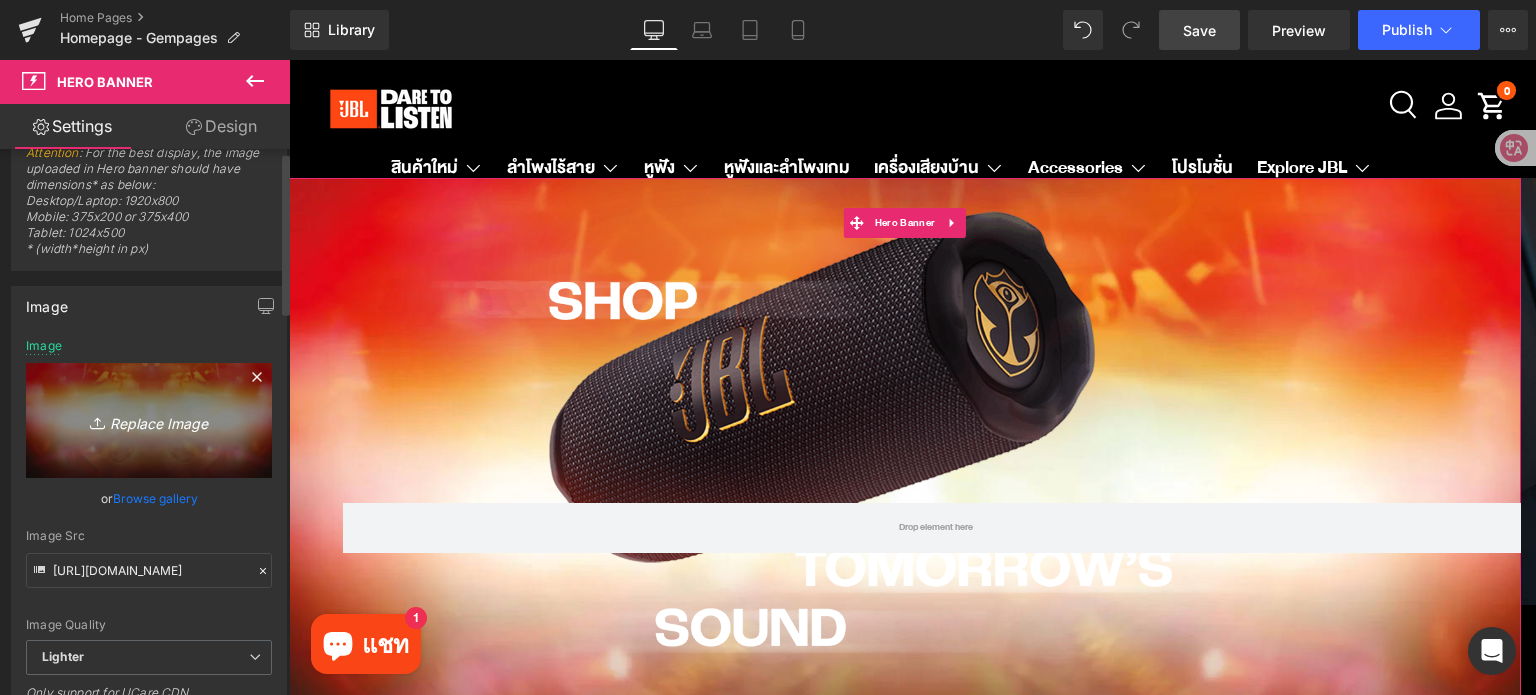 scroll, scrollTop: 200, scrollLeft: 0, axis: vertical 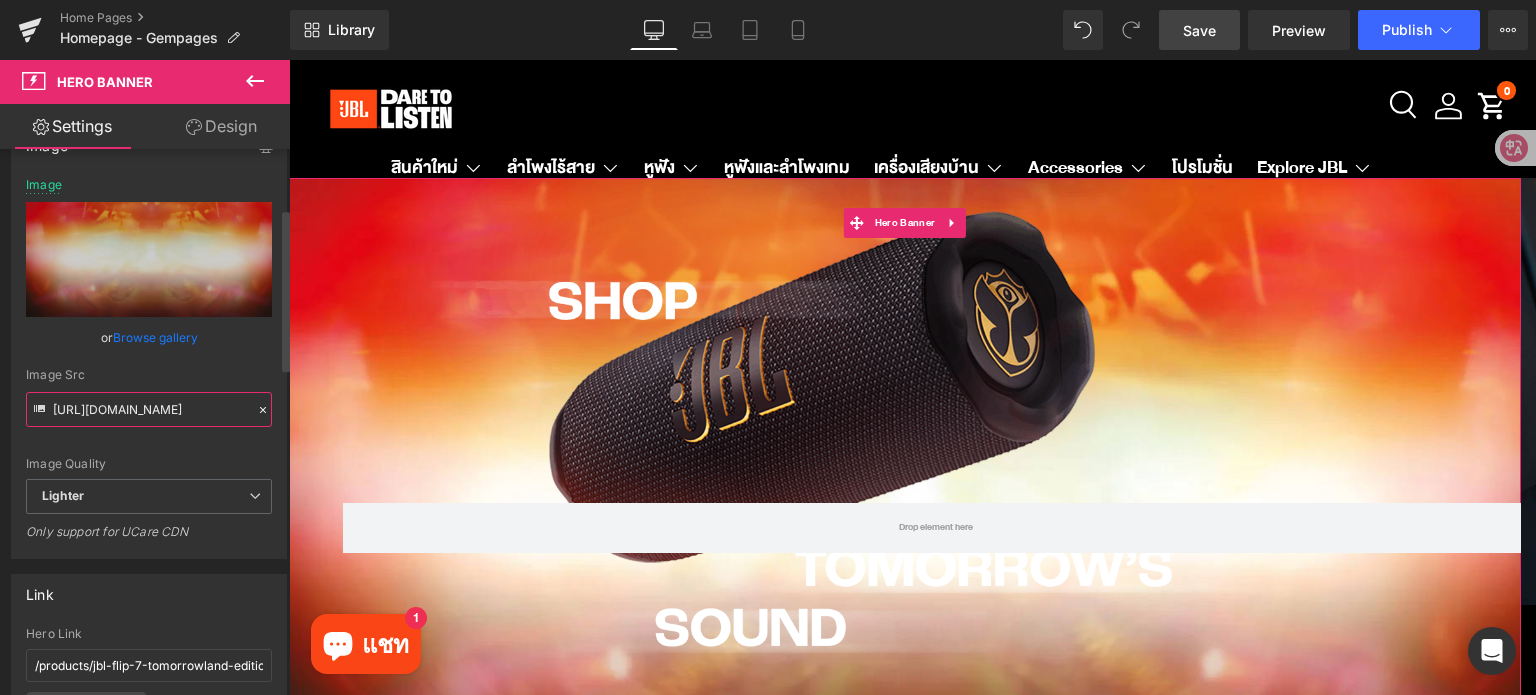 click on "[URL][DOMAIN_NAME]" at bounding box center (149, 409) 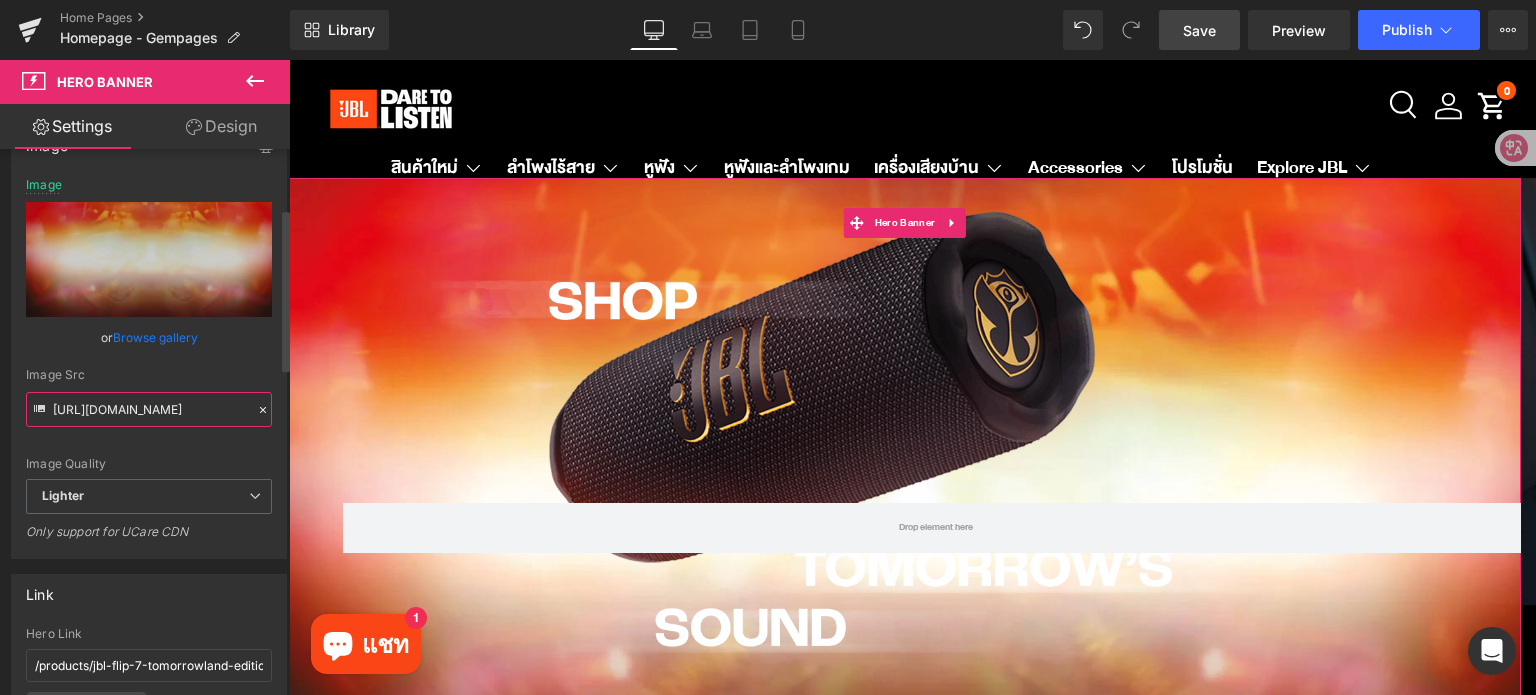 click on "[URL][DOMAIN_NAME]" at bounding box center [149, 409] 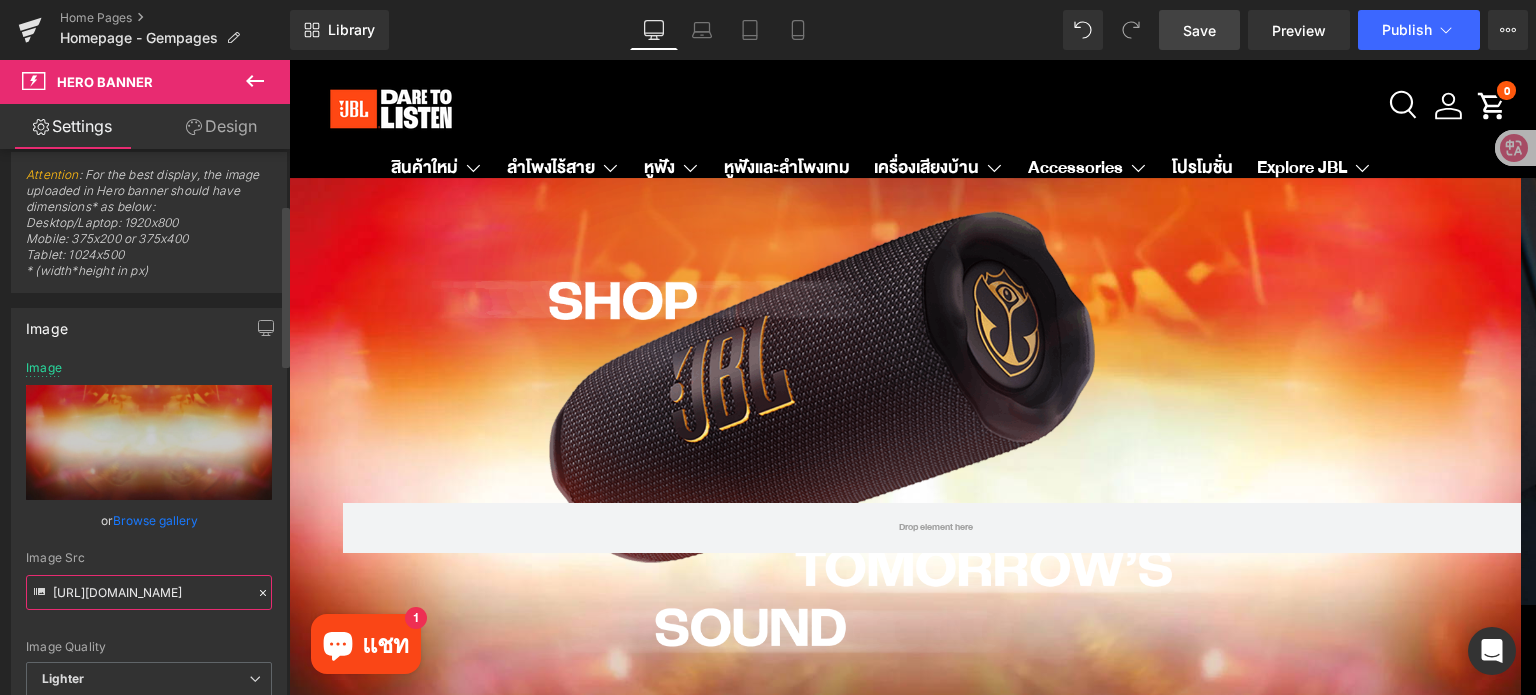 scroll, scrollTop: 0, scrollLeft: 0, axis: both 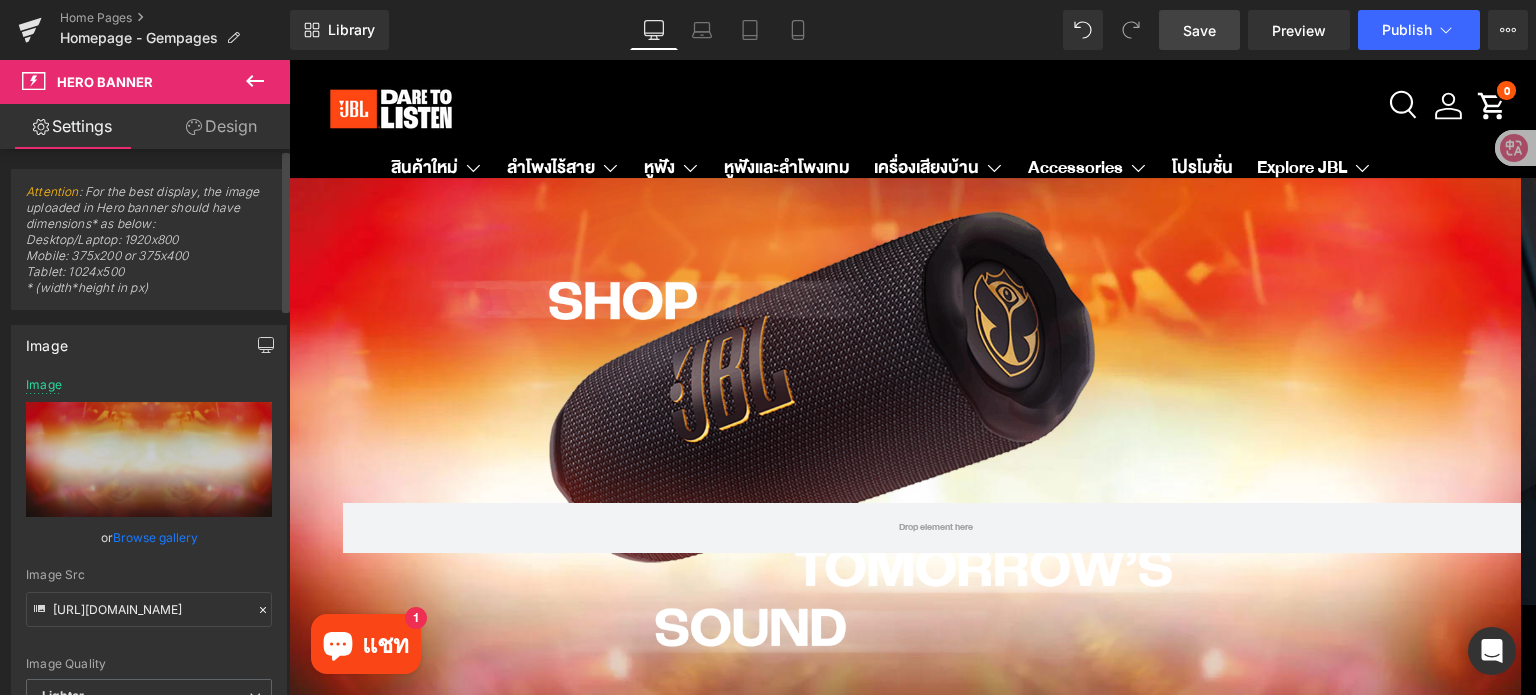 click at bounding box center [266, 345] 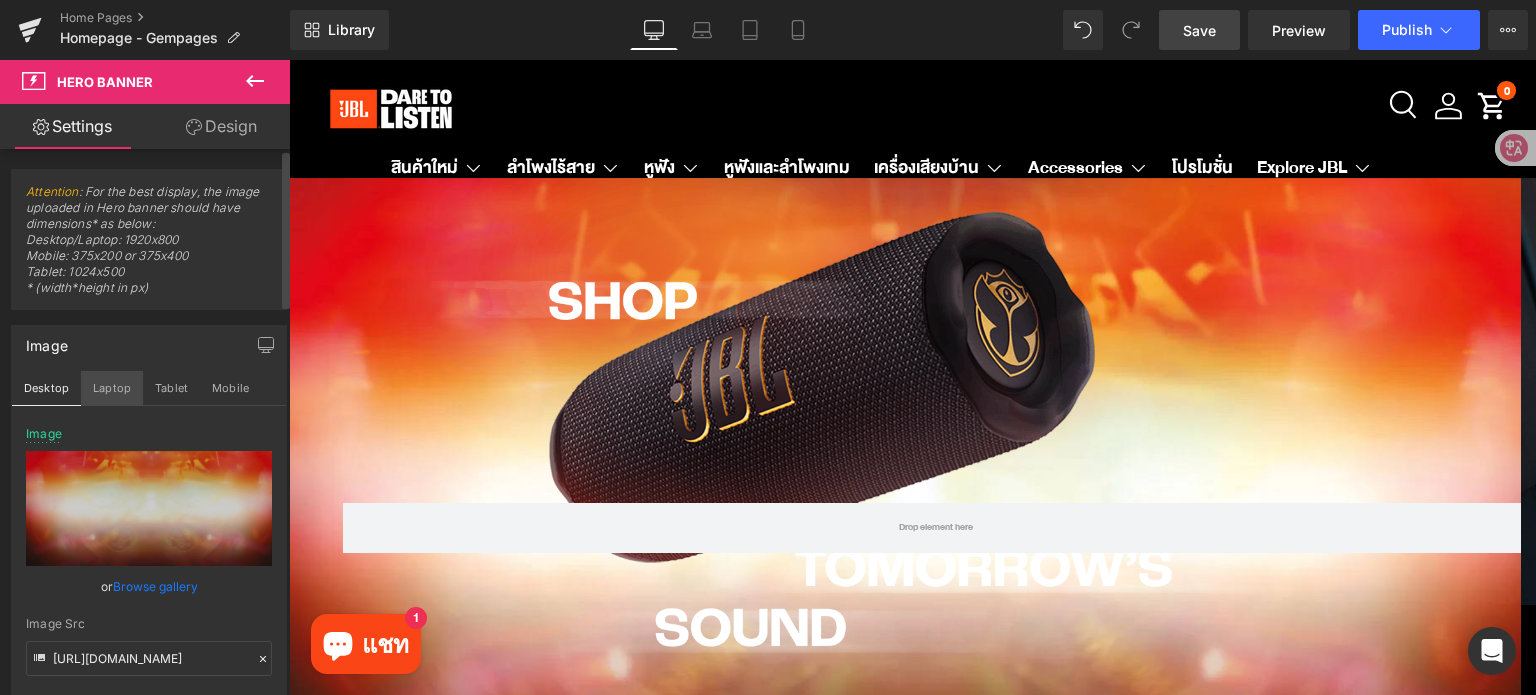 click on "Laptop" at bounding box center (112, 388) 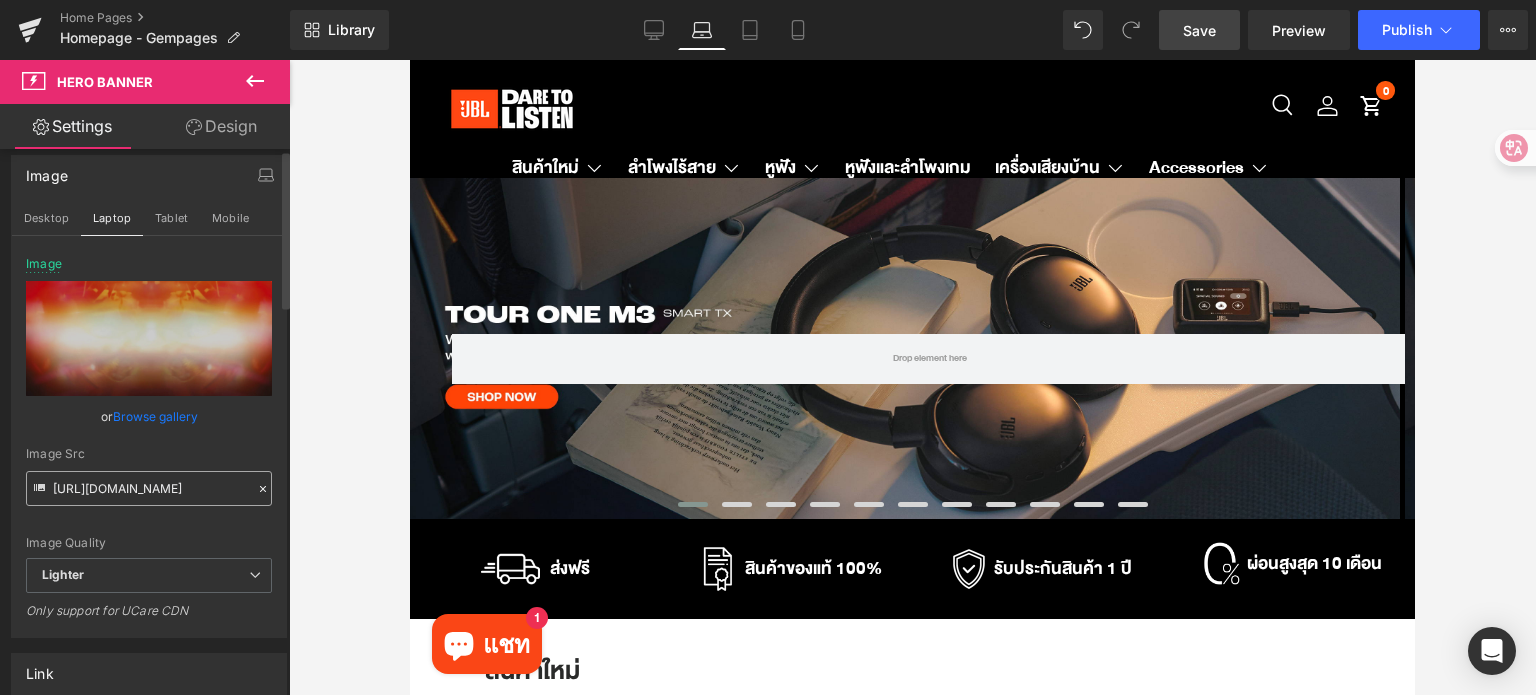 scroll, scrollTop: 200, scrollLeft: 0, axis: vertical 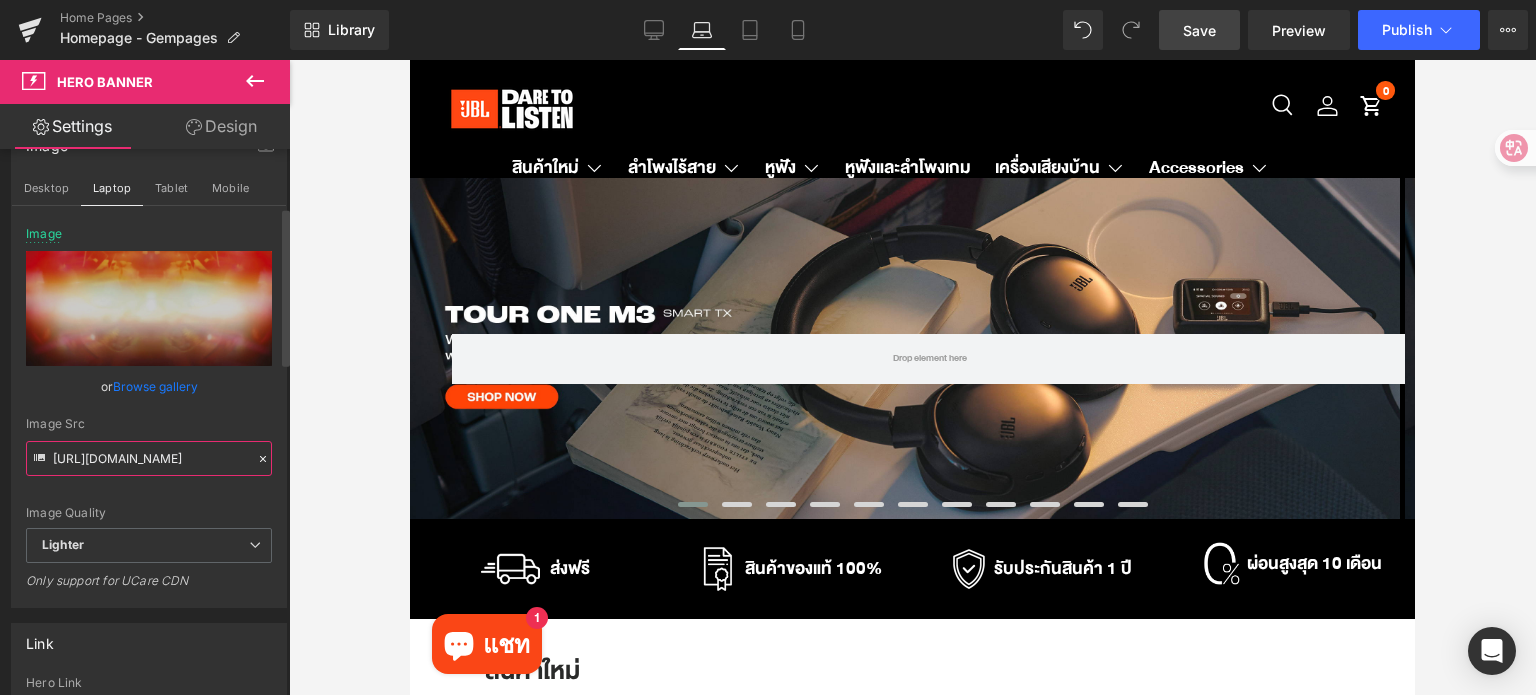 click on "[URL][DOMAIN_NAME]" at bounding box center (149, 458) 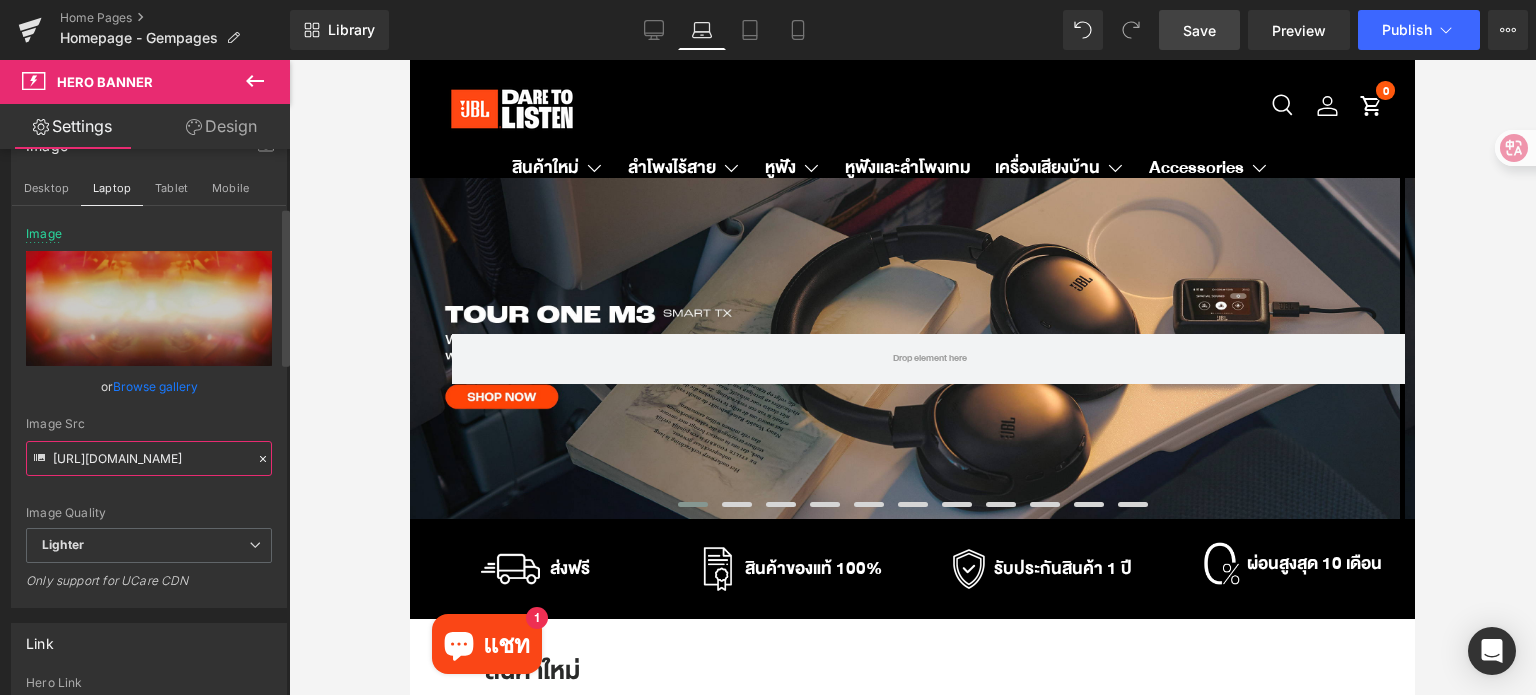 scroll, scrollTop: 0, scrollLeft: 920, axis: horizontal 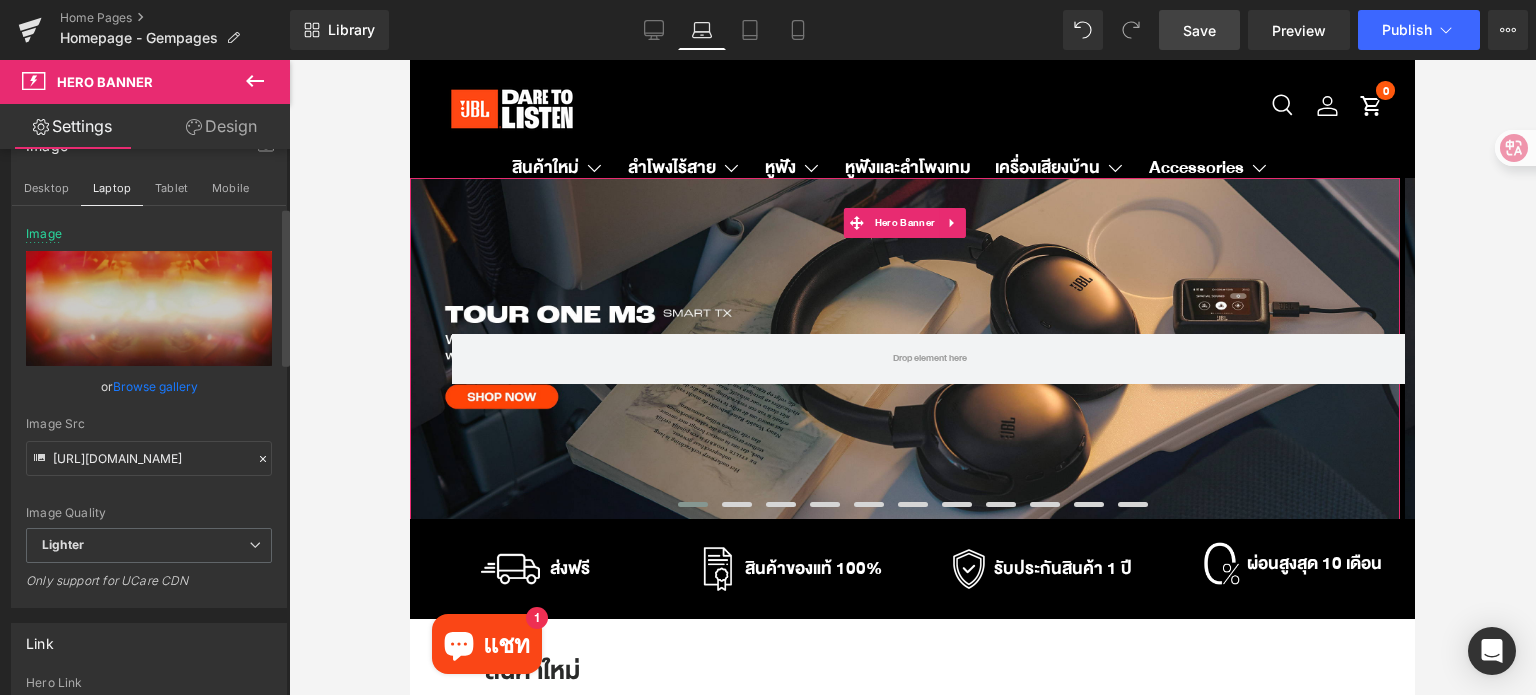 click on "Image Src" at bounding box center (149, 424) 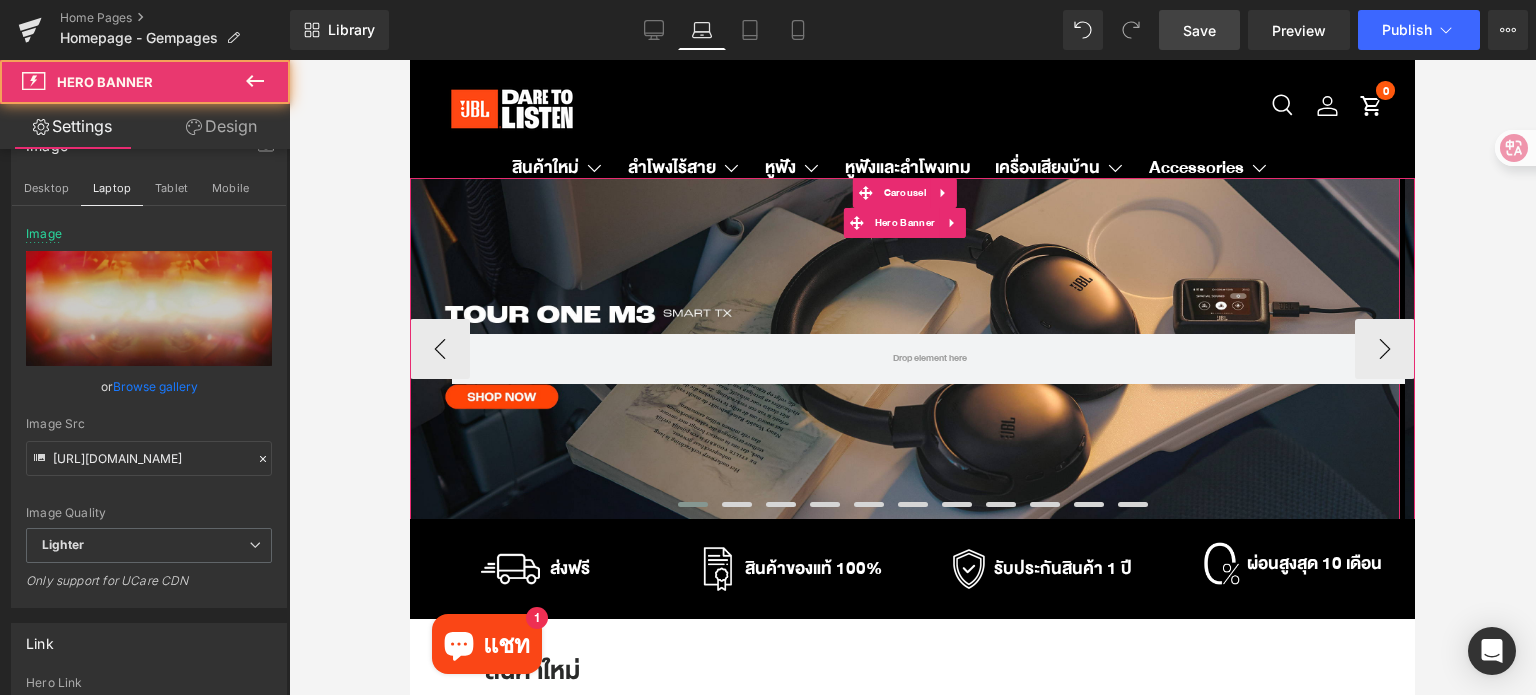 click on "Row" at bounding box center [905, 349] 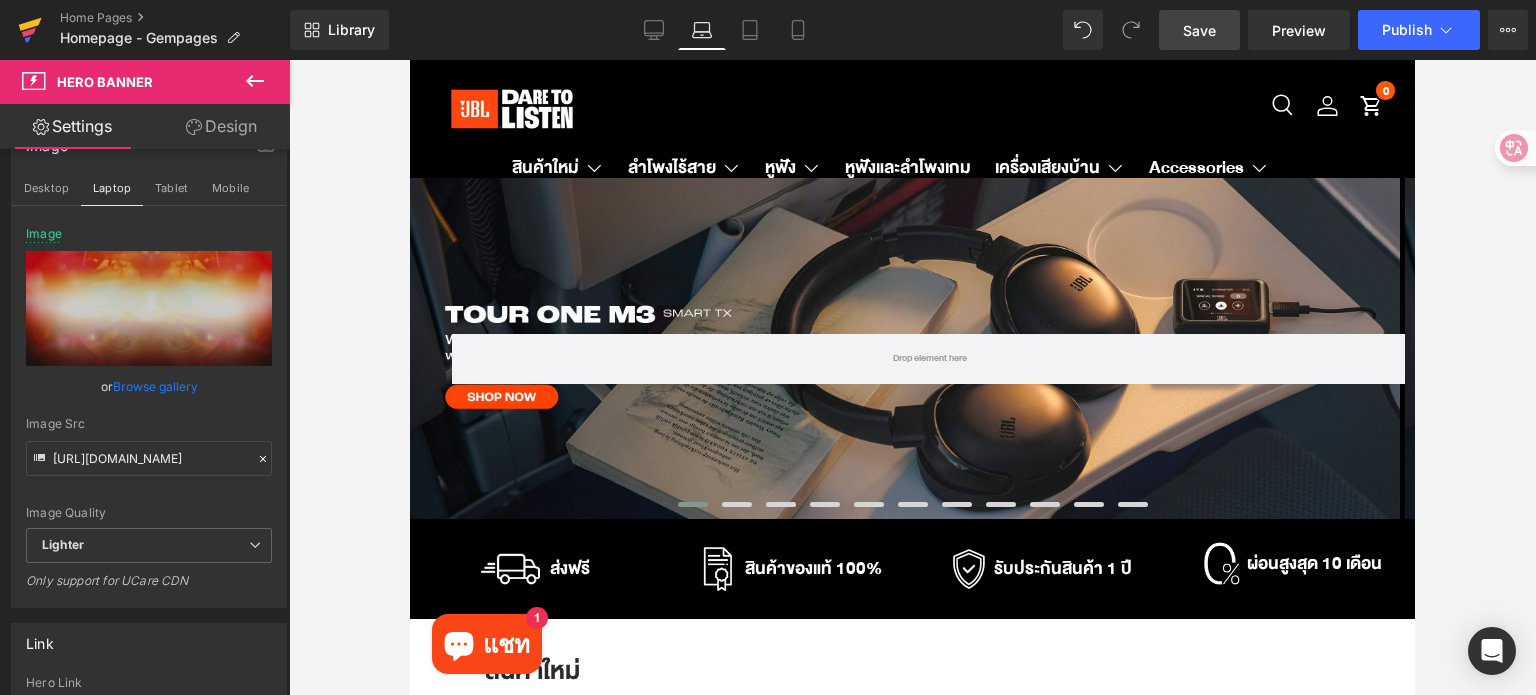 click 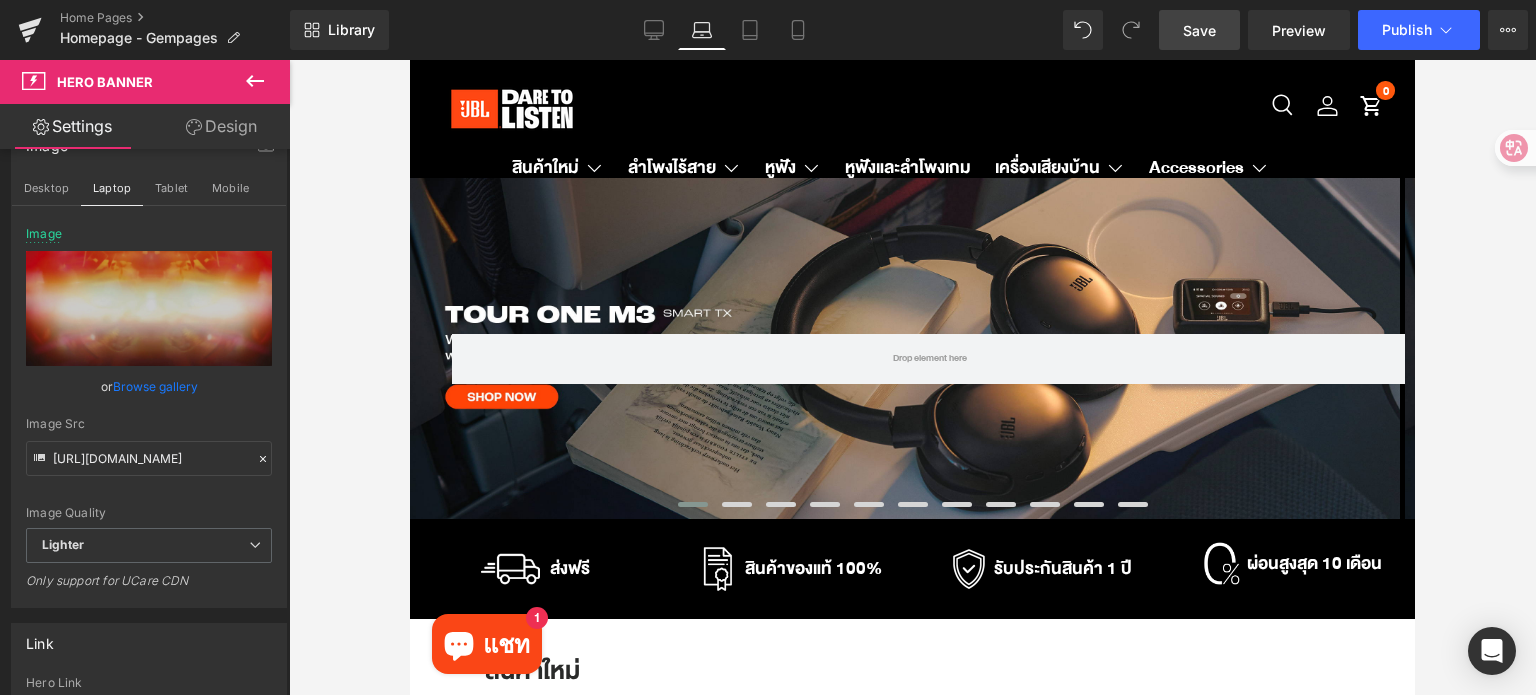 click at bounding box center [907, 109] 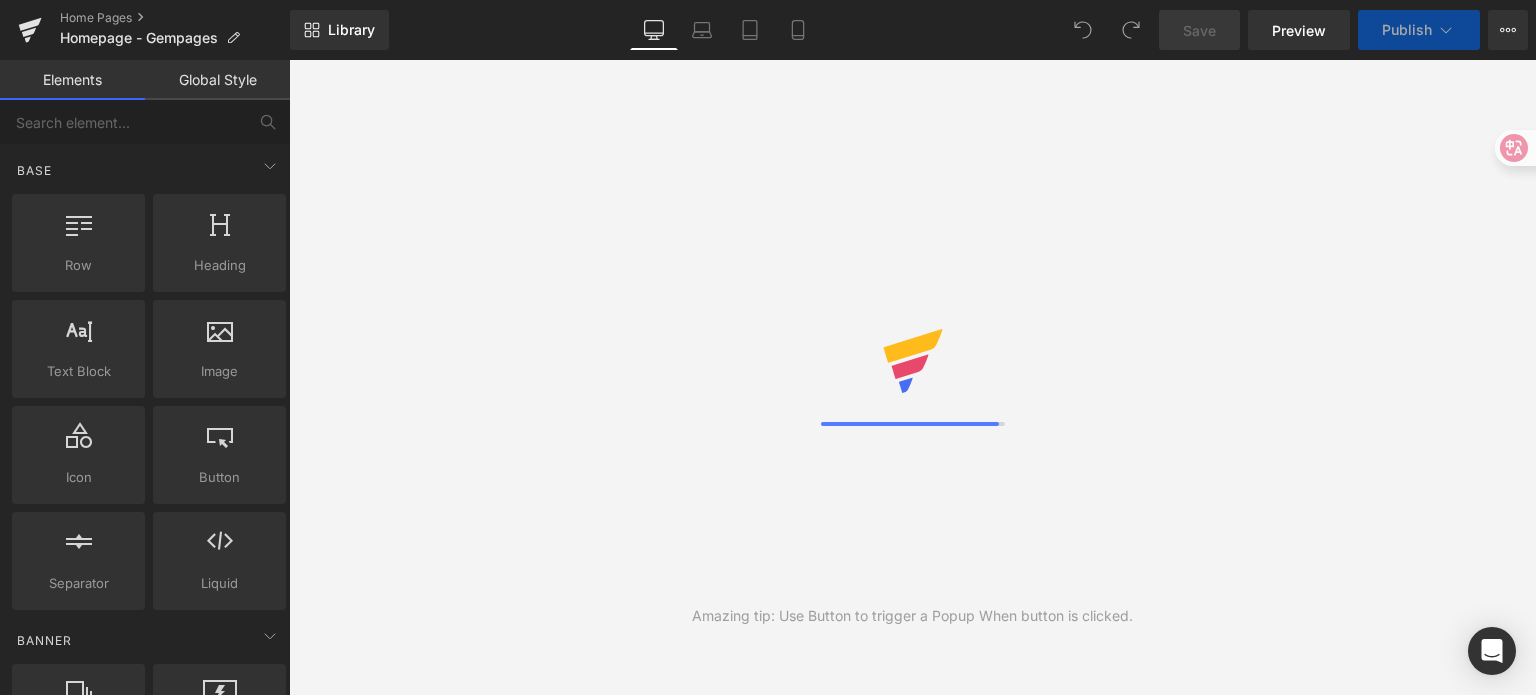 scroll, scrollTop: 0, scrollLeft: 0, axis: both 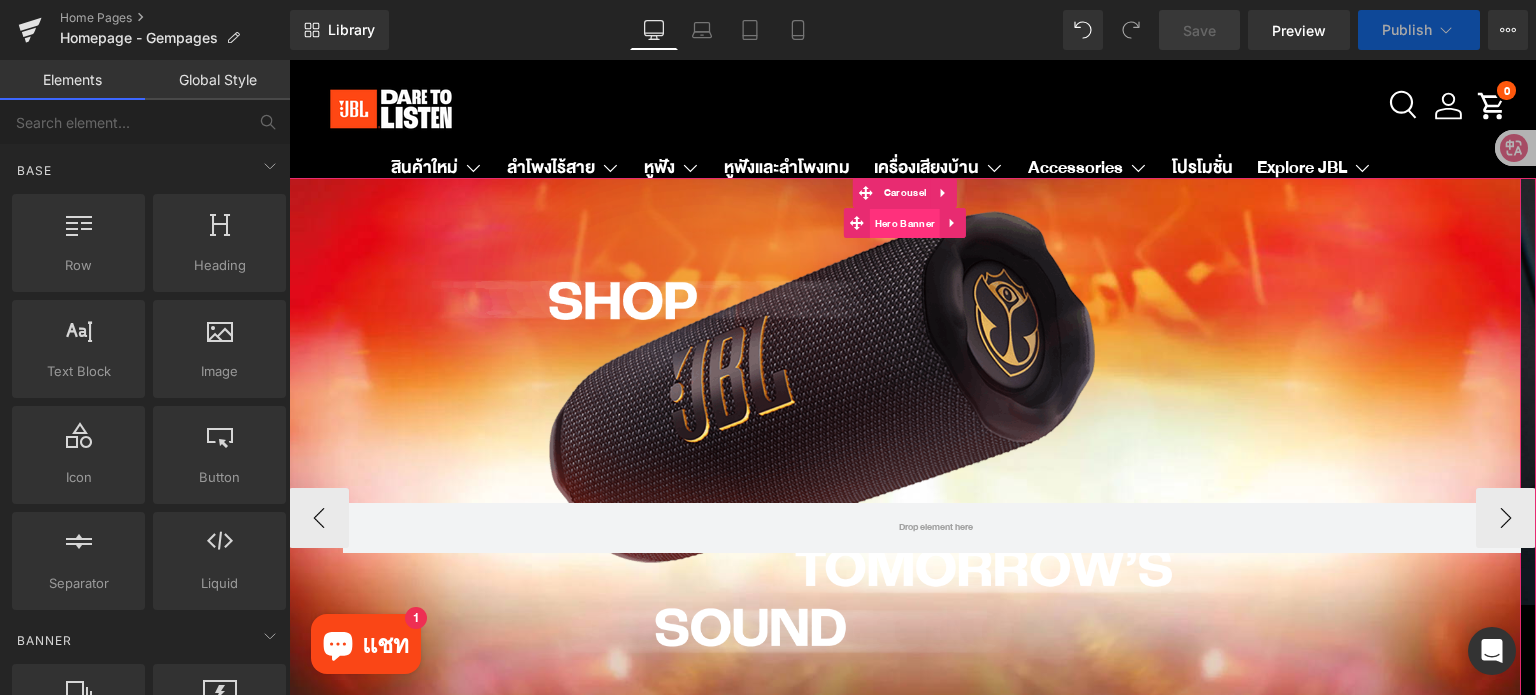 click on "Hero Banner" at bounding box center (905, 224) 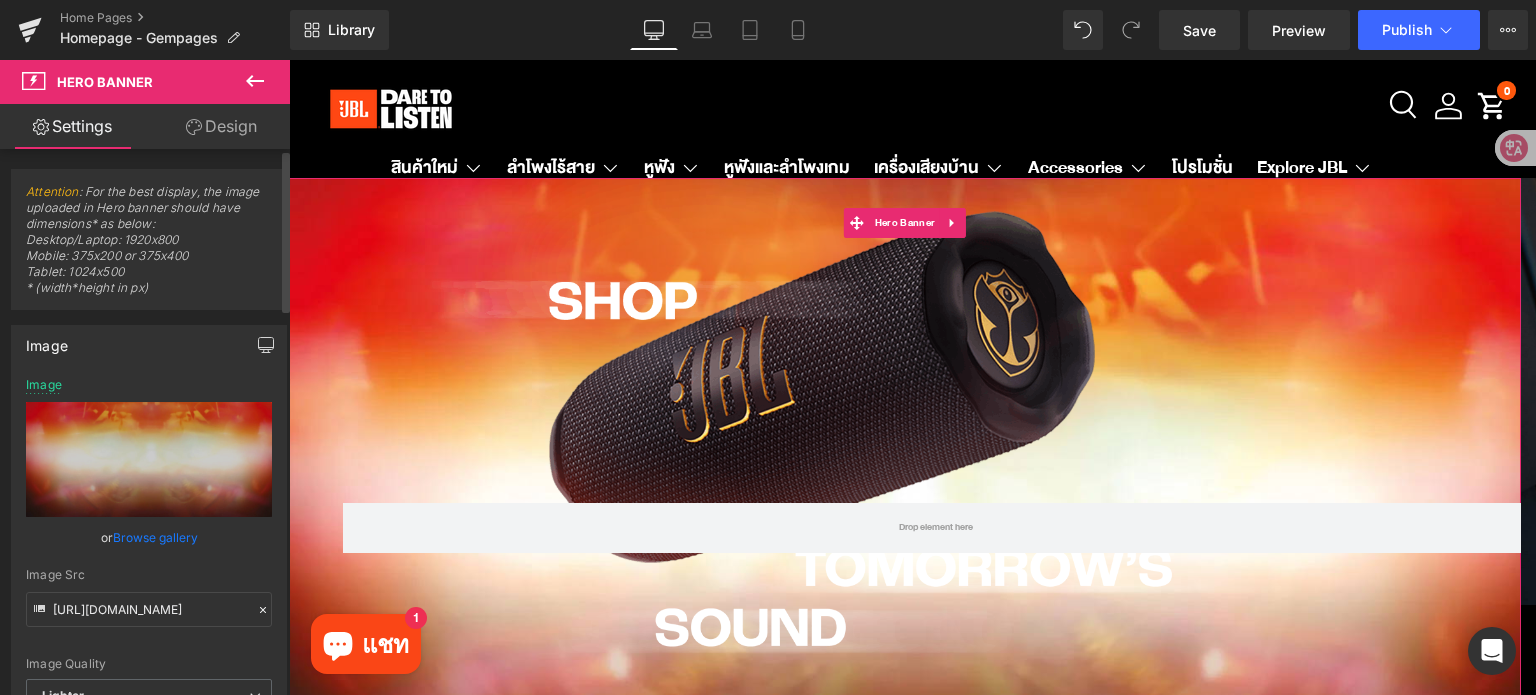 click 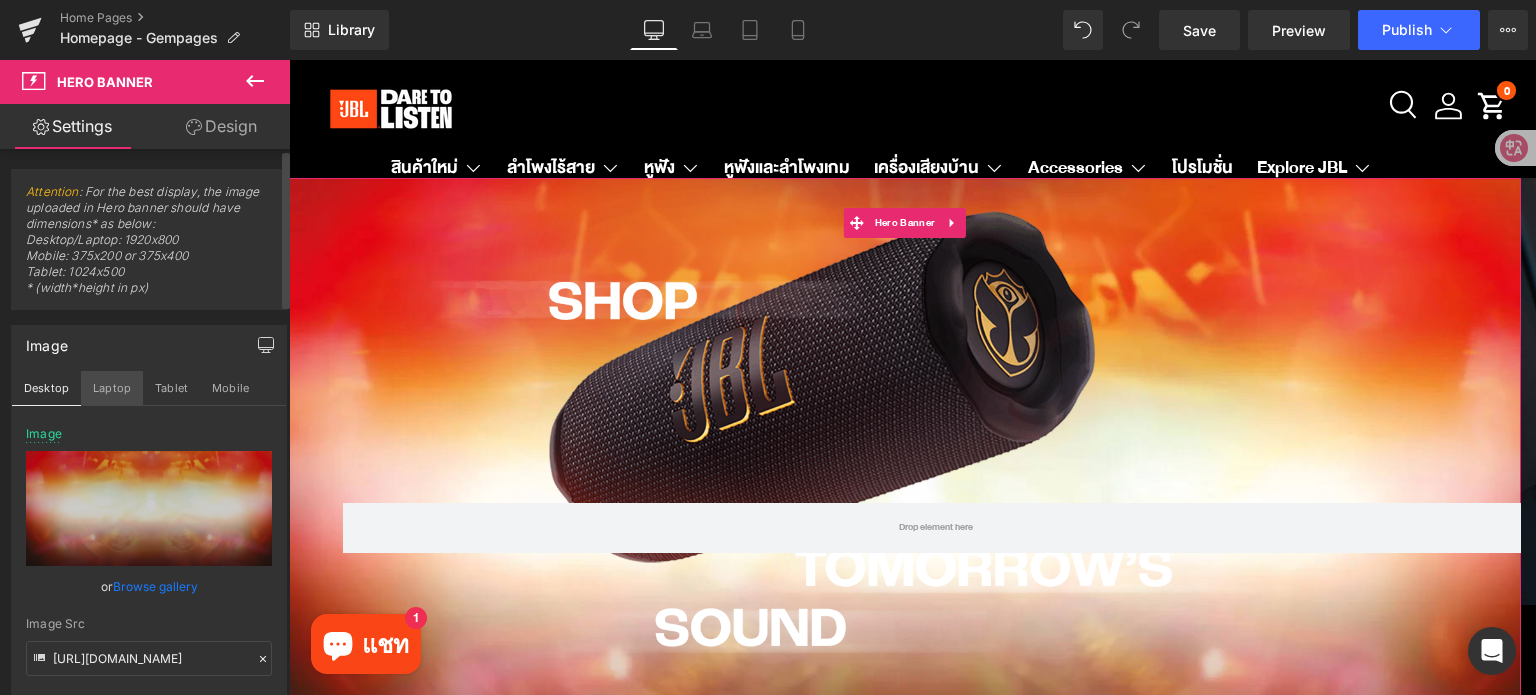 click on "Laptop" at bounding box center [112, 388] 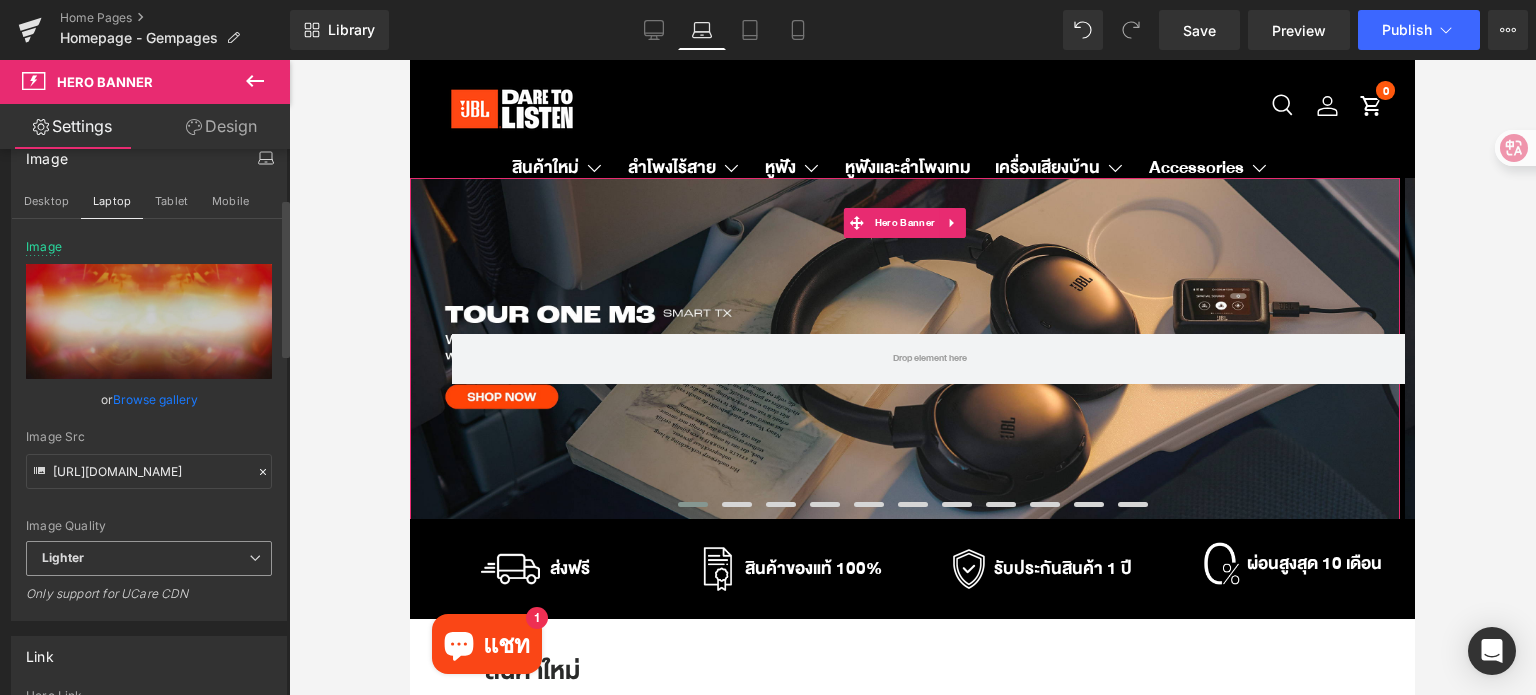 scroll, scrollTop: 200, scrollLeft: 0, axis: vertical 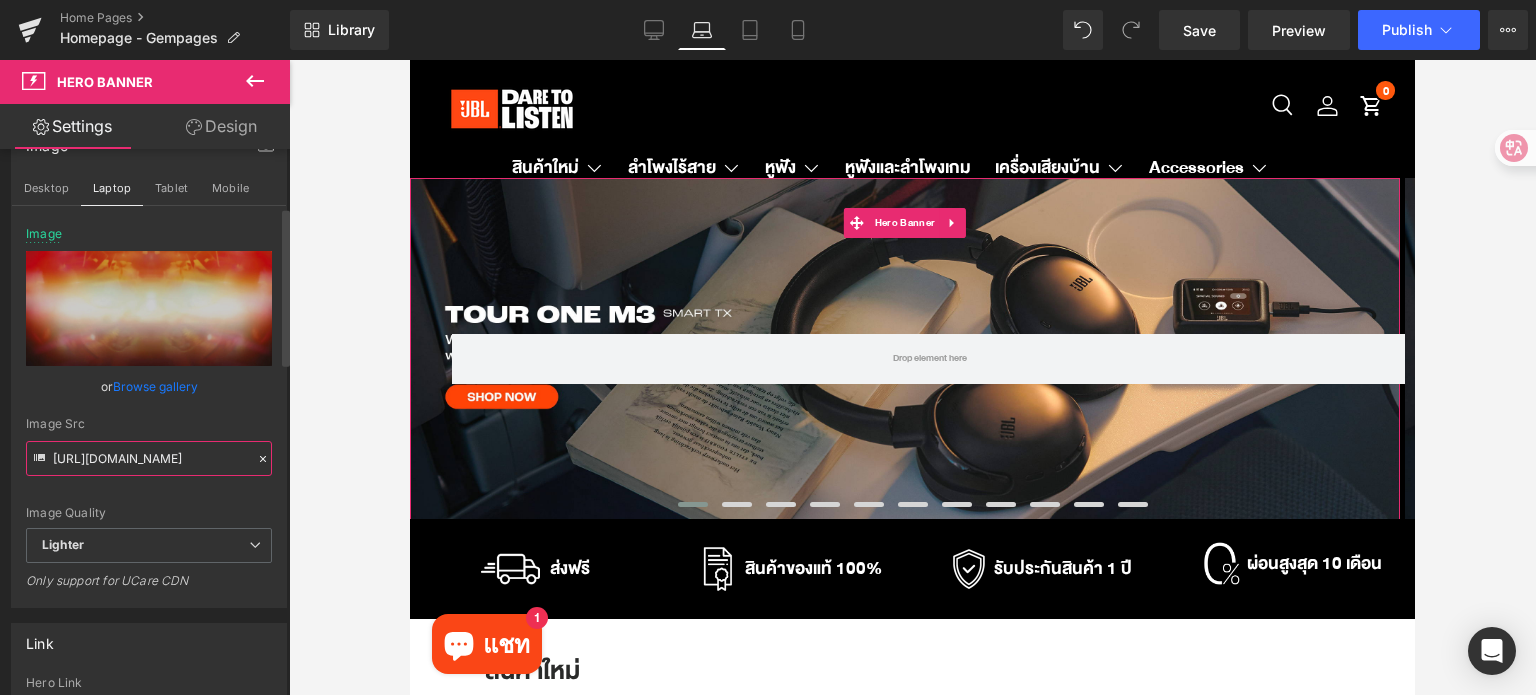 click on "[URL][DOMAIN_NAME]" at bounding box center [149, 458] 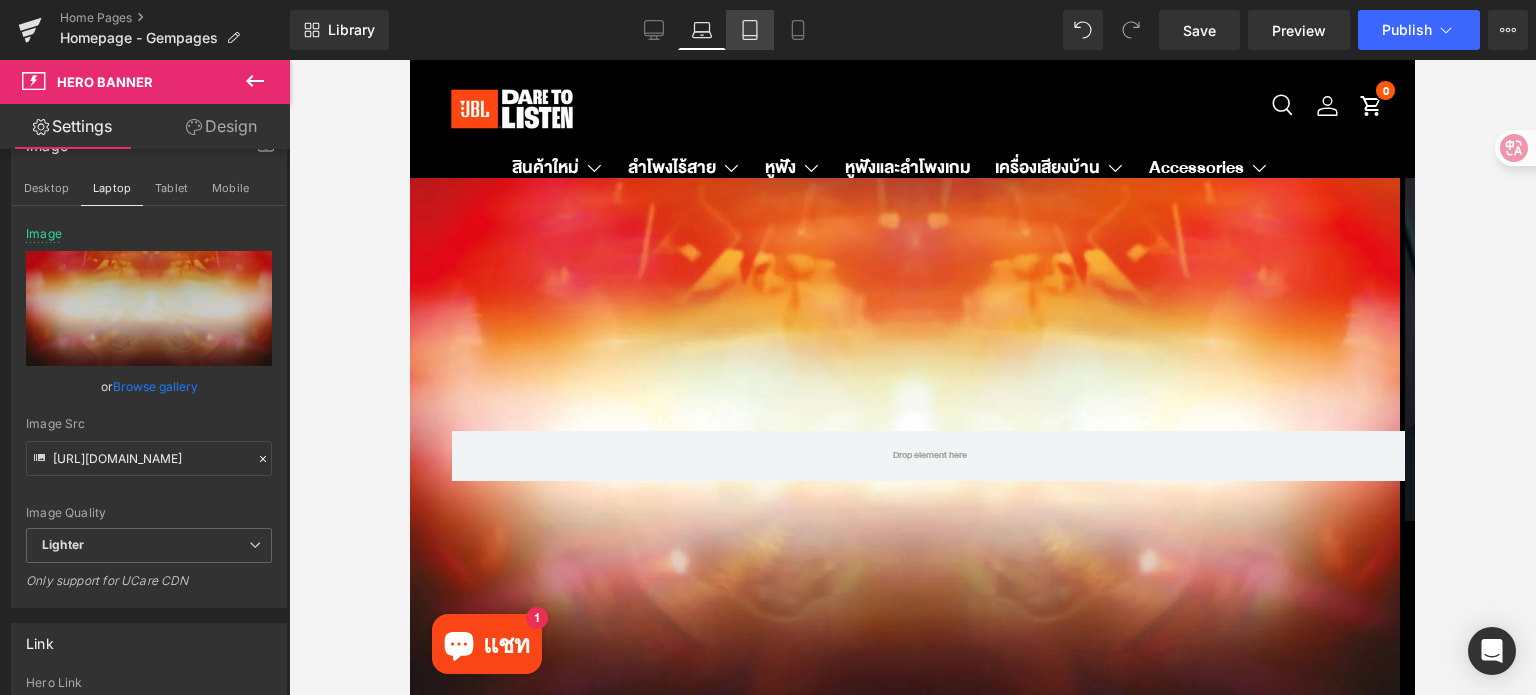 click on "Tablet" at bounding box center (750, 30) 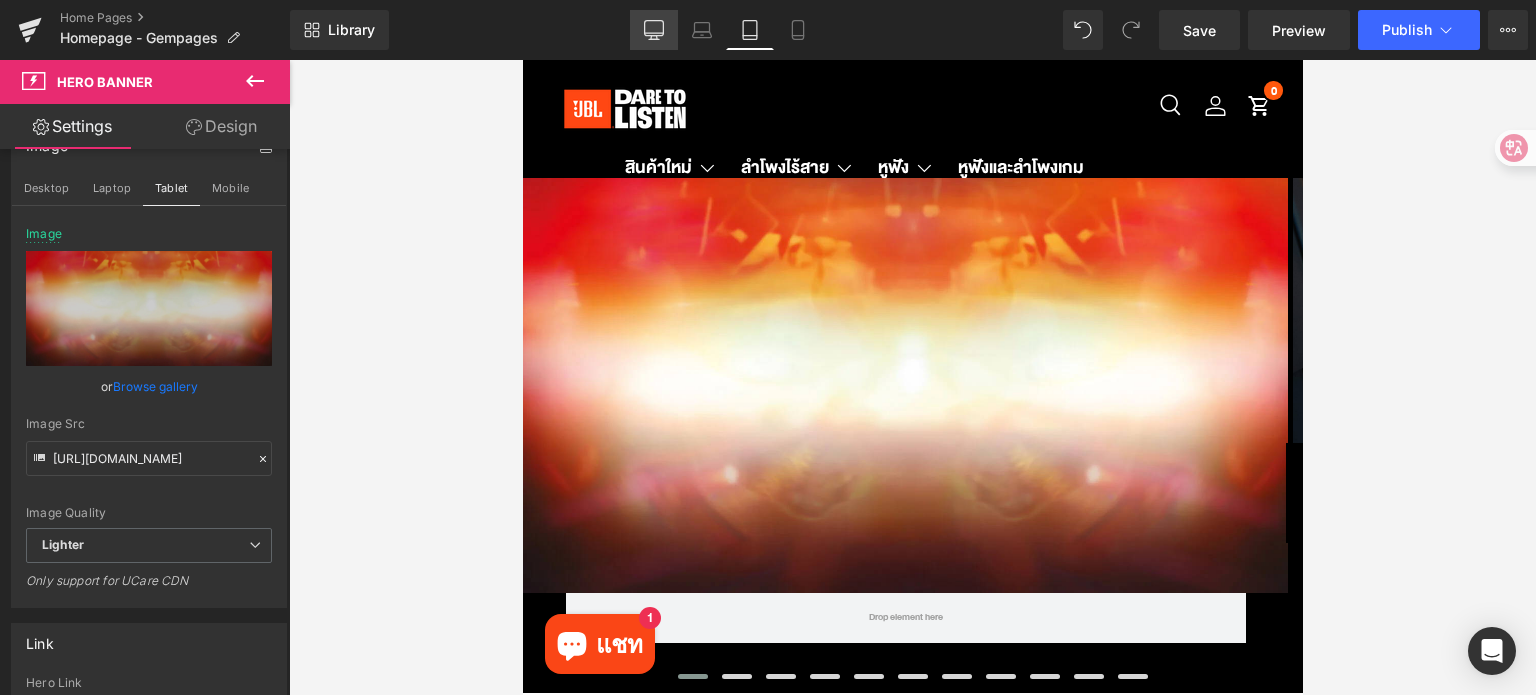 click on "Desktop" at bounding box center (654, 30) 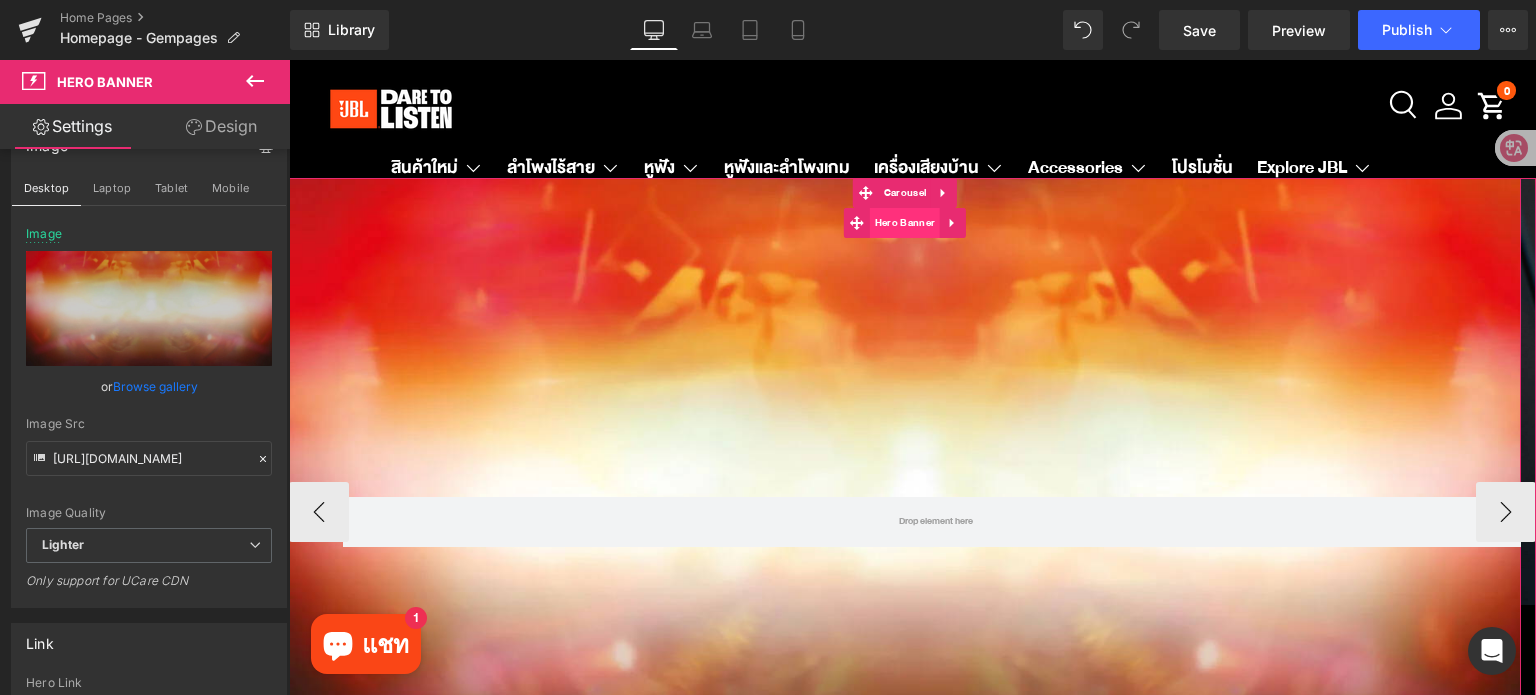click on "Hero Banner" at bounding box center [905, 223] 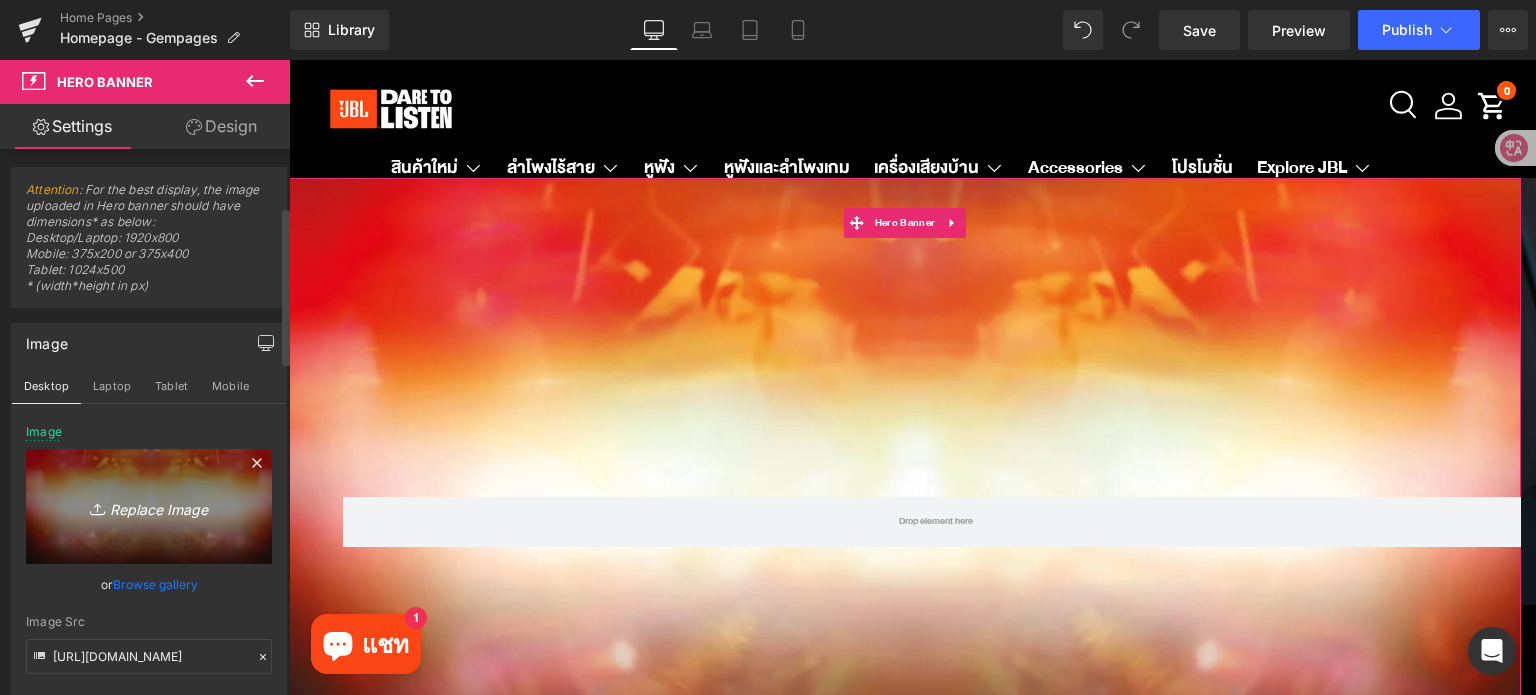 scroll, scrollTop: 0, scrollLeft: 0, axis: both 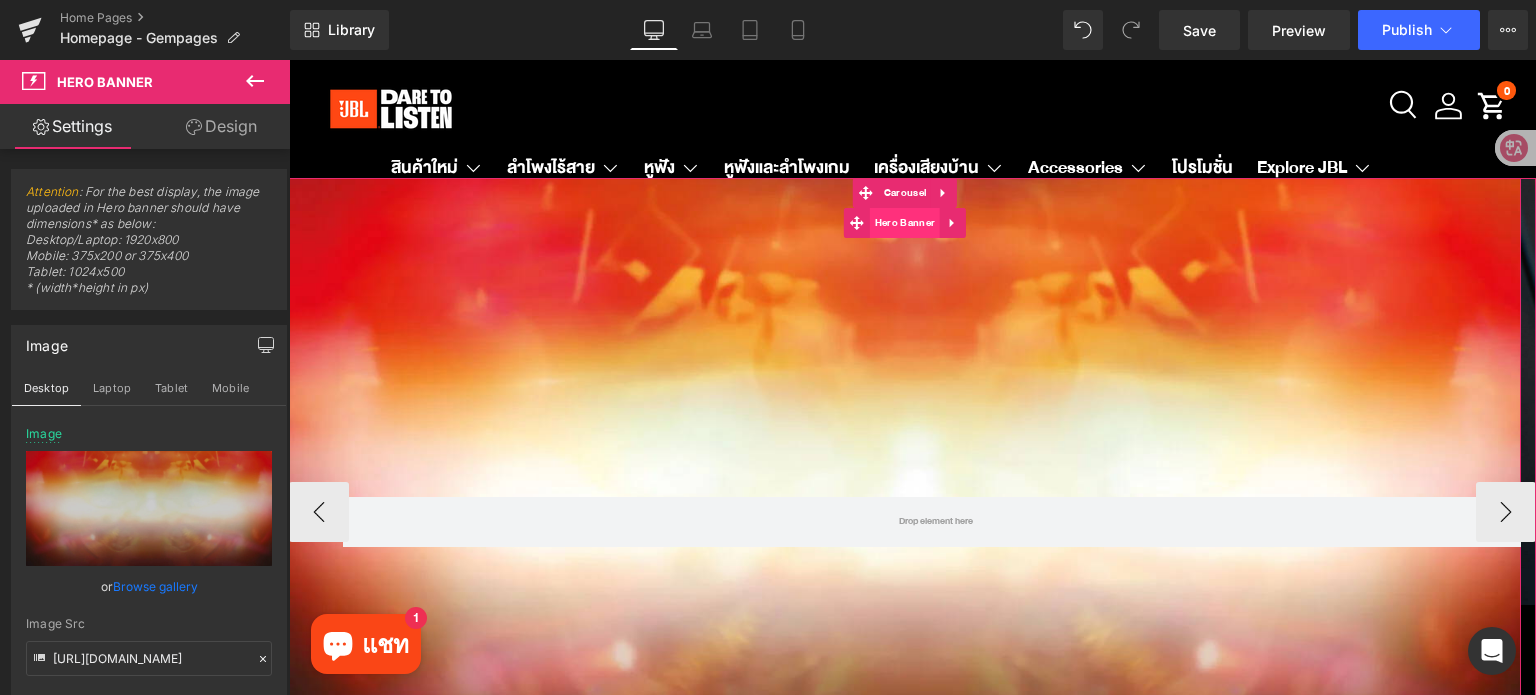 click on "Hero Banner" at bounding box center (905, 223) 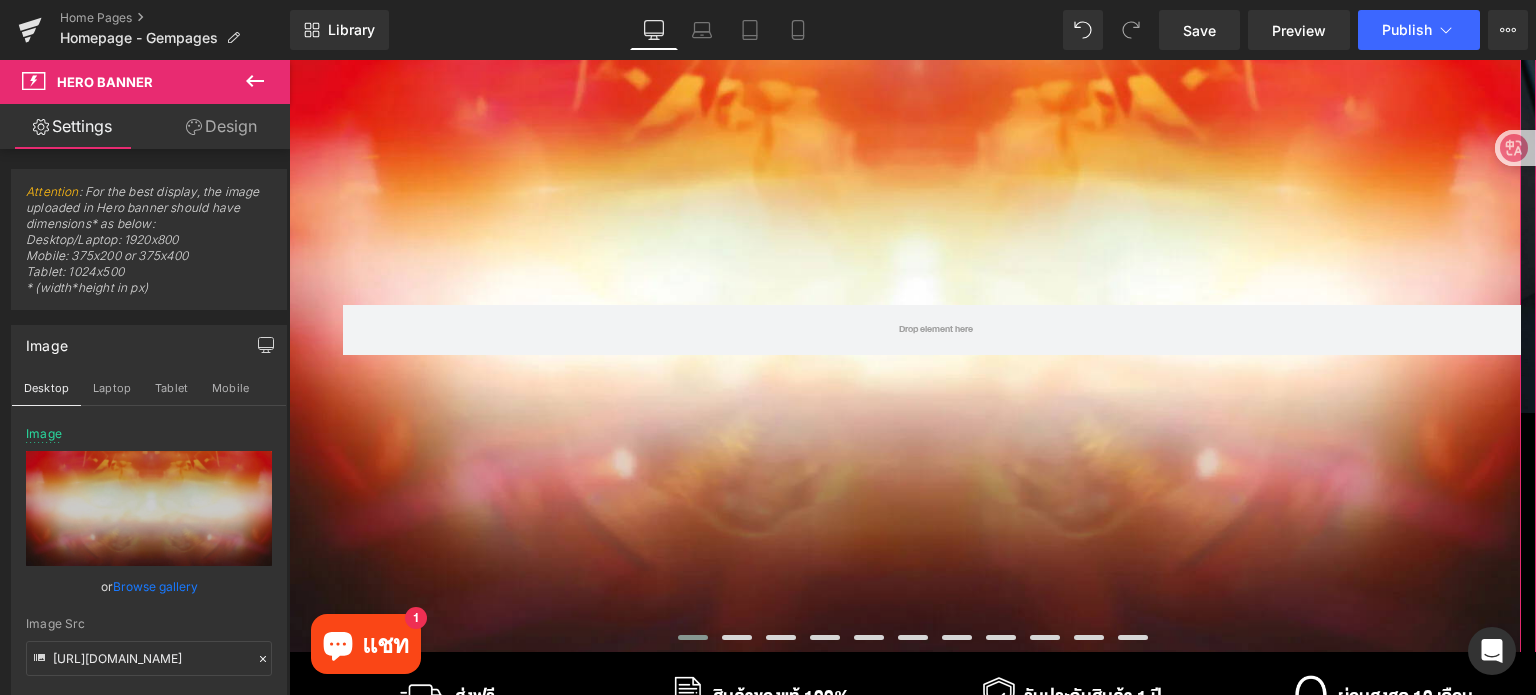 scroll, scrollTop: 500, scrollLeft: 0, axis: vertical 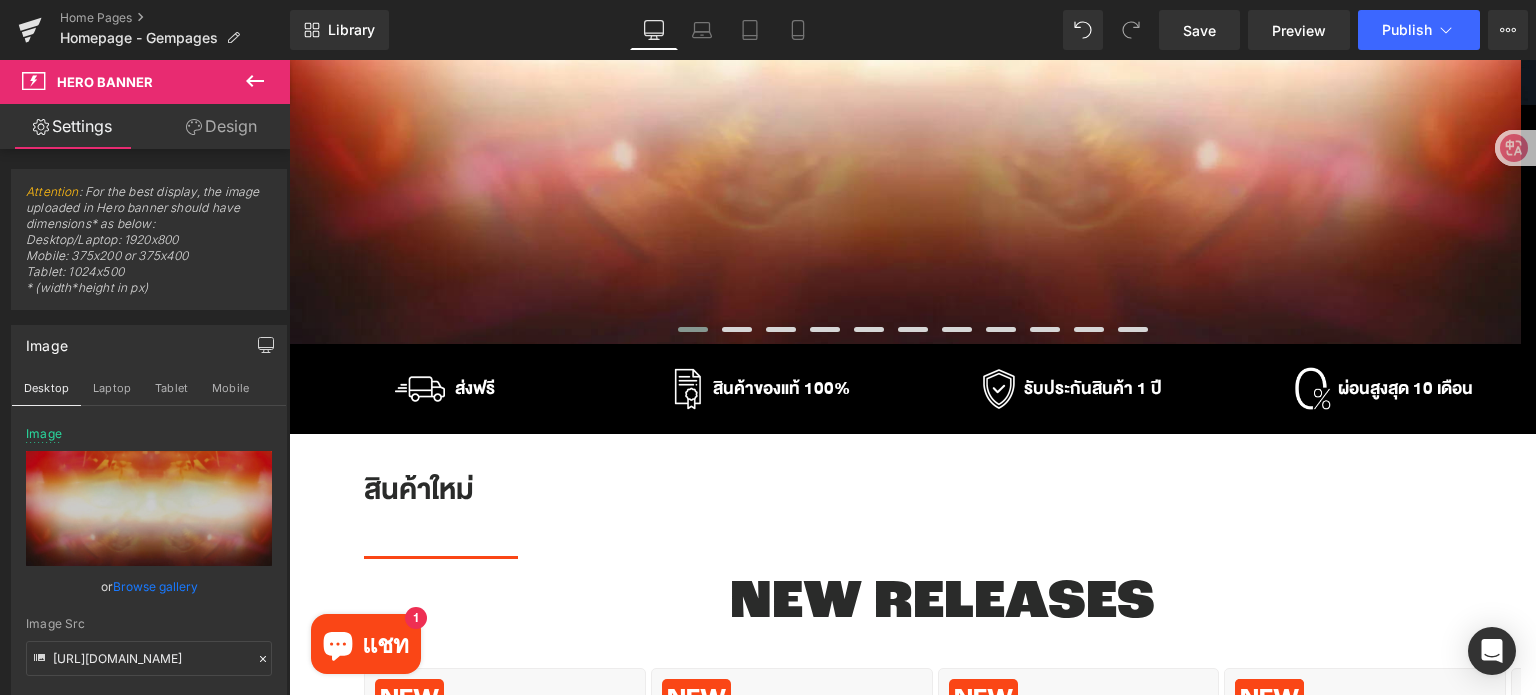 click at bounding box center (693, 329) 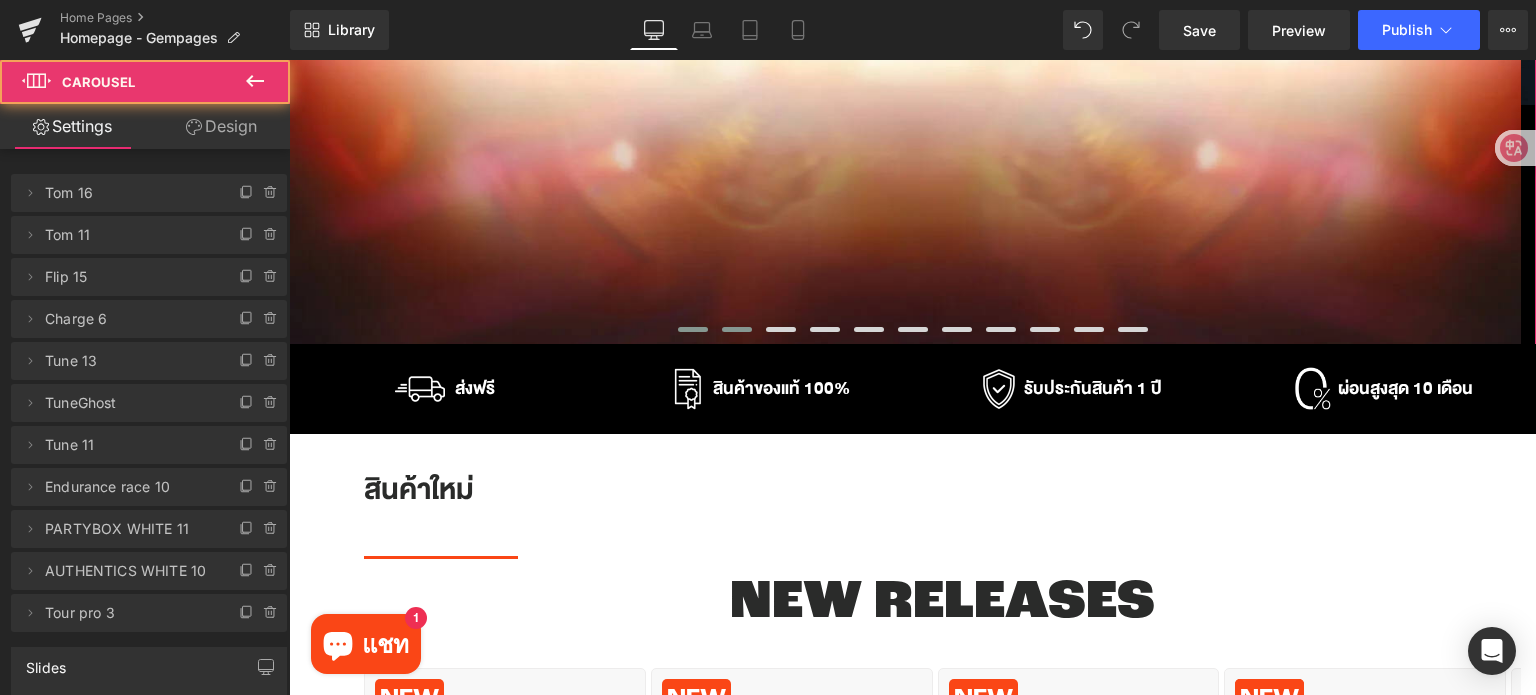 click at bounding box center (737, 329) 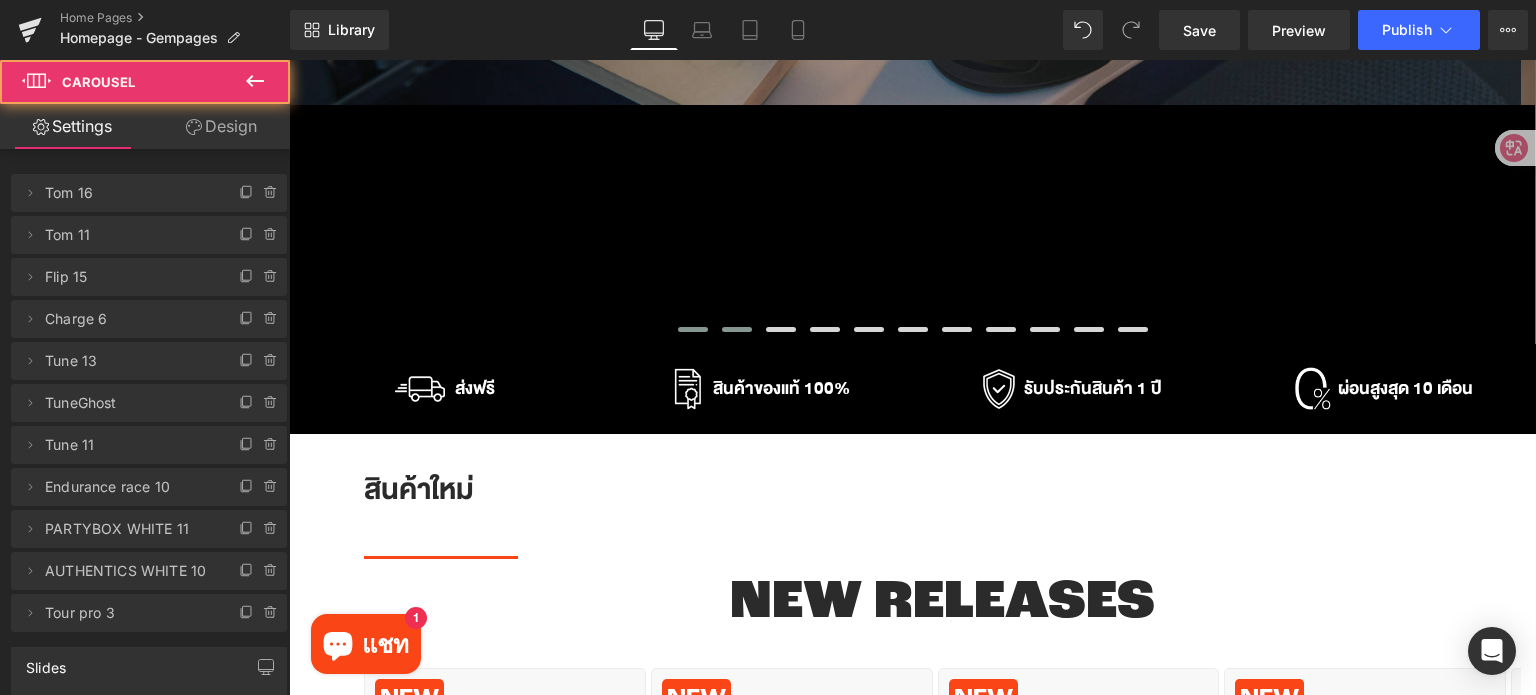 click at bounding box center [693, 329] 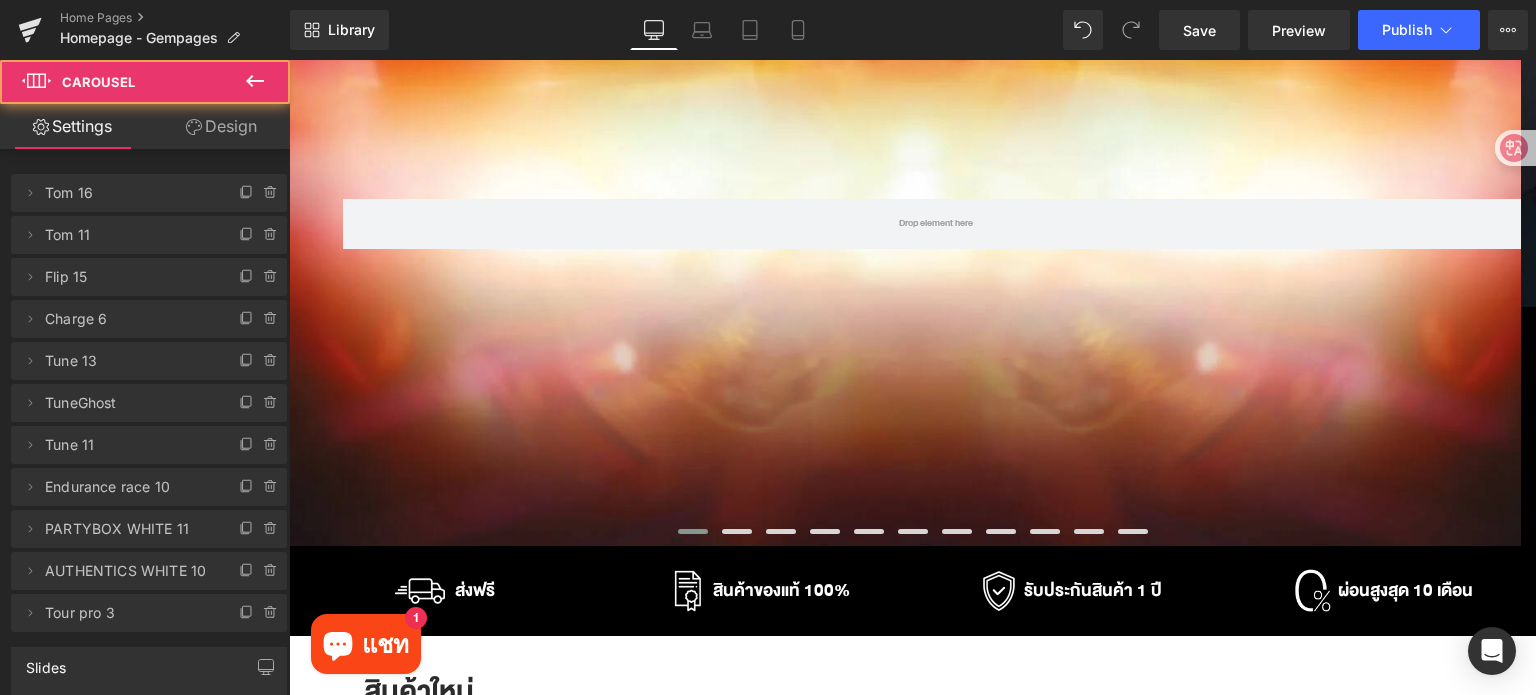 scroll, scrollTop: 100, scrollLeft: 0, axis: vertical 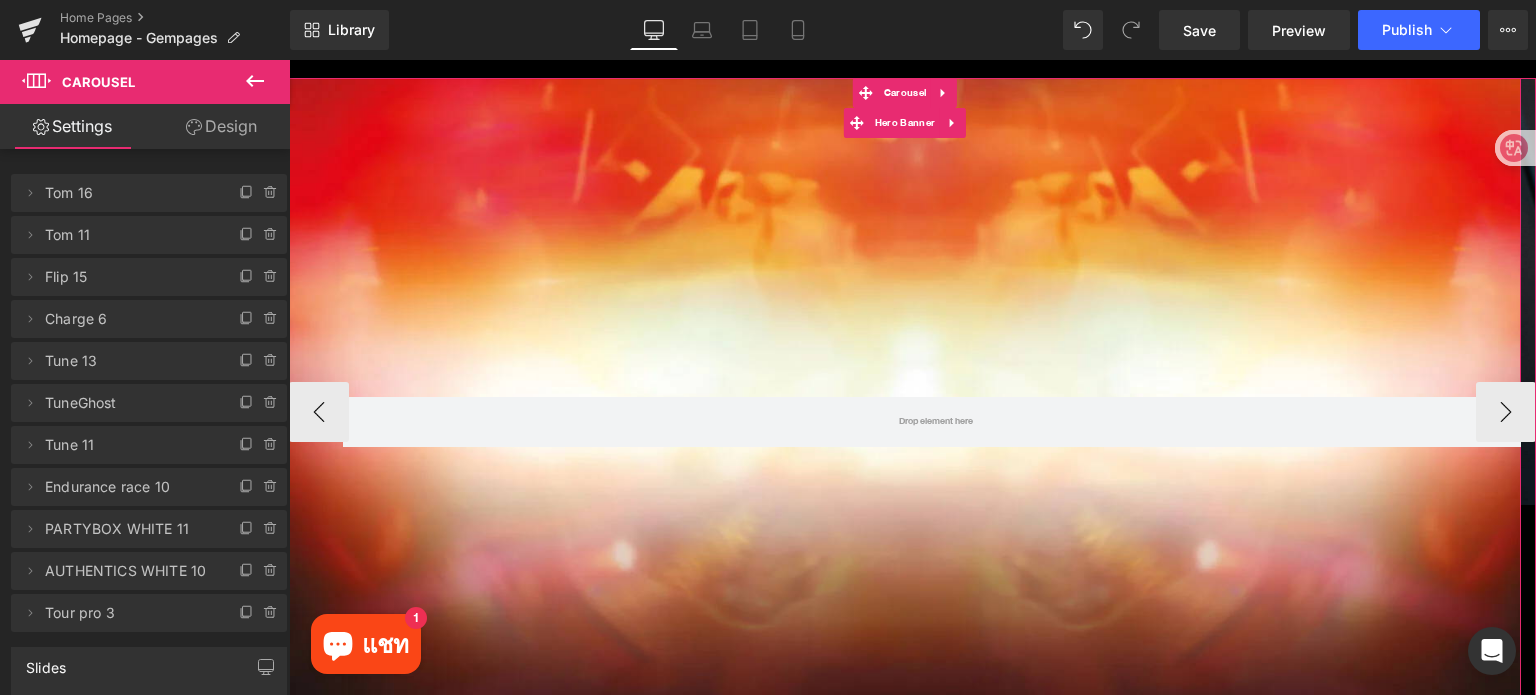 click on "Row" at bounding box center (905, 412) 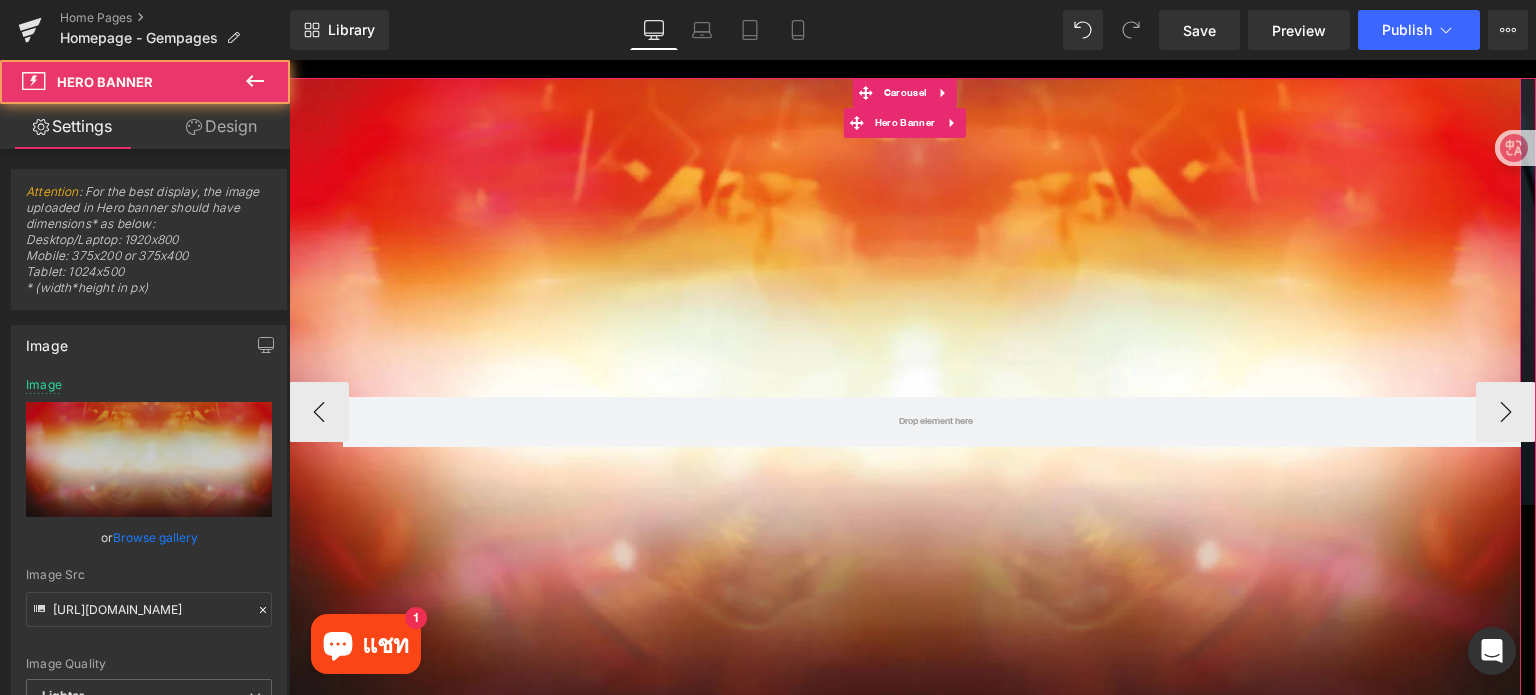click on "Row" at bounding box center [905, 412] 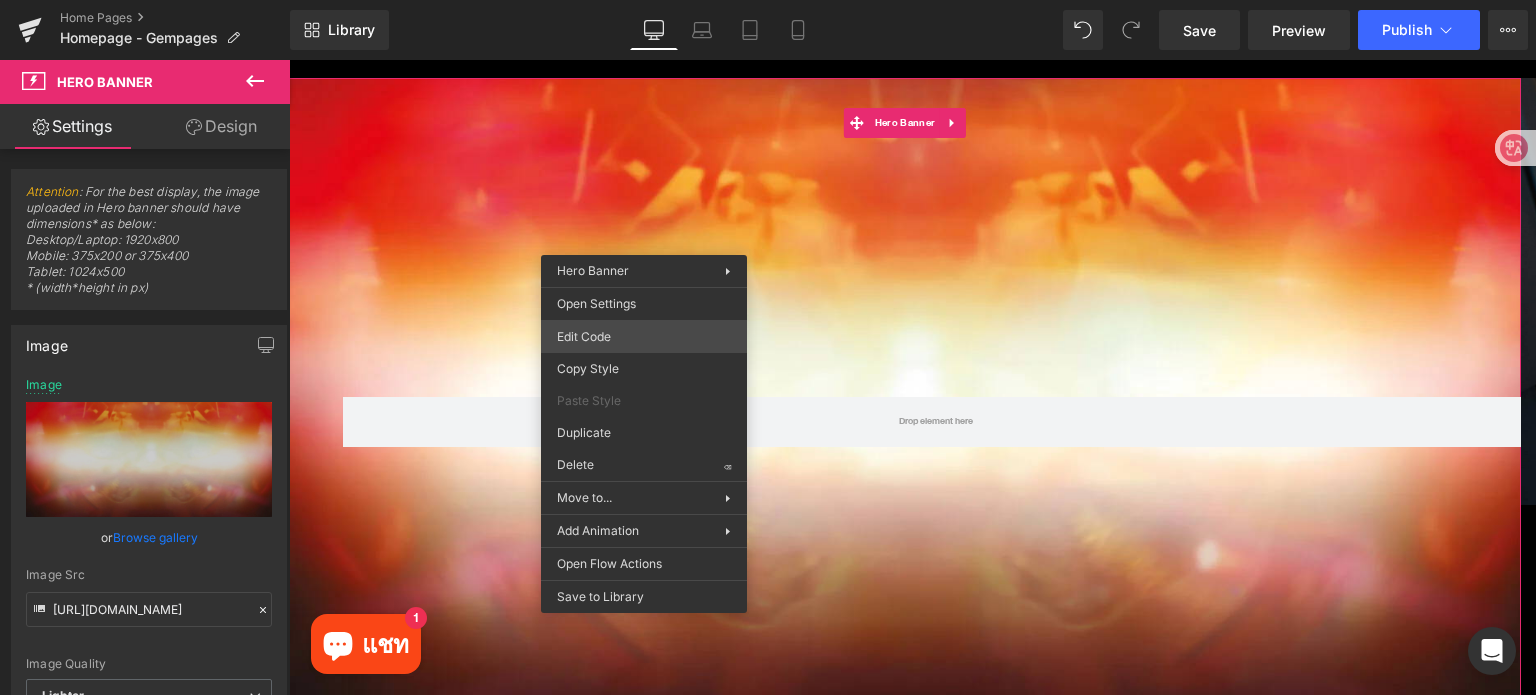 click on "Hero Banner  You are previewing how the   will restyle your page. You can not edit Elements in Preset Preview Mode.  Home Pages Homepage - Gempages Library Desktop Desktop Laptop Tablet Mobile Save Preview Publish Scheduled View Live Page View with current Template Save Template to Library Schedule Publish Publish Settings Shortcuts  Your page can’t be published   You've reached the maximum number of published pages on your plan  (0/0).  You need to upgrade your plan or unpublish all your pages to get 1 publish slot.   Unpublish pages   Upgrade plan  Elements Global Style Base Row  rows, columns, layouts, div Heading  headings, titles, h1,h2,h3,h4,h5,h6 Text Block  texts, paragraphs, contents, blocks Image  images, photos, alts, uploads Icon  icons, symbols Button  button, call to action, cta Separator  separators, dividers, horizontal lines Liquid  liquid, custom code, html, javascript, css, reviews, apps, applications, embeded, iframe Banner Parallax  Hero Banner  Stack Tabs  Carousel  Pricing  List app" at bounding box center (768, 0) 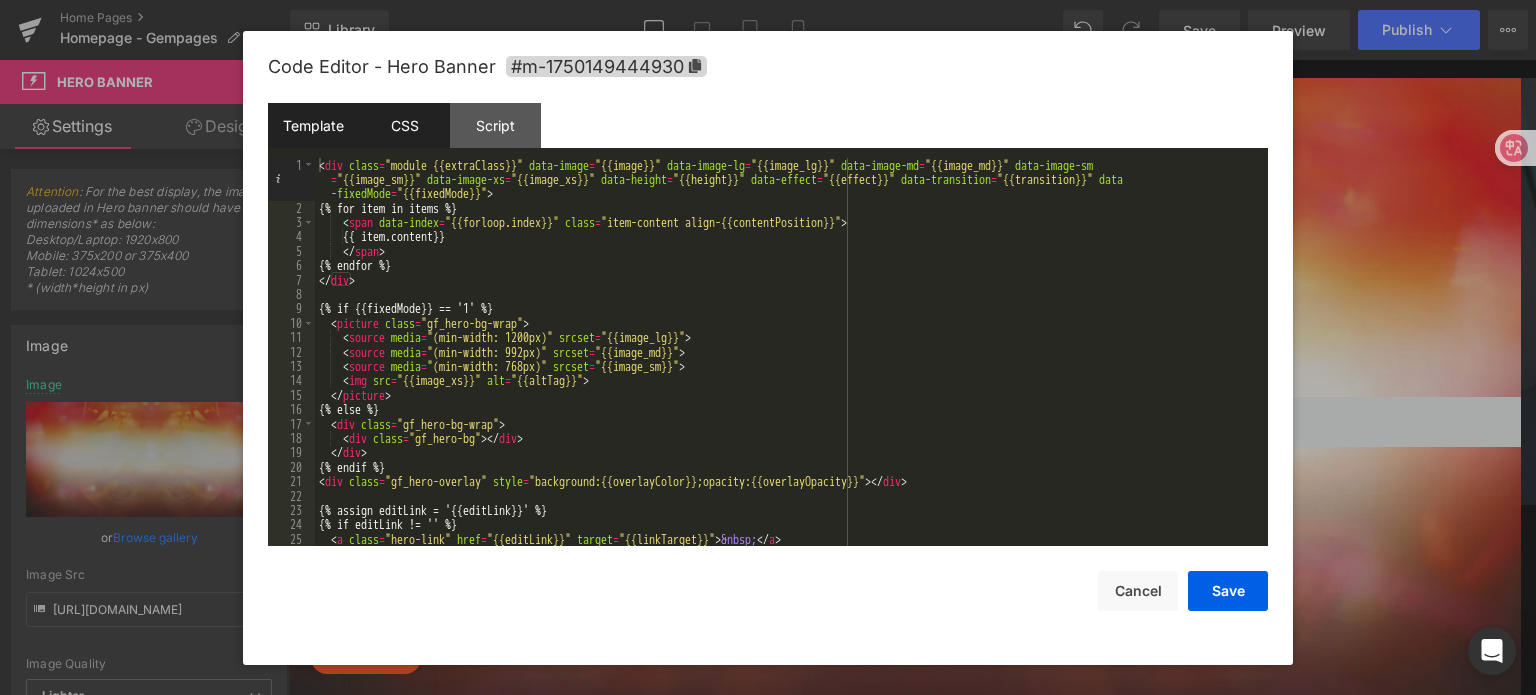 click on "CSS" at bounding box center [404, 125] 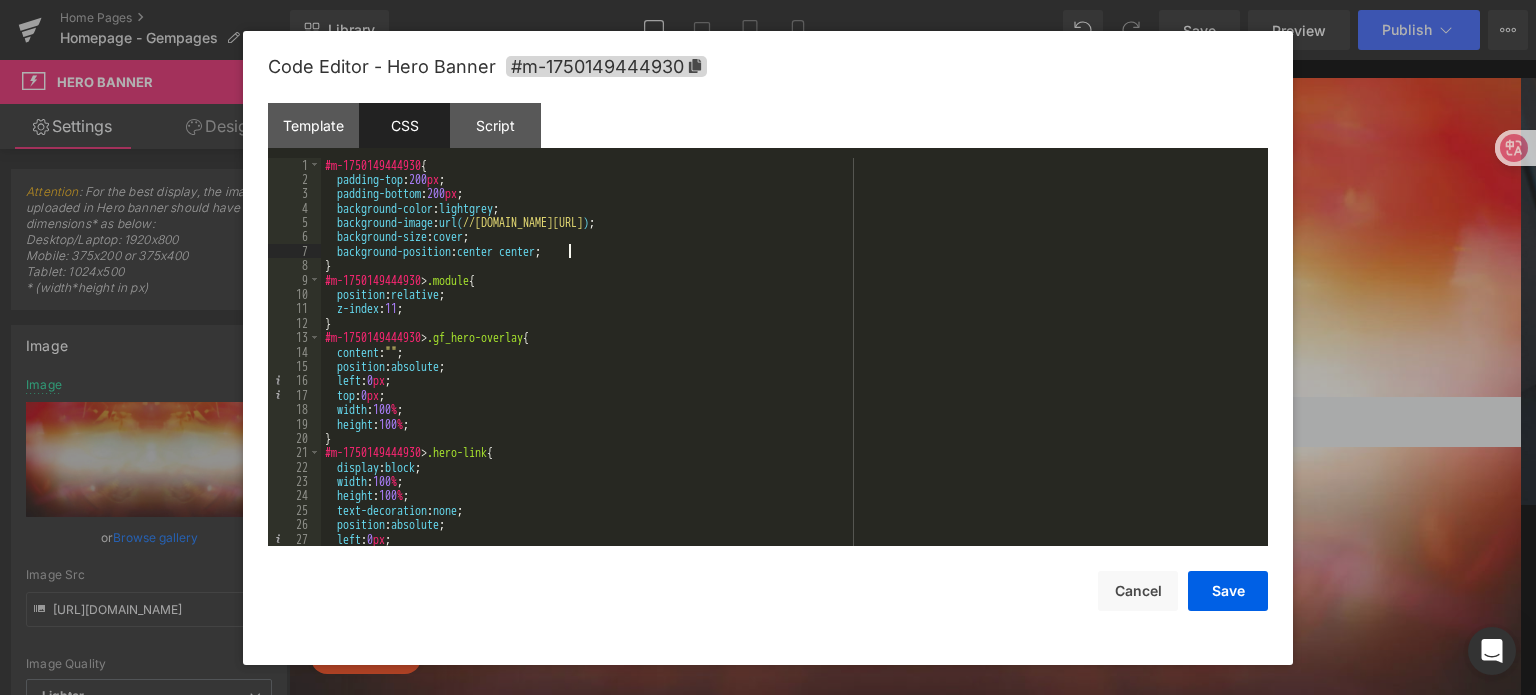click on "#m-1750149444930 {    padding-top :  200 px ;    padding-bottom :  200 px ;    background-color :  lightgrey ;    background-image :  url( //d1um8515vdn9kb.cloudfront.net/images/hero.jpg ) ;    background-size :  cover ;    background-position :  center   center ; } #m-1750149444930  >  .module {    position :  relative ;    z-index :  11 ; } #m-1750149444930  >  .gf_hero-overlay {    content : " " ;    position :  absolute ;    left :  0 px ;    top :  0 px ;    width :  100 % ;    height :  100 % ; } #m-1750149444930  >  .hero-link {    display :  block ;    width :  100 % ;    height :  100 % ;    text-decoration :  none ;    position :  absolute ;    left :  0 px ;    top :  0 px ;" at bounding box center (790, 367) 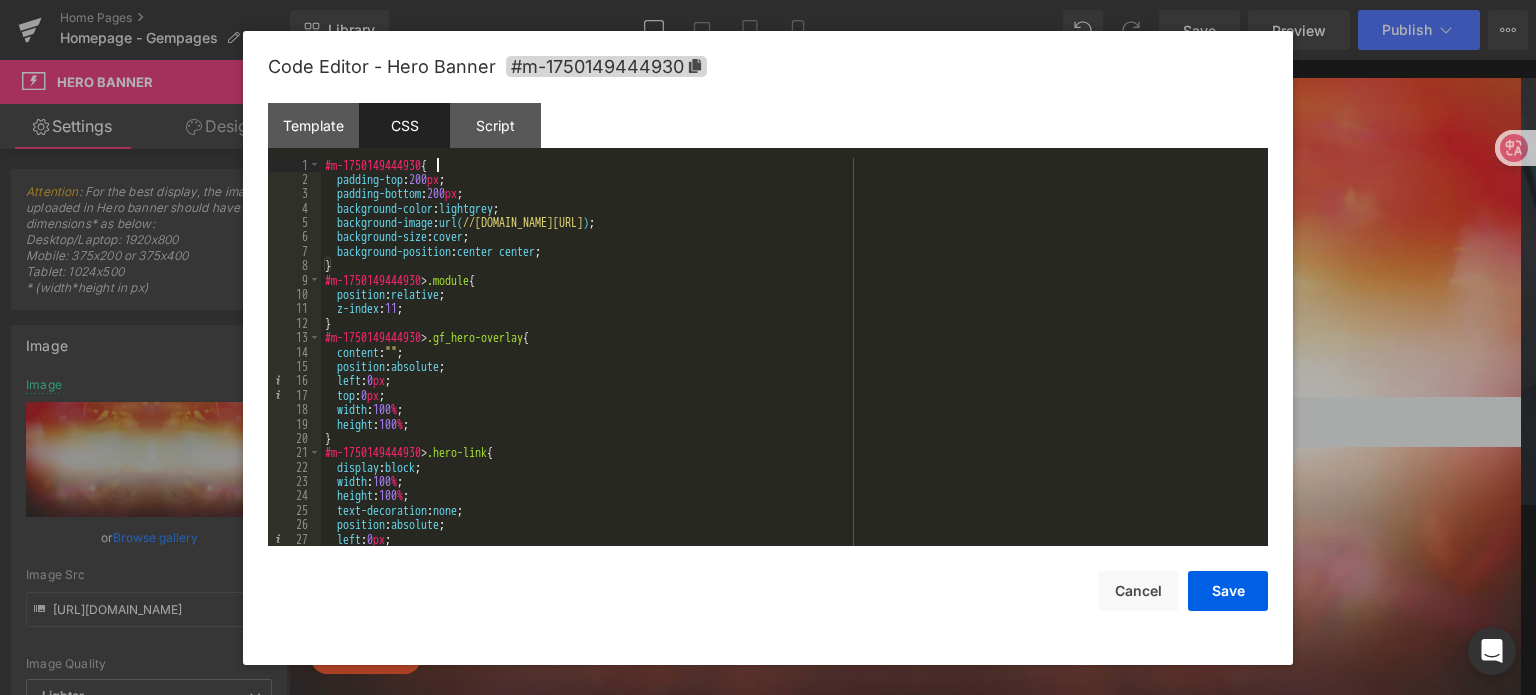 click on "#m-1750149444930 {    padding-top :  200 px ;    padding-bottom :  200 px ;    background-color :  lightgrey ;    background-image :  url( //d1um8515vdn9kb.cloudfront.net/images/hero.jpg ) ;    background-size :  cover ;    background-position :  center   center ; } #m-1750149444930  >  .module {    position :  relative ;    z-index :  11 ; } #m-1750149444930  >  .gf_hero-overlay {    content : " " ;    position :  absolute ;    left :  0 px ;    top :  0 px ;    width :  100 % ;    height :  100 % ; } #m-1750149444930  >  .hero-link {    display :  block ;    width :  100 % ;    height :  100 % ;    text-decoration :  none ;    position :  absolute ;    left :  0 px ;    top :  0 px ;" at bounding box center (790, 367) 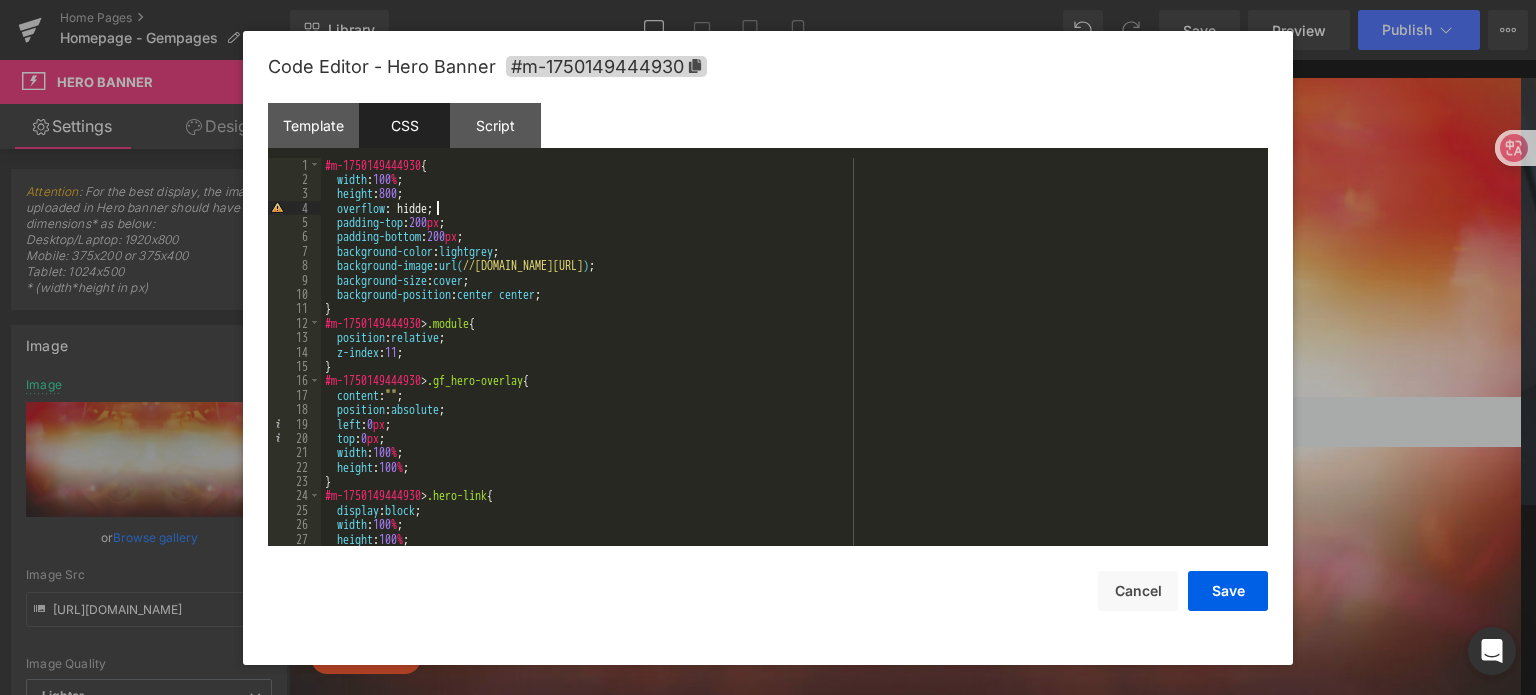 type 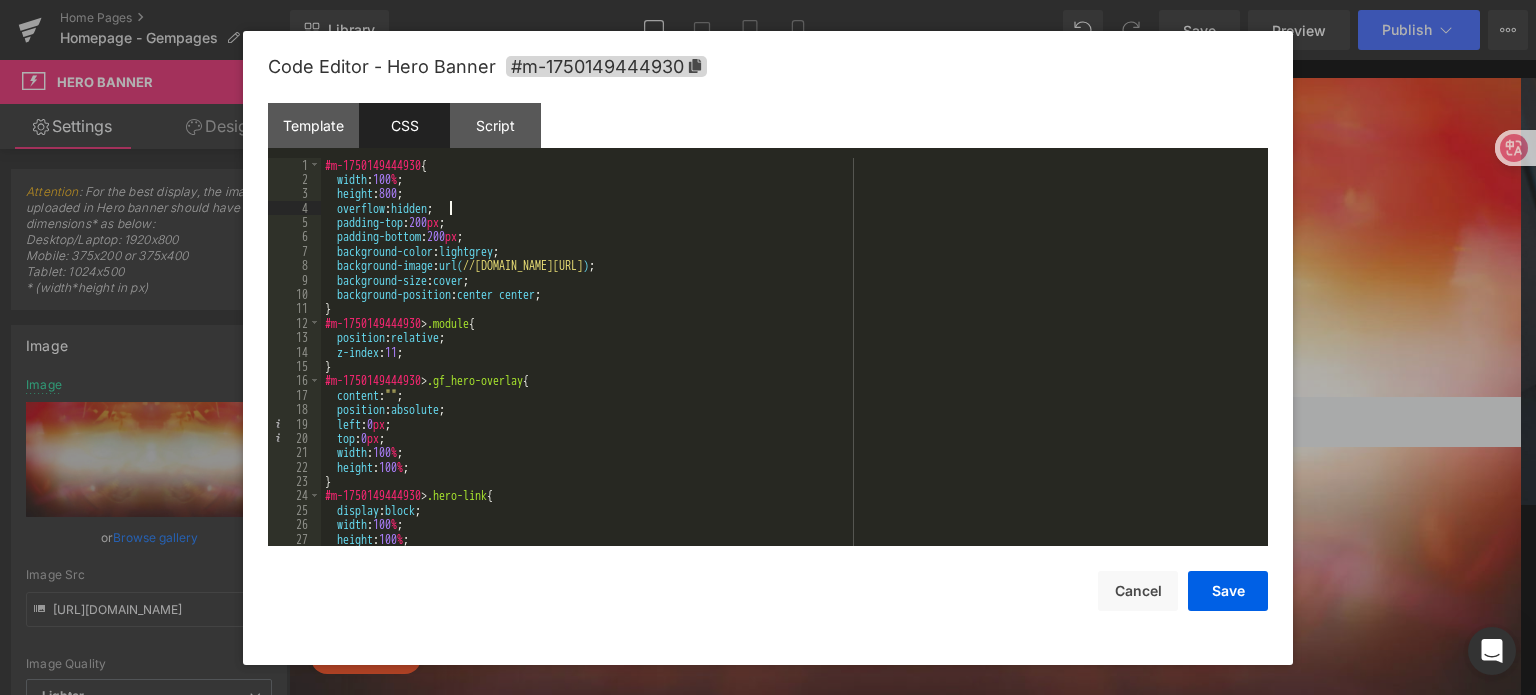 click on "#m-1750149444930 {    width  :  100 % ;    height :  800 ;    overflow :  hidden ;    padding-top :  200 px ;    padding-bottom :  200 px ;    background-color :  lightgrey ;    background-image :  url( //d1um8515vdn9kb.cloudfront.net/images/hero.jpg ) ;    background-size :  cover ;    background-position :  center   center ; } #m-1750149444930  >  .module {    position :  relative ;    z-index :  11 ; } #m-1750149444930  >  .gf_hero-overlay {    content : " " ;    position :  absolute ;    left :  0 px ;    top :  0 px ;    width :  100 % ;    height :  100 % ; } #m-1750149444930  >  .hero-link {    display :  block ;    width :  100 % ;    height :  100 % ;    text-decoration :  none ;" at bounding box center [790, 367] 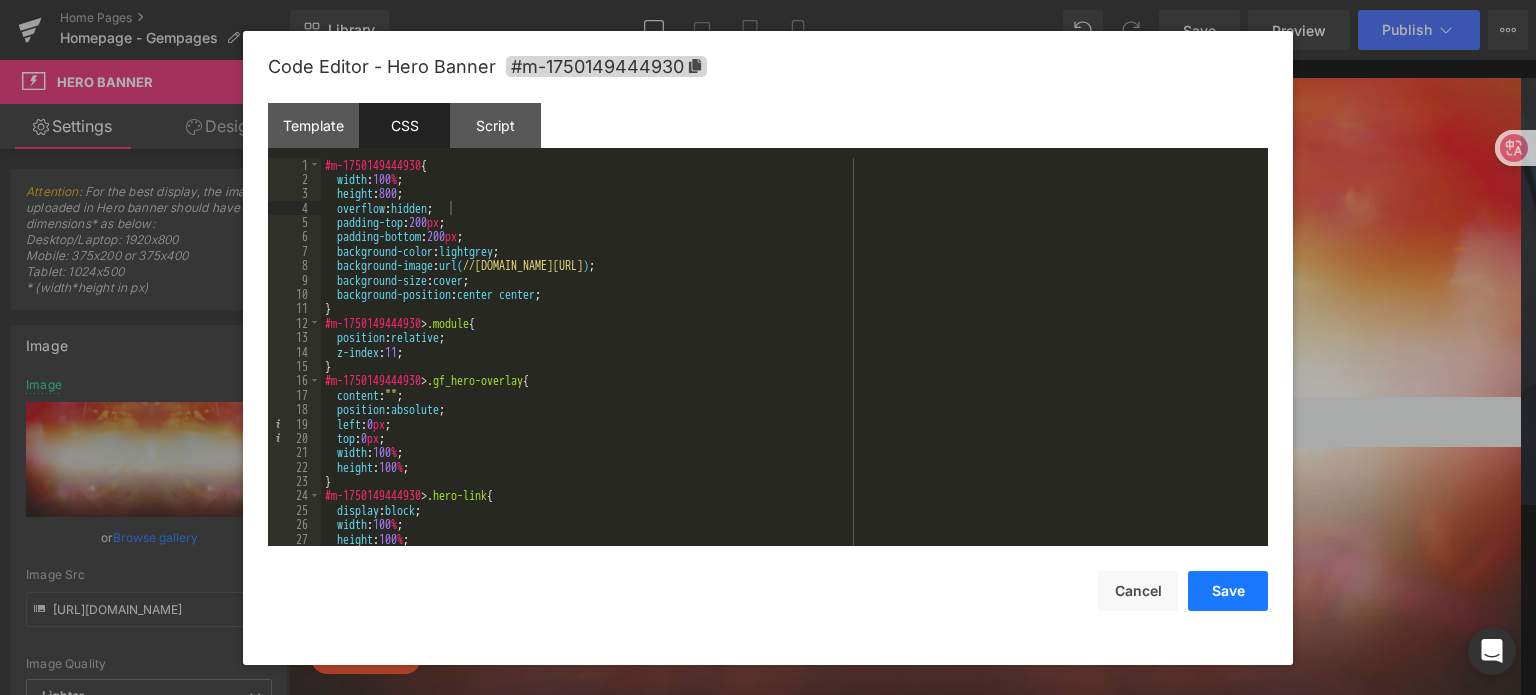 click on "Save" at bounding box center (1228, 591) 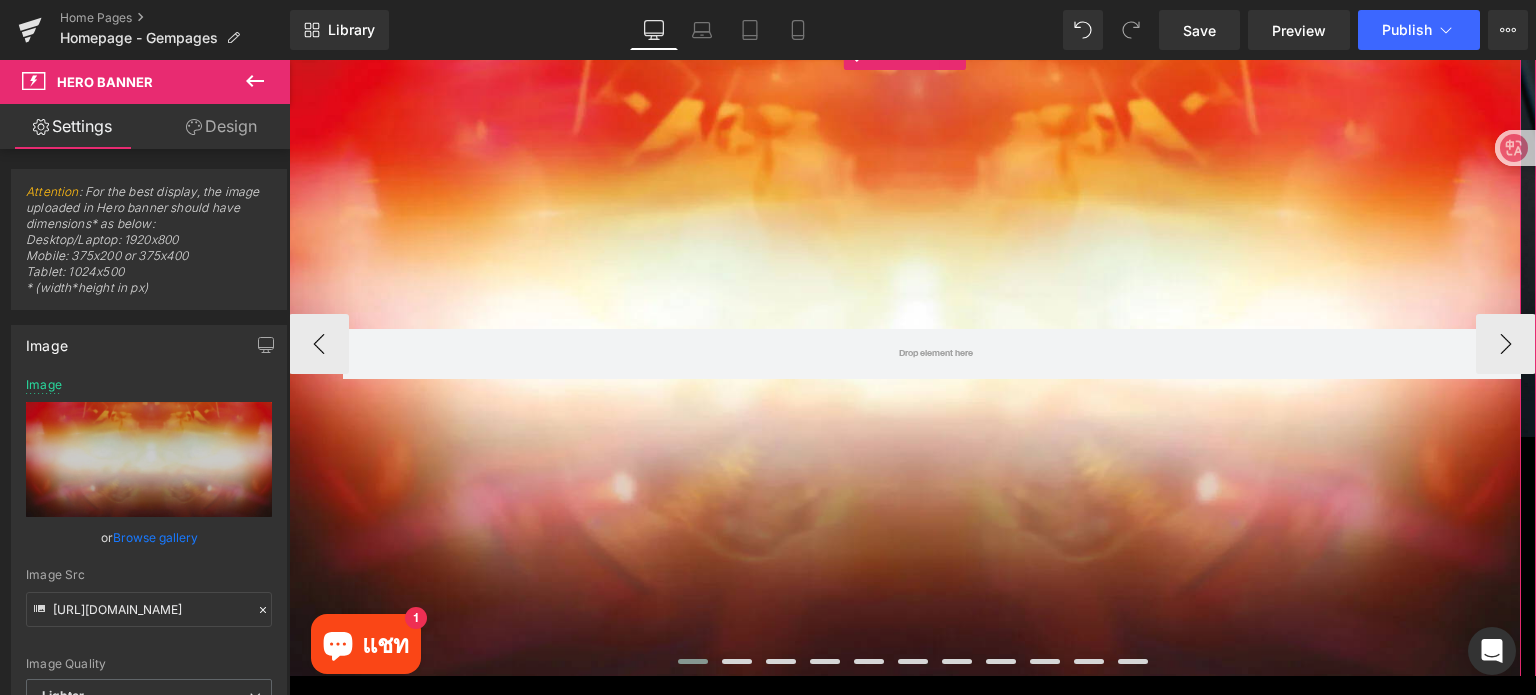 scroll, scrollTop: 500, scrollLeft: 0, axis: vertical 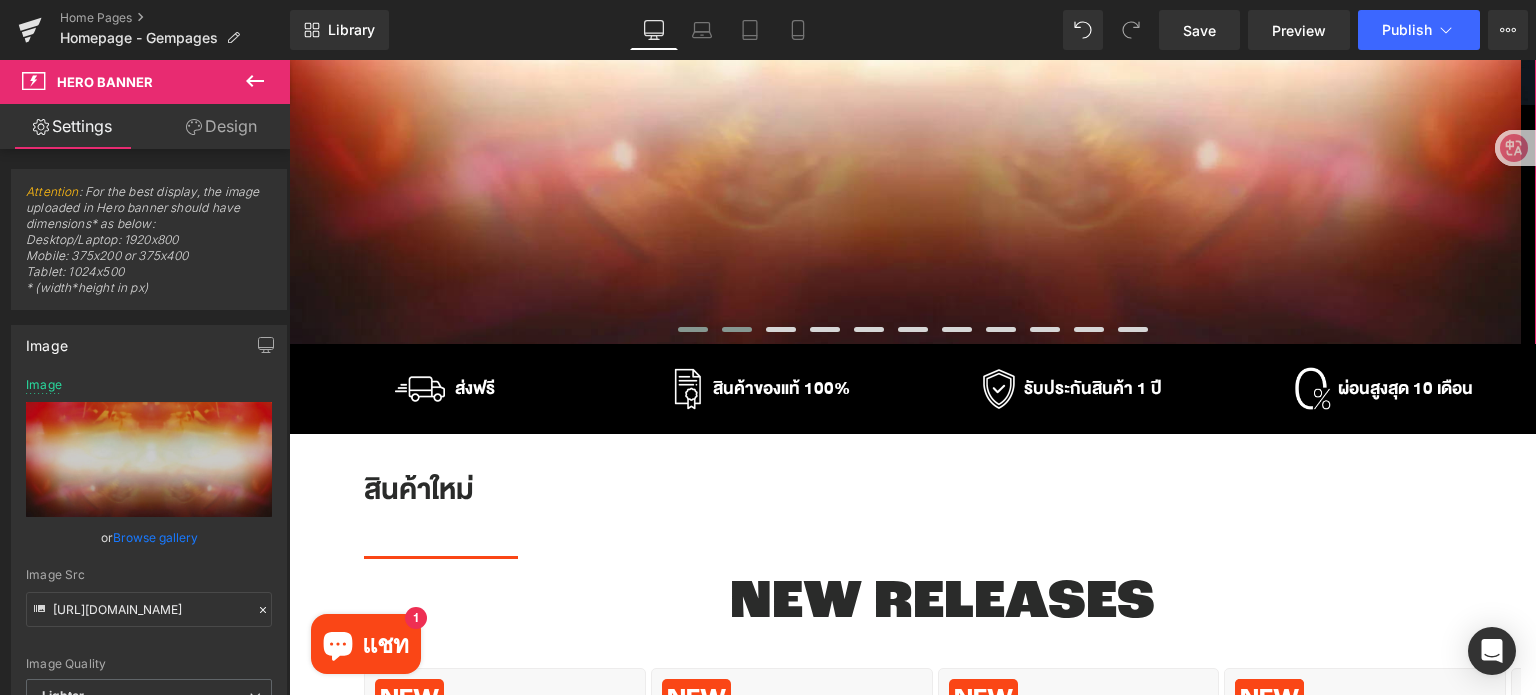 click at bounding box center (737, 329) 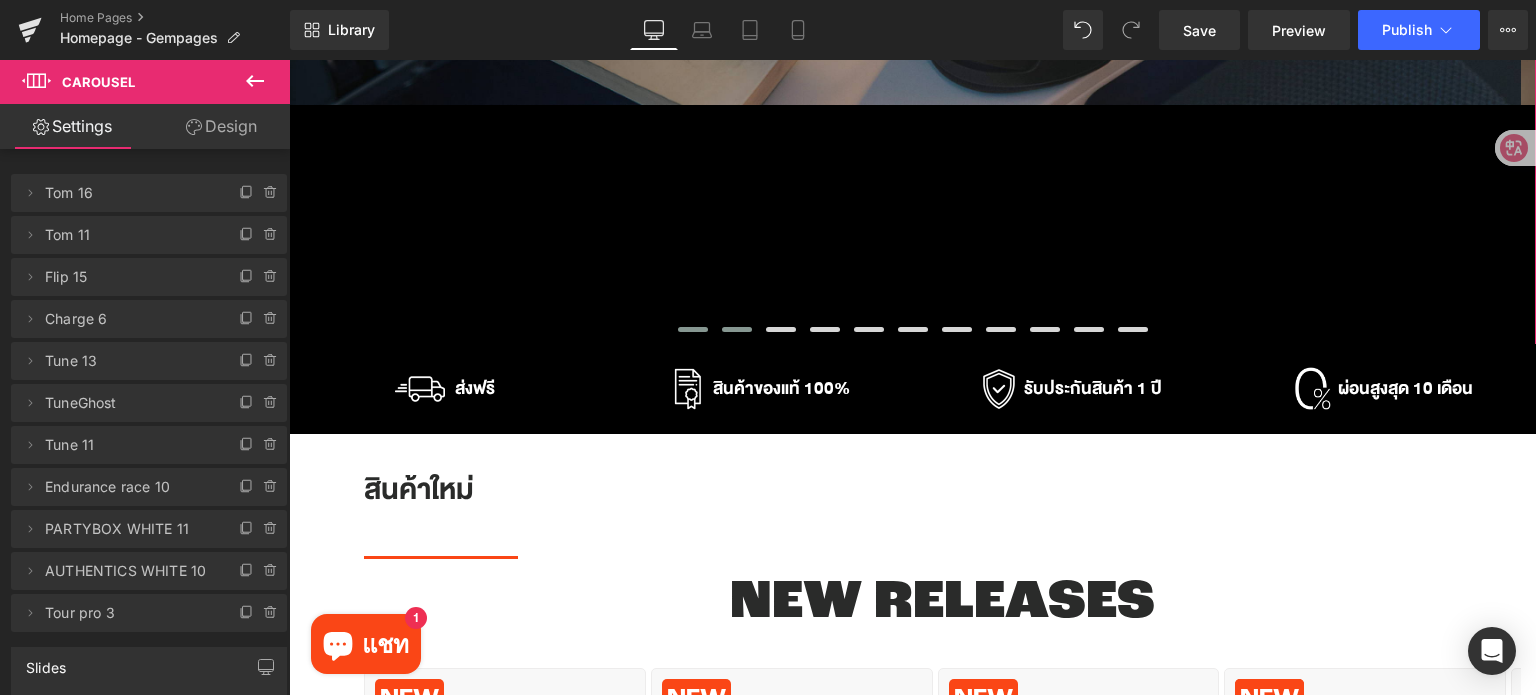 click at bounding box center (693, 329) 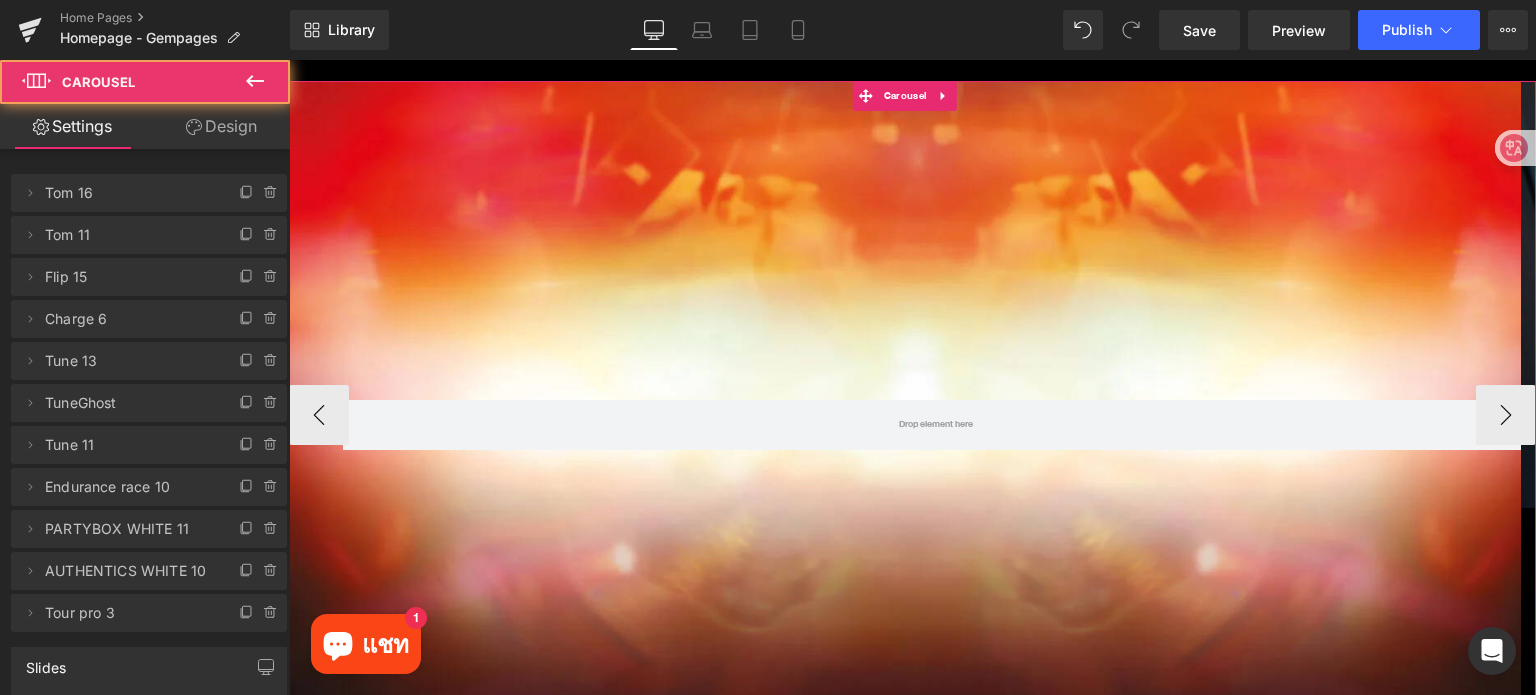 scroll, scrollTop: 0, scrollLeft: 0, axis: both 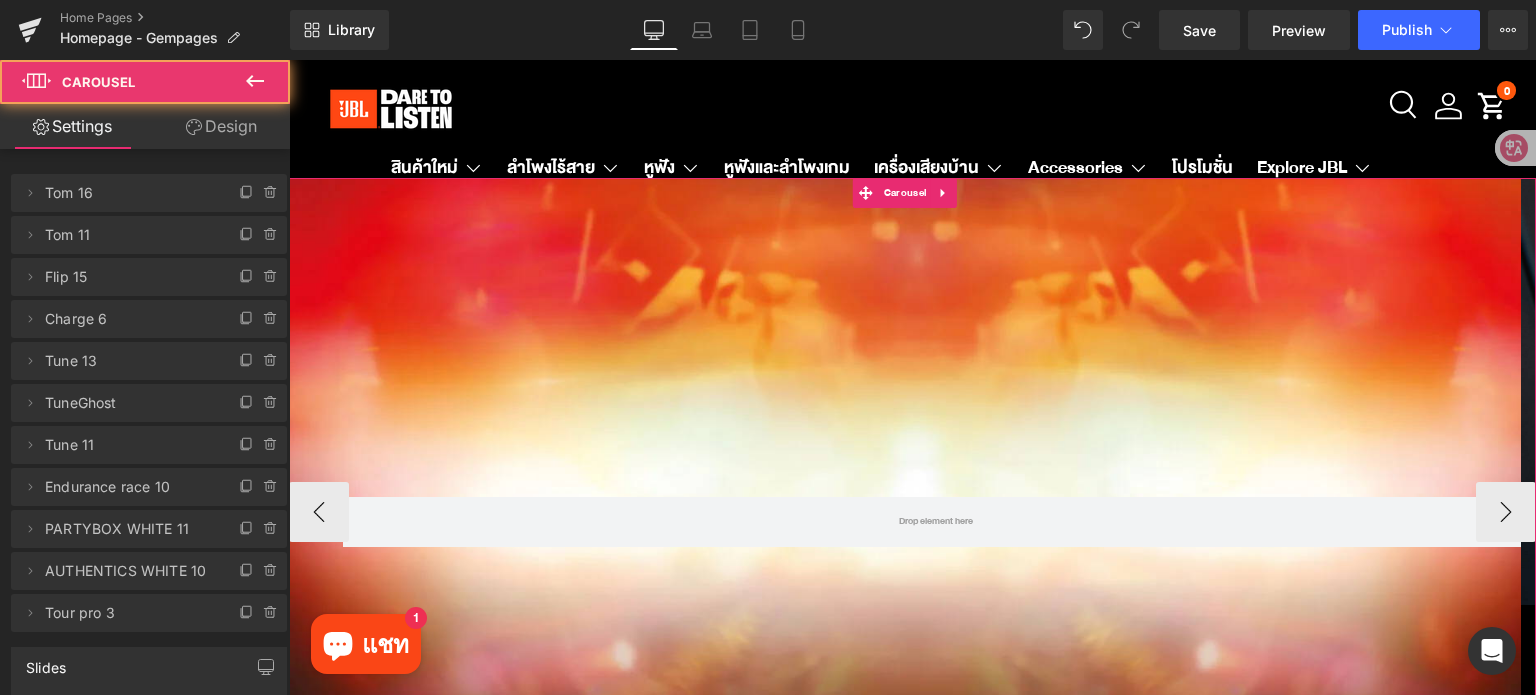 click on "Row" at bounding box center (905, 512) 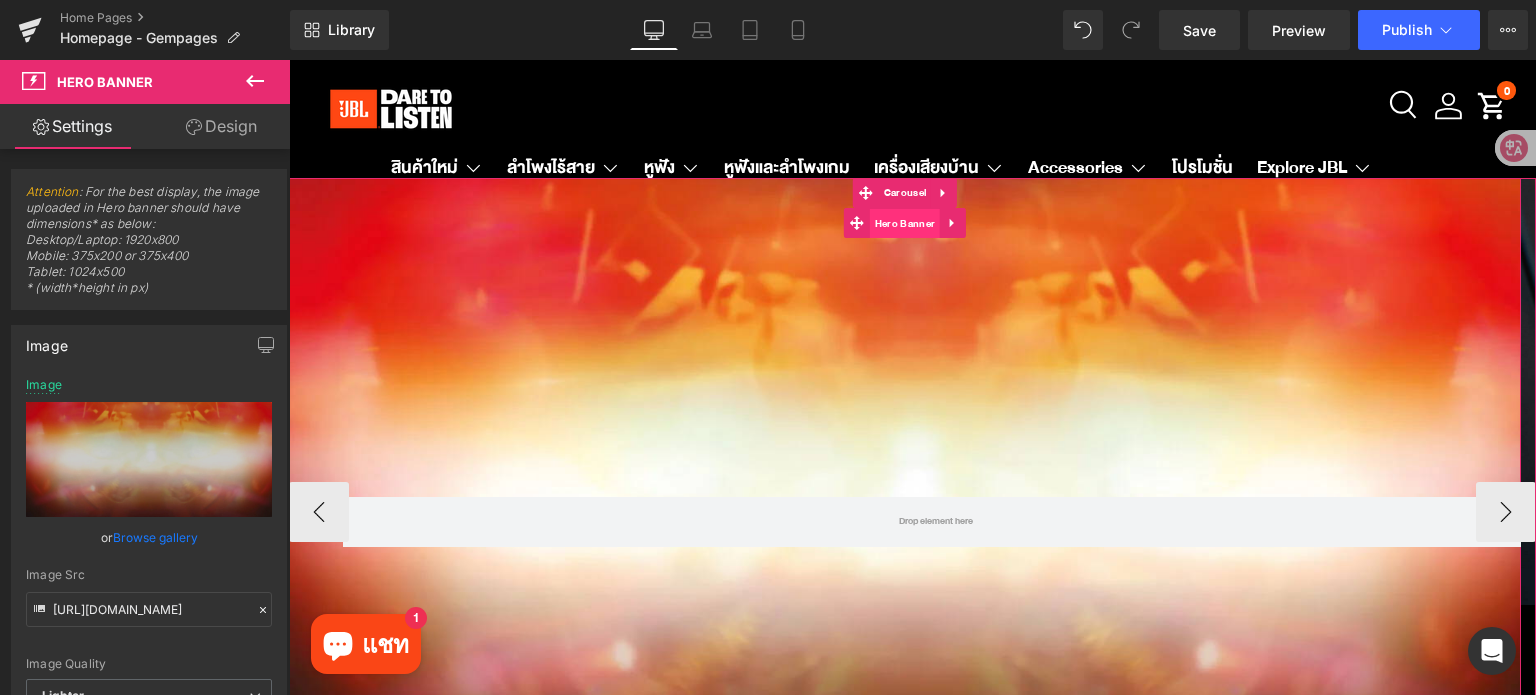 click on "Hero Banner" at bounding box center [905, 224] 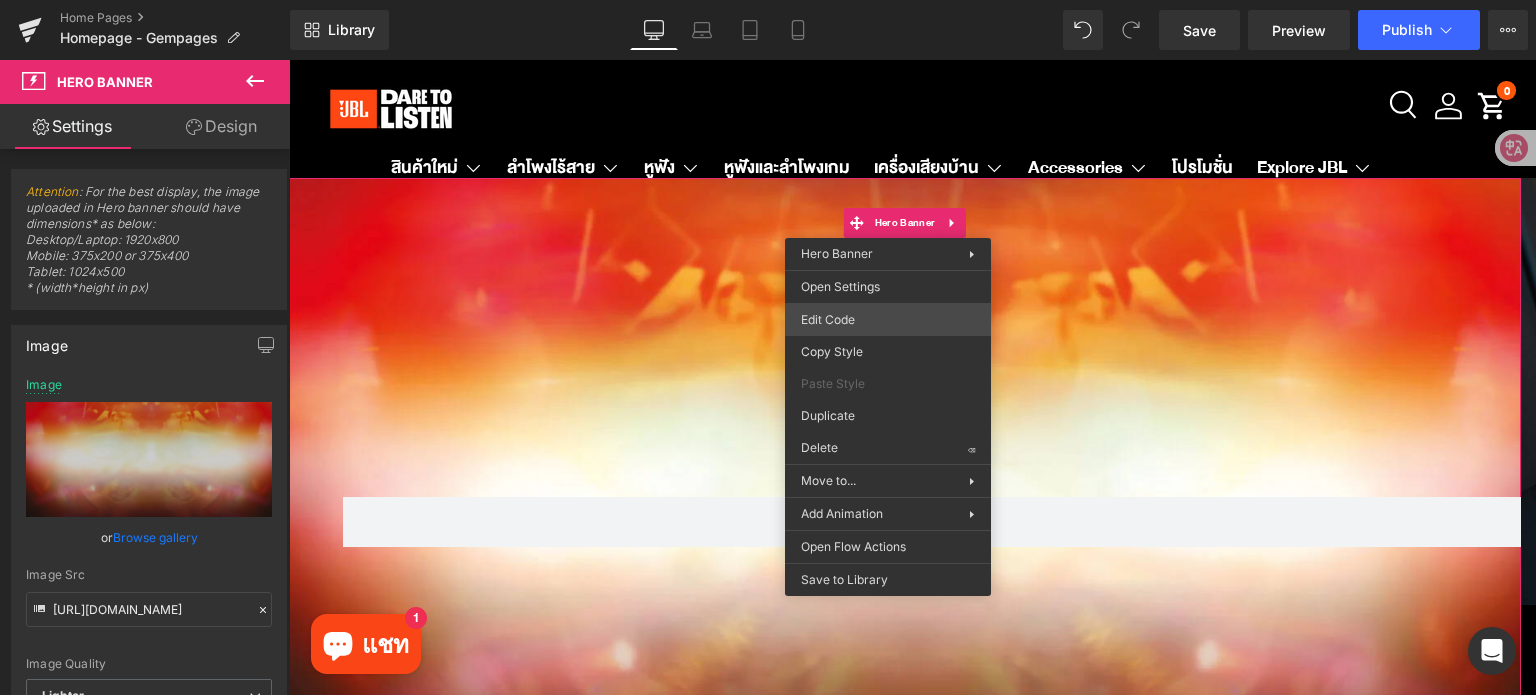 click on "Hero Banner  You are previewing how the   will restyle your page. You can not edit Elements in Preset Preview Mode.  Home Pages Homepage - Gempages Library Desktop Desktop Laptop Tablet Mobile Save Preview Publish Scheduled View Live Page View with current Template Save Template to Library Schedule Publish Publish Settings Shortcuts  Your page can’t be published   You've reached the maximum number of published pages on your plan  (0/0).  You need to upgrade your plan or unpublish all your pages to get 1 publish slot.   Unpublish pages   Upgrade plan  Elements Global Style Base Row  rows, columns, layouts, div Heading  headings, titles, h1,h2,h3,h4,h5,h6 Text Block  texts, paragraphs, contents, blocks Image  images, photos, alts, uploads Icon  icons, symbols Button  button, call to action, cta Separator  separators, dividers, horizontal lines Liquid  liquid, custom code, html, javascript, css, reviews, apps, applications, embeded, iframe Banner Parallax  Hero Banner  Stack Tabs  Carousel  Pricing  List app" at bounding box center [768, 0] 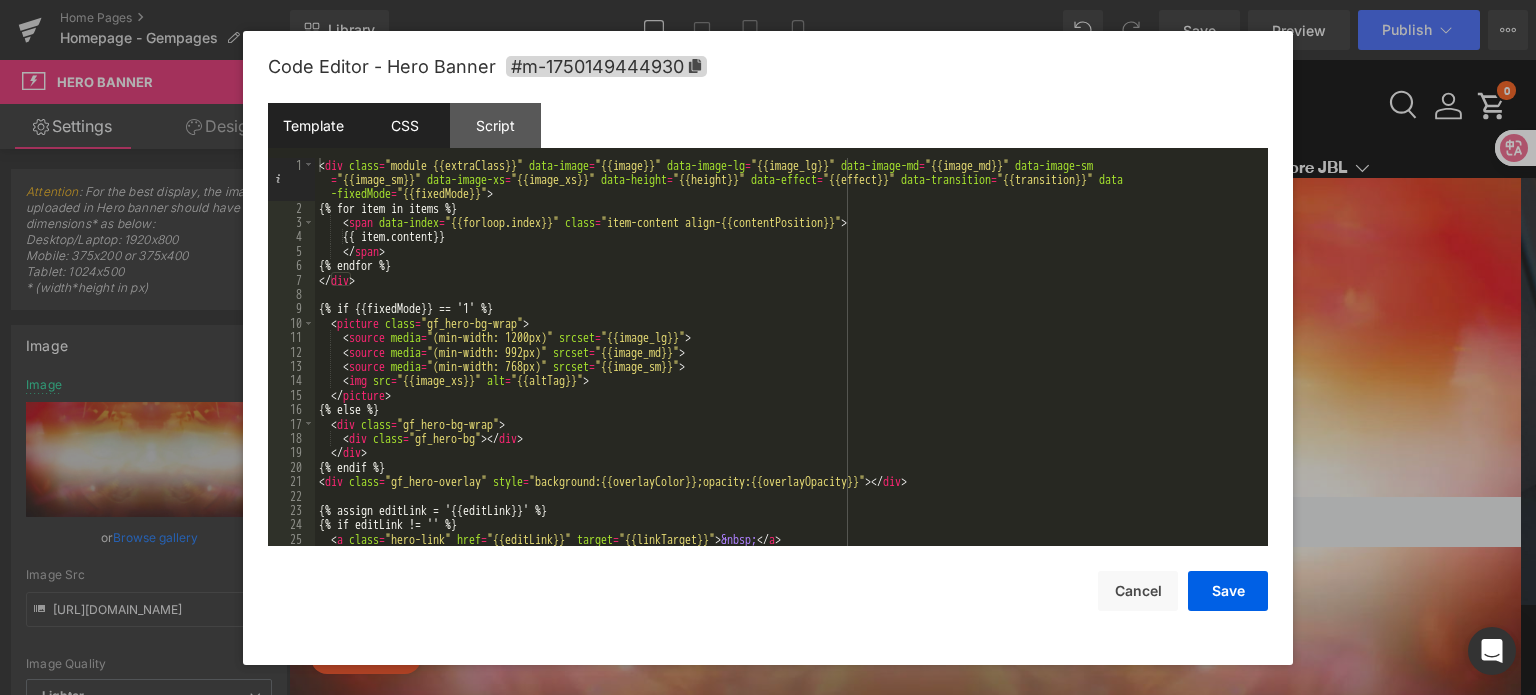 click on "CSS" at bounding box center (404, 125) 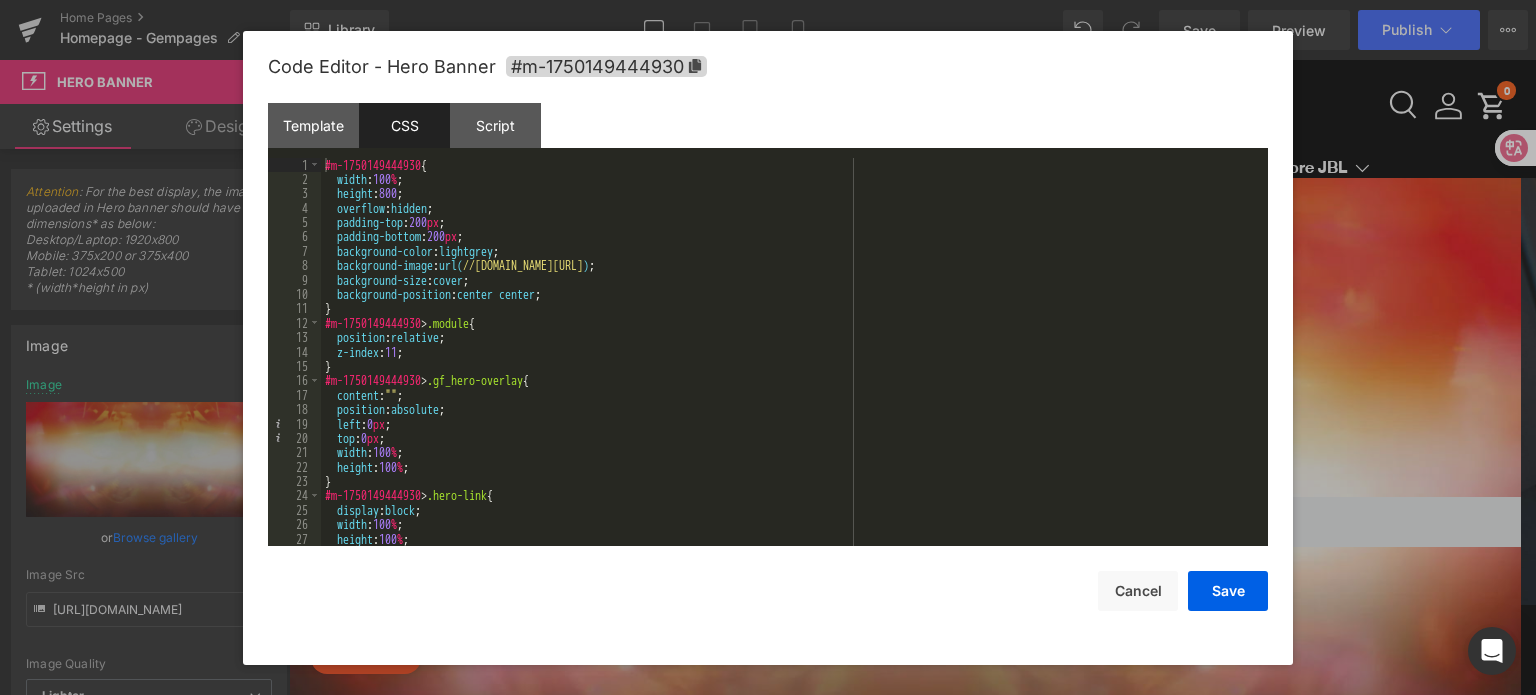 click on "#m-1750149444930 {    width  :  100 % ;    height :  800 ;    overflow :  hidden ;    padding-top :  200 px ;    padding-bottom :  200 px ;    background-color :  lightgrey ;    background-image :  url( //d1um8515vdn9kb.cloudfront.net/images/hero.jpg ) ;    background-size :  cover ;    background-position :  center   center ; } #m-1750149444930  >  .module {    position :  relative ;    z-index :  11 ; } #m-1750149444930  >  .gf_hero-overlay {    content : " " ;    position :  absolute ;    left :  0 px ;    top :  0 px ;    width :  100 % ;    height :  100 % ; } #m-1750149444930  >  .hero-link {    display :  block ;    width :  100 % ;    height :  100 % ;    text-decoration :  none ;" at bounding box center [790, 367] 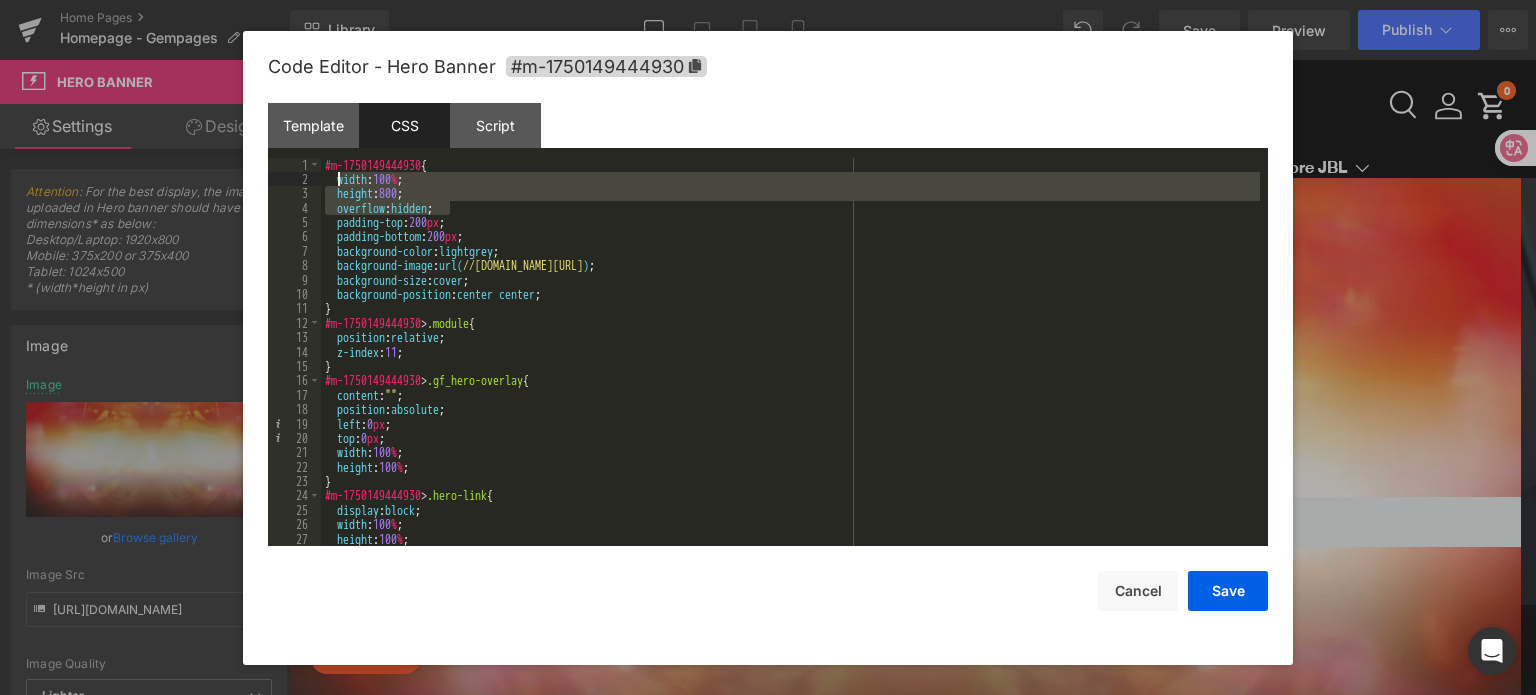 drag, startPoint x: 456, startPoint y: 205, endPoint x: 336, endPoint y: 183, distance: 122 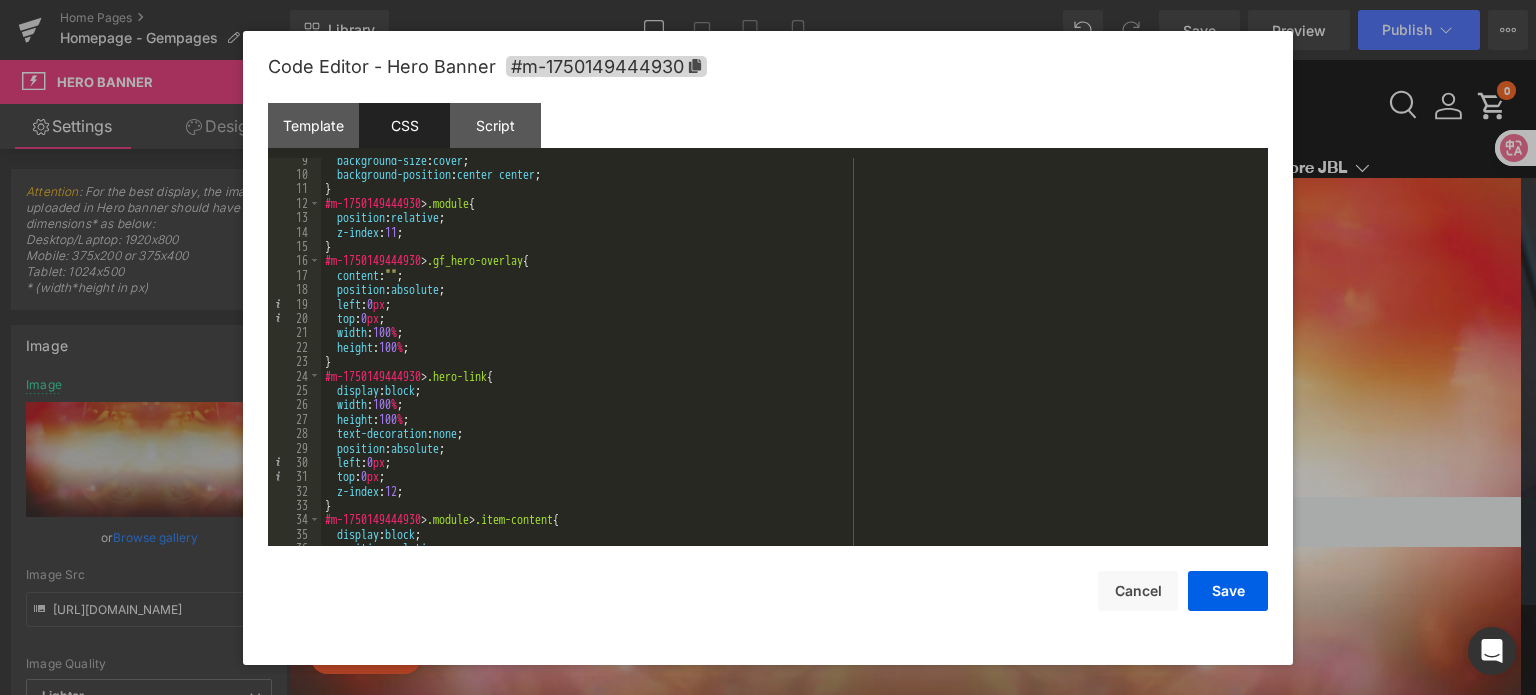 scroll, scrollTop: 0, scrollLeft: 0, axis: both 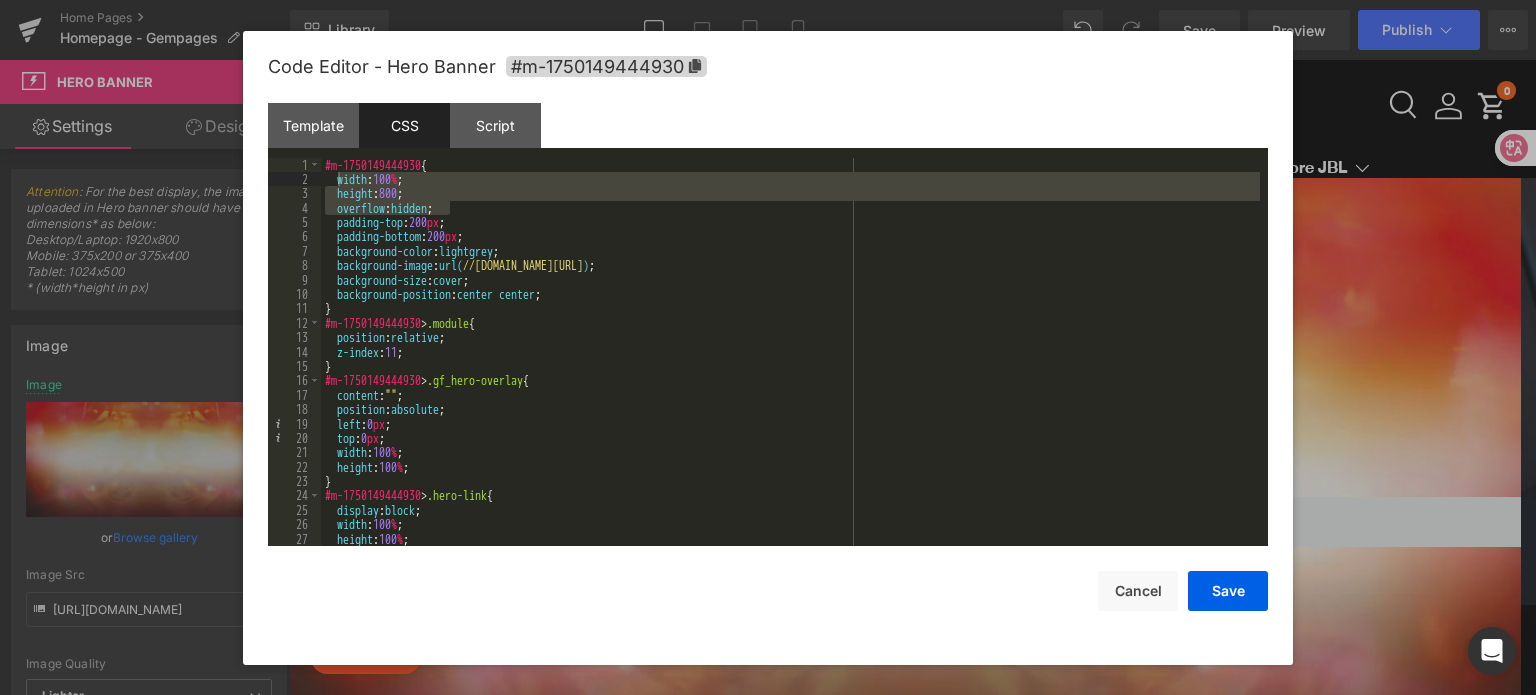 click on "#m-1750149444930 {    width  :  100 % ;    height :  800 ;    overflow :  hidden ;    padding-top :  200 px ;    padding-bottom :  200 px ;    background-color :  lightgrey ;    background-image :  url( //d1um8515vdn9kb.cloudfront.net/images/hero.jpg ) ;    background-size :  cover ;    background-position :  center   center ; } #m-1750149444930  >  .module {    position :  relative ;    z-index :  11 ; } #m-1750149444930  >  .gf_hero-overlay {    content : " " ;    position :  absolute ;    left :  0 px ;    top :  0 px ;    width :  100 % ;    height :  100 % ; } #m-1750149444930  >  .hero-link {    display :  block ;    width :  100 % ;    height :  100 % ;    text-decoration :  none ;" at bounding box center [790, 352] 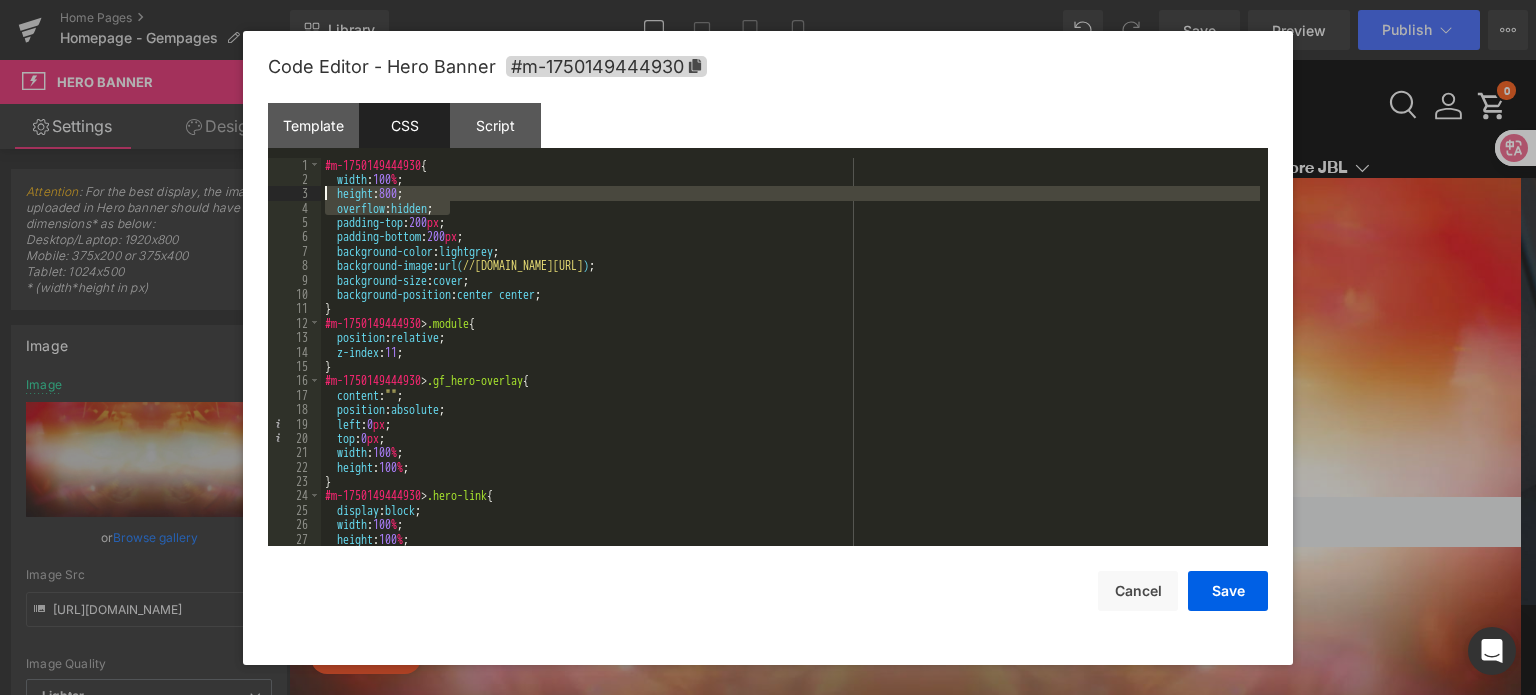 drag, startPoint x: 455, startPoint y: 207, endPoint x: 315, endPoint y: 196, distance: 140.43147 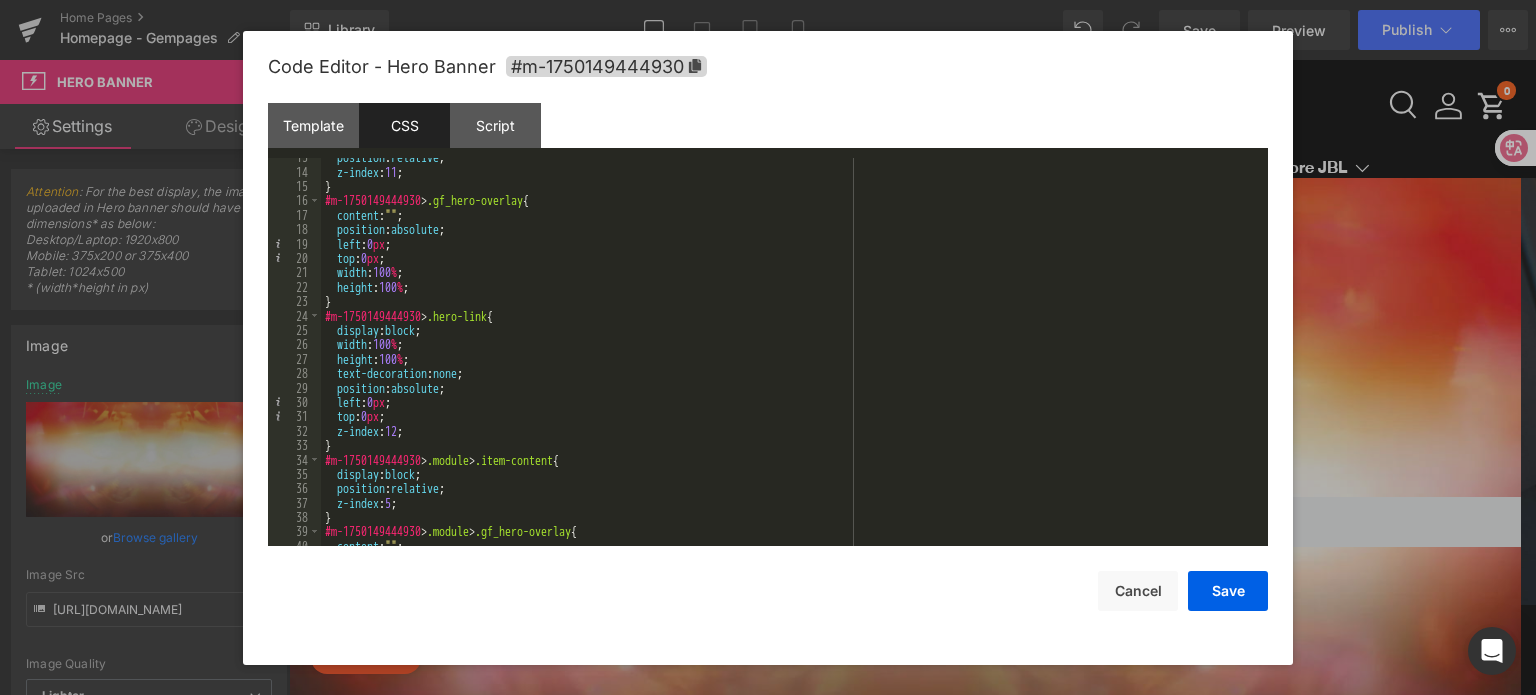 scroll, scrollTop: 180, scrollLeft: 0, axis: vertical 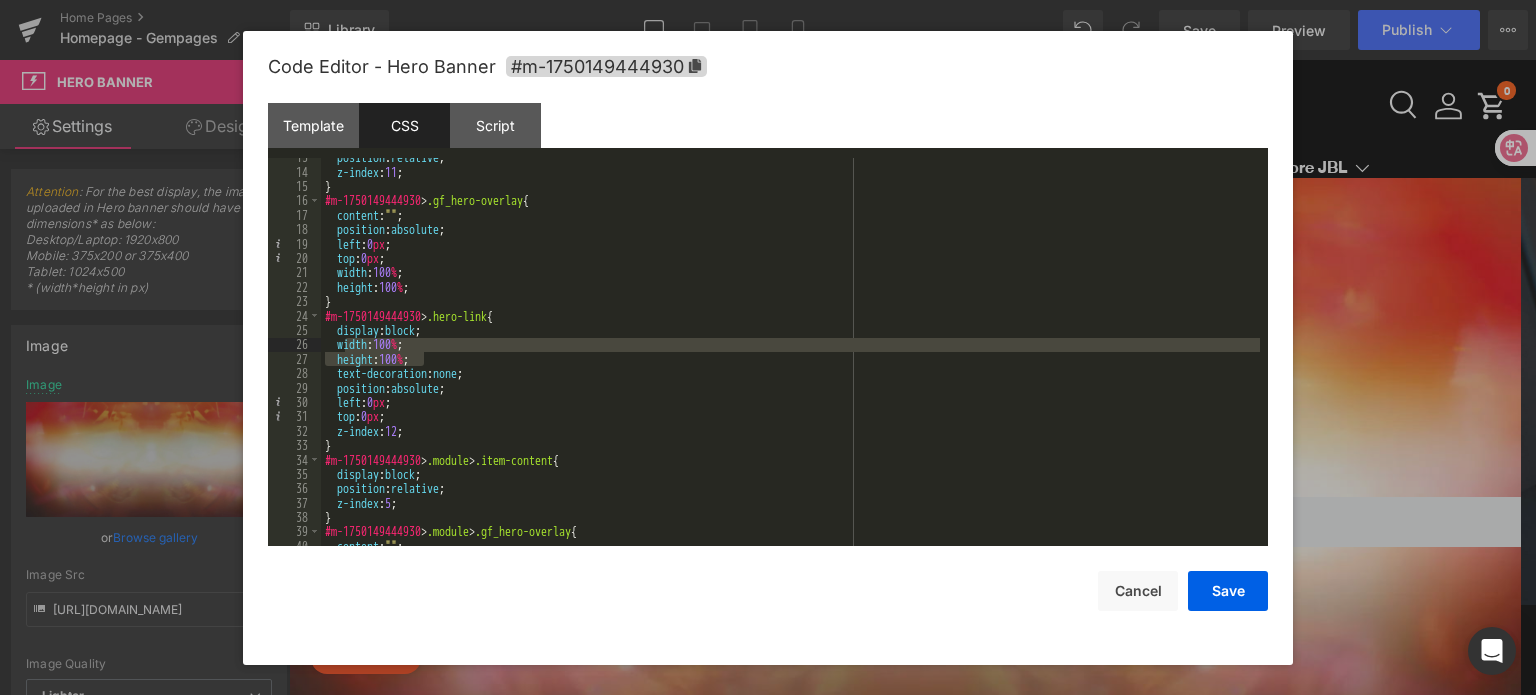drag, startPoint x: 430, startPoint y: 356, endPoint x: 344, endPoint y: 348, distance: 86.37129 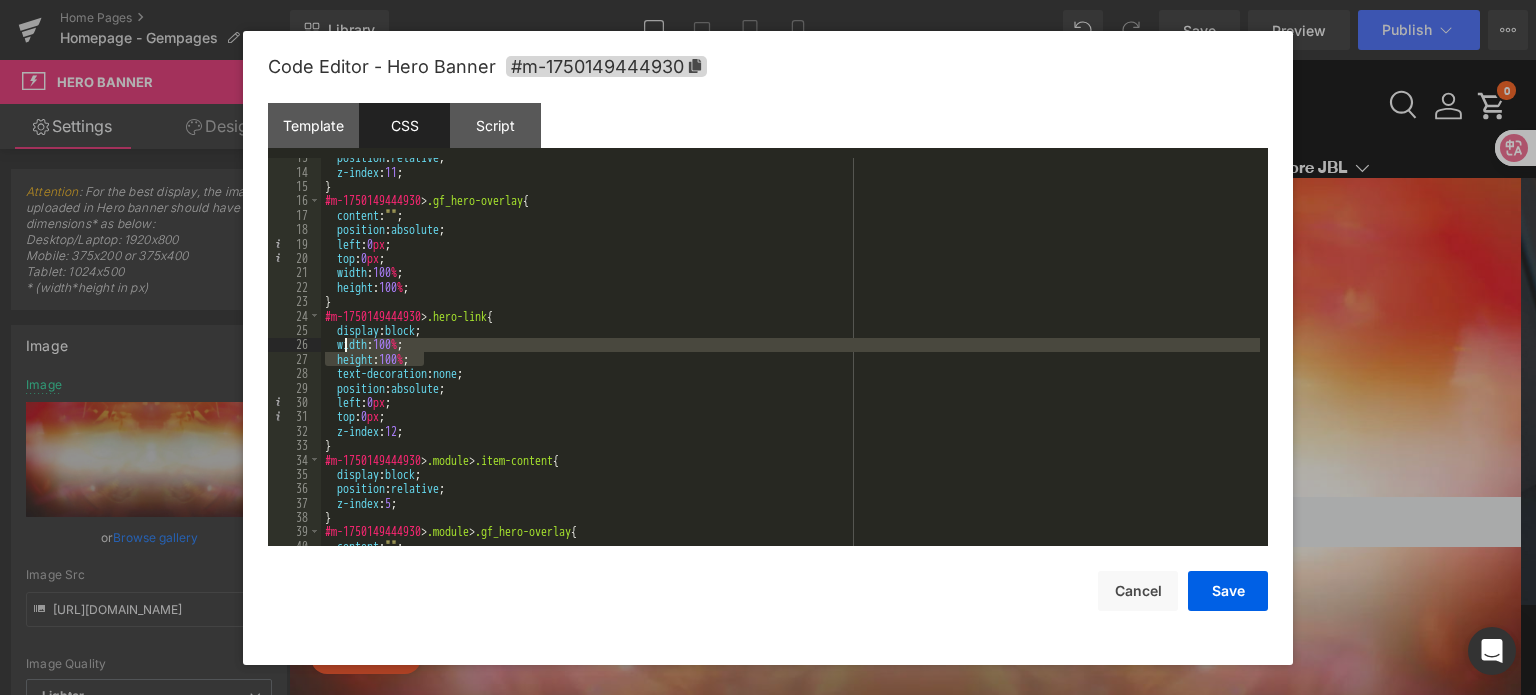 click on "position :  relative ;    z-index :  11 ; } #m-1750149444930  >  .gf_hero-overlay {    content : " " ;    position :  absolute ;    left :  0 px ;    top :  0 px ;    width :  100 % ;    height :  100 % ; } #m-1750149444930  >  .hero-link {    display :  block ;    width :  100 % ;    height :  100 % ;    text-decoration :  none ;    position :  absolute ;    left :  0 px ;    top :  0 px ;    z-index :  12 ; } #m-1750149444930  >  .module  >  .item-content {    display :  block ;    position :  relative ;    z-index :  5 ; } #m-1750149444930  >  .module  >  .gf_hero-overlay {    content : " " ;" at bounding box center [790, 359] 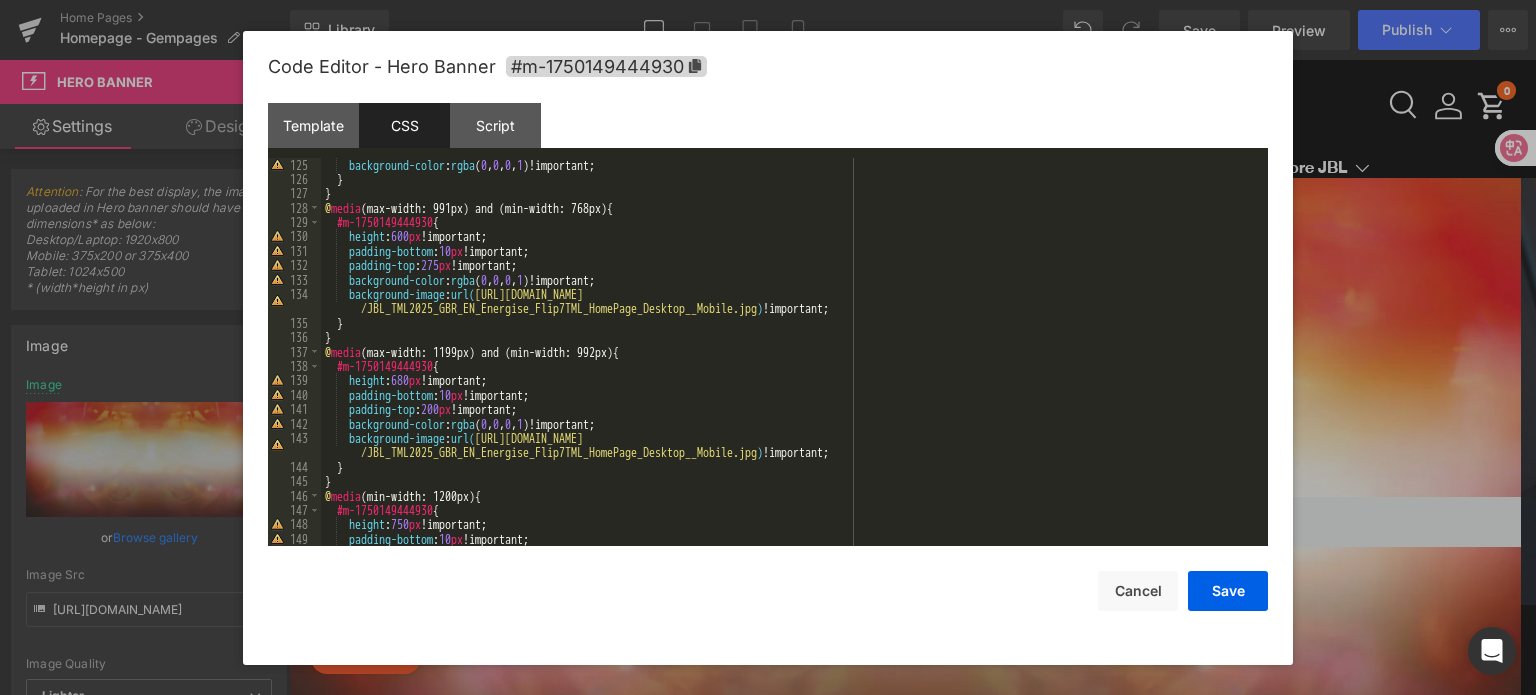 scroll, scrollTop: 2044, scrollLeft: 0, axis: vertical 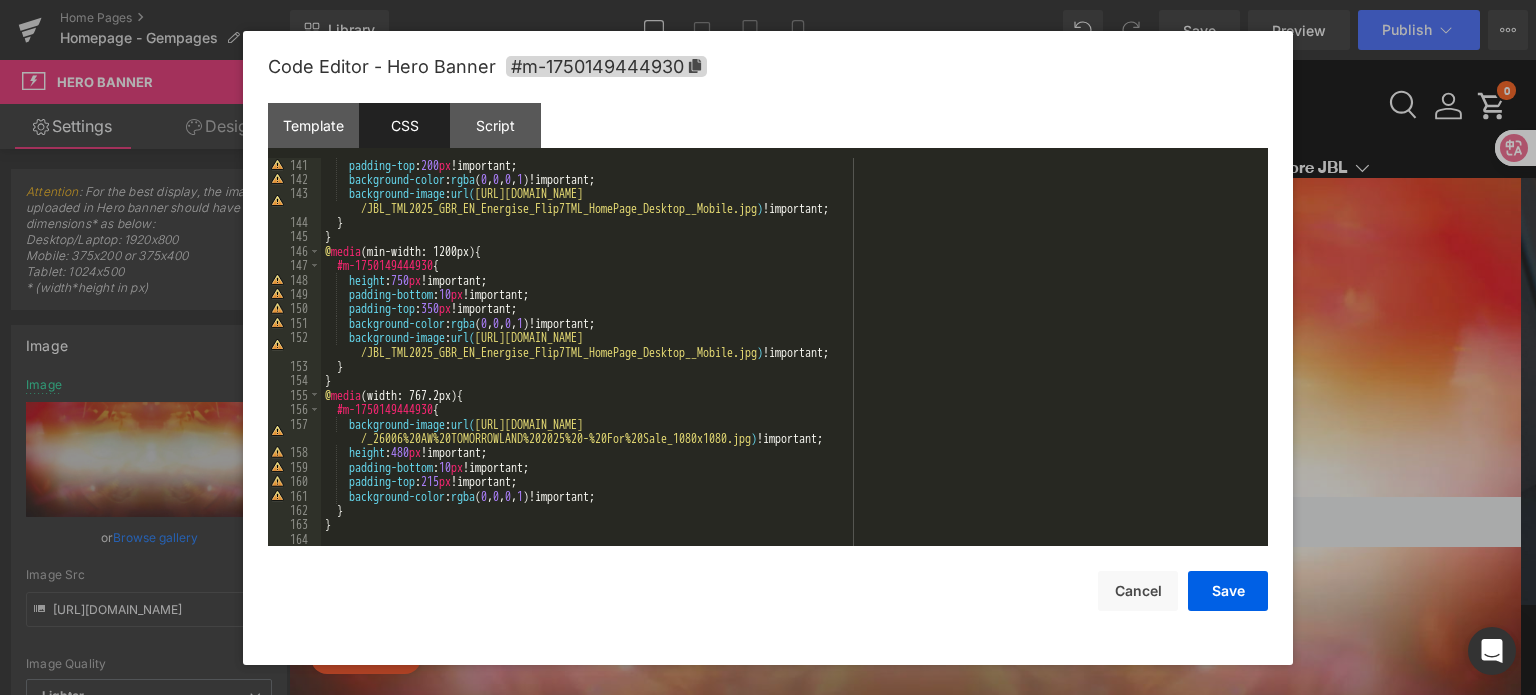 click on "padding-top :  200 px !important;       background-color :  rgba ( 0 ,  0 ,  0 ,  1 )!important;       background-image :  url( https://ucarecdn.com/3e57af1e-faea-4753-8f89-bf3fb797b0b8/-/format/auto/-/preview/3000x3000/-/quality/lighter        /JBL_TML2025_GBR_EN_Energise_Flip7TML_HomePage_Desktop__Mobile.jpg ) !important;    } } @ media  (min-width: 1200px) {    #m-1750149444930 {       height :  750 px !important;       padding-bottom :  10 px !important;       padding-top :  350 px !important;       background-color :  rgba ( 0 ,  0 ,  0 ,  1 )!important;       background-image :  url( https://ucarecdn.com/3e57af1e-faea-4753-8f89-bf3fb797b0b8/-/format/auto/-/preview/3000x3000/-/quality/lighter        /JBL_TML2025_GBR_EN_Energise_Flip7TML_HomePage_Desktop__Mobile.jpg ) !important;    } } @ media  (width: 767.2px) {    #m-1750149444930 {       background-image :  url( https://ucarecdn.com/ea9fc273-ff5b-452f-bdb5-80c3d5607426/-/format/auto/-/preview/3000x3000/-/quality/lighter" at bounding box center [790, 367] 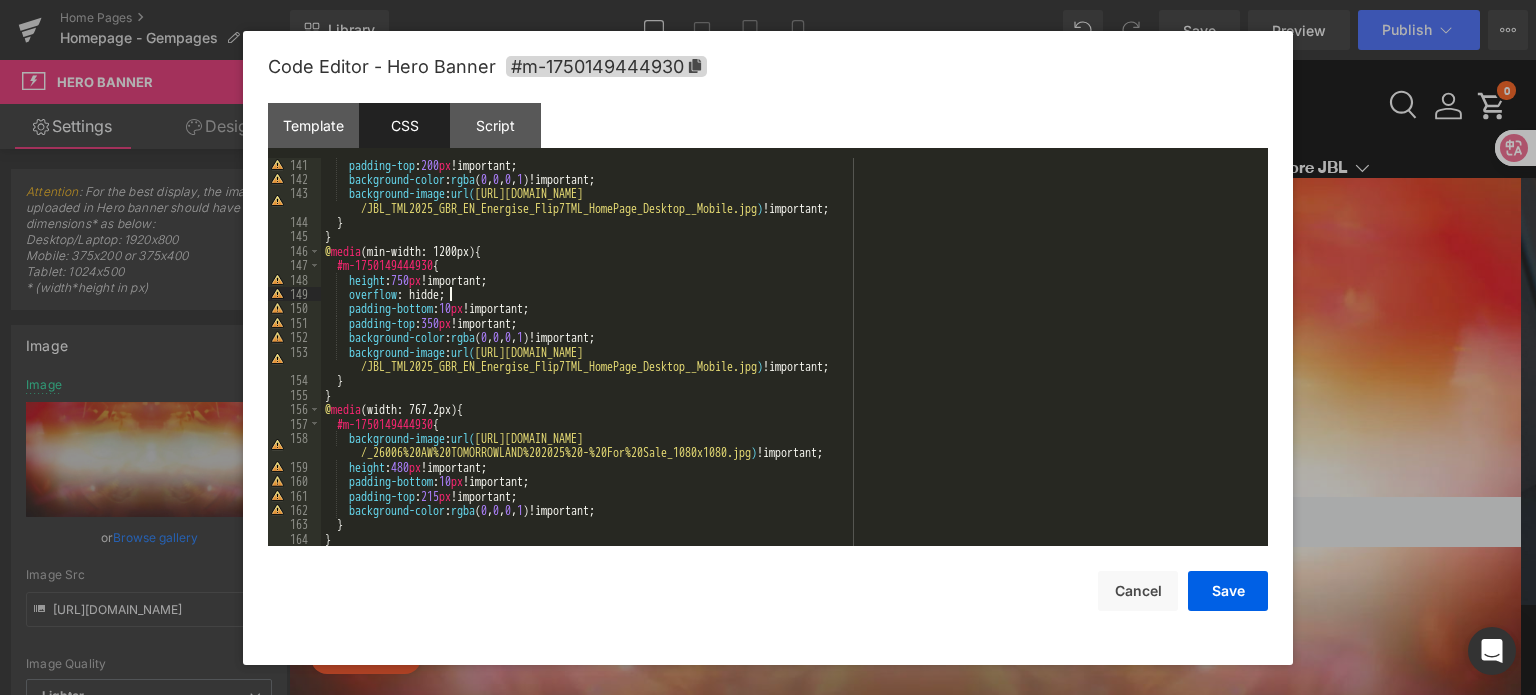 type 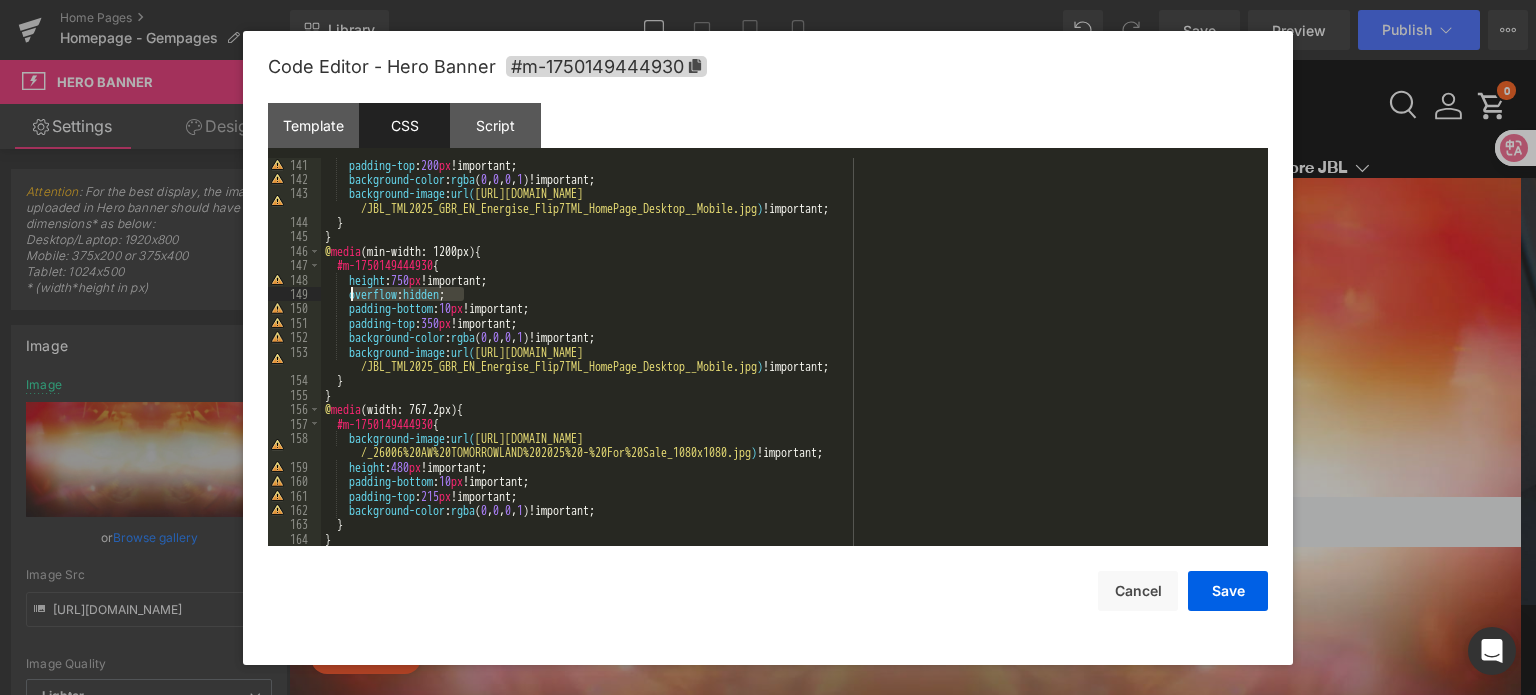 drag, startPoint x: 471, startPoint y: 291, endPoint x: 353, endPoint y: 290, distance: 118.004234 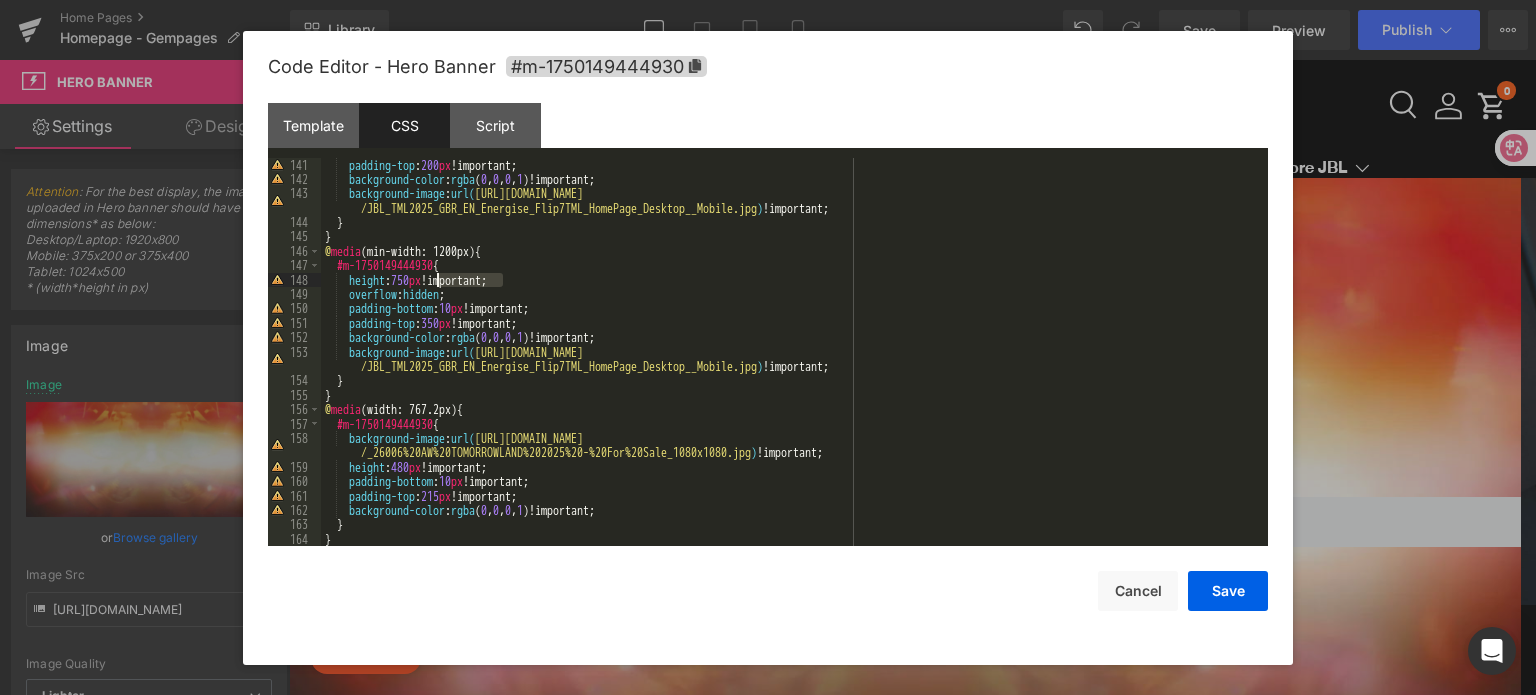 drag, startPoint x: 504, startPoint y: 283, endPoint x: 439, endPoint y: 286, distance: 65.06919 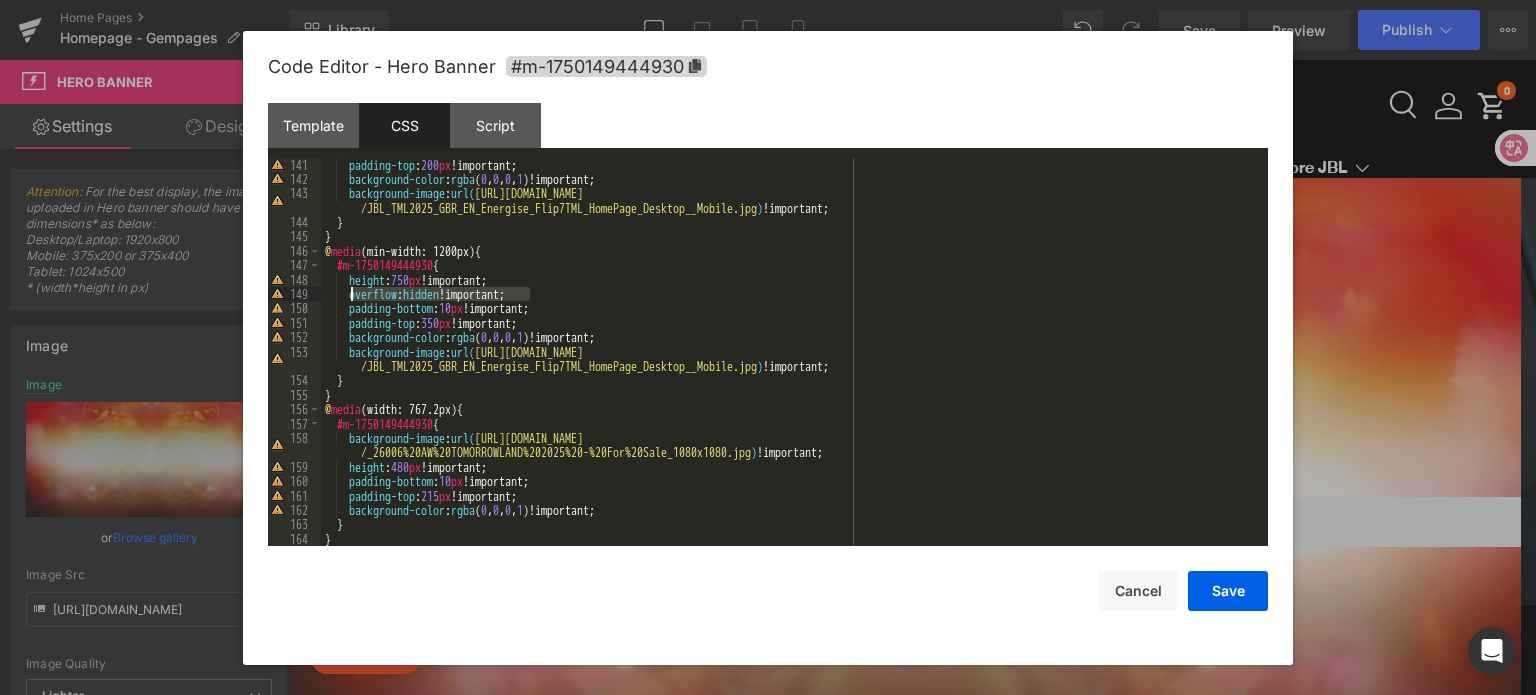 drag, startPoint x: 548, startPoint y: 294, endPoint x: 352, endPoint y: 295, distance: 196.00255 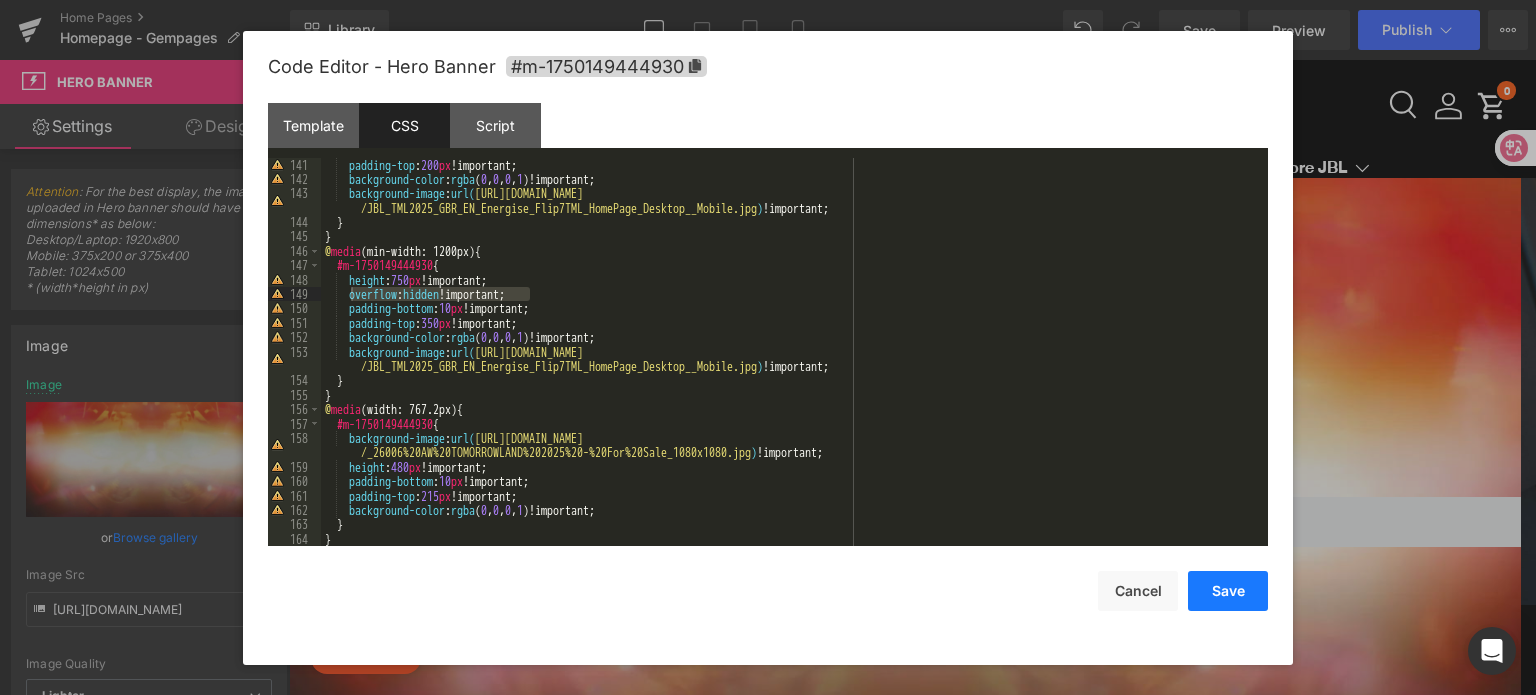 click on "Save" at bounding box center [1228, 591] 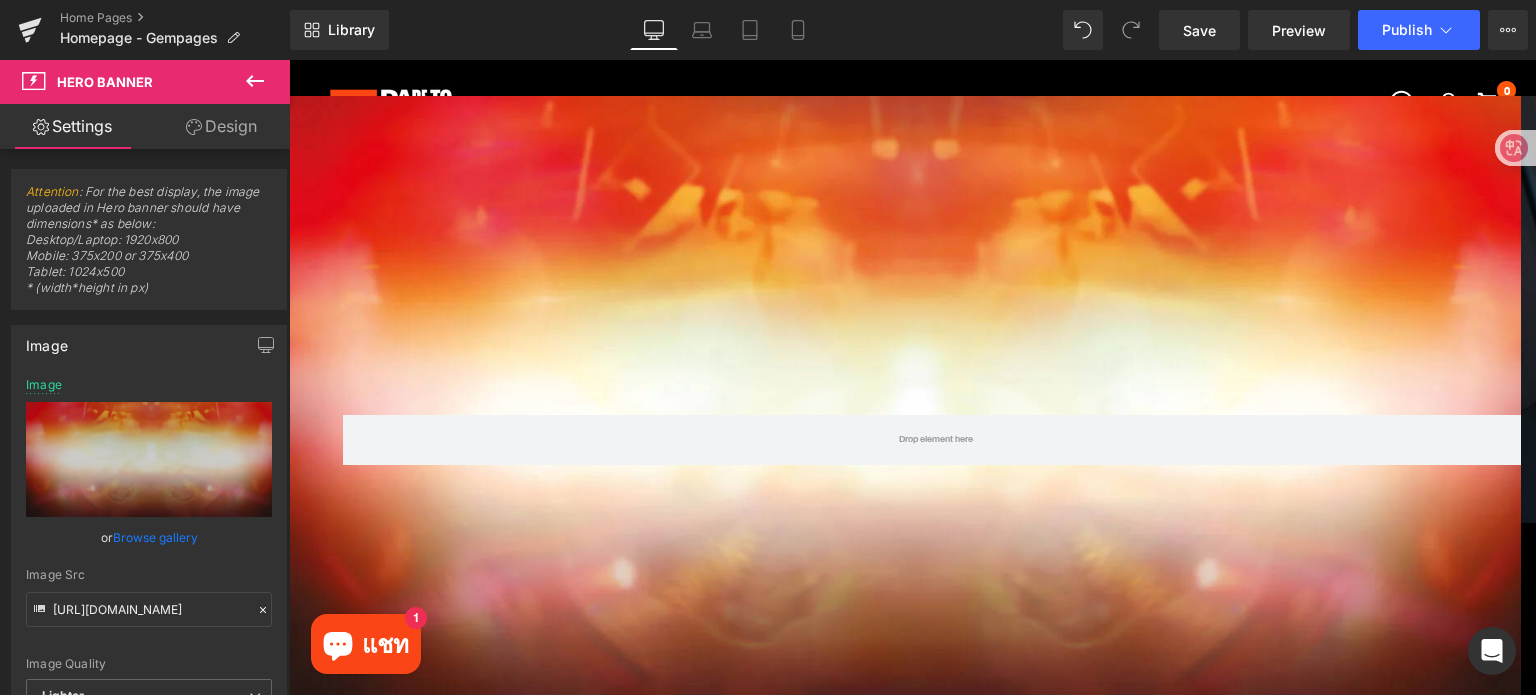 scroll, scrollTop: 500, scrollLeft: 0, axis: vertical 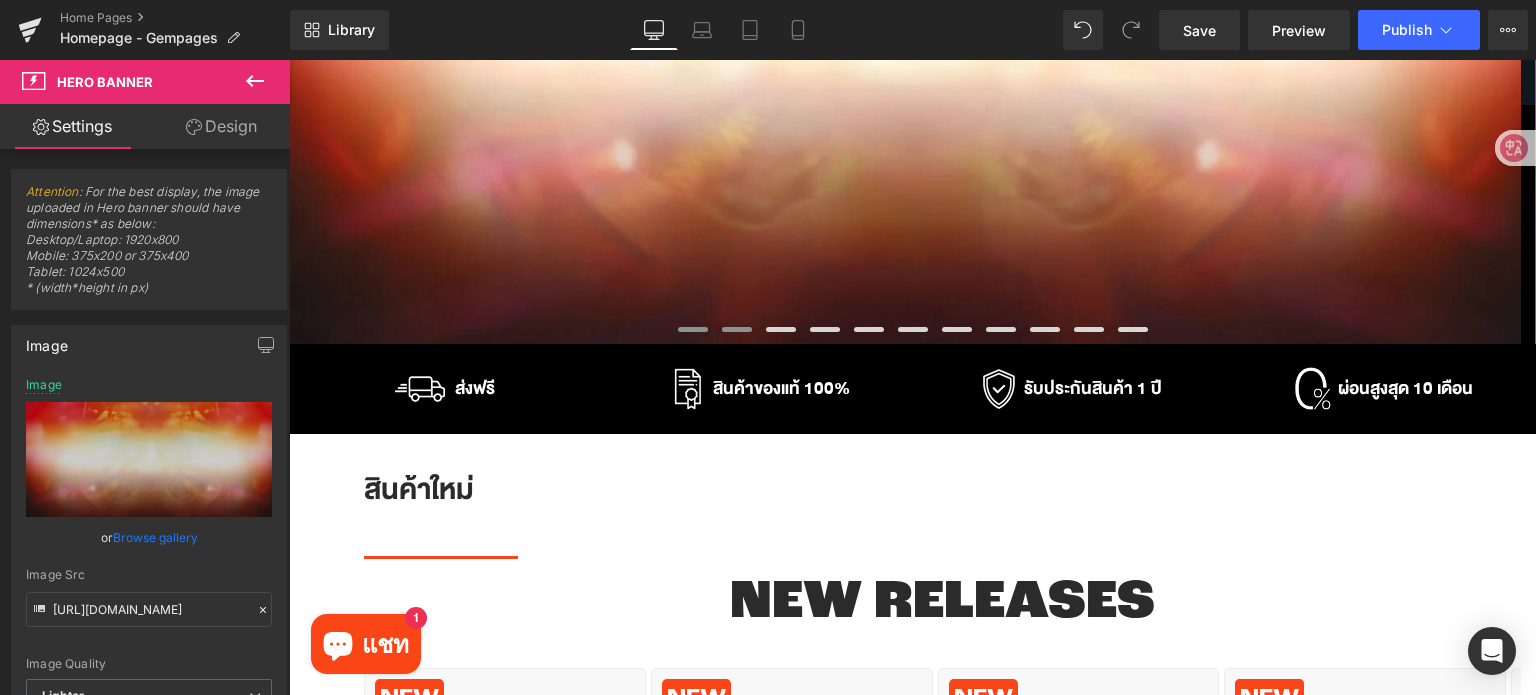 click at bounding box center [737, 329] 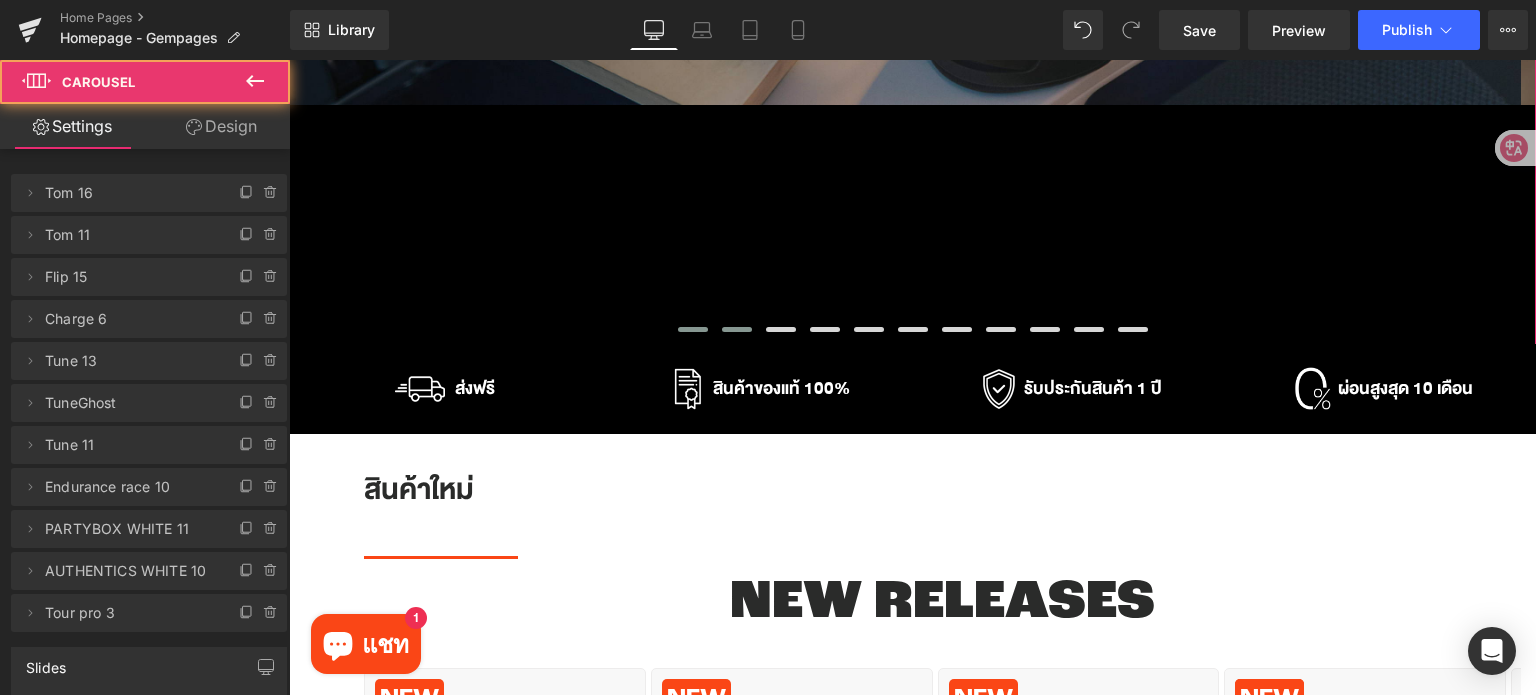 click at bounding box center [693, 329] 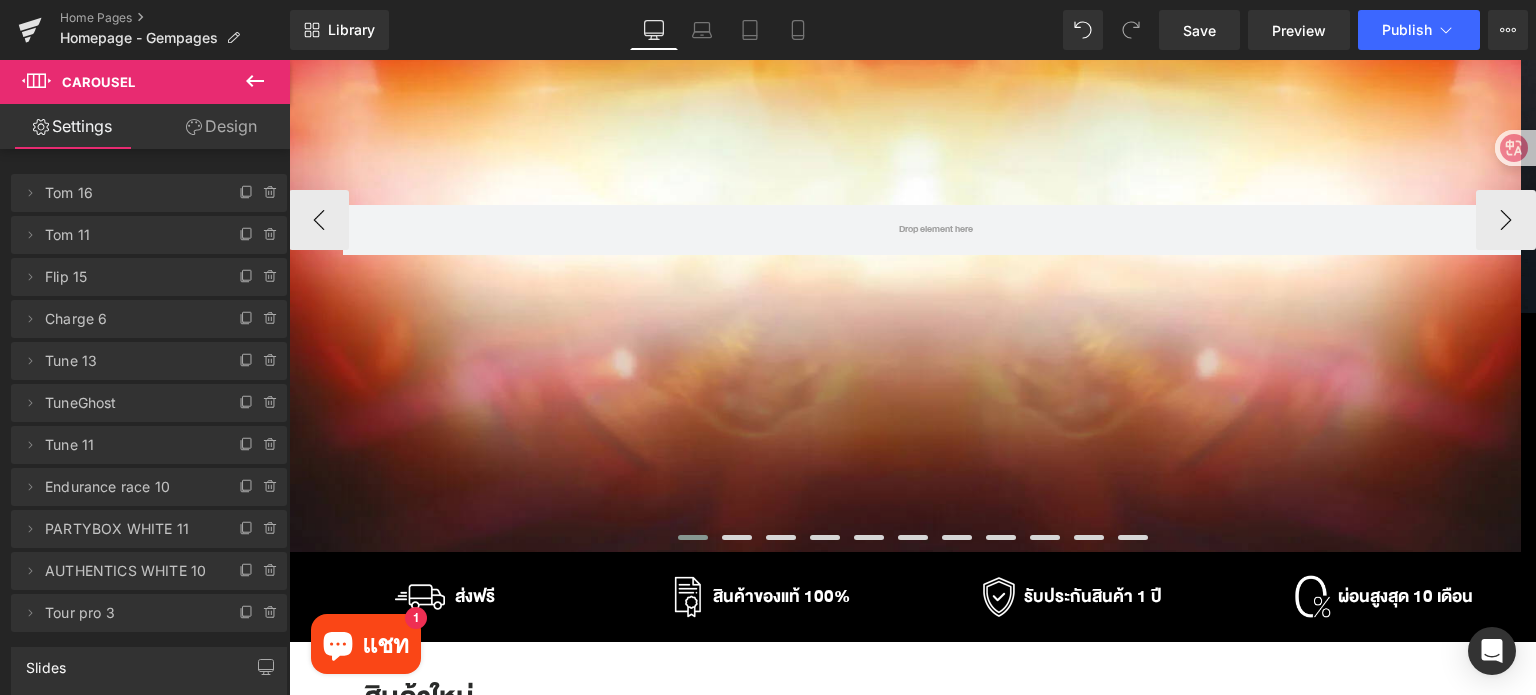 scroll, scrollTop: 300, scrollLeft: 0, axis: vertical 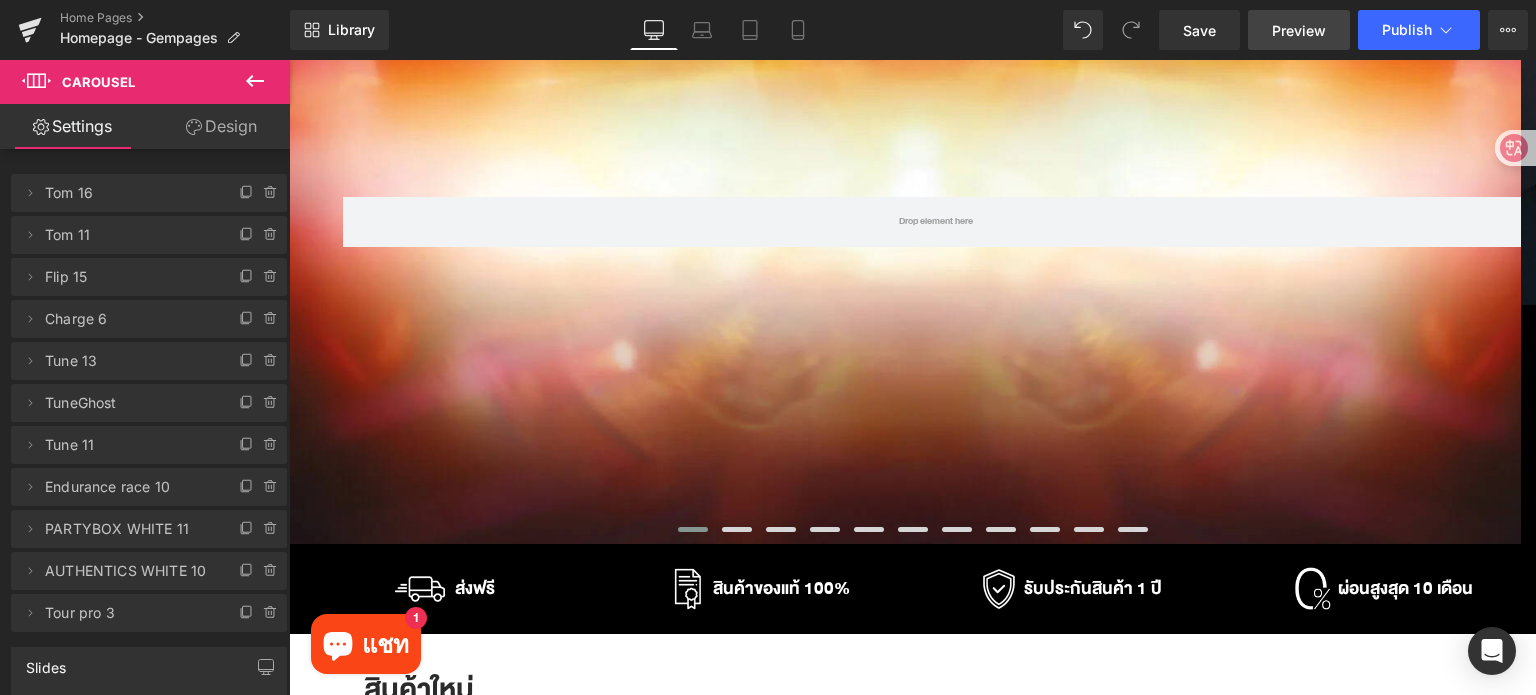 click on "Preview" at bounding box center (1299, 30) 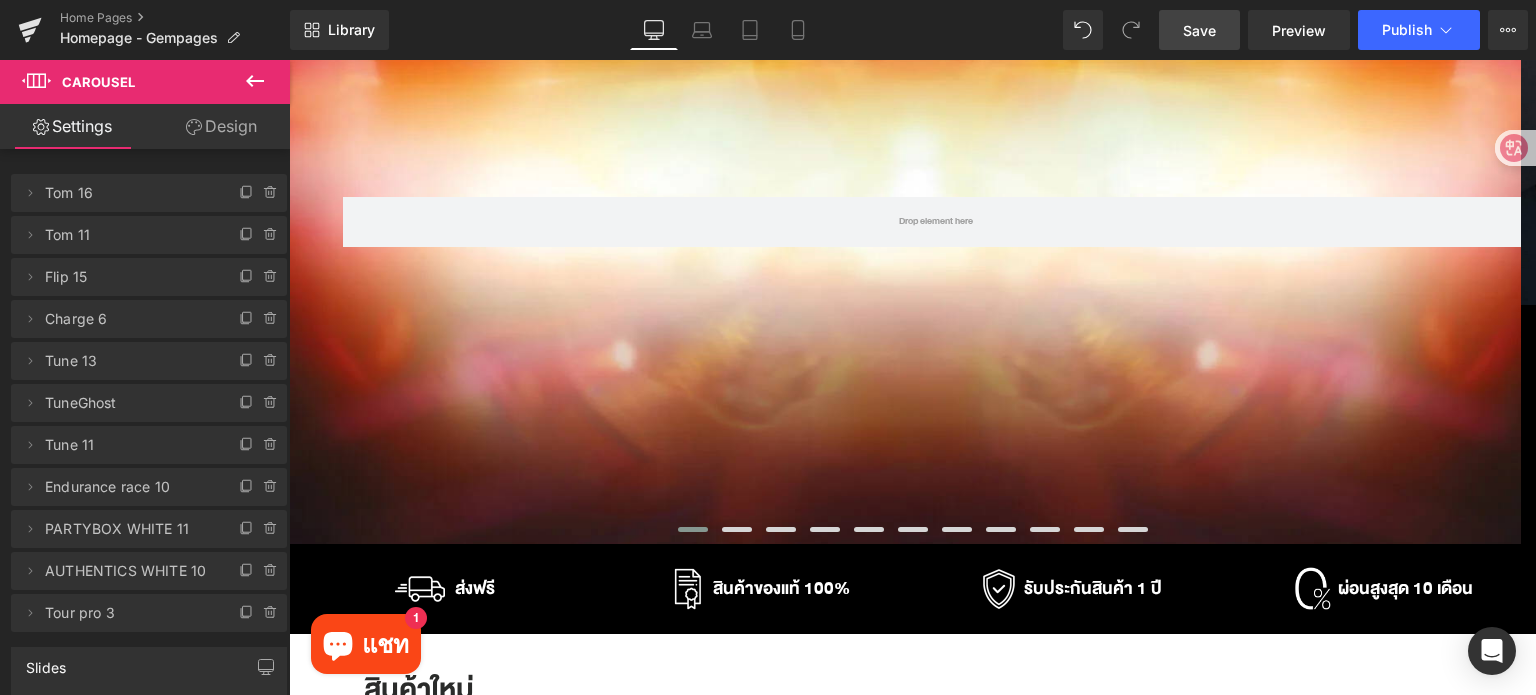 click on "Save" at bounding box center [1199, 30] 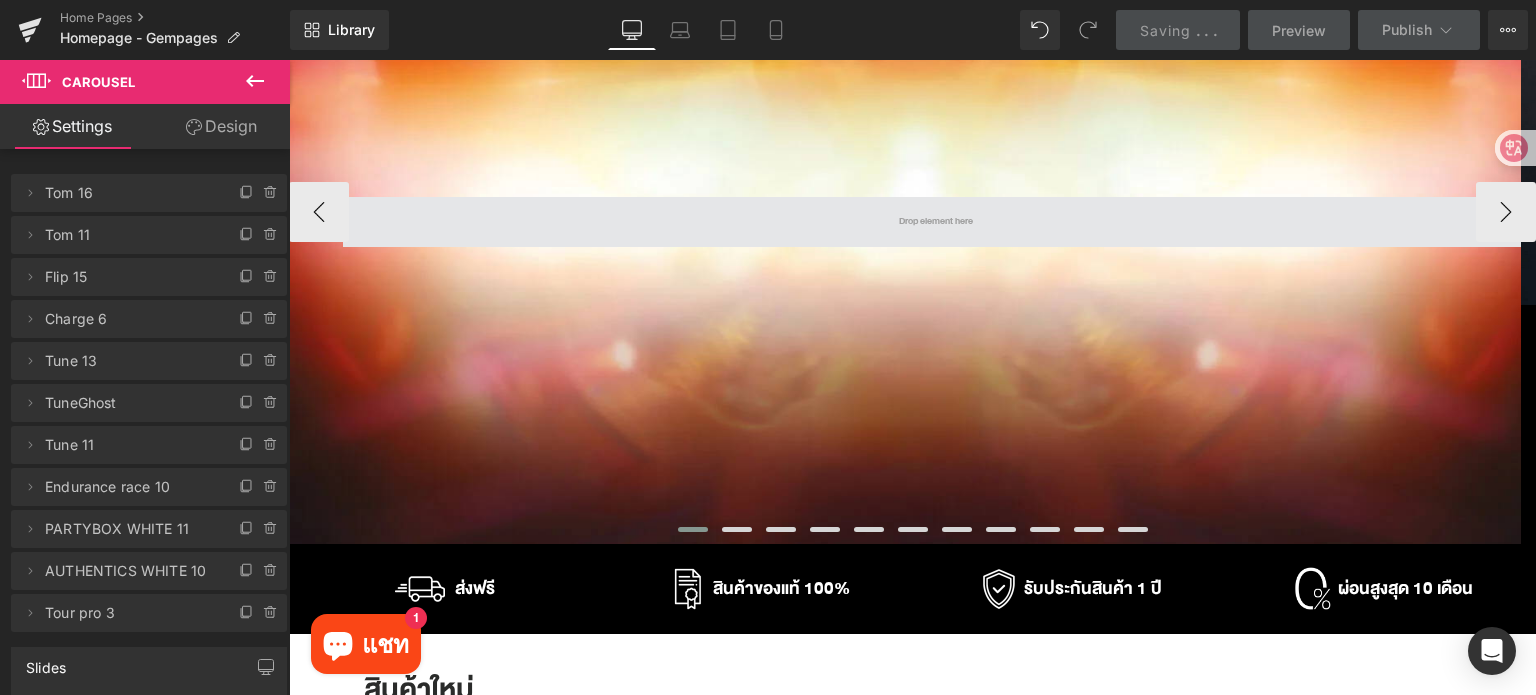 scroll, scrollTop: 200, scrollLeft: 0, axis: vertical 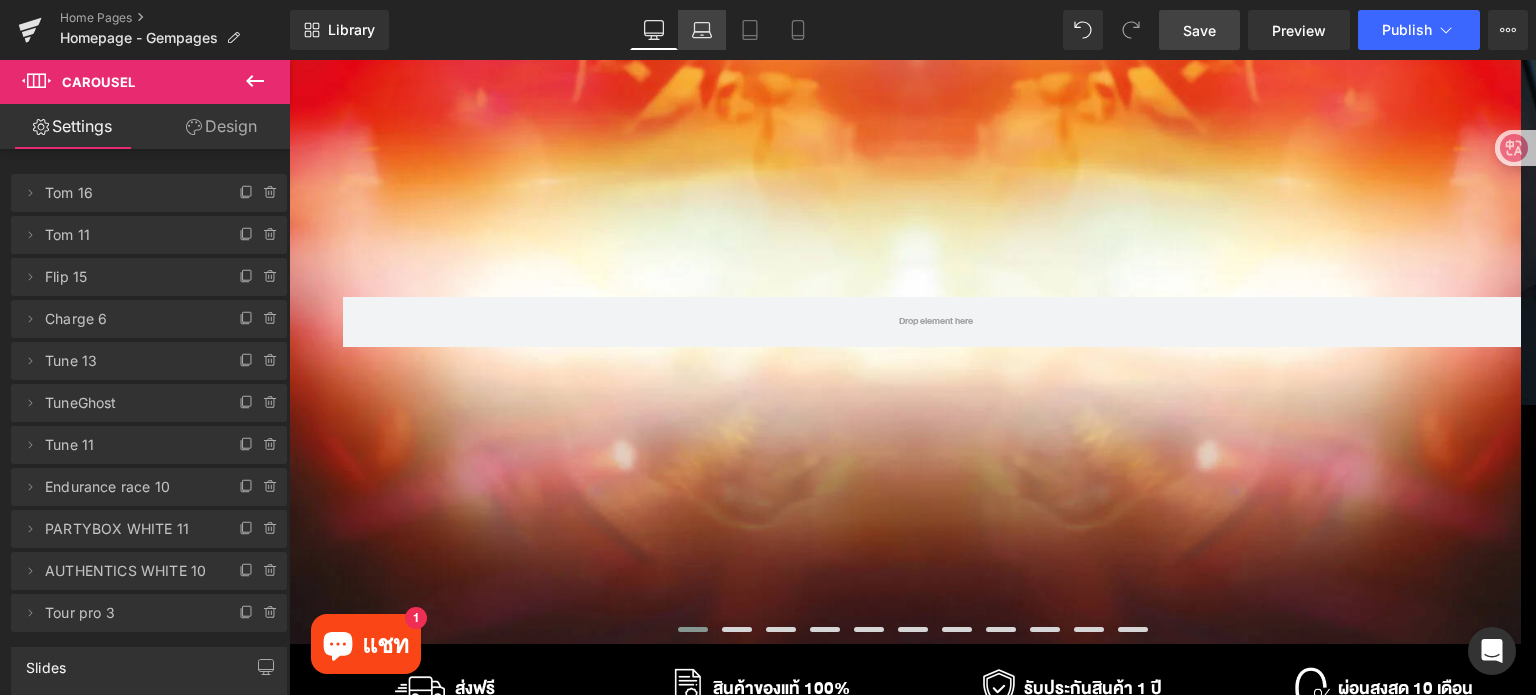 click 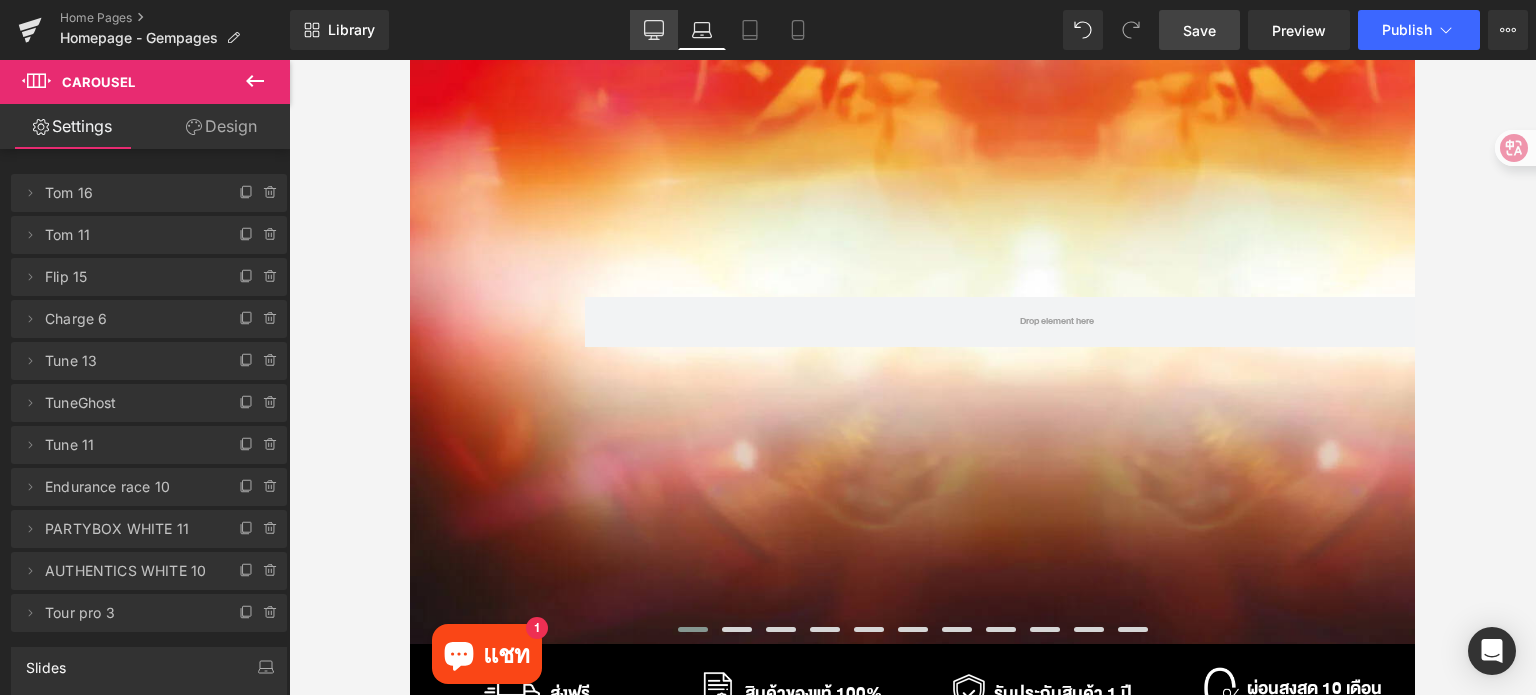 scroll, scrollTop: 0, scrollLeft: 0, axis: both 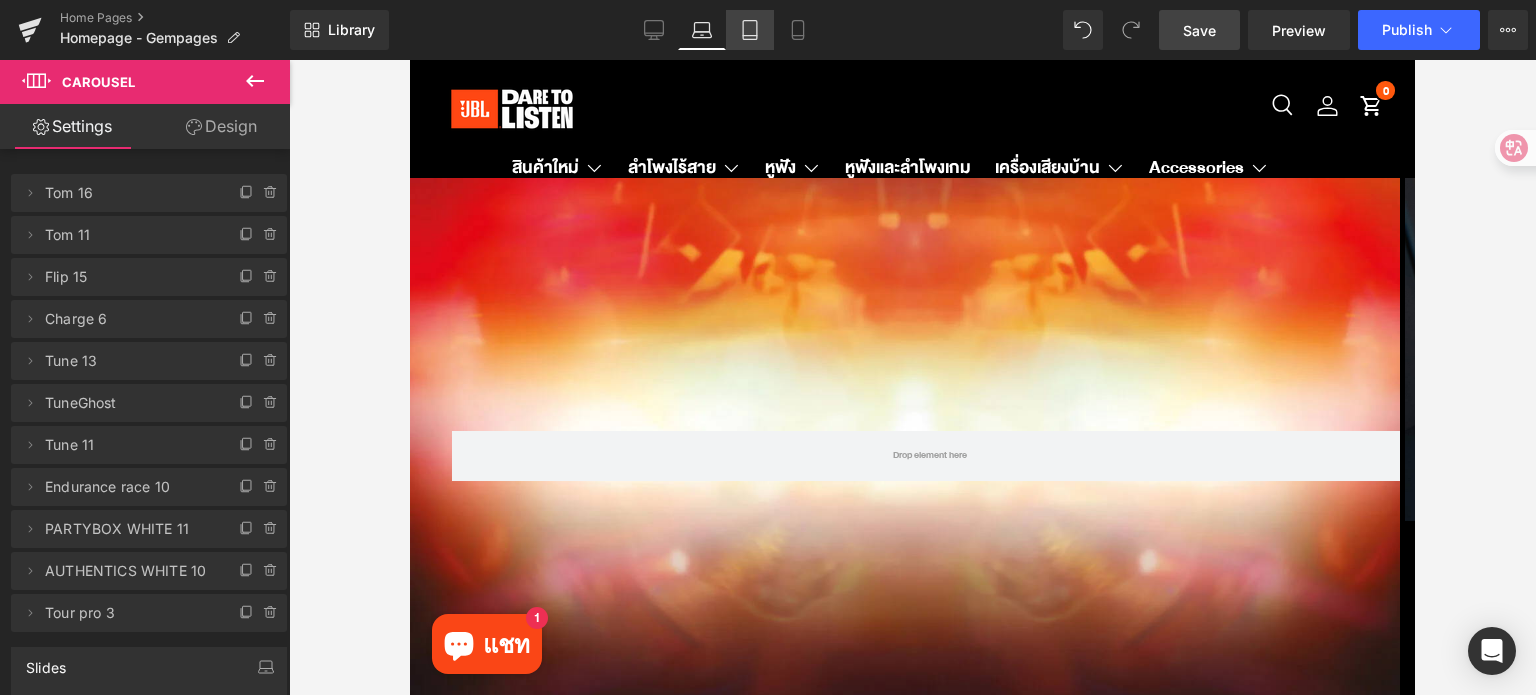 click 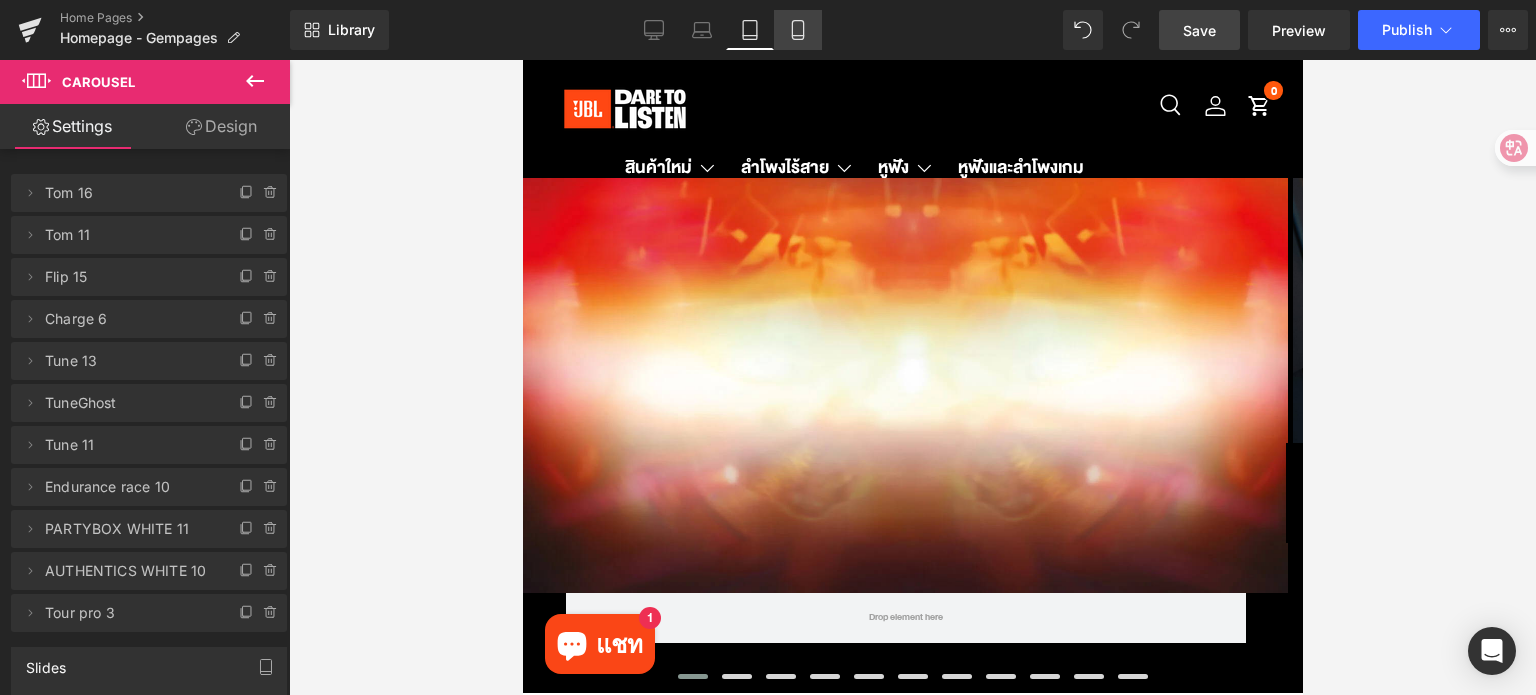 click 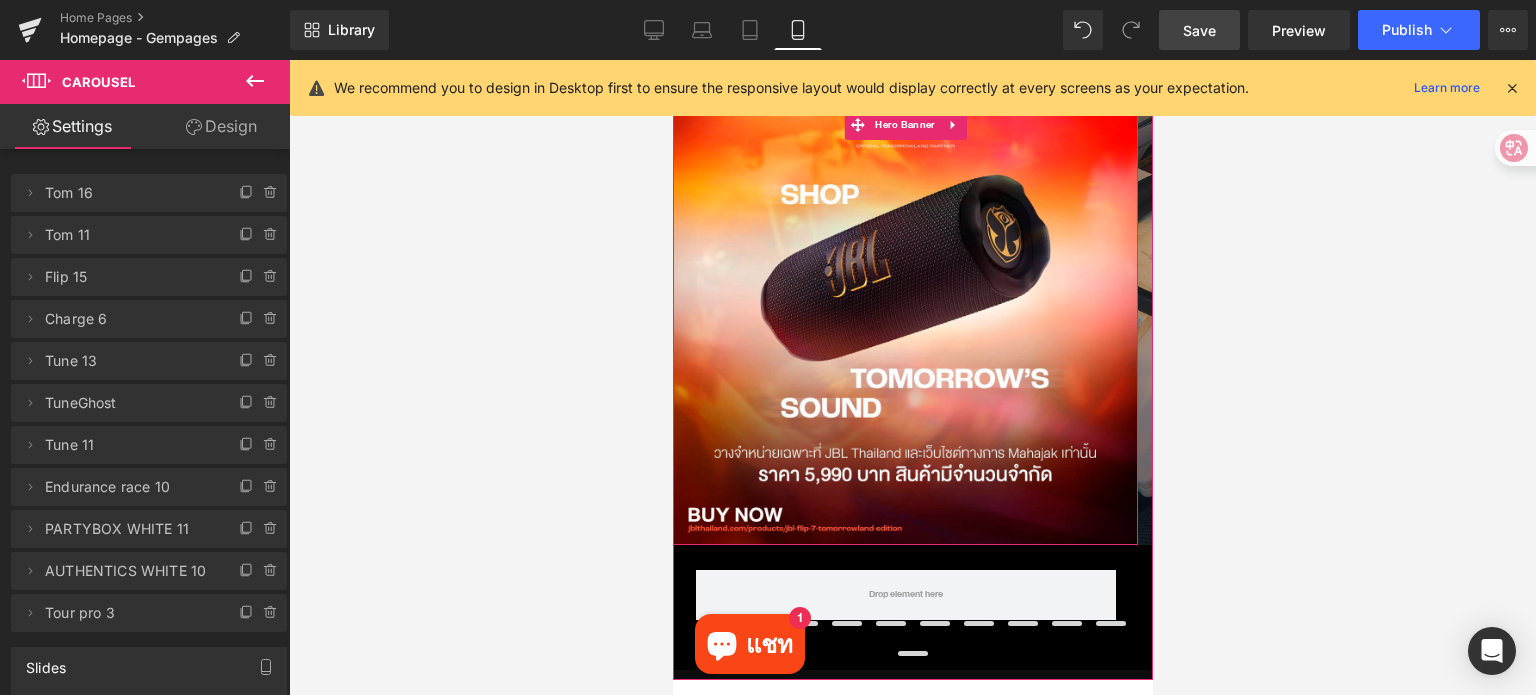 scroll, scrollTop: 100, scrollLeft: 0, axis: vertical 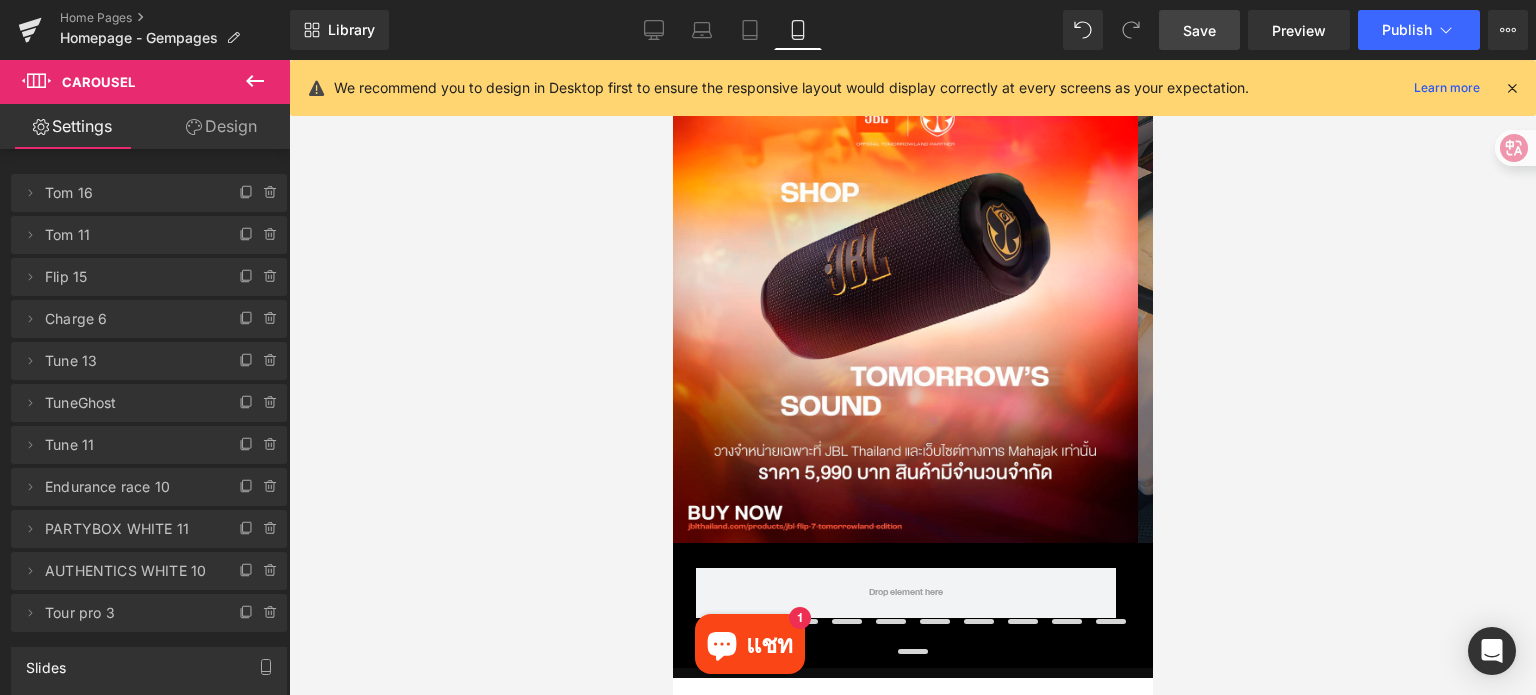 click at bounding box center (1512, 88) 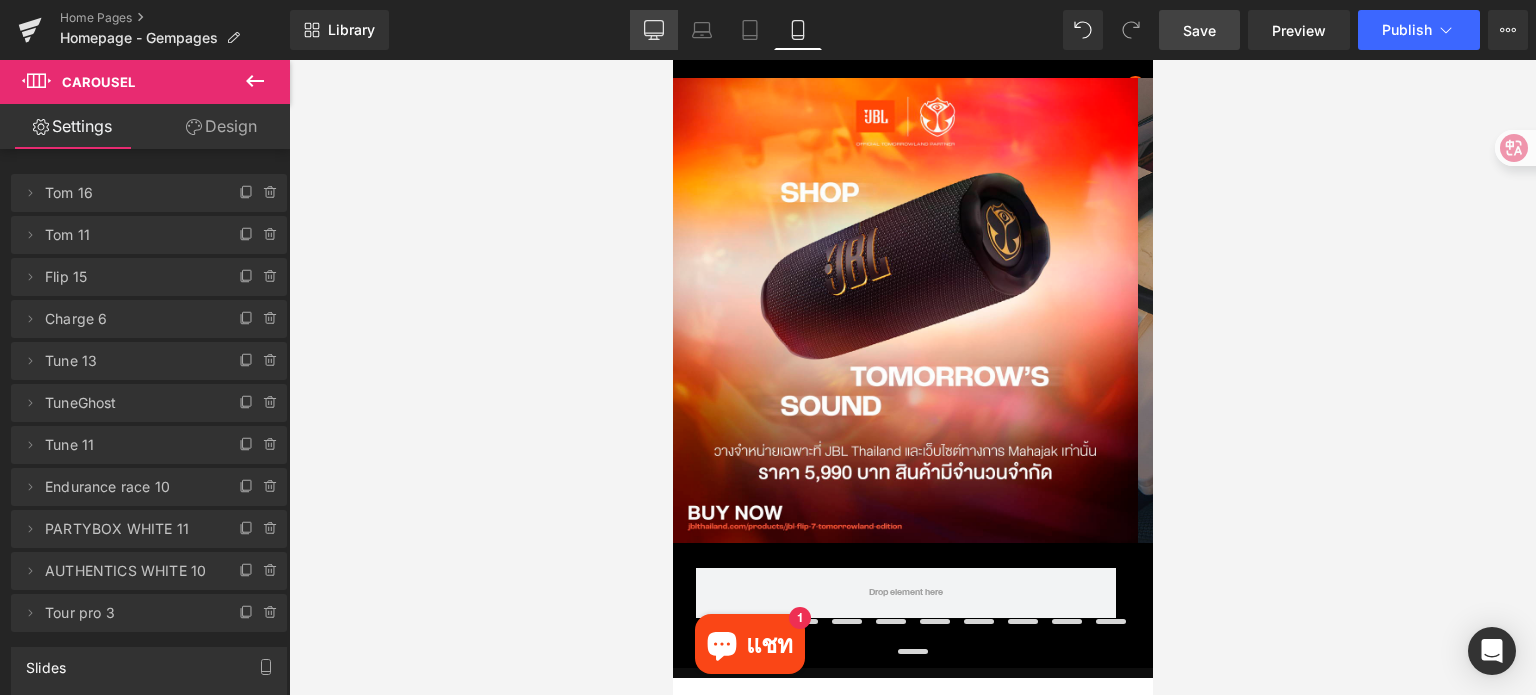 click 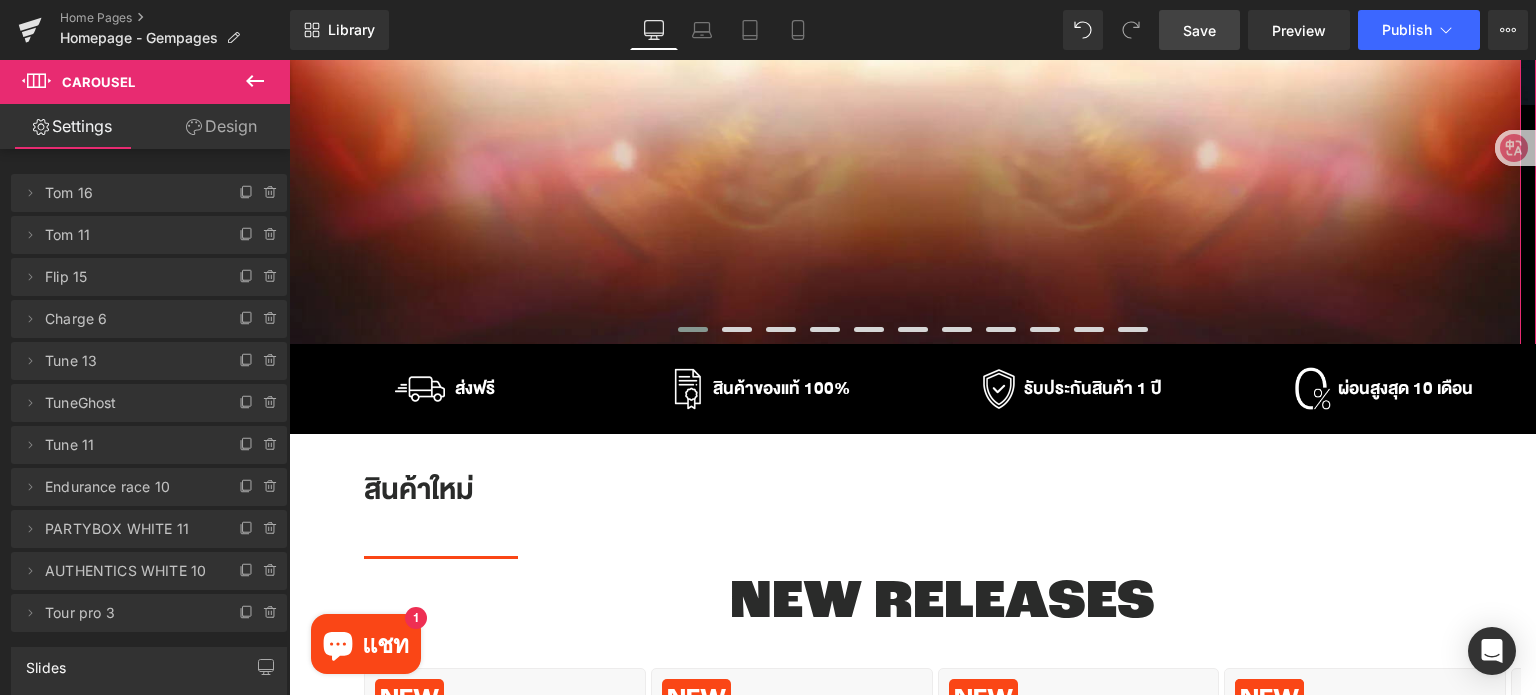 scroll, scrollTop: 100, scrollLeft: 0, axis: vertical 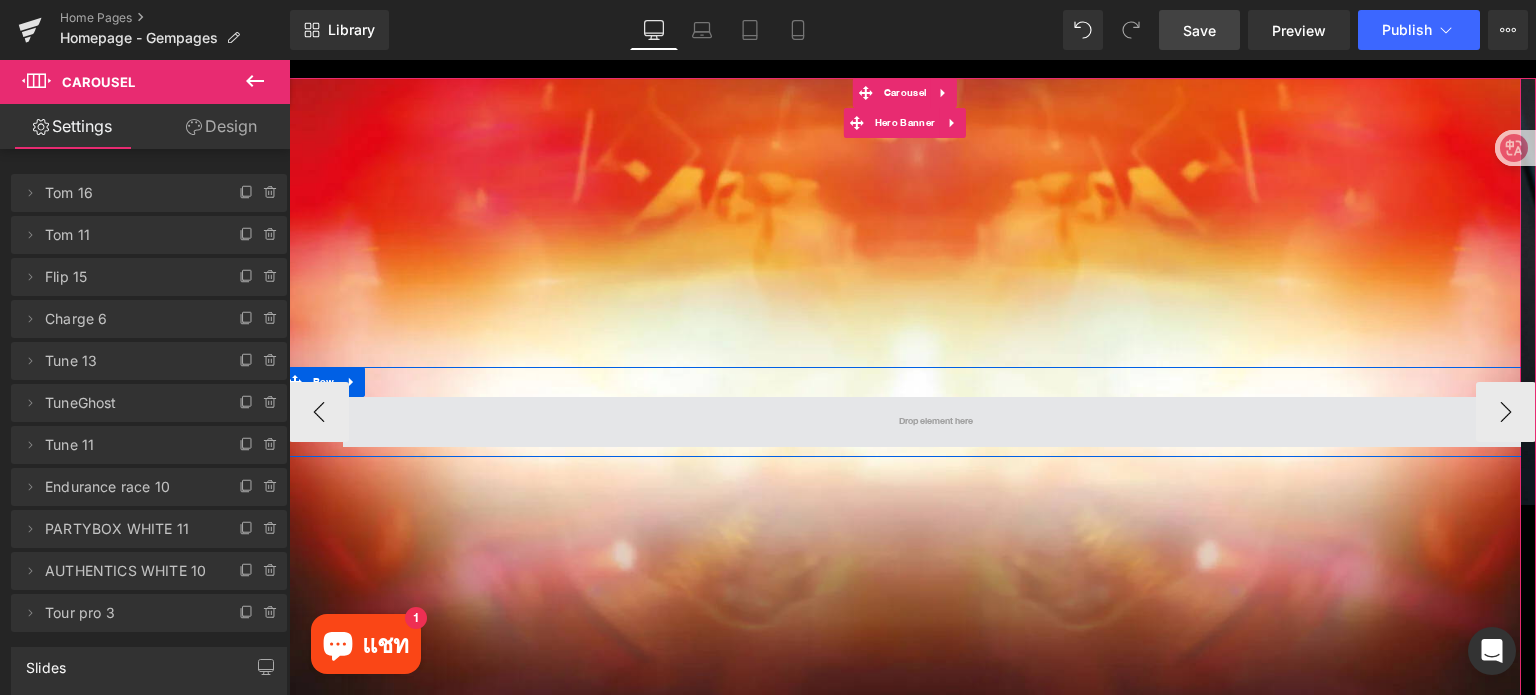 click at bounding box center (935, 422) 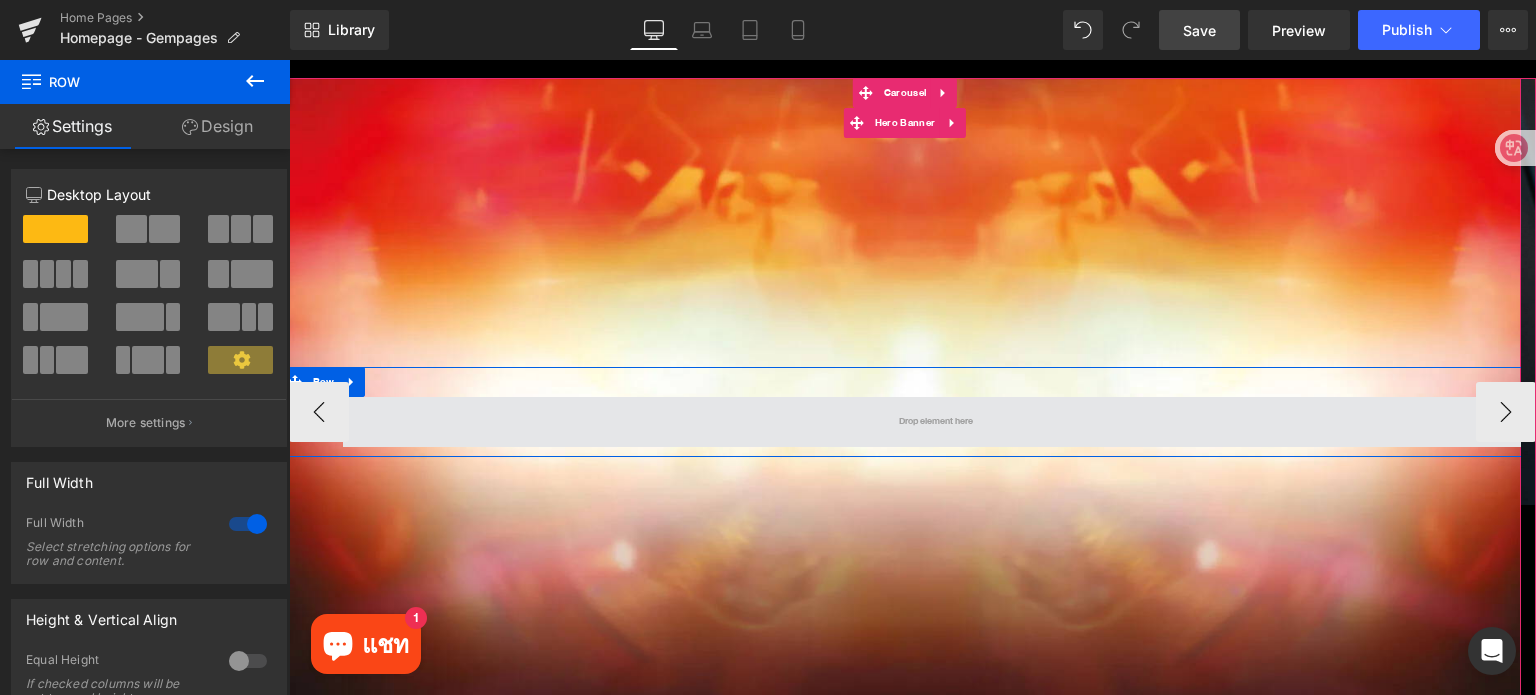 click at bounding box center [935, 422] 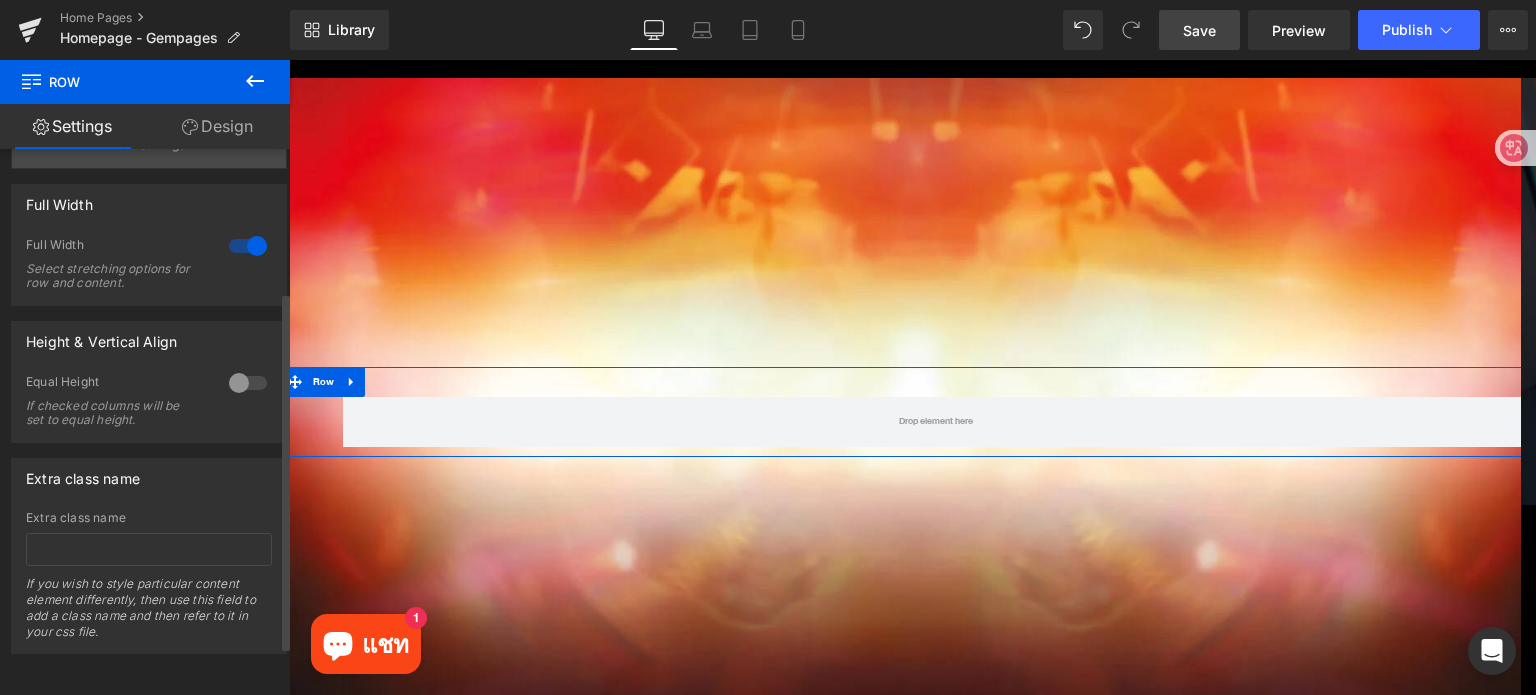 scroll, scrollTop: 0, scrollLeft: 0, axis: both 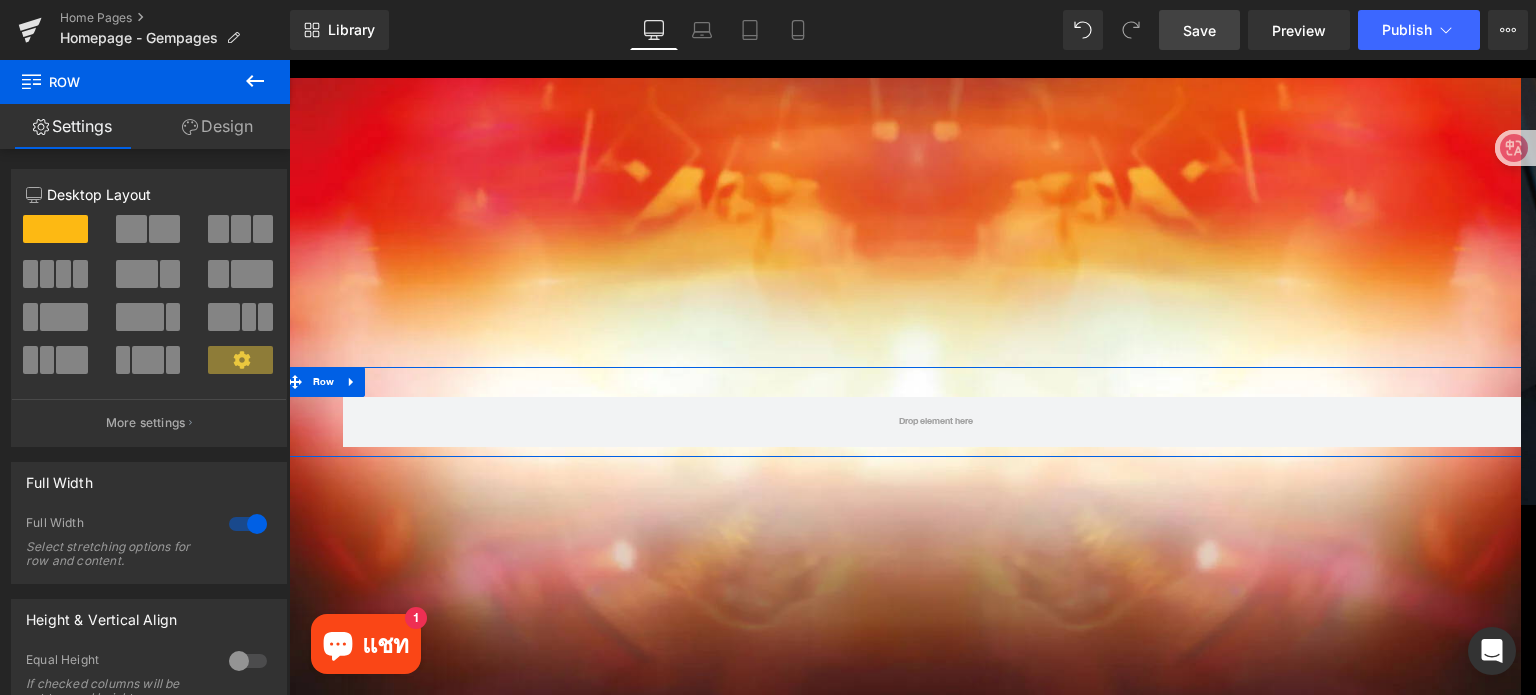 click on "Design" at bounding box center [217, 126] 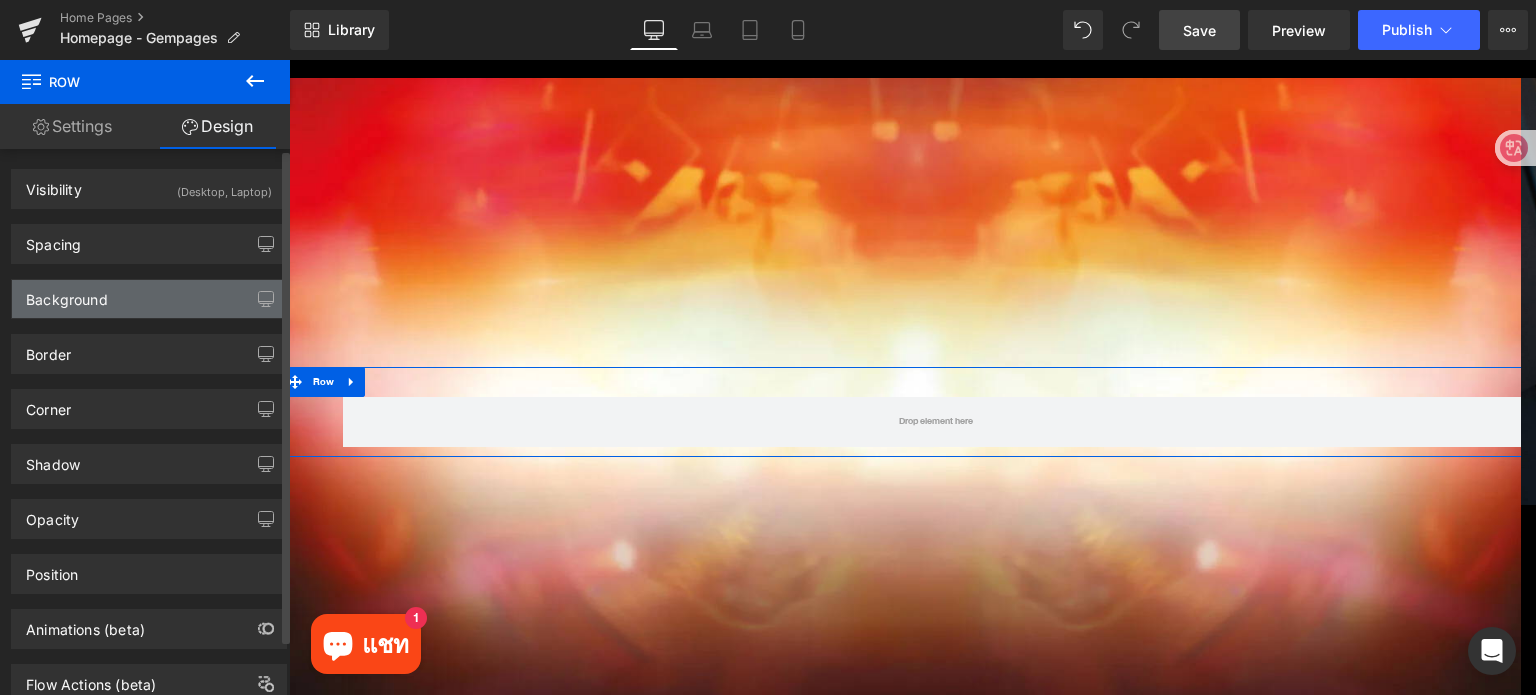 click on "Background" at bounding box center [149, 299] 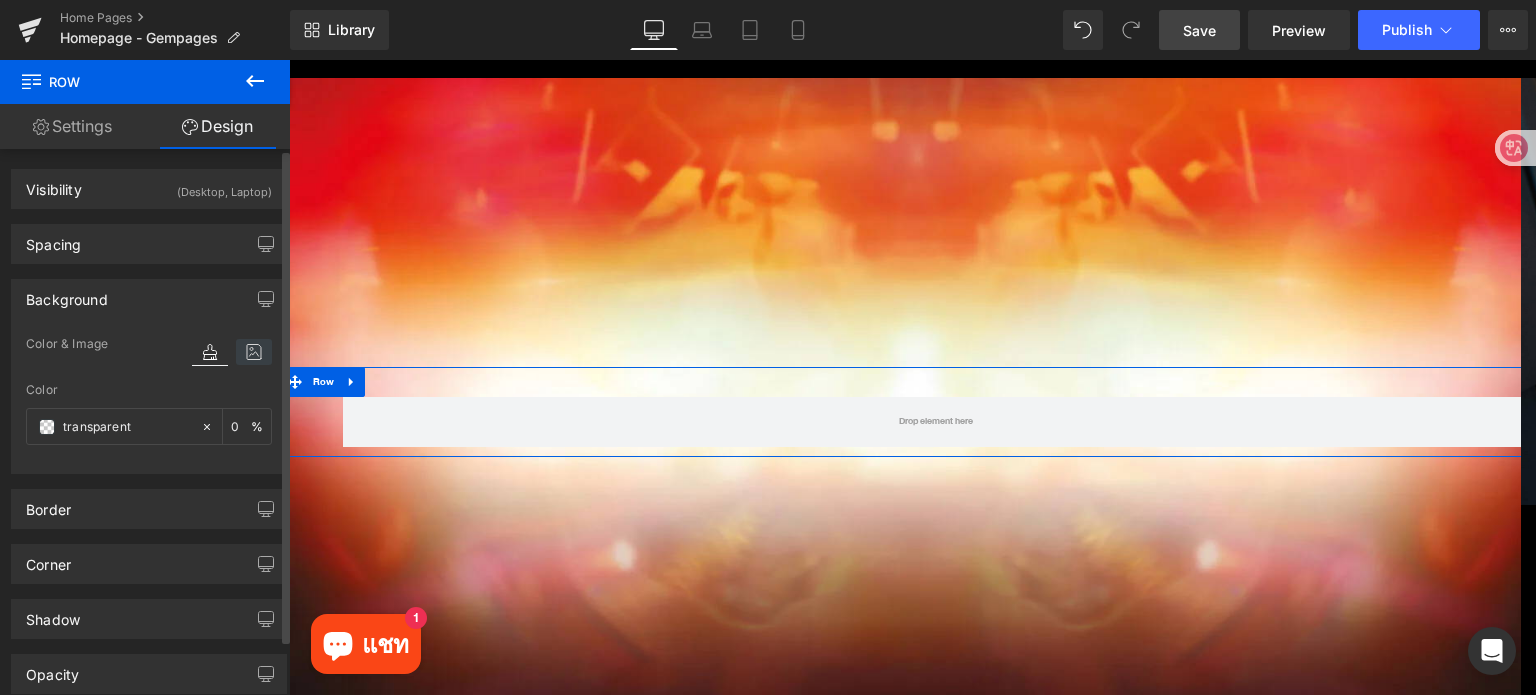 click at bounding box center [254, 352] 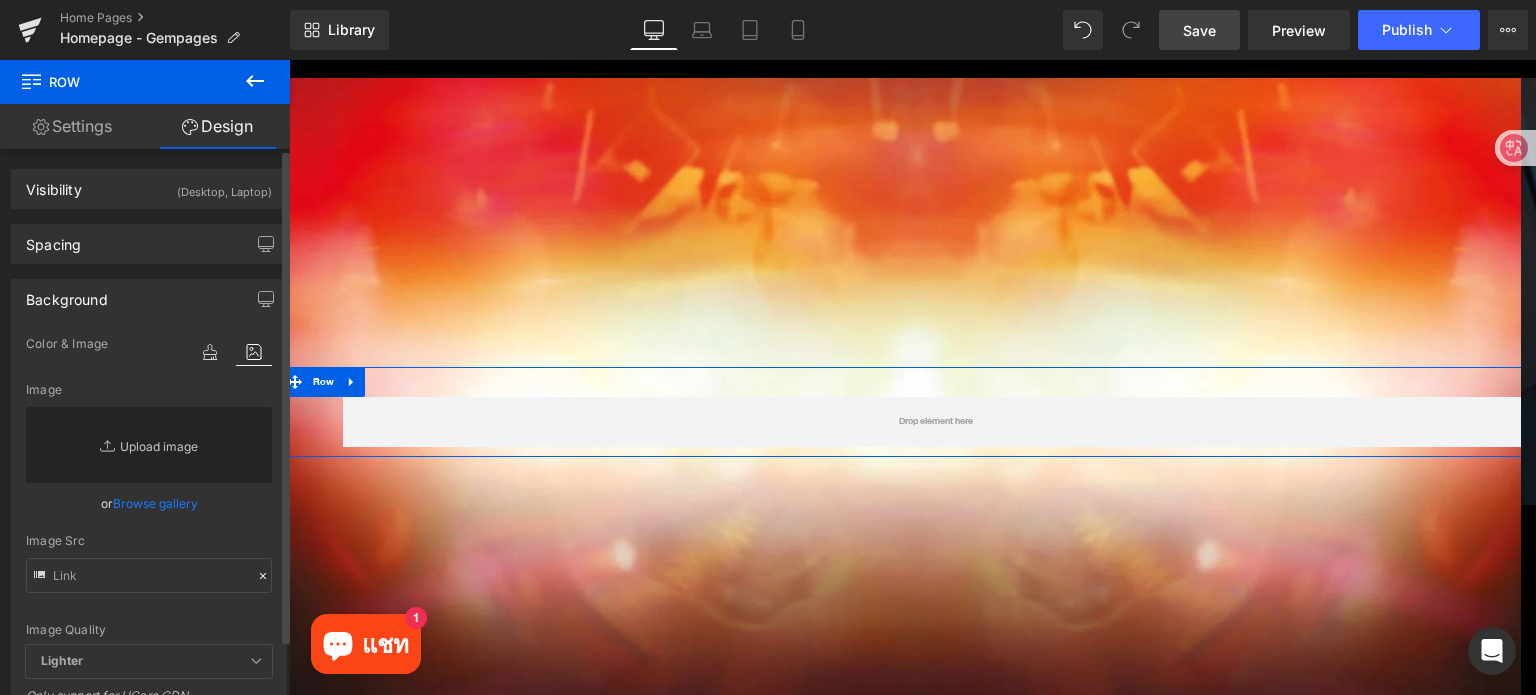 click on "Replace Image" at bounding box center [149, 445] 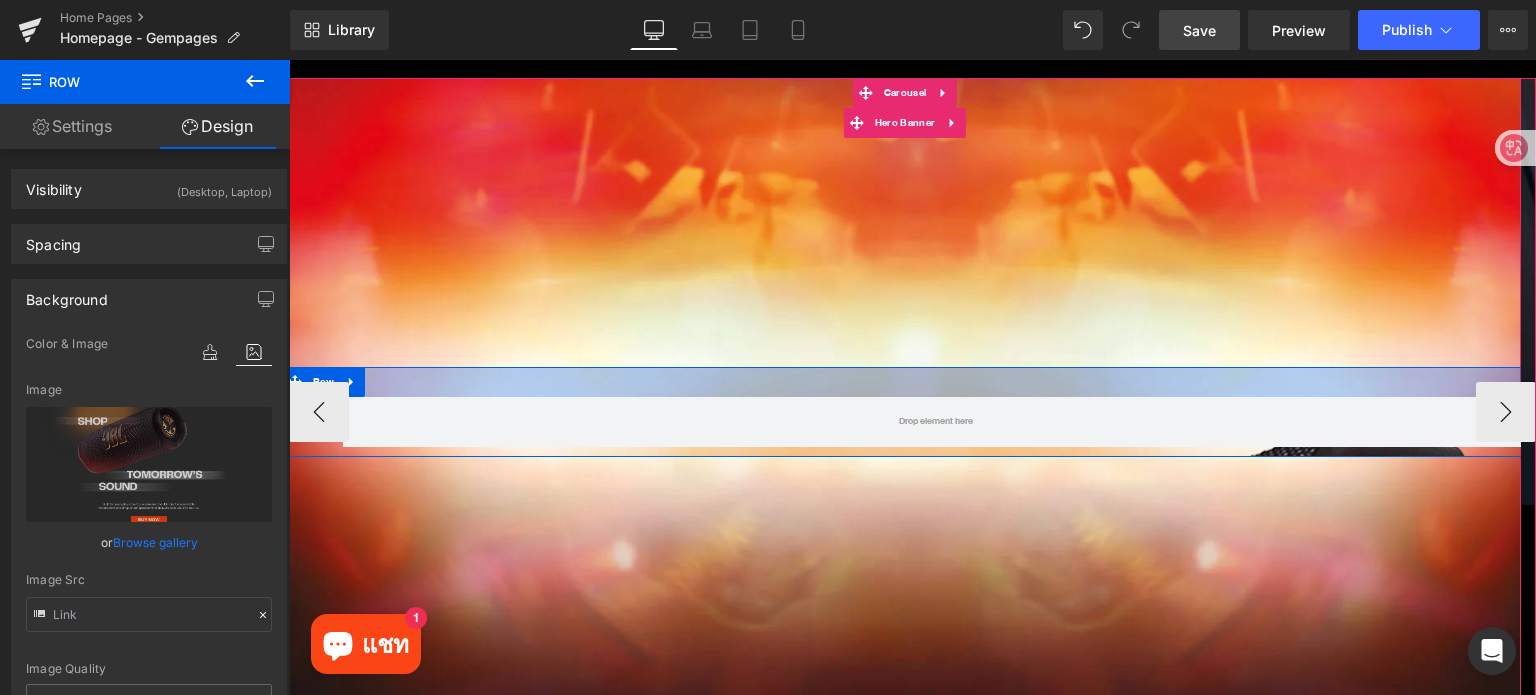 click at bounding box center [905, 382] 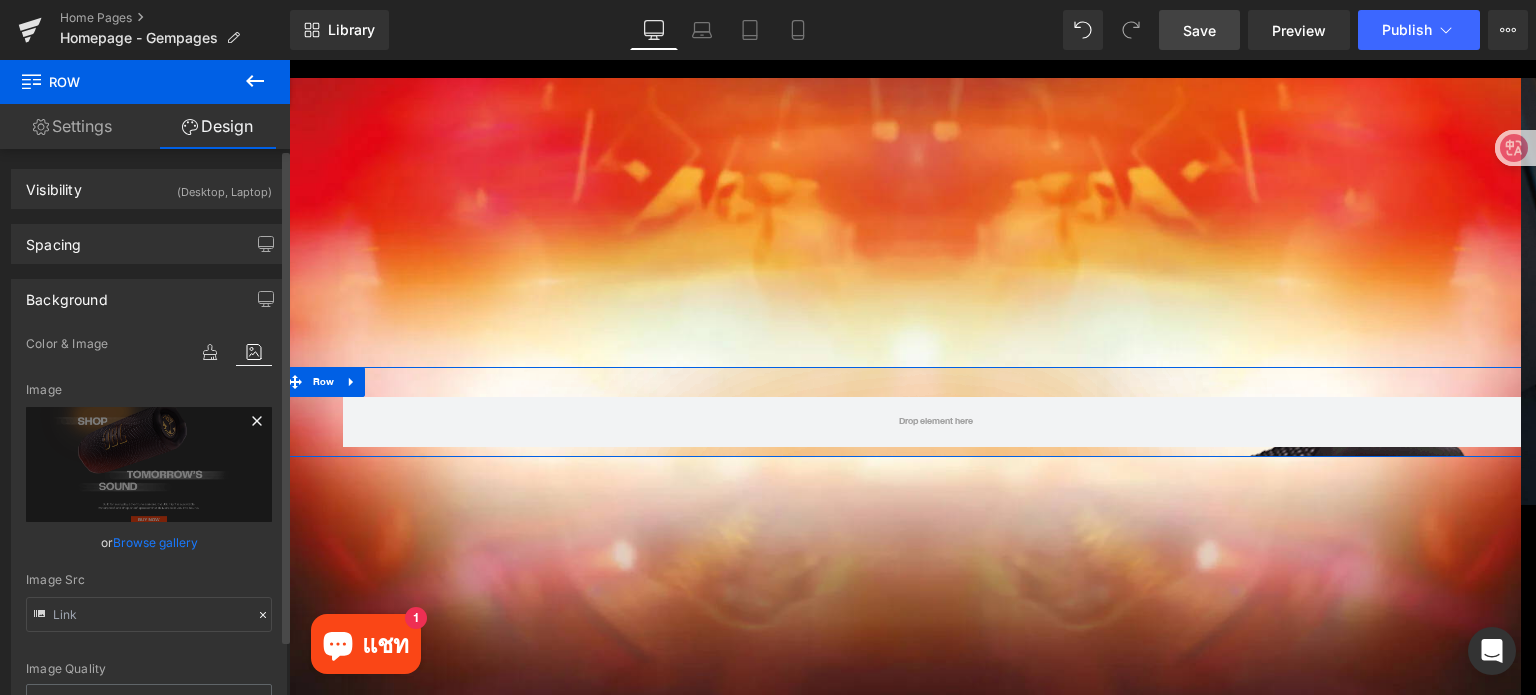 click 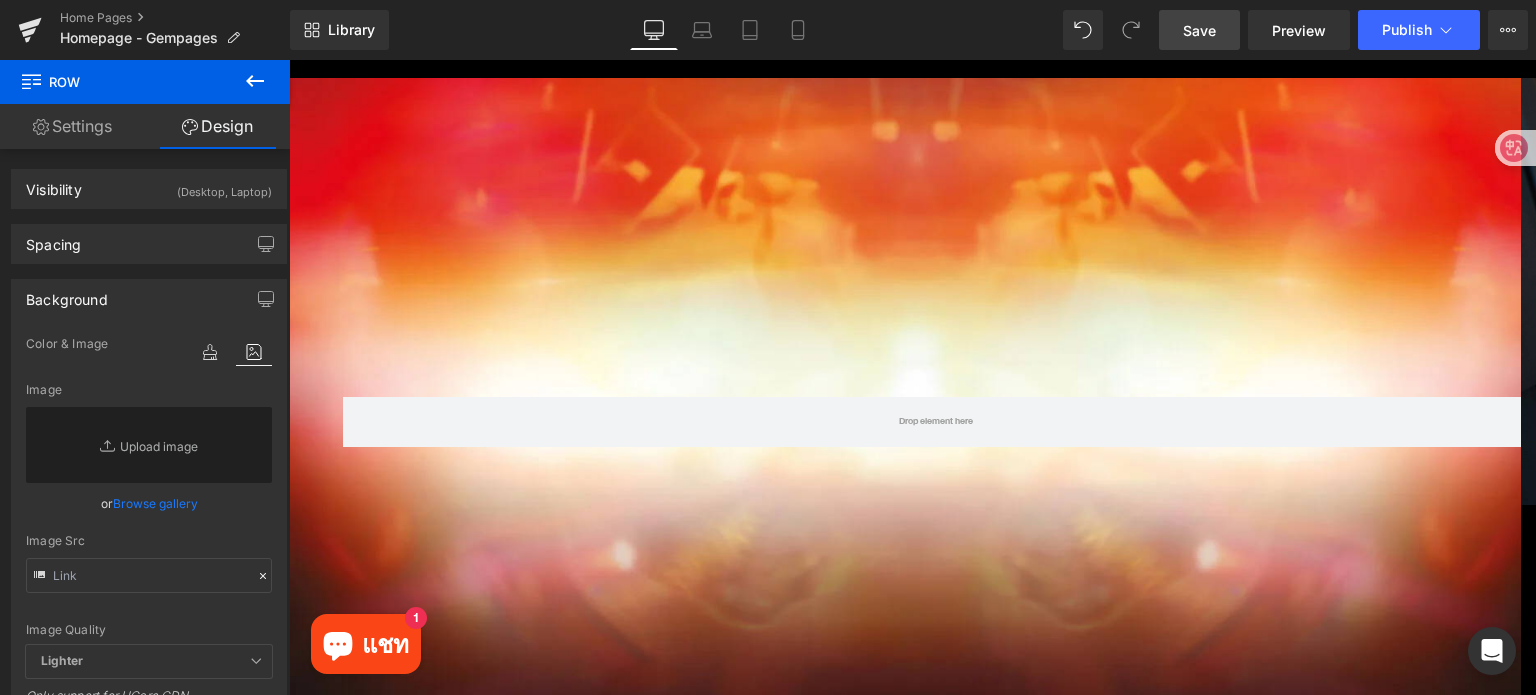click 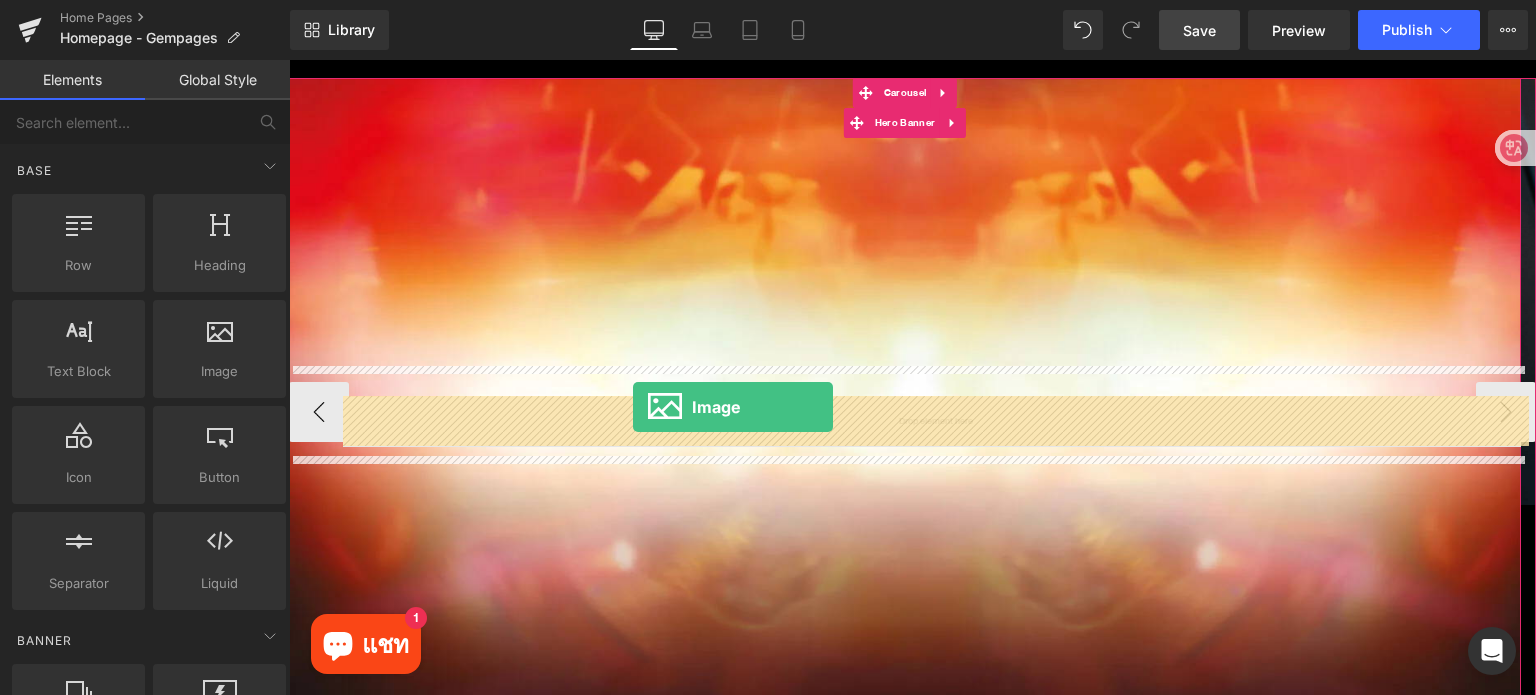 drag, startPoint x: 557, startPoint y: 430, endPoint x: 633, endPoint y: 407, distance: 79.40403 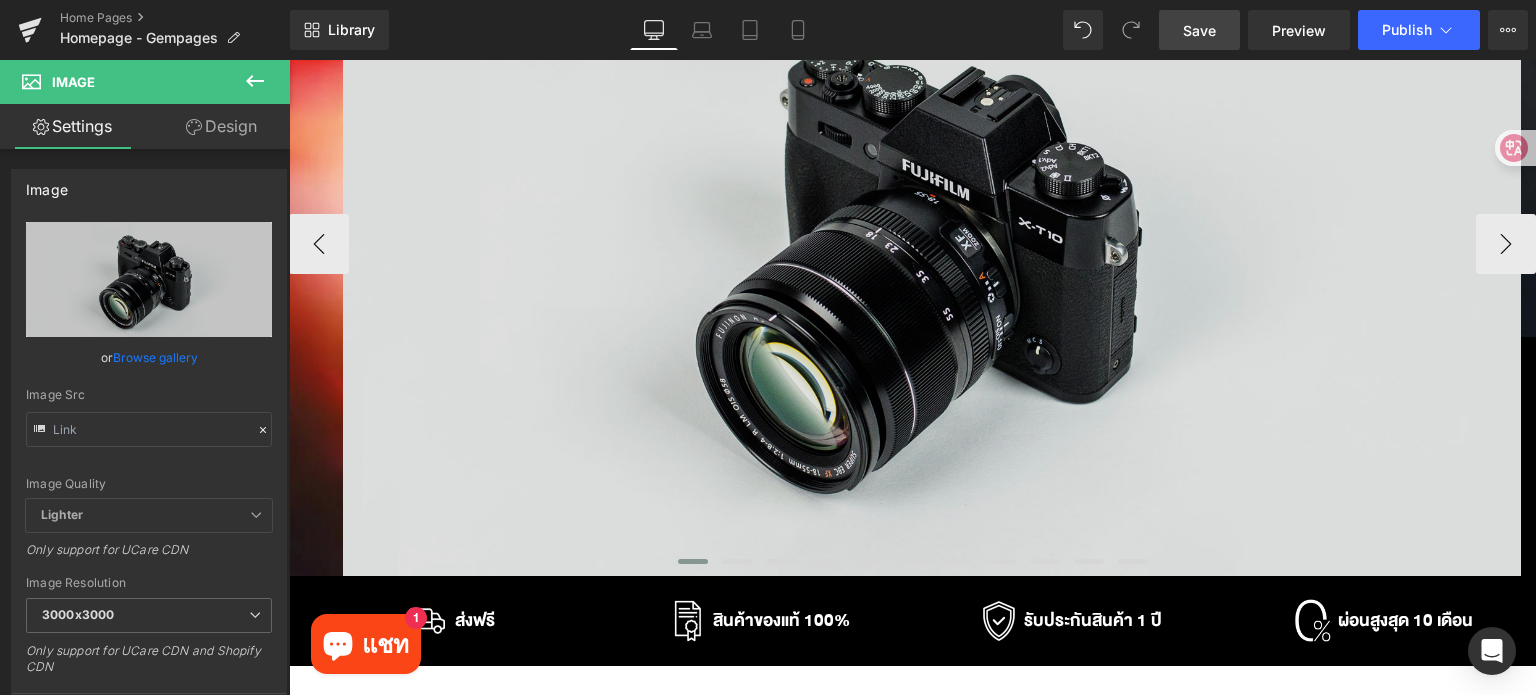 scroll, scrollTop: 300, scrollLeft: 0, axis: vertical 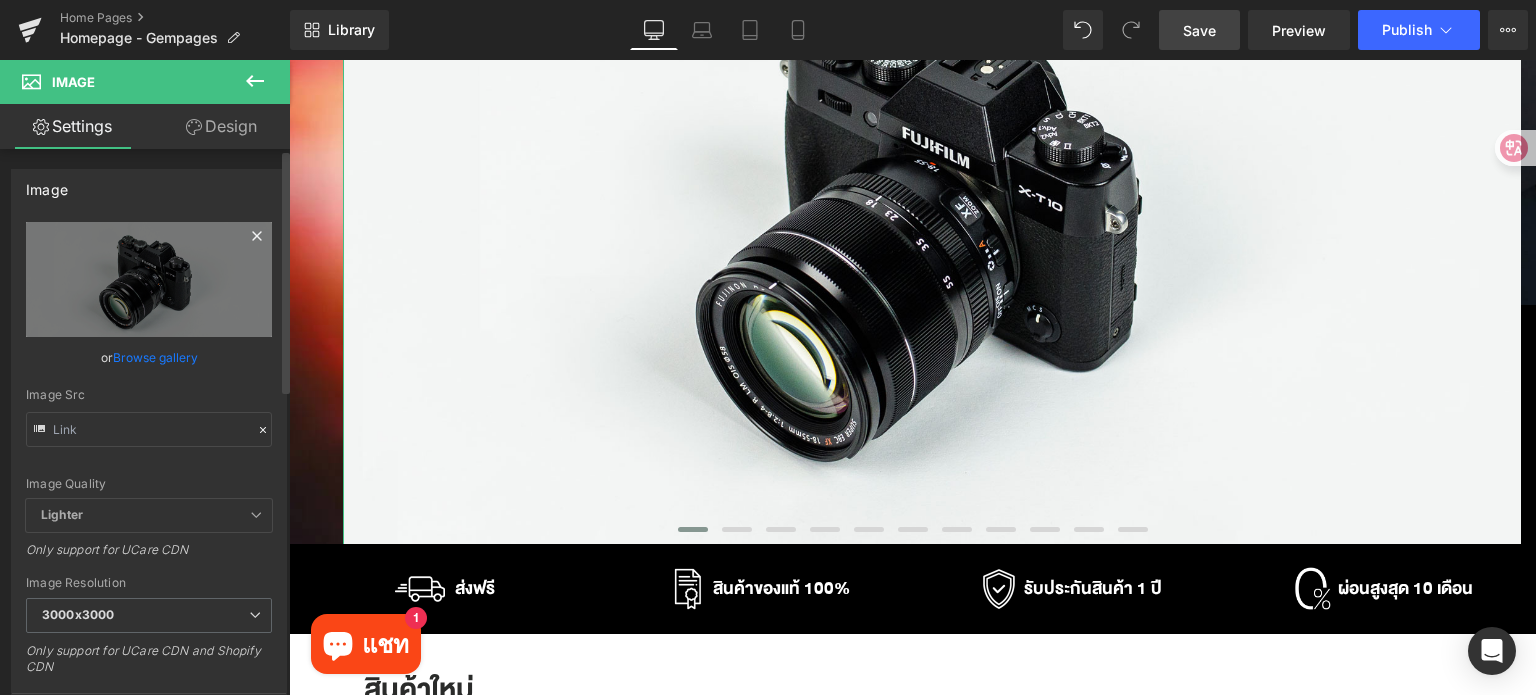 click 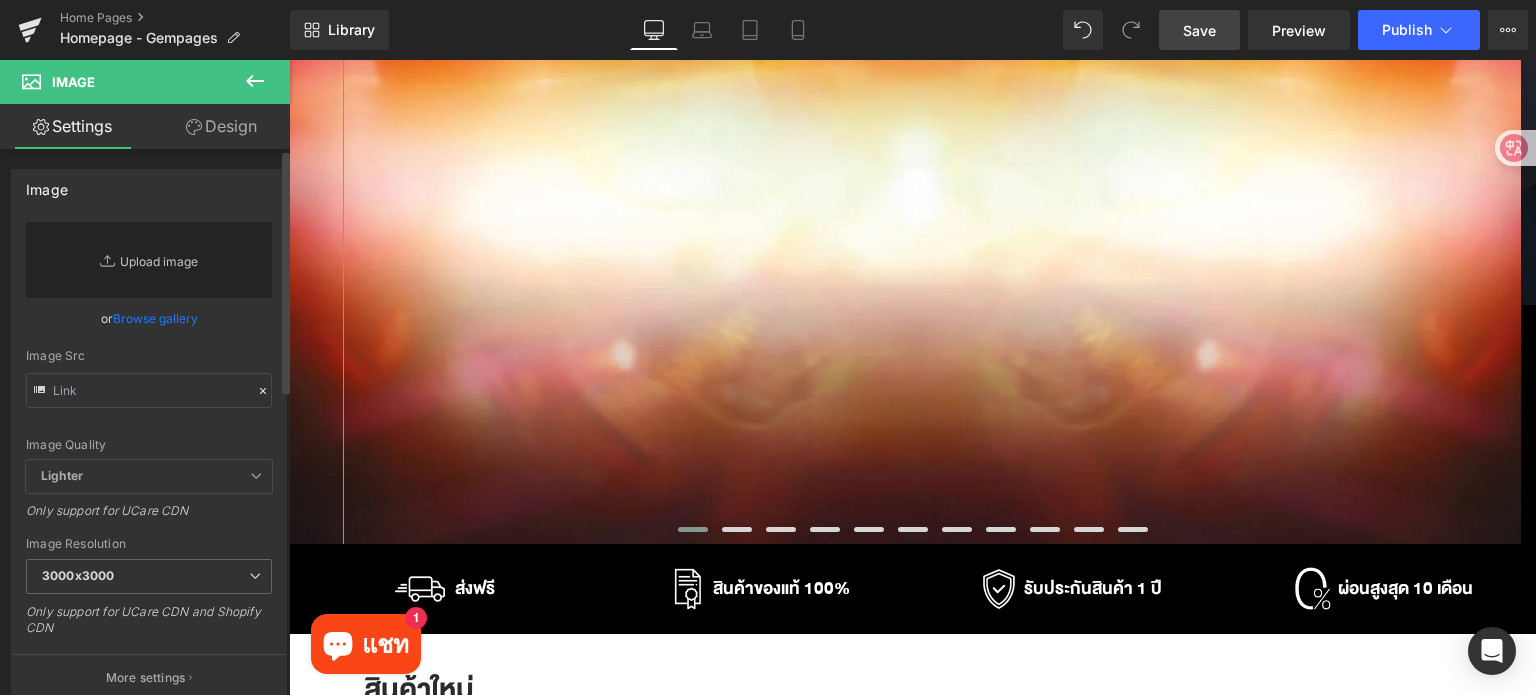 click on "Replace Image" at bounding box center (149, 260) 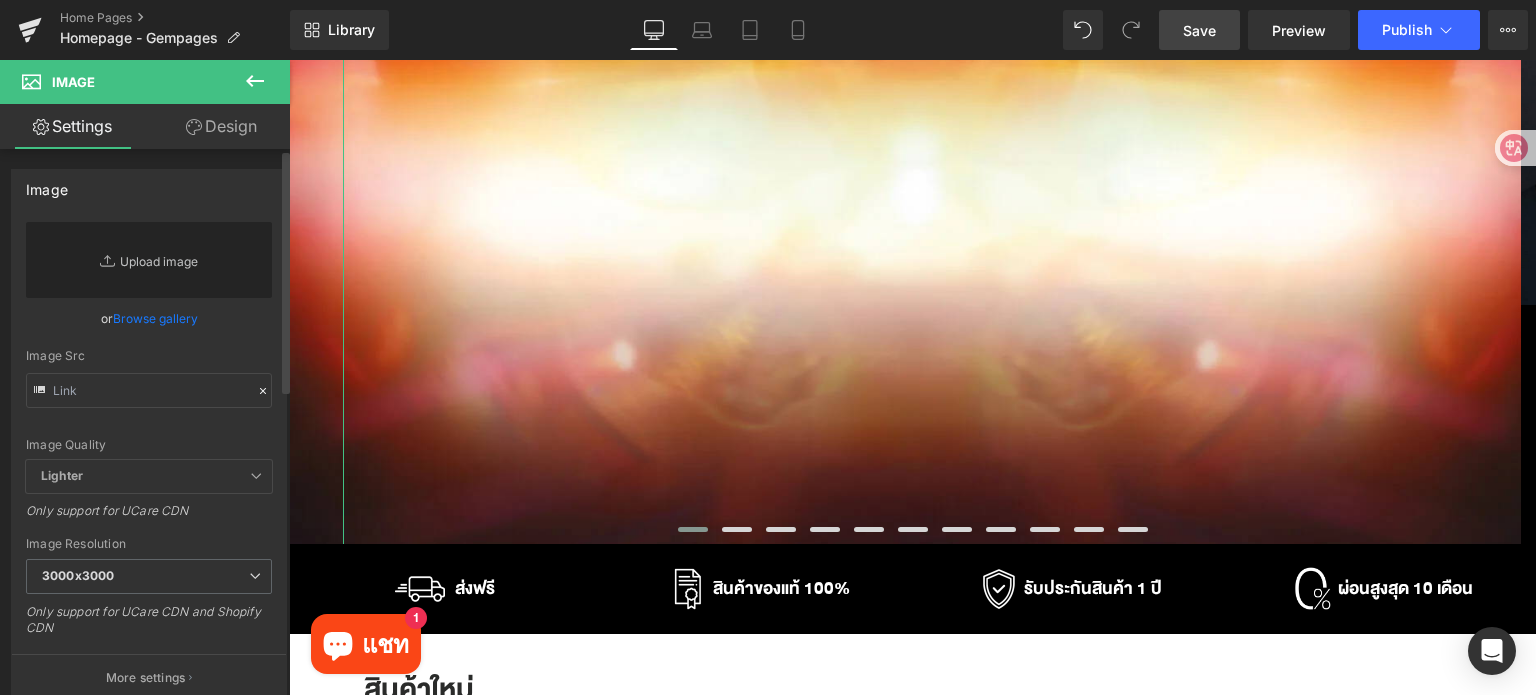 type on "C:\fakepath\TML.png" 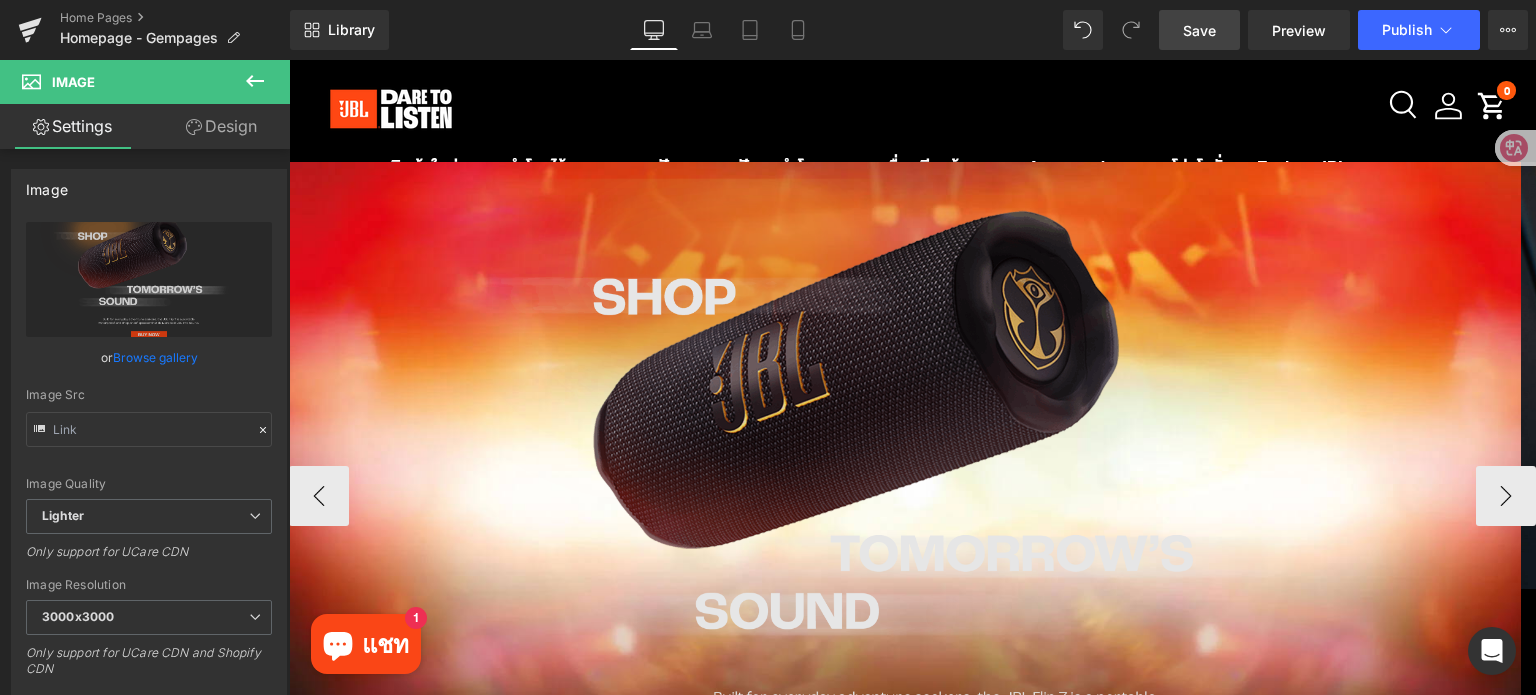 scroll, scrollTop: 0, scrollLeft: 0, axis: both 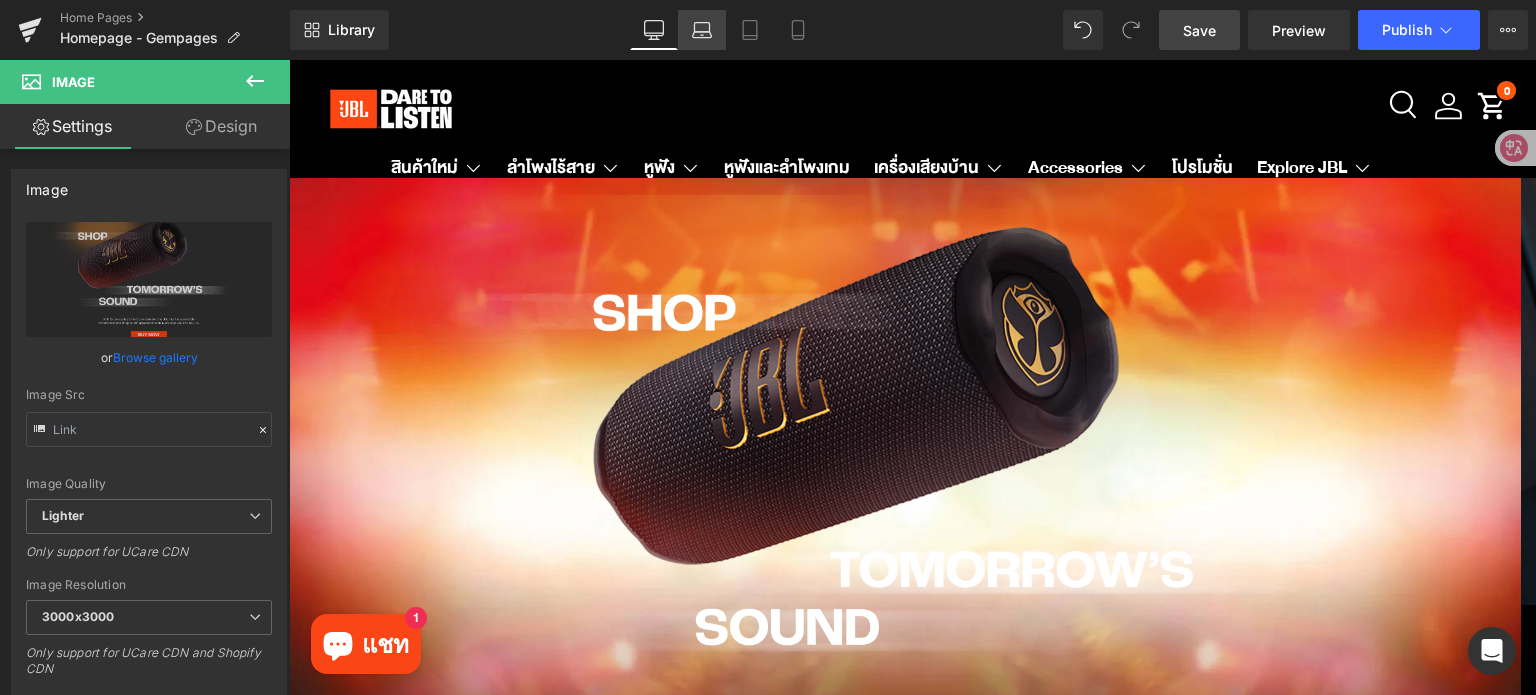 click on "Laptop" at bounding box center [702, 30] 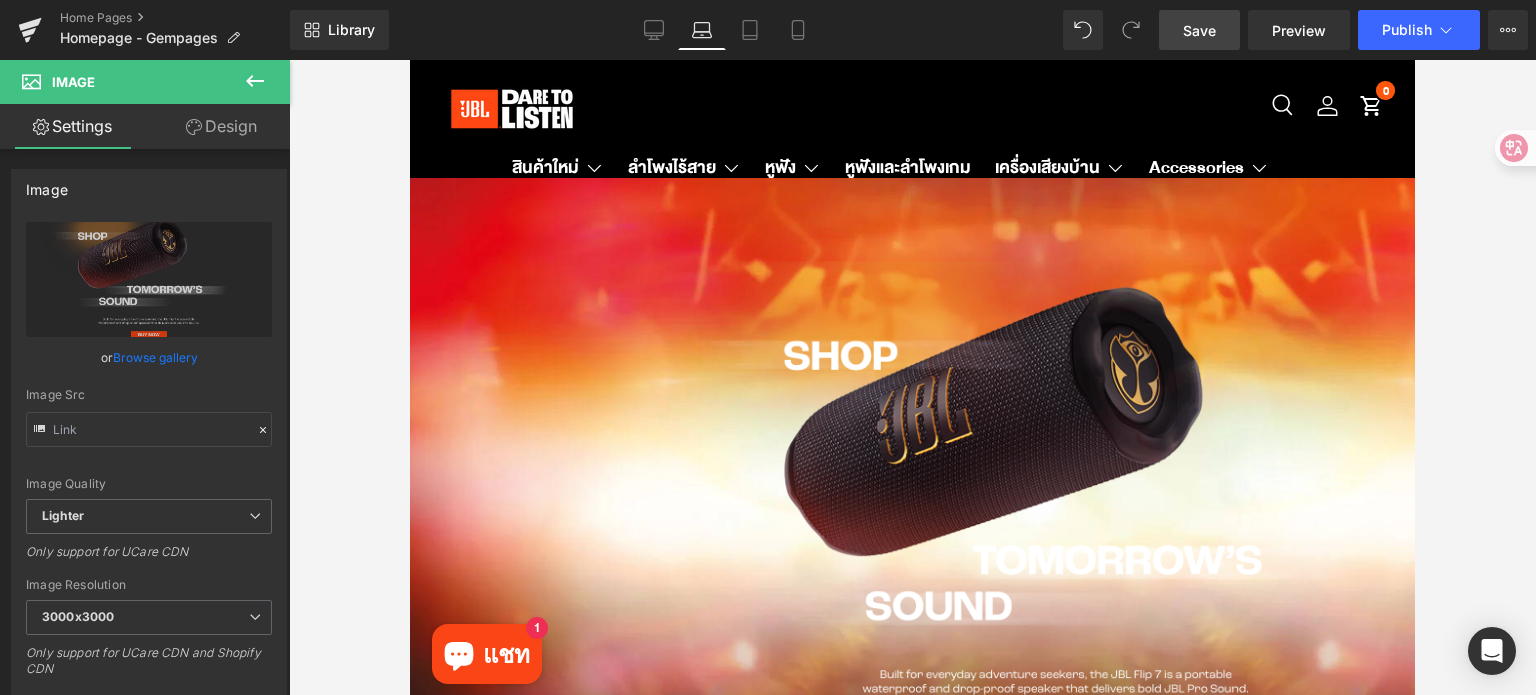 scroll, scrollTop: 67, scrollLeft: 0, axis: vertical 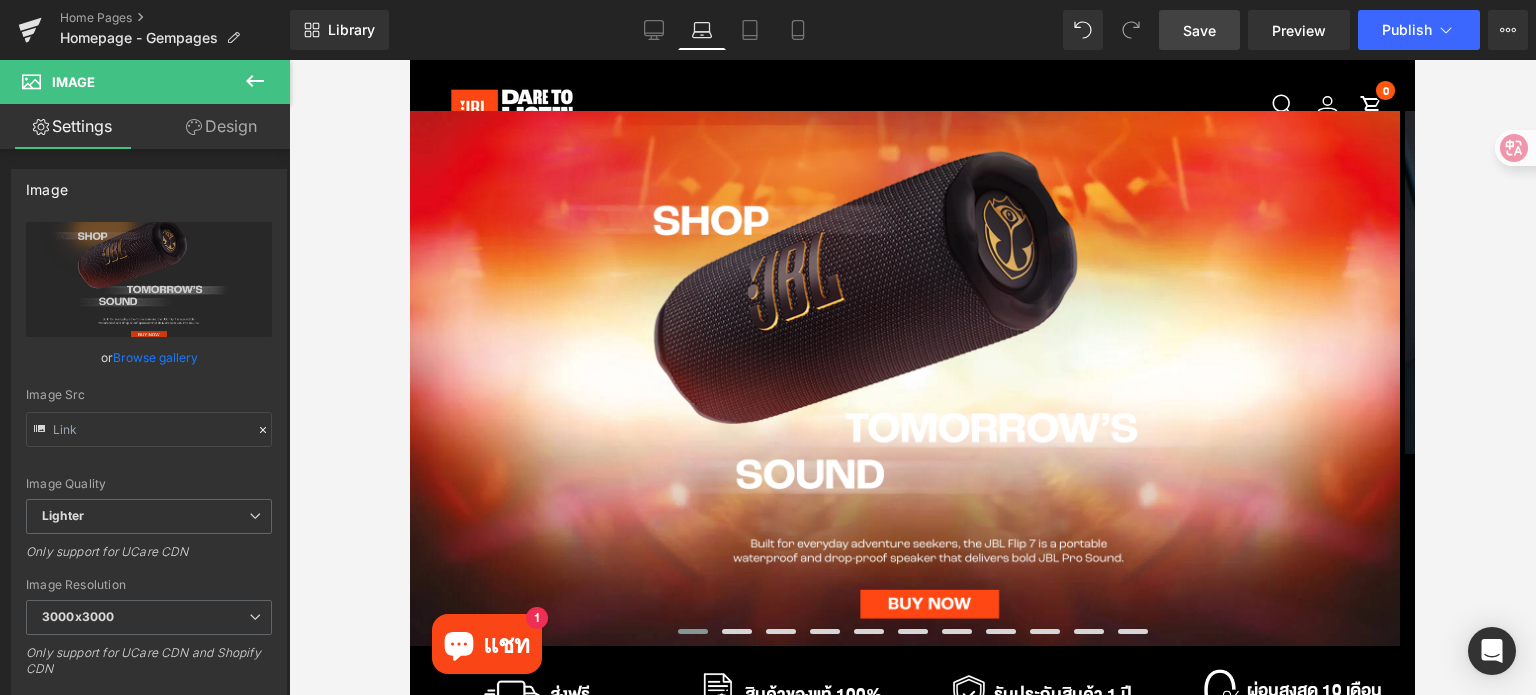 click on "Save" at bounding box center [1199, 30] 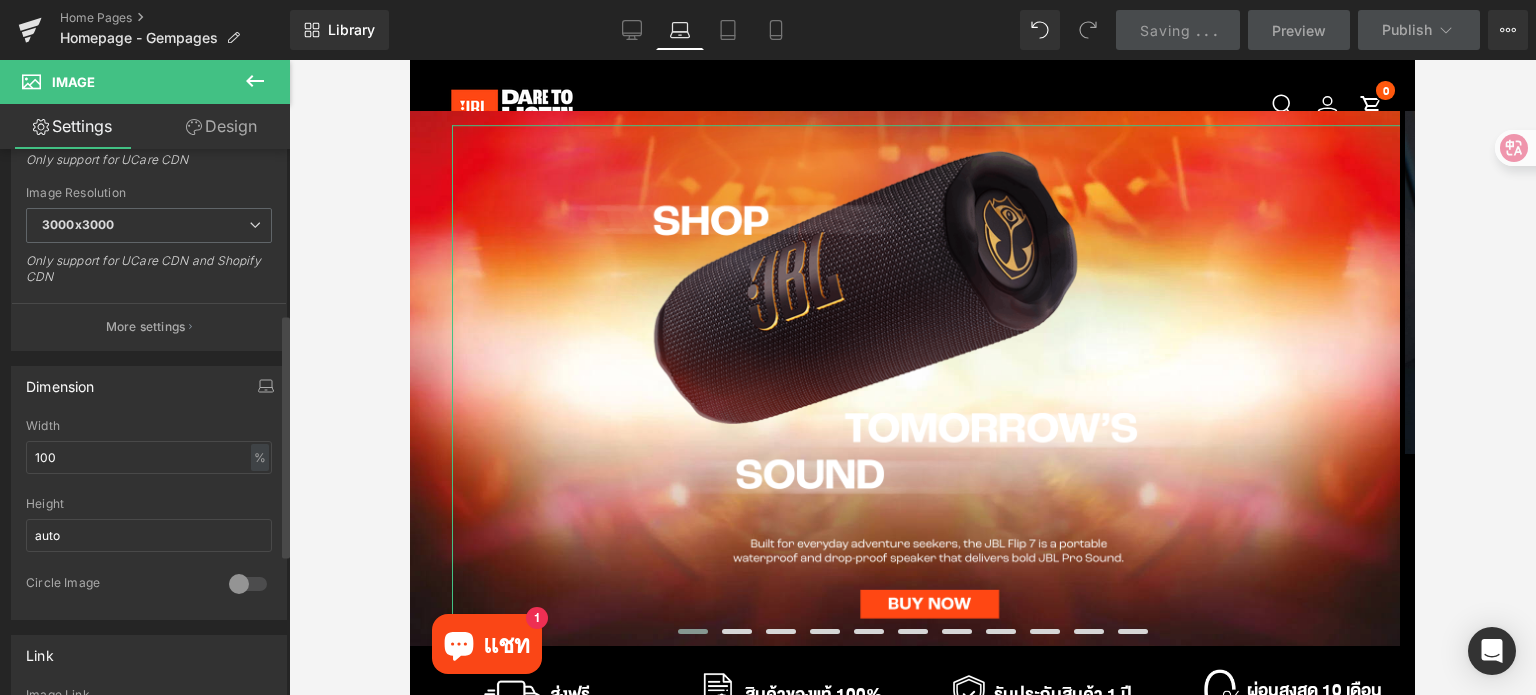 scroll, scrollTop: 700, scrollLeft: 0, axis: vertical 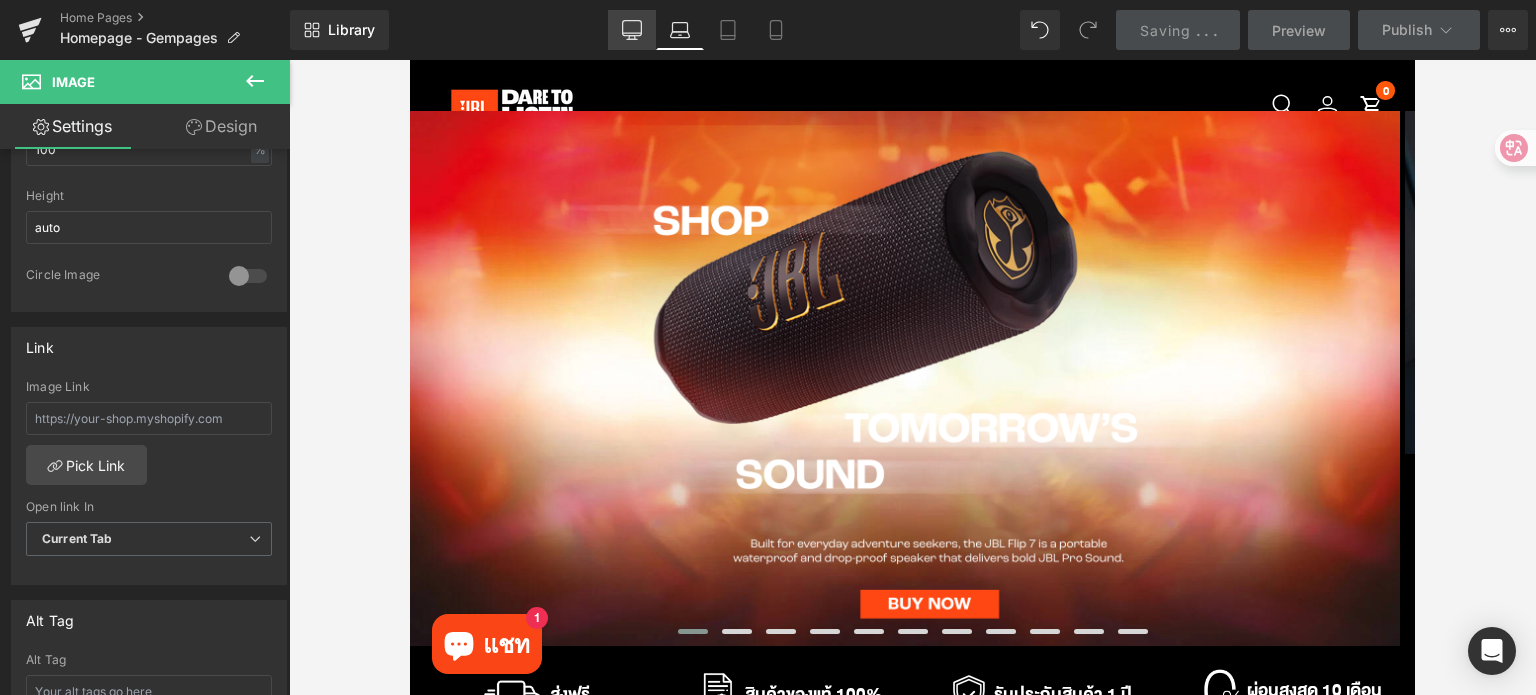 click 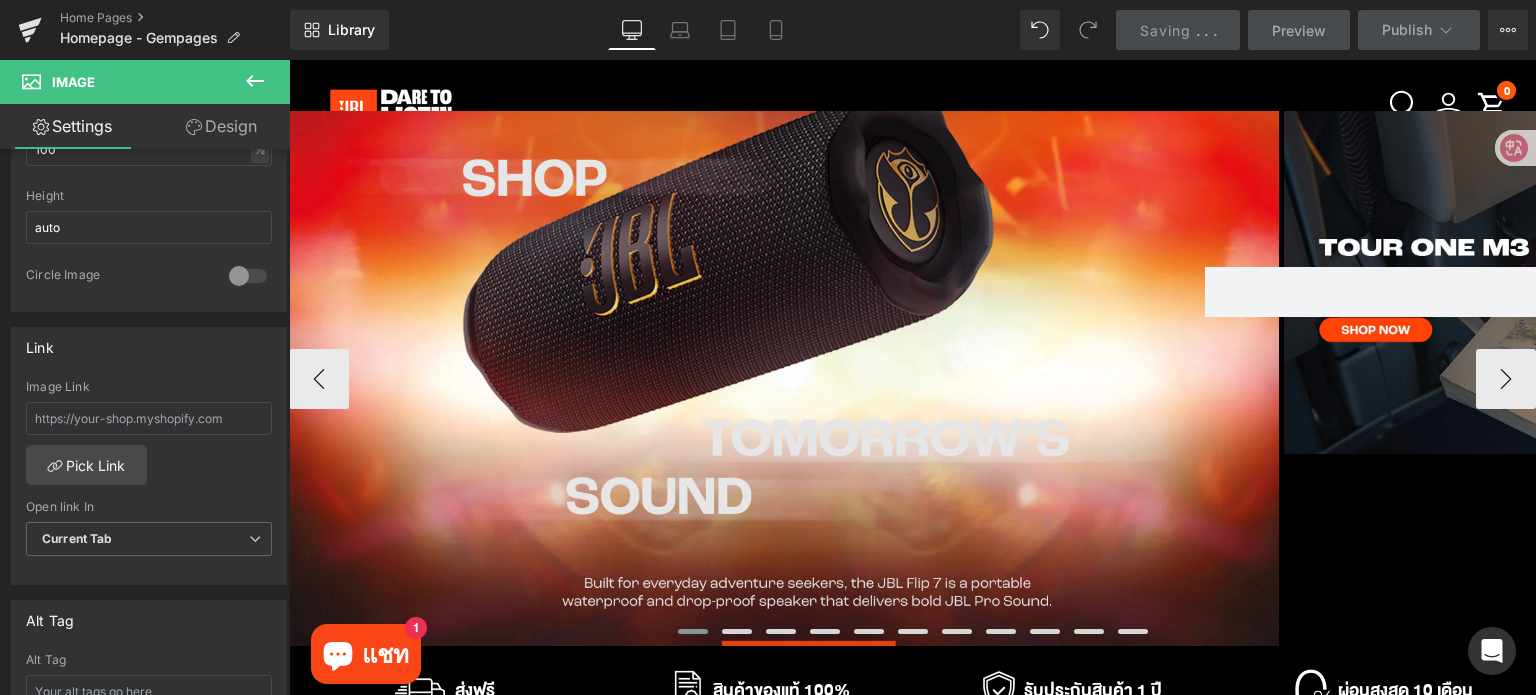 scroll, scrollTop: 0, scrollLeft: 0, axis: both 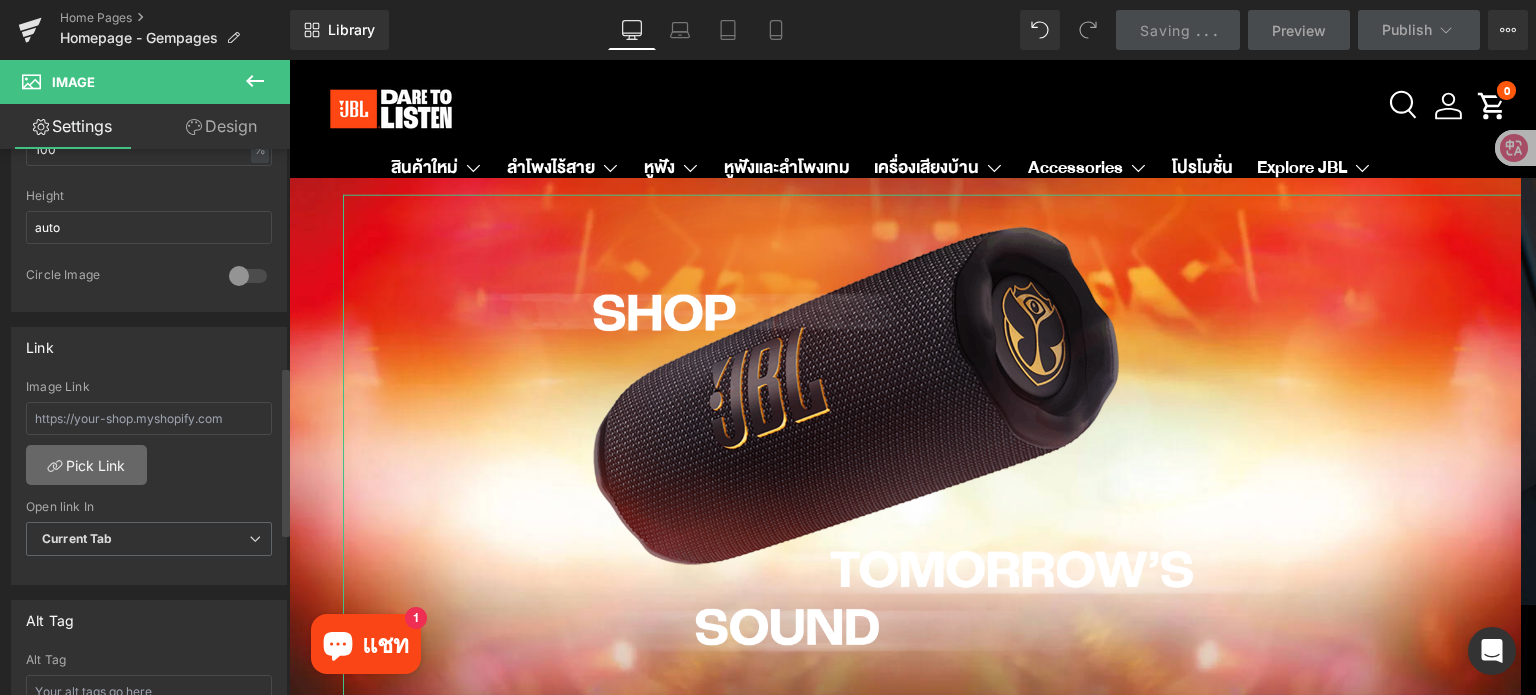 click on "Pick Link" at bounding box center (86, 465) 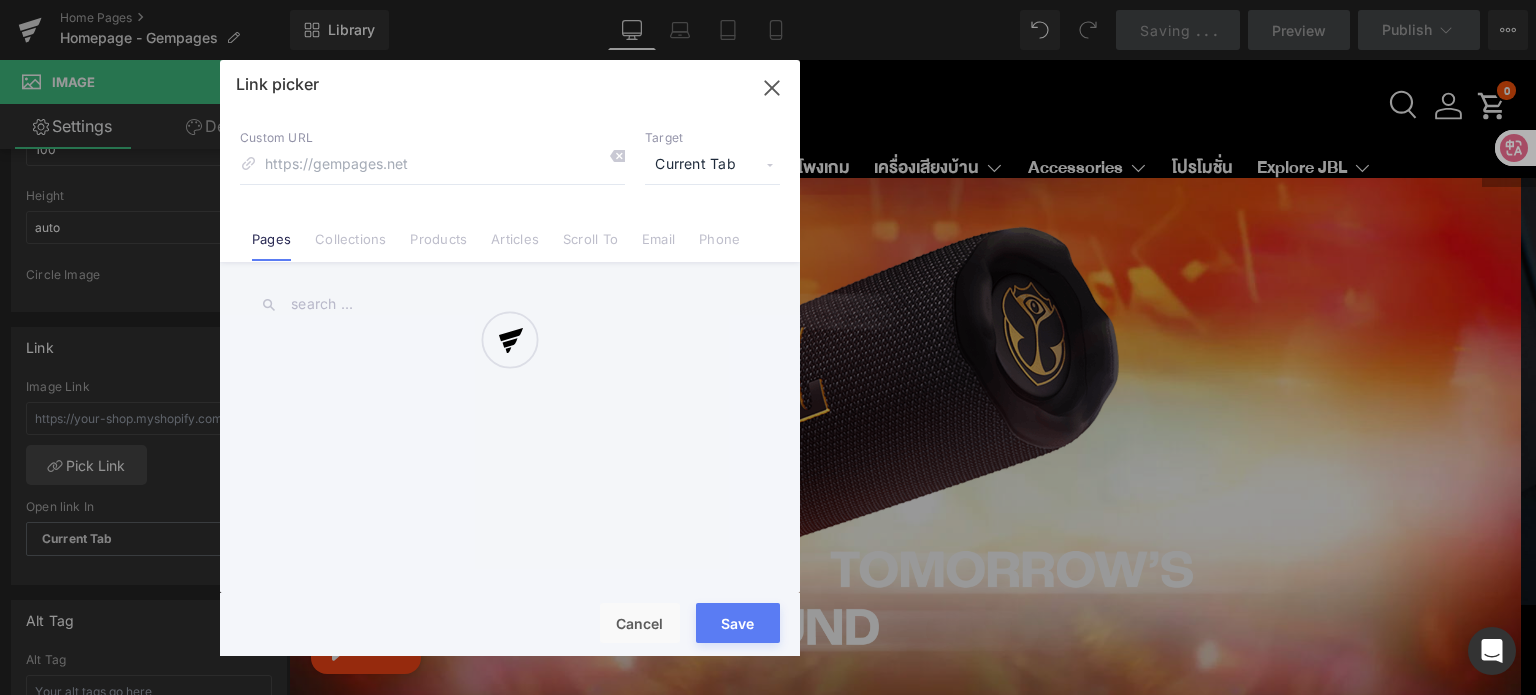 click at bounding box center [510, 358] 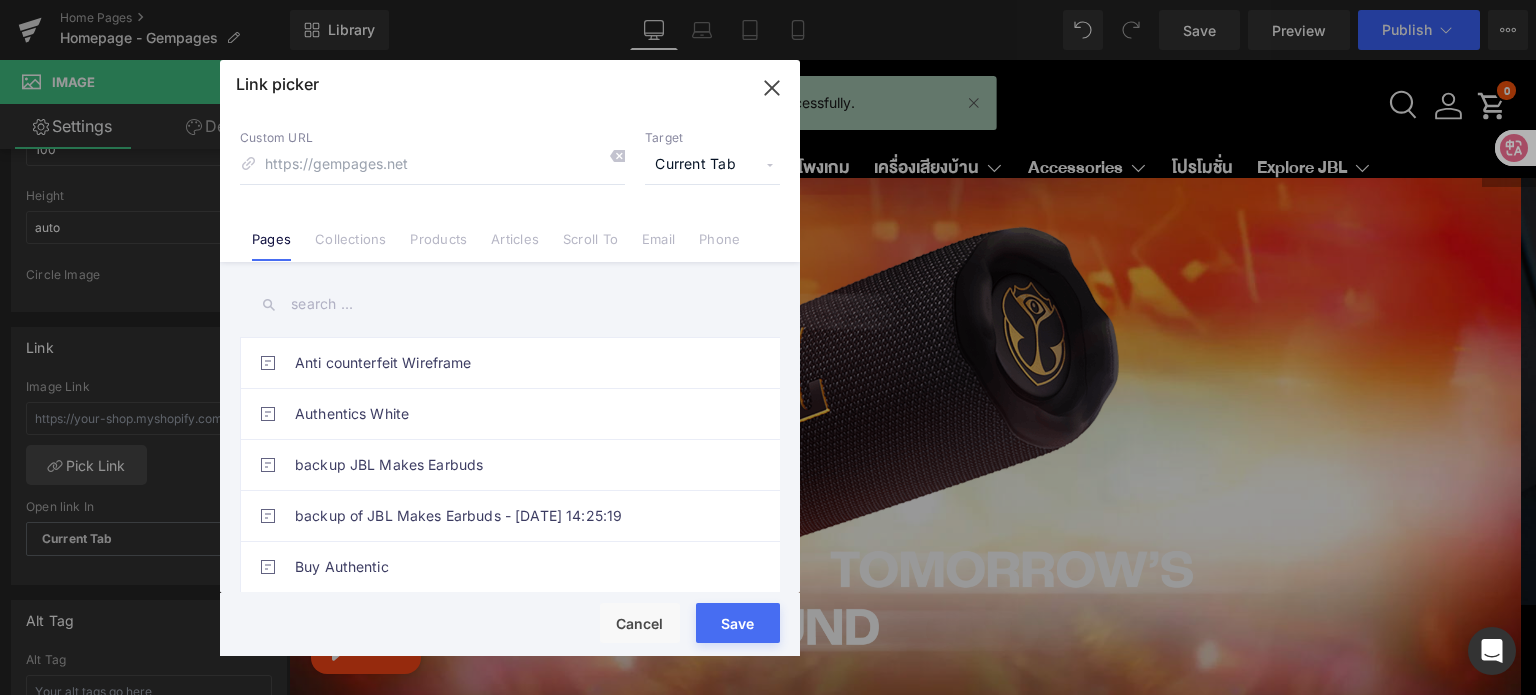 click at bounding box center [510, 304] 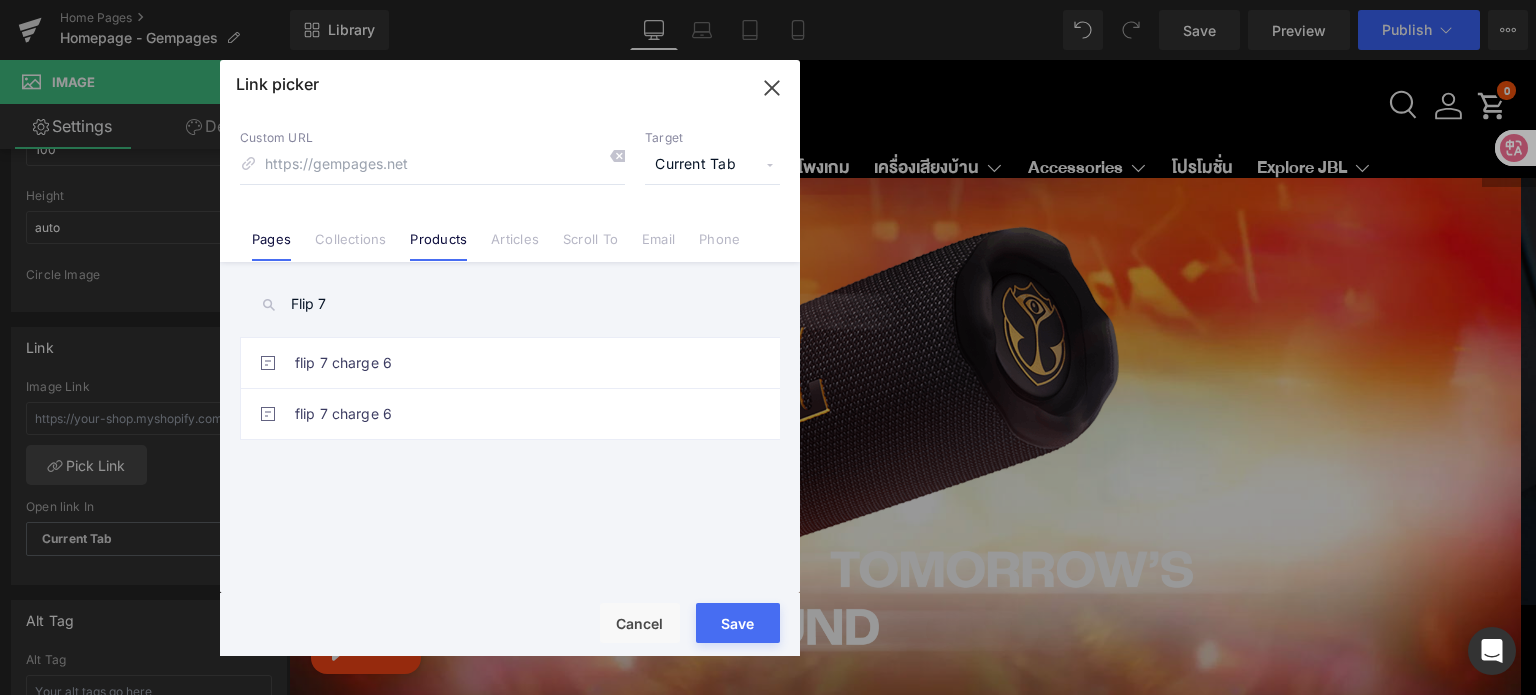 click on "Products" at bounding box center [438, 246] 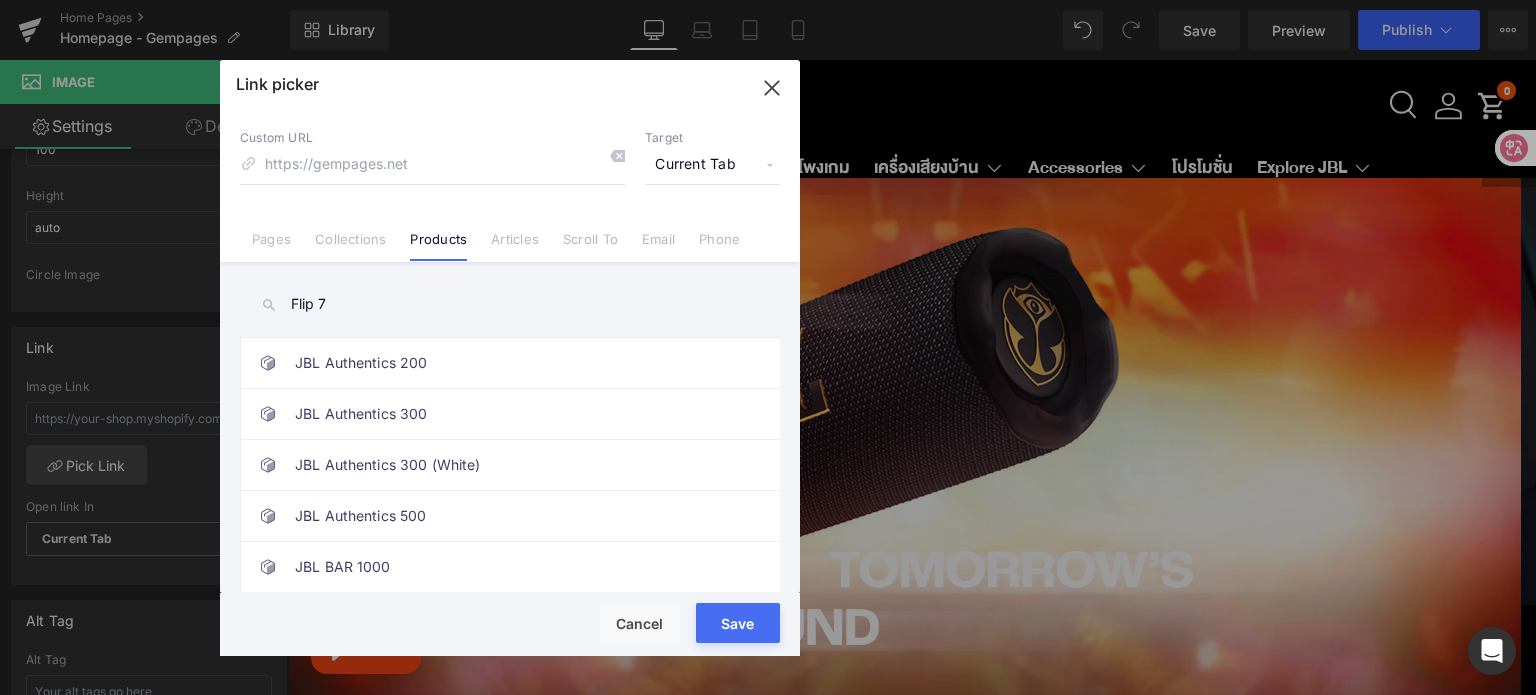 click on "Flip 7" at bounding box center [510, 304] 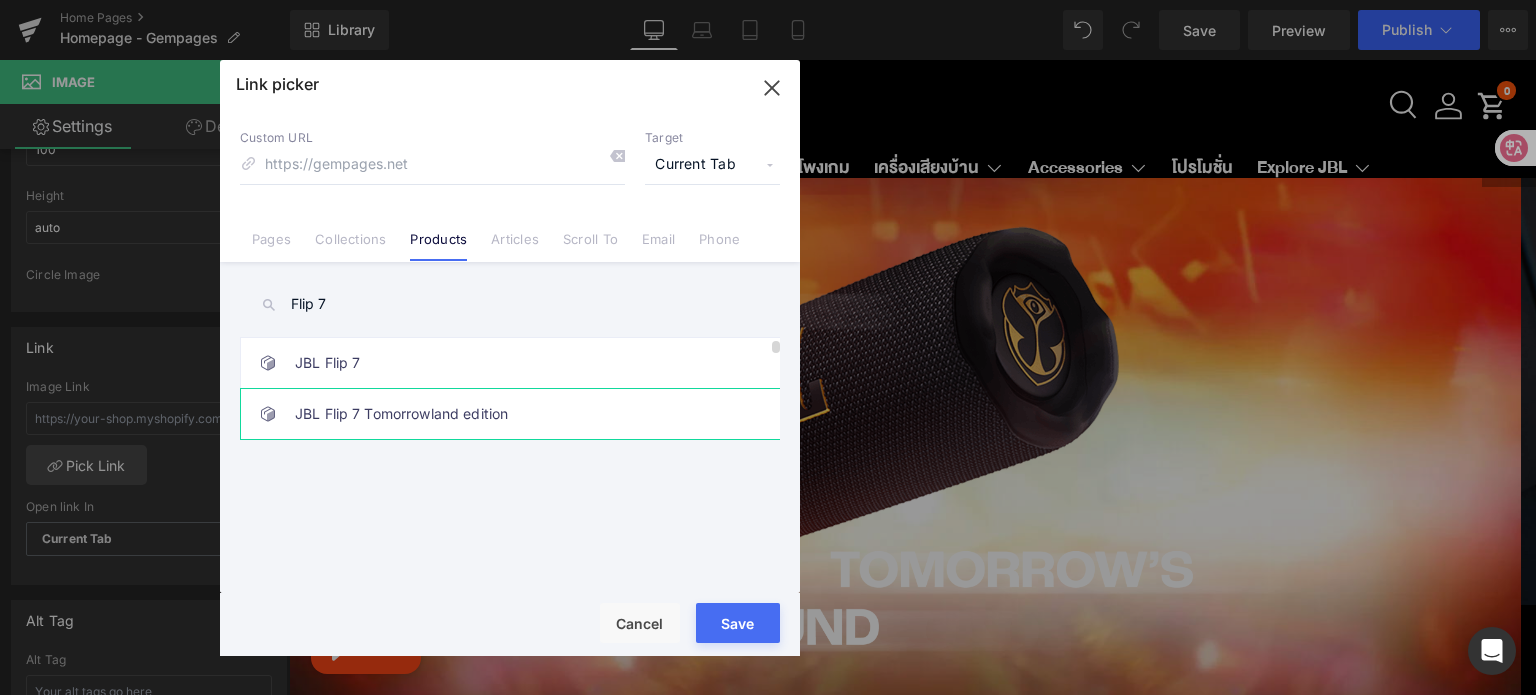 type on "Flip 7" 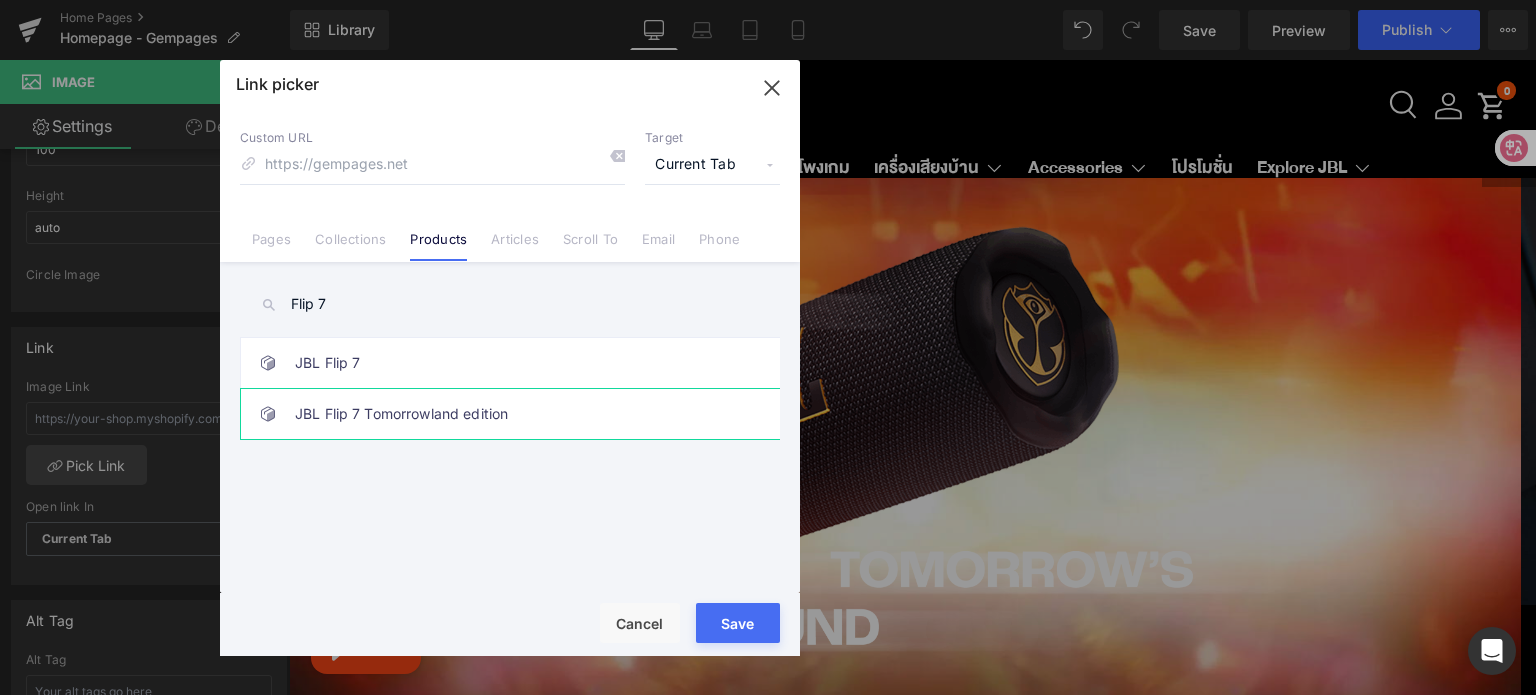 click on "JBL Flip 7 Tomorrowland edition" at bounding box center [515, 414] 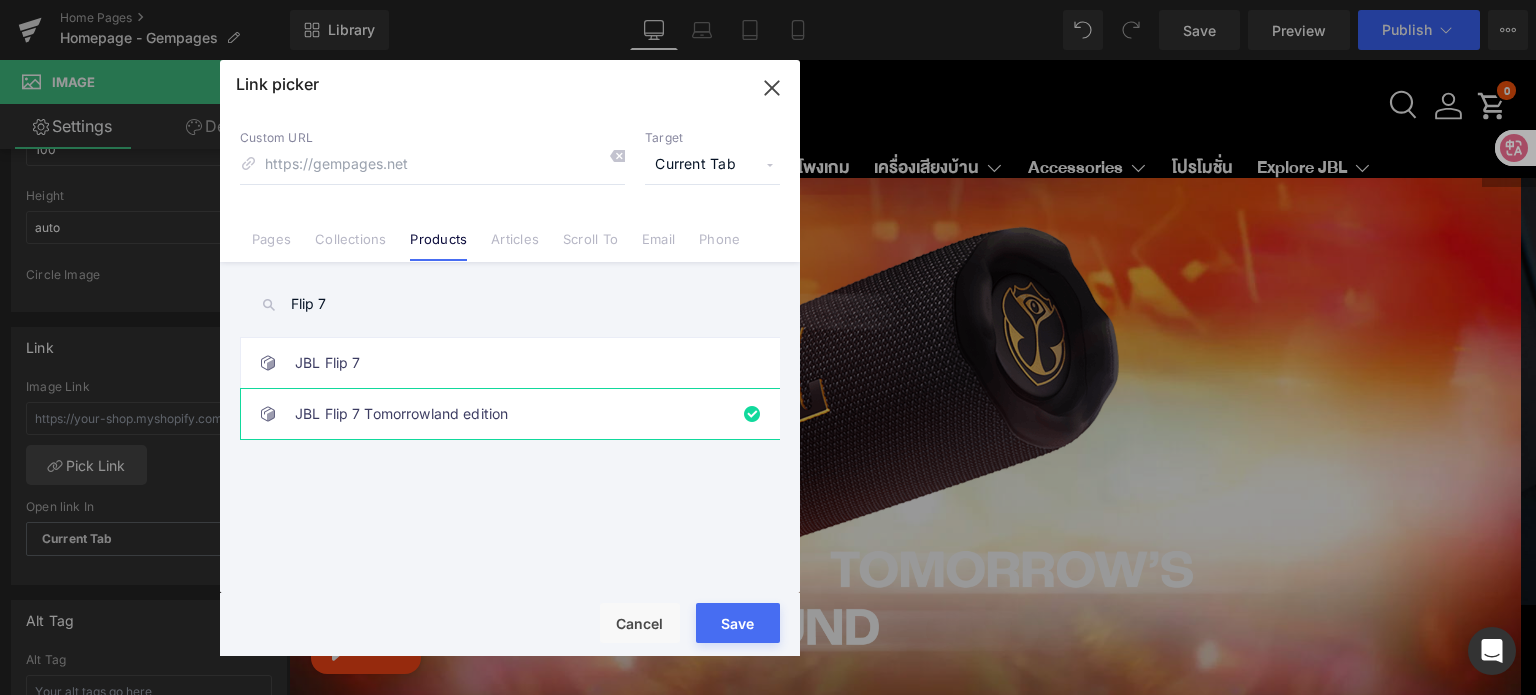 click on "Save" at bounding box center [738, 623] 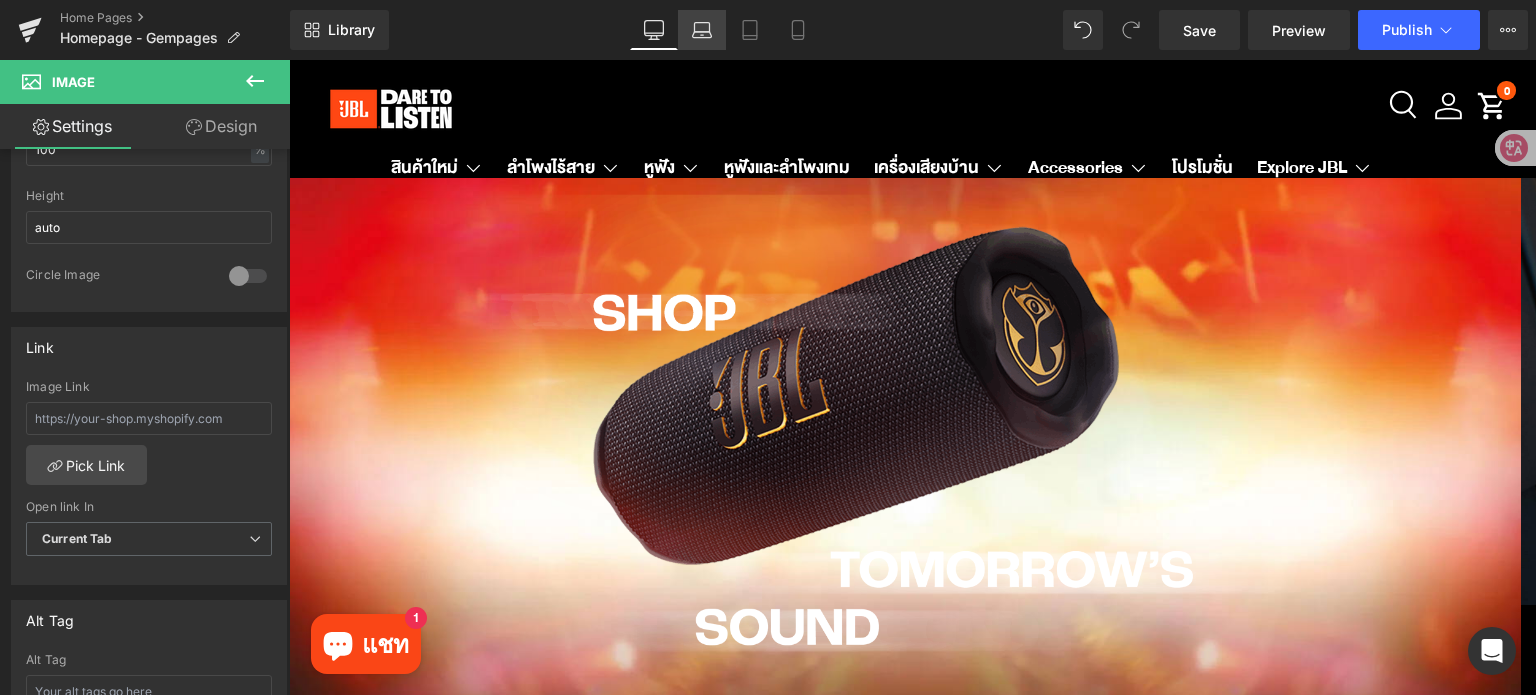 click 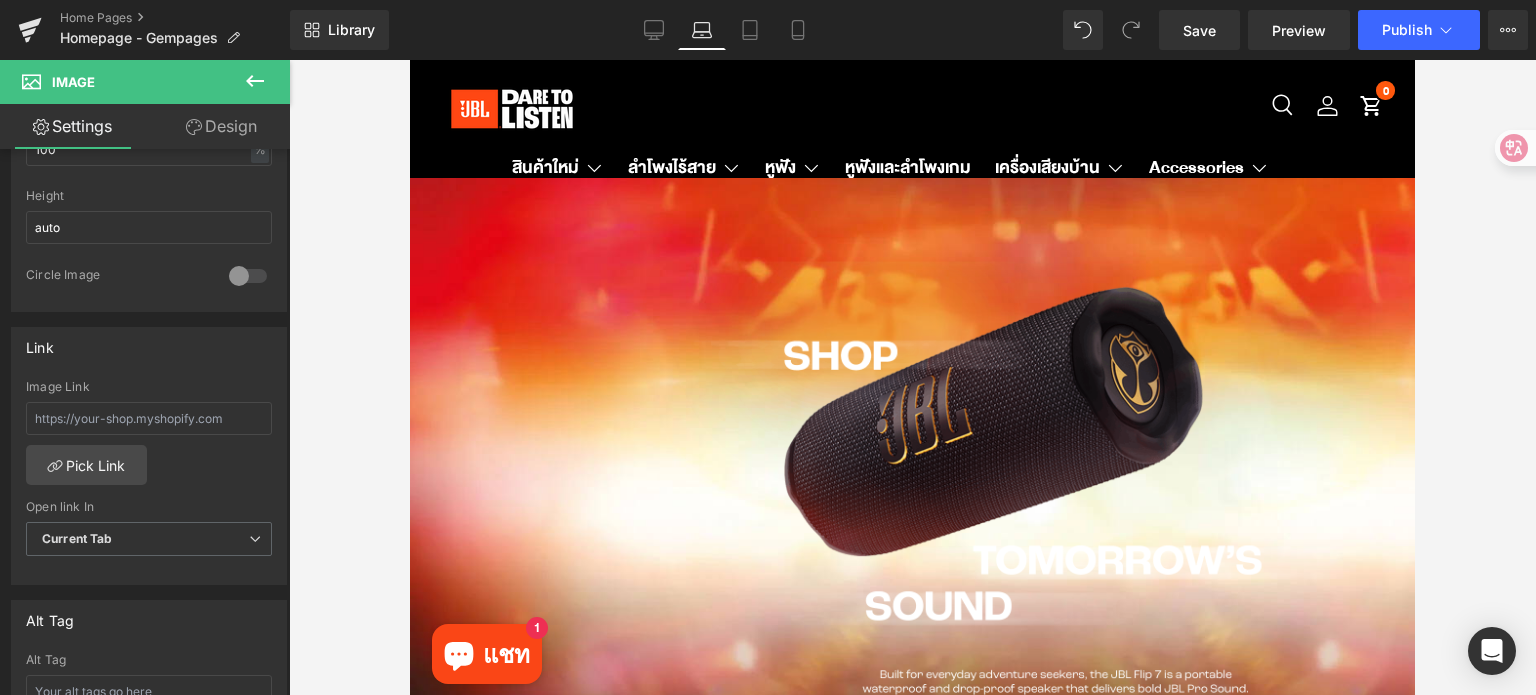 scroll, scrollTop: 67, scrollLeft: 0, axis: vertical 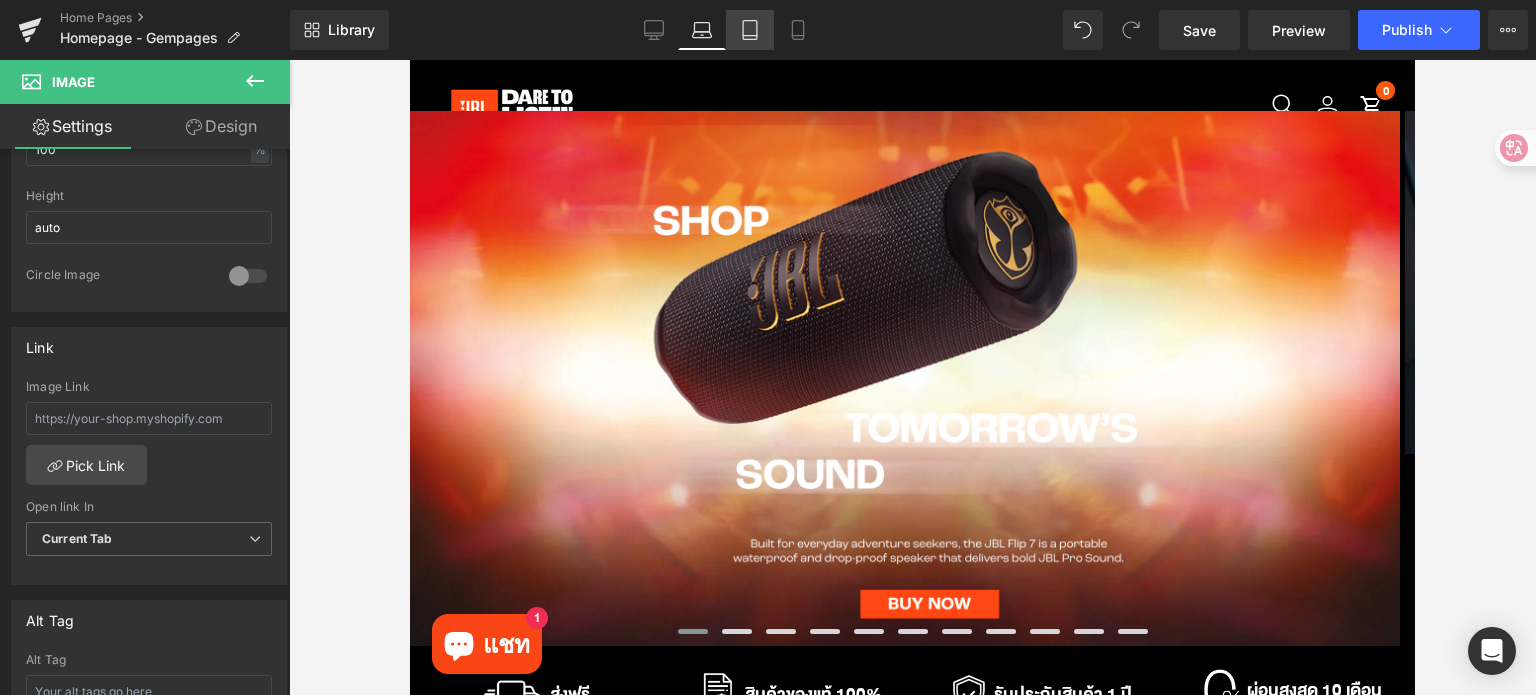 click 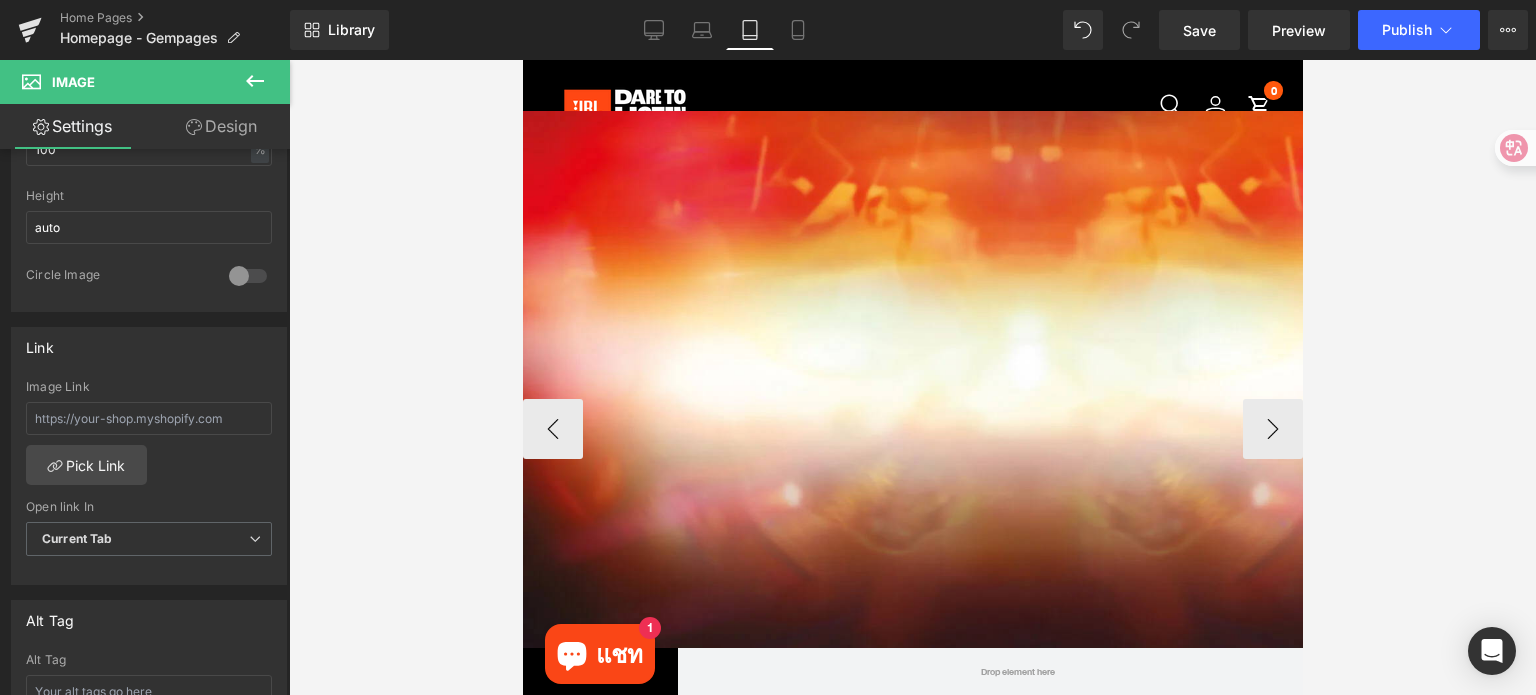 scroll, scrollTop: 0, scrollLeft: 0, axis: both 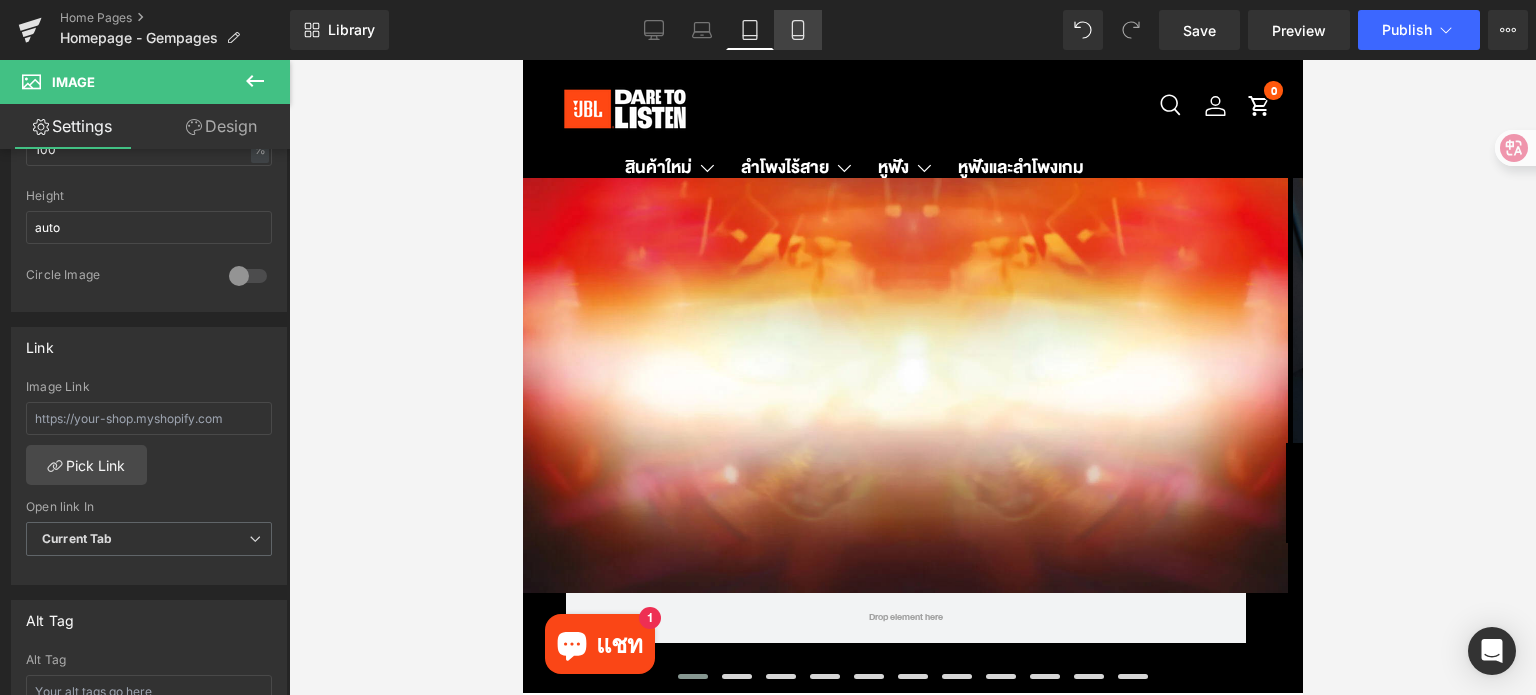 click 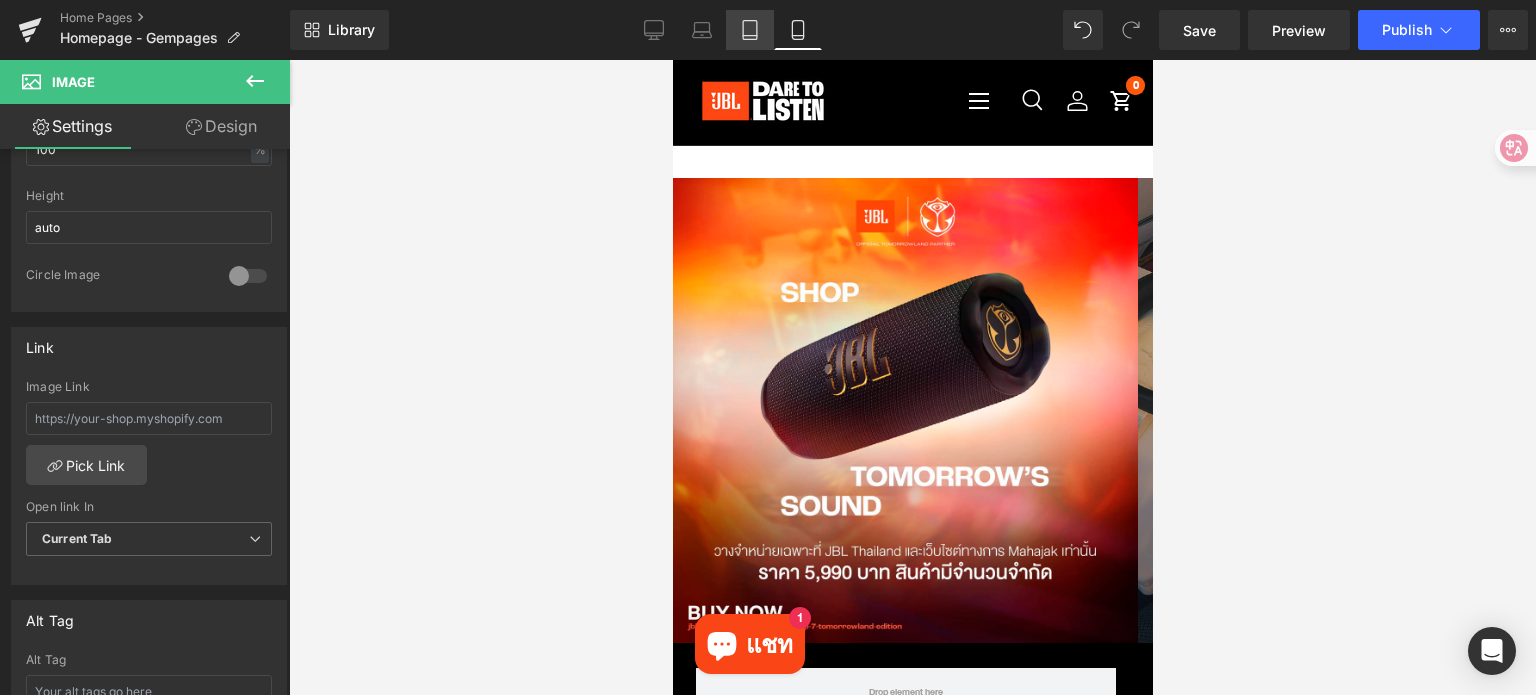 click 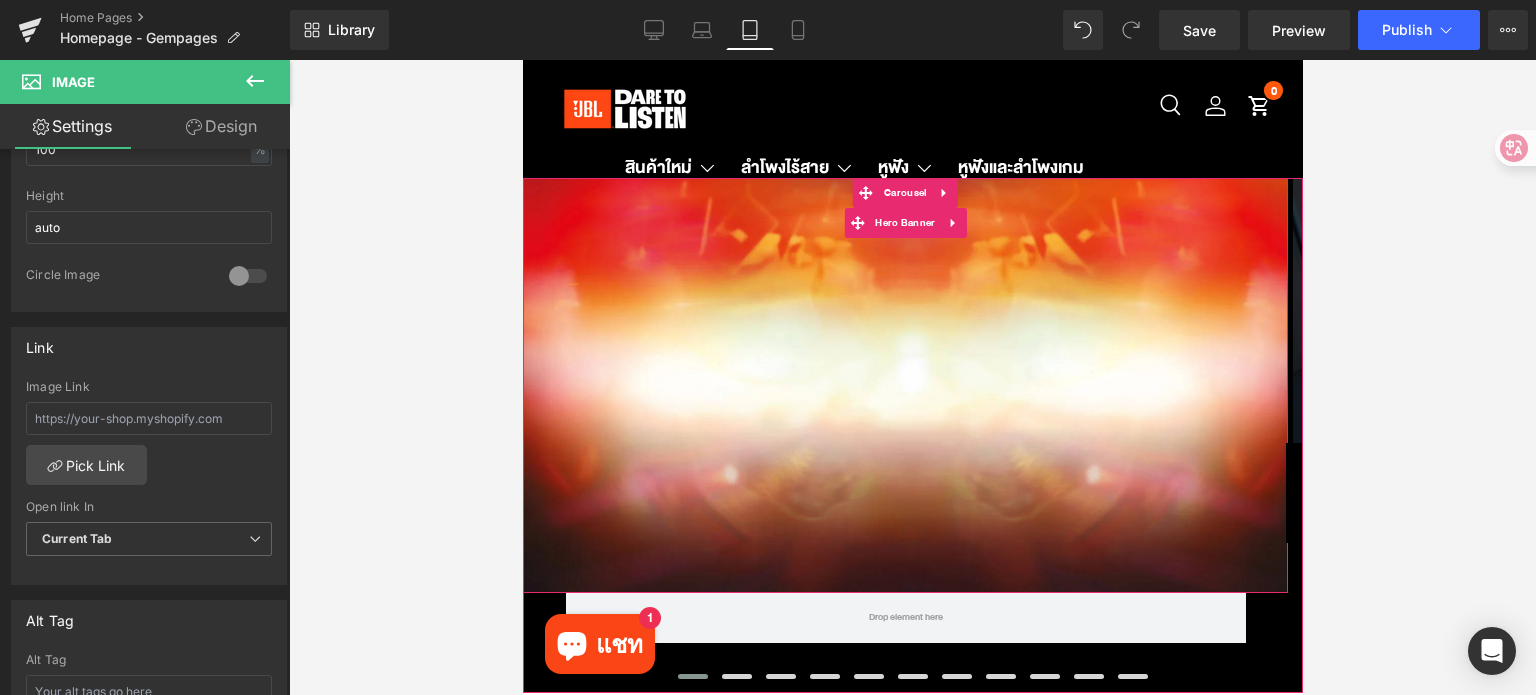 click on "Image
Row" at bounding box center (904, 385) 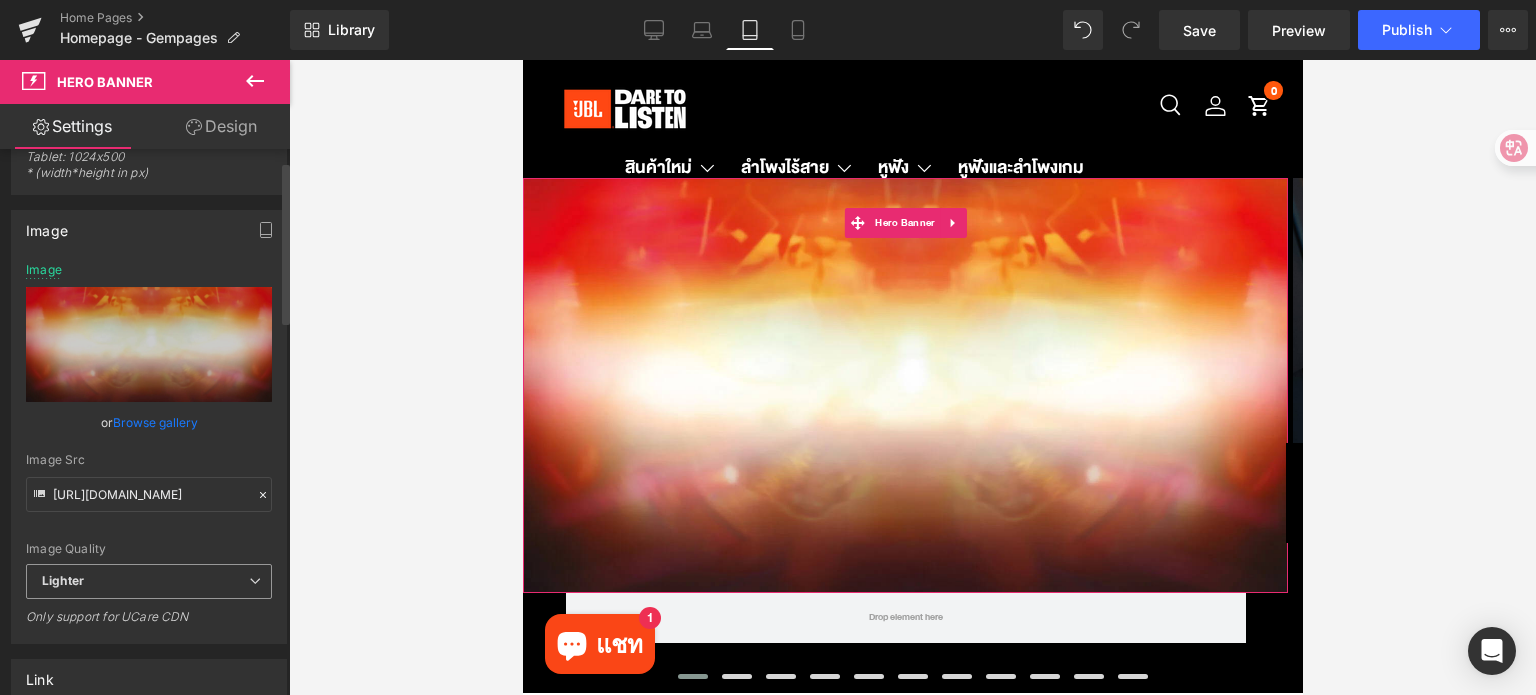 scroll, scrollTop: 0, scrollLeft: 0, axis: both 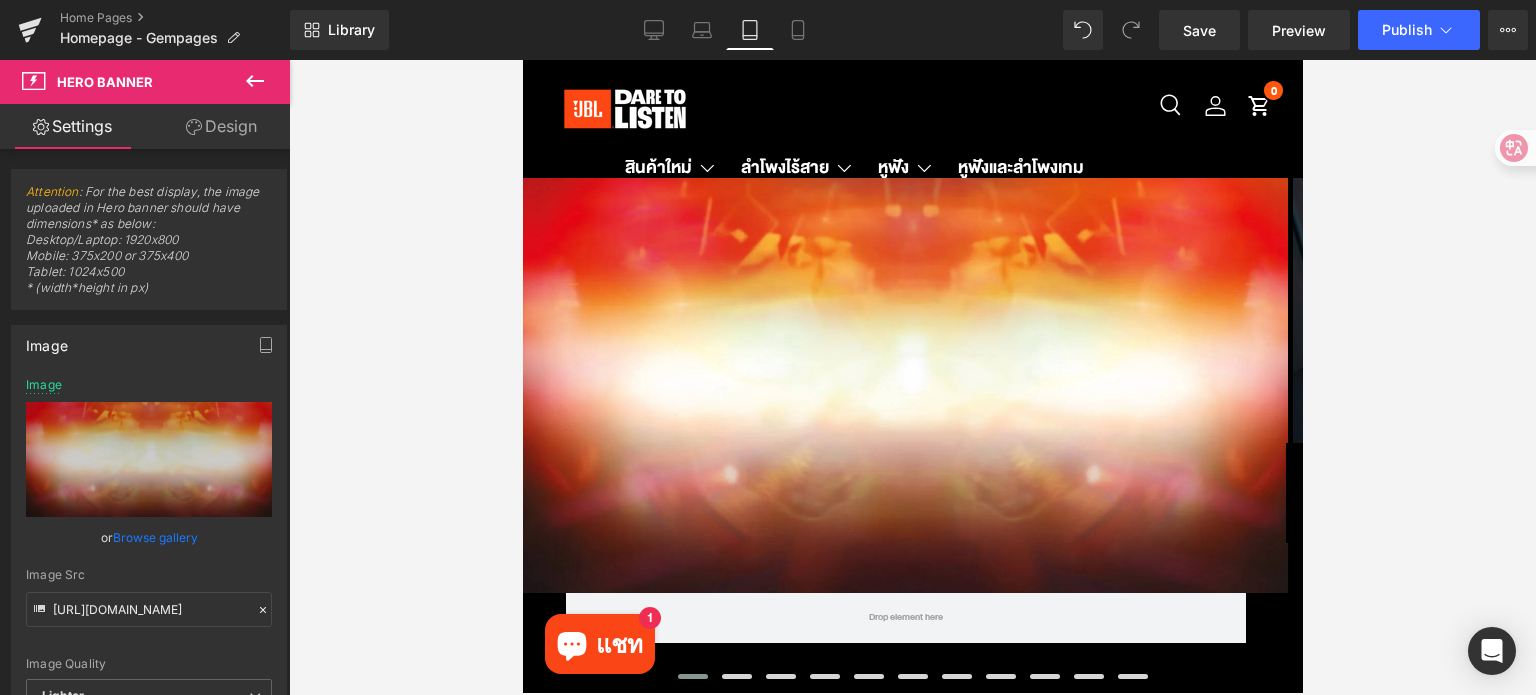 click 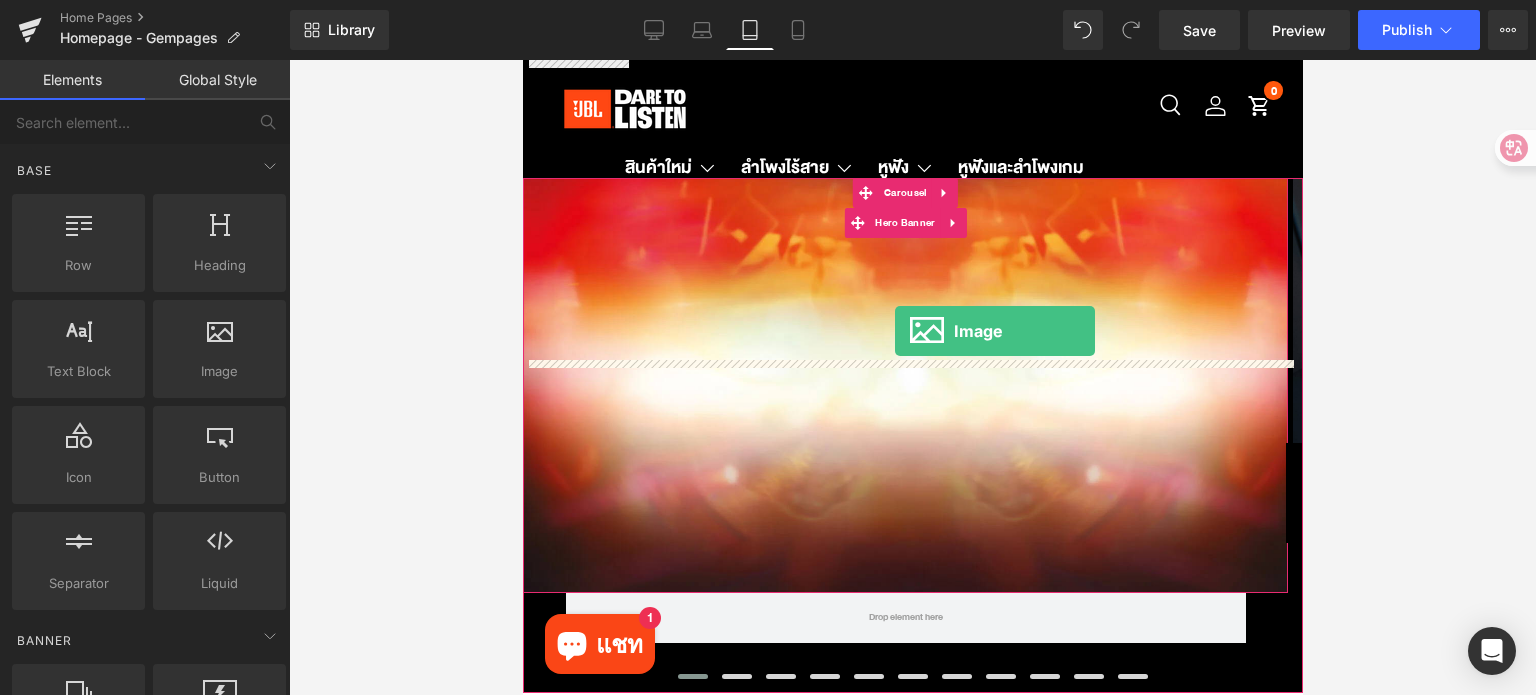 drag, startPoint x: 730, startPoint y: 415, endPoint x: 894, endPoint y: 331, distance: 184.26068 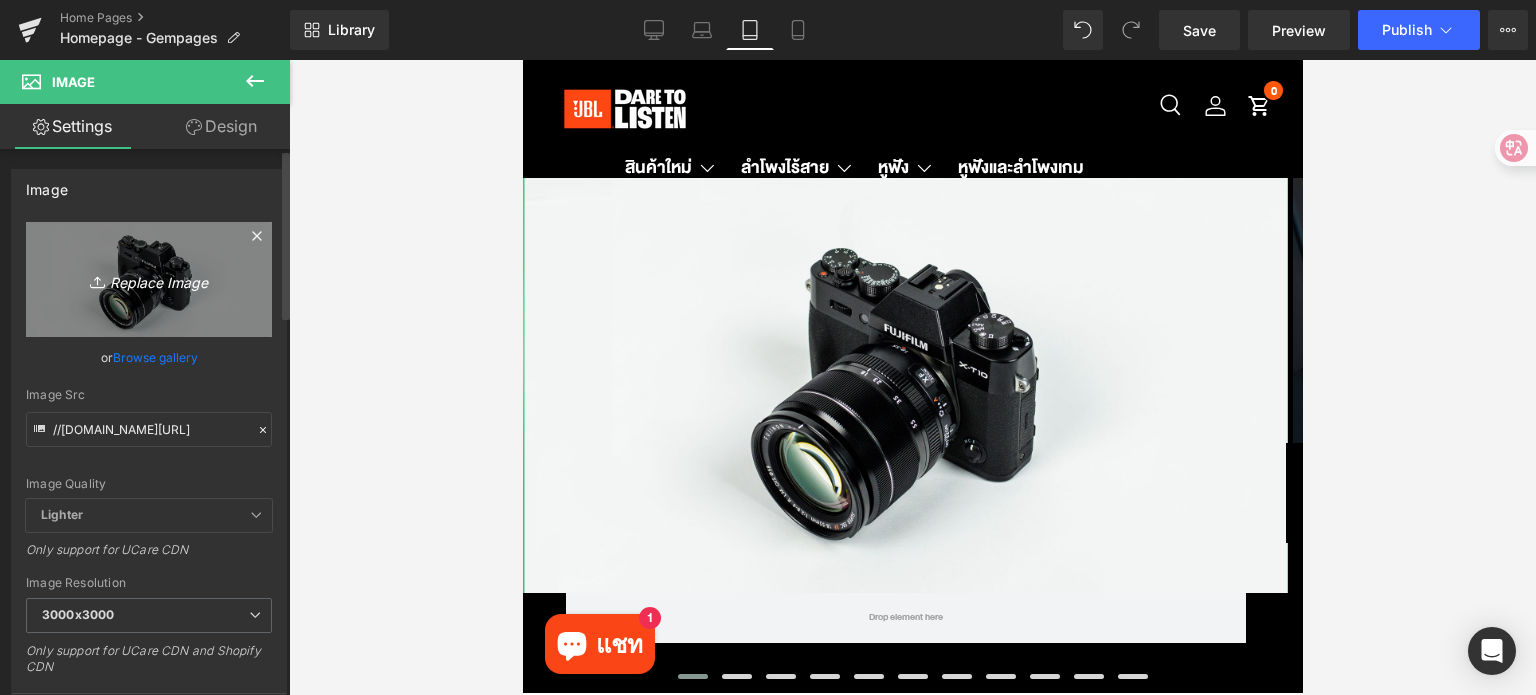 click on "Replace Image" at bounding box center [149, 279] 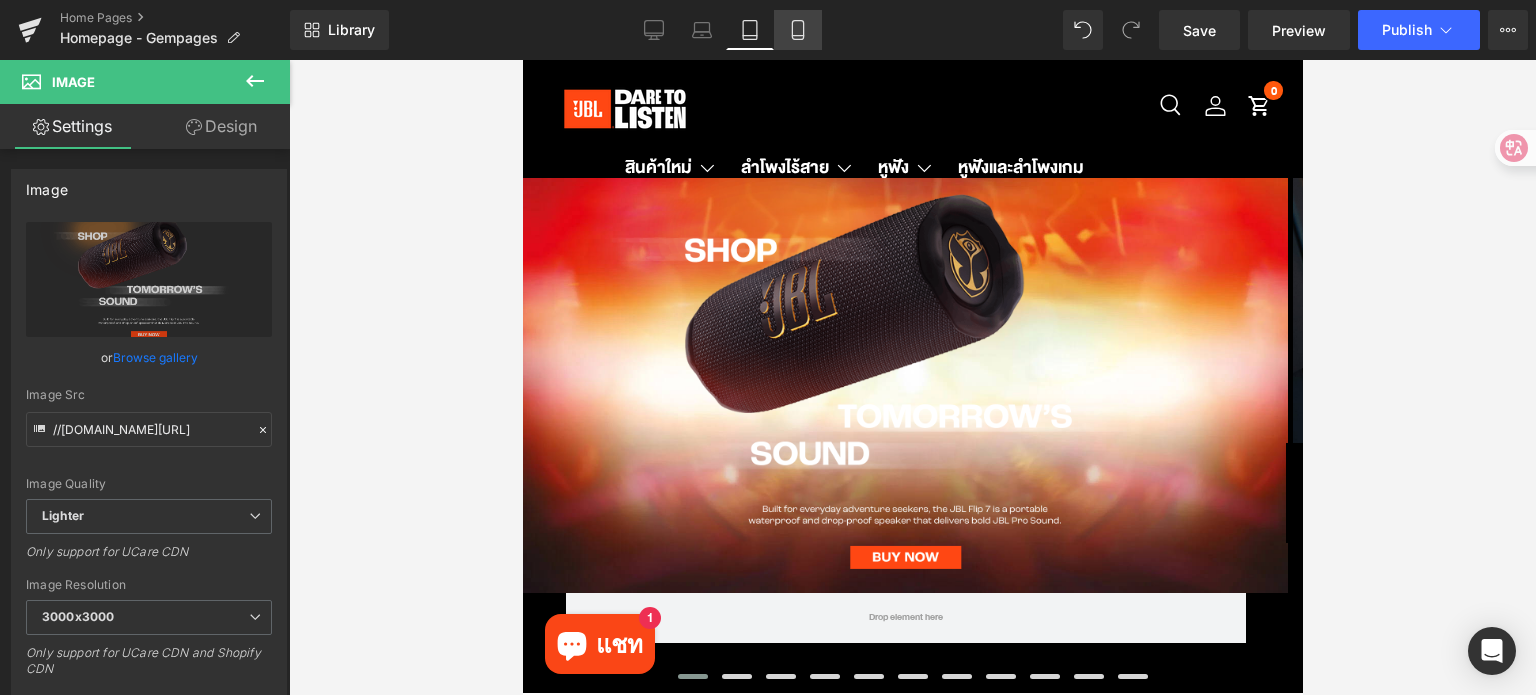 click 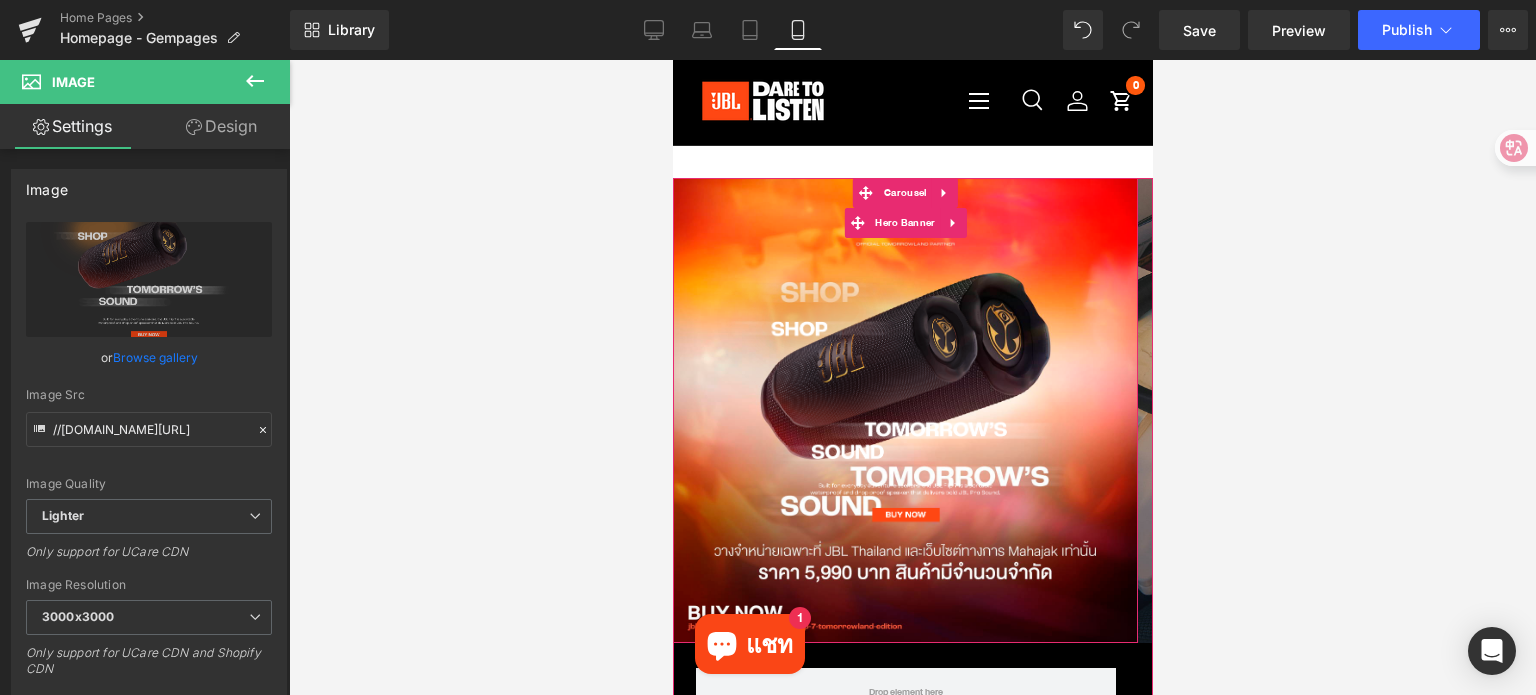 click on "Image
Image
Row" at bounding box center [904, 410] 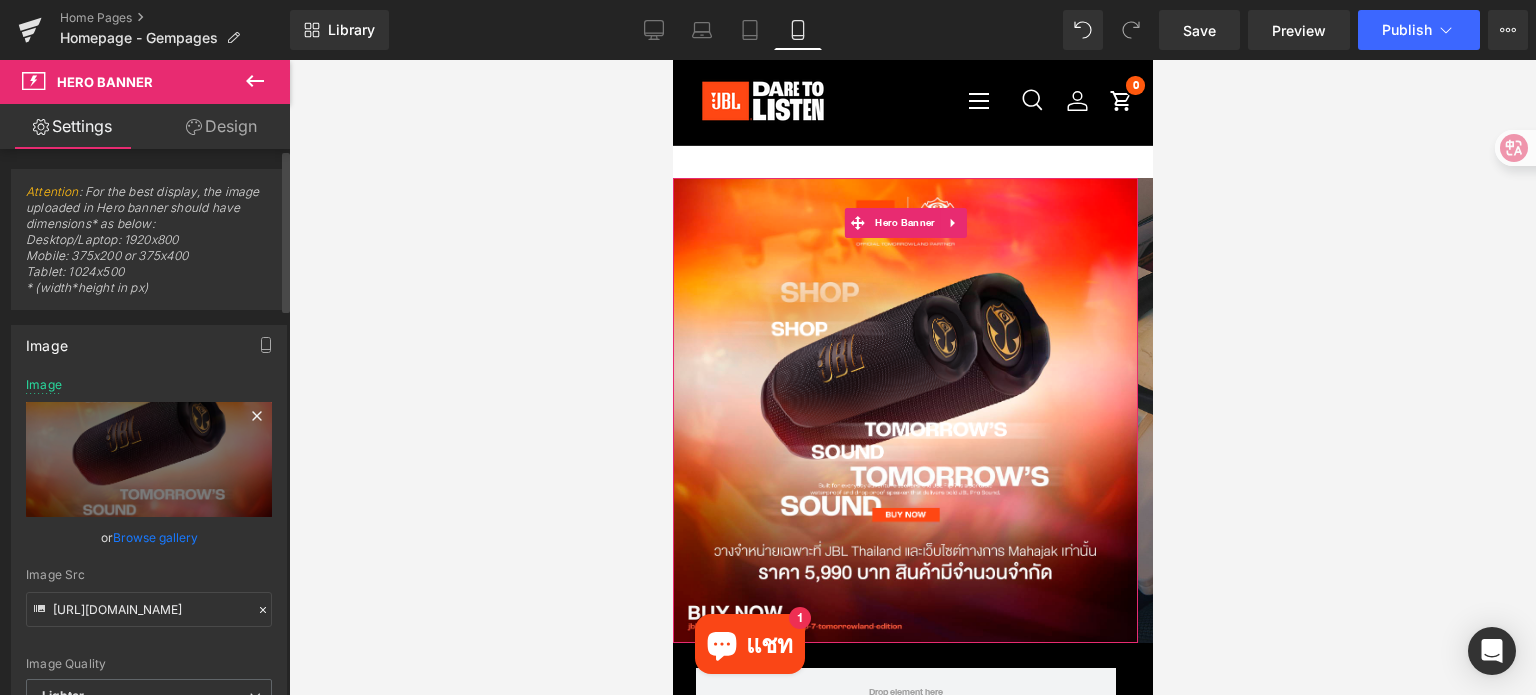 click 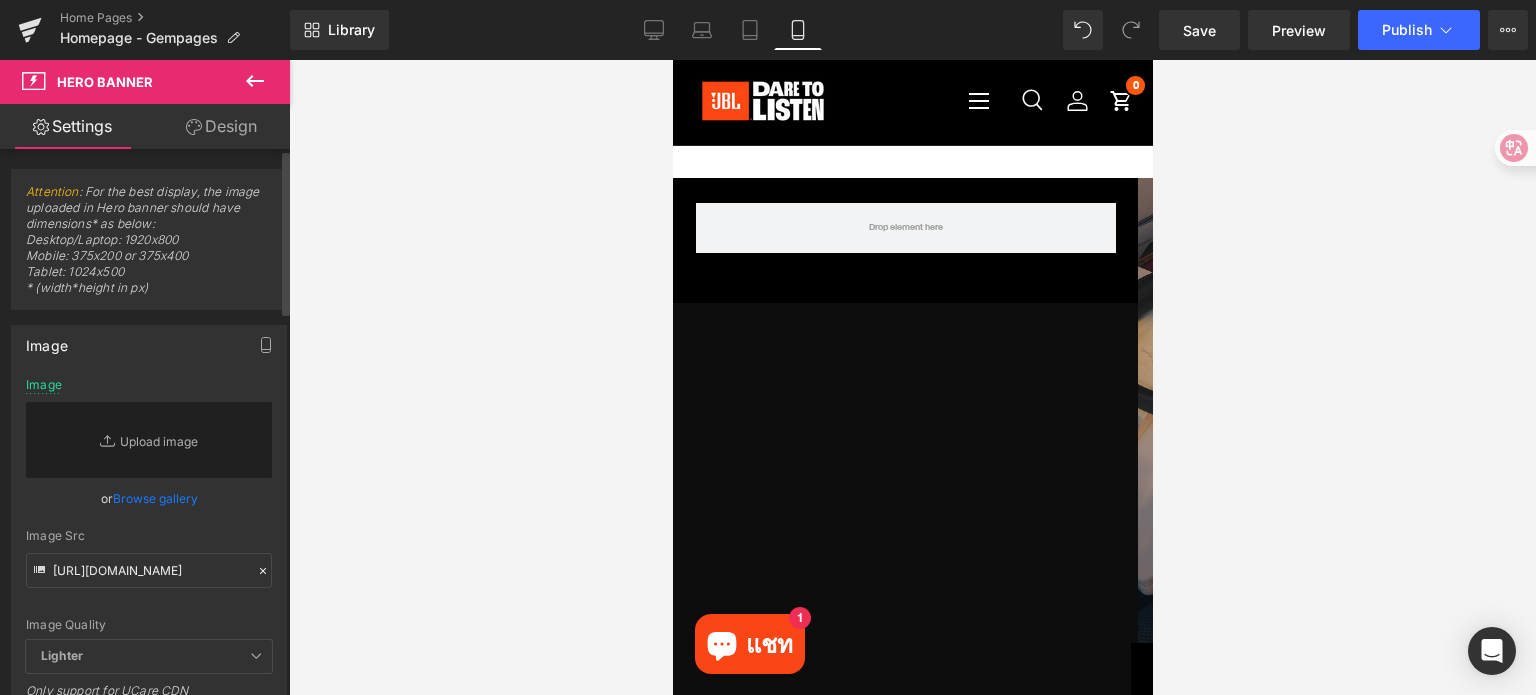 click on "Browse gallery" at bounding box center [155, 498] 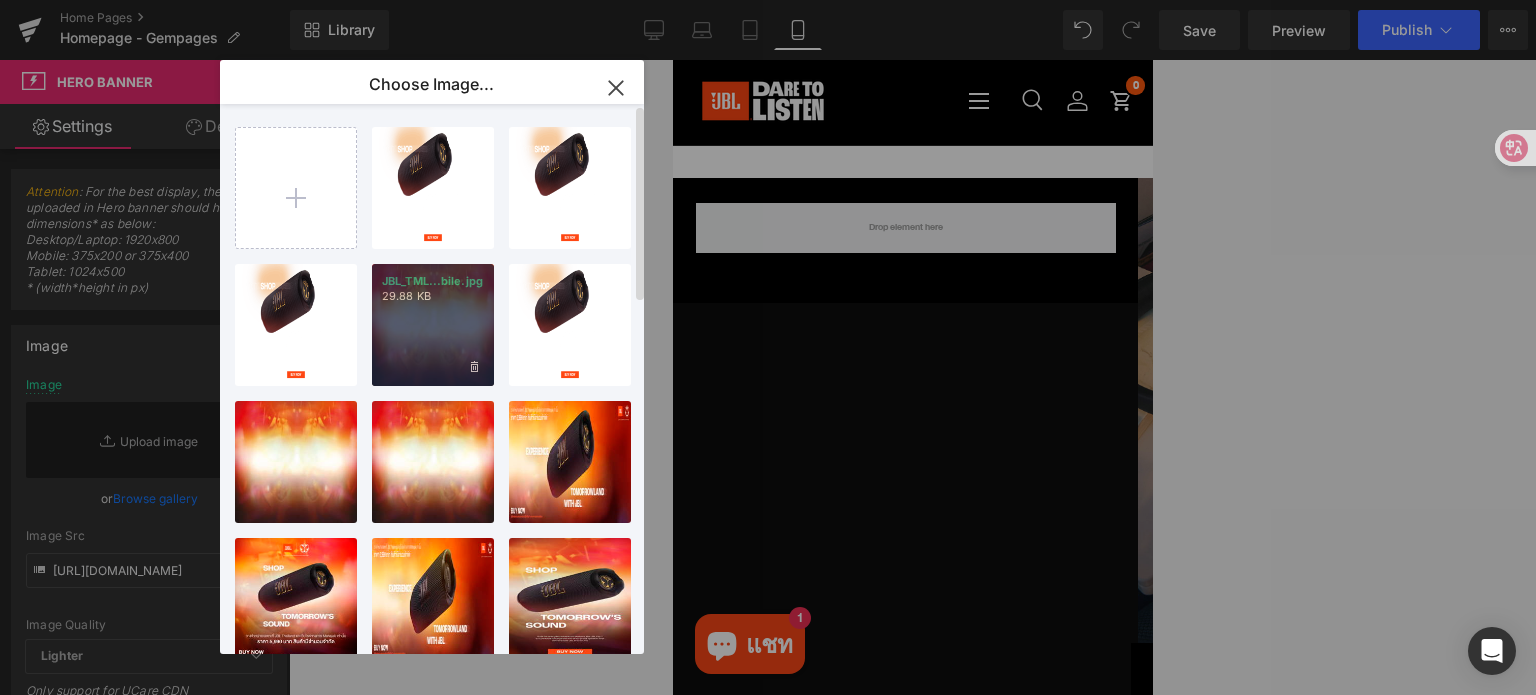 click on "JBL_TML...bile.jpg 29.88 KB" at bounding box center (433, 325) 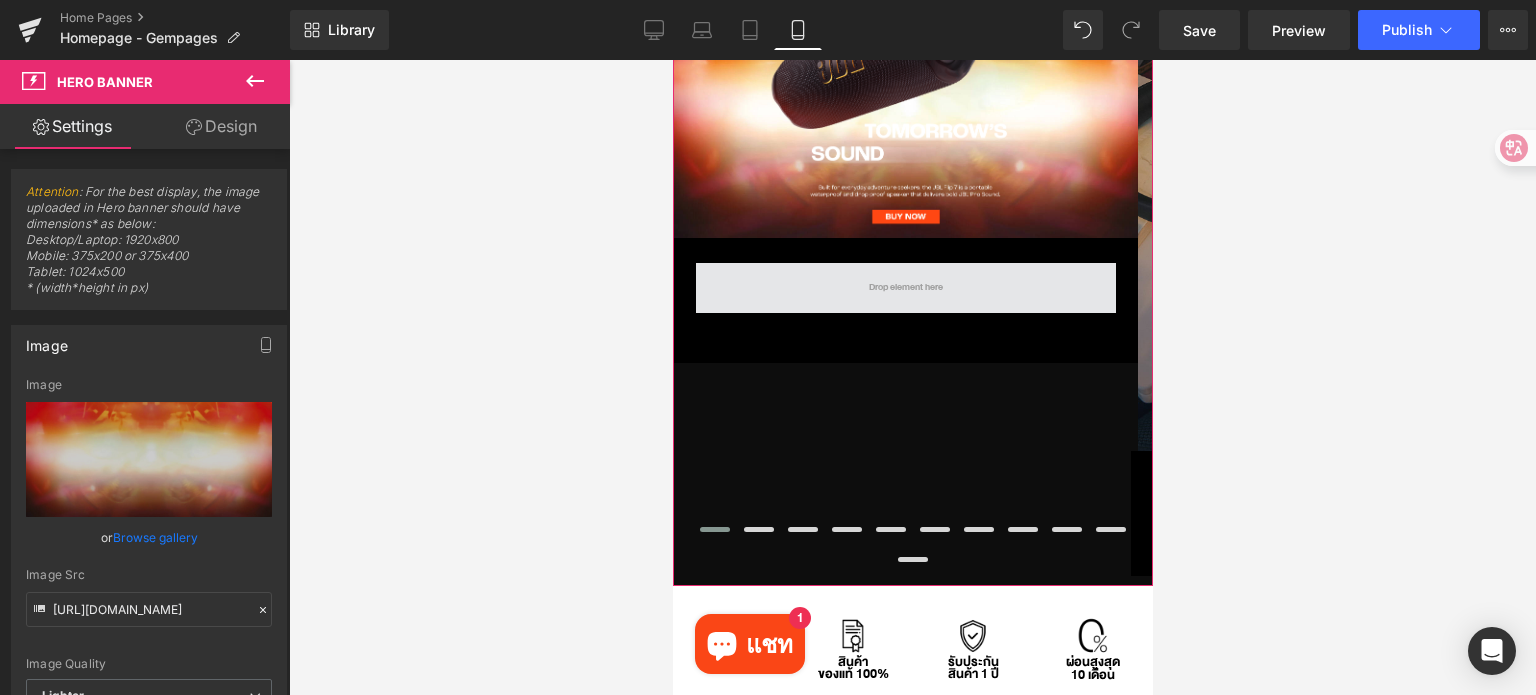 scroll, scrollTop: 200, scrollLeft: 0, axis: vertical 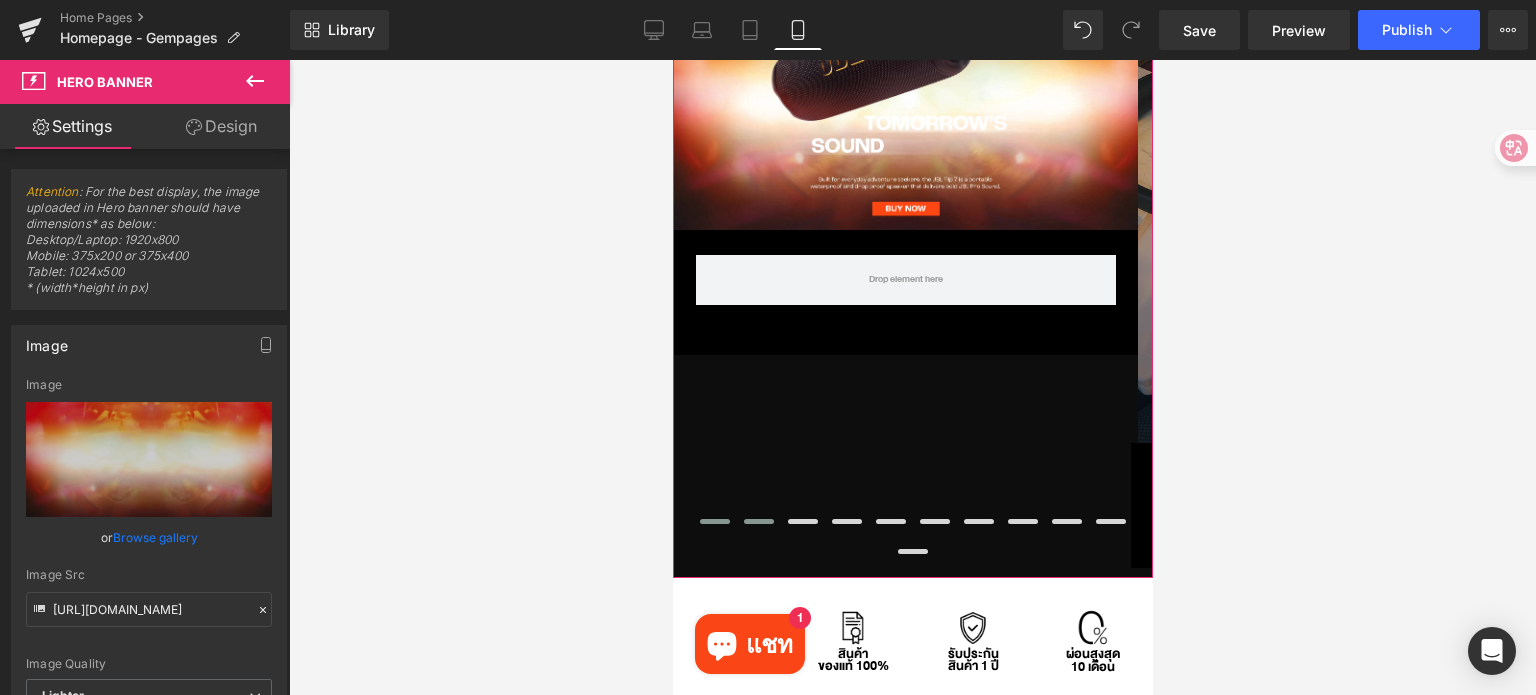click at bounding box center [758, 521] 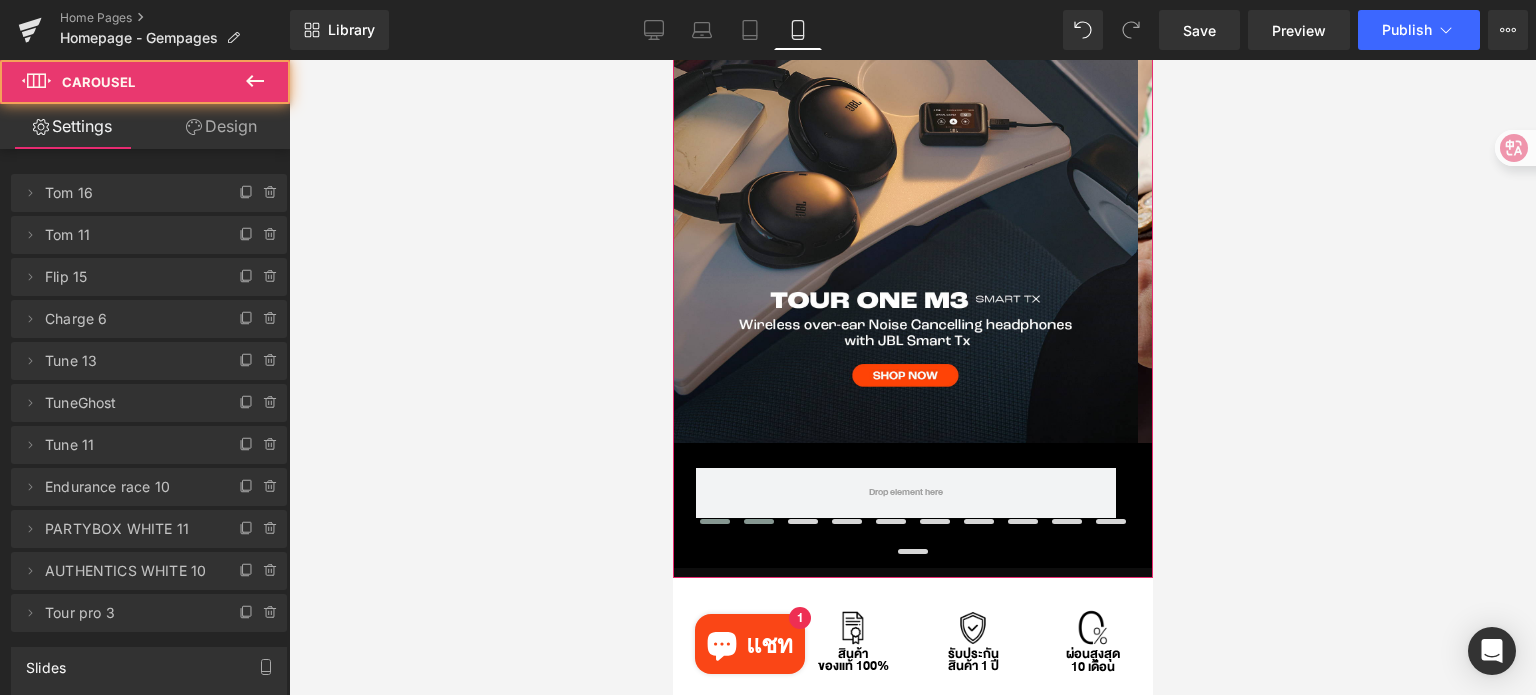click at bounding box center [714, 521] 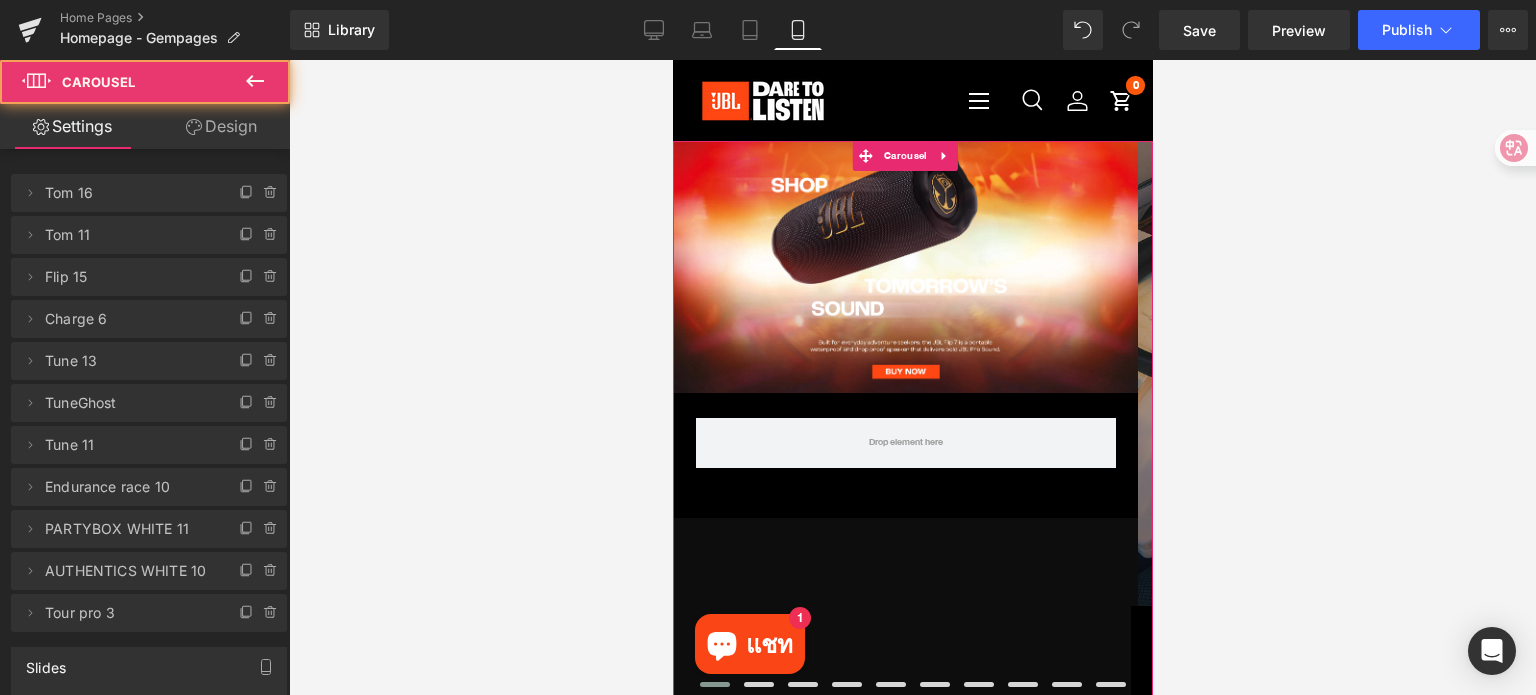 scroll, scrollTop: 0, scrollLeft: 0, axis: both 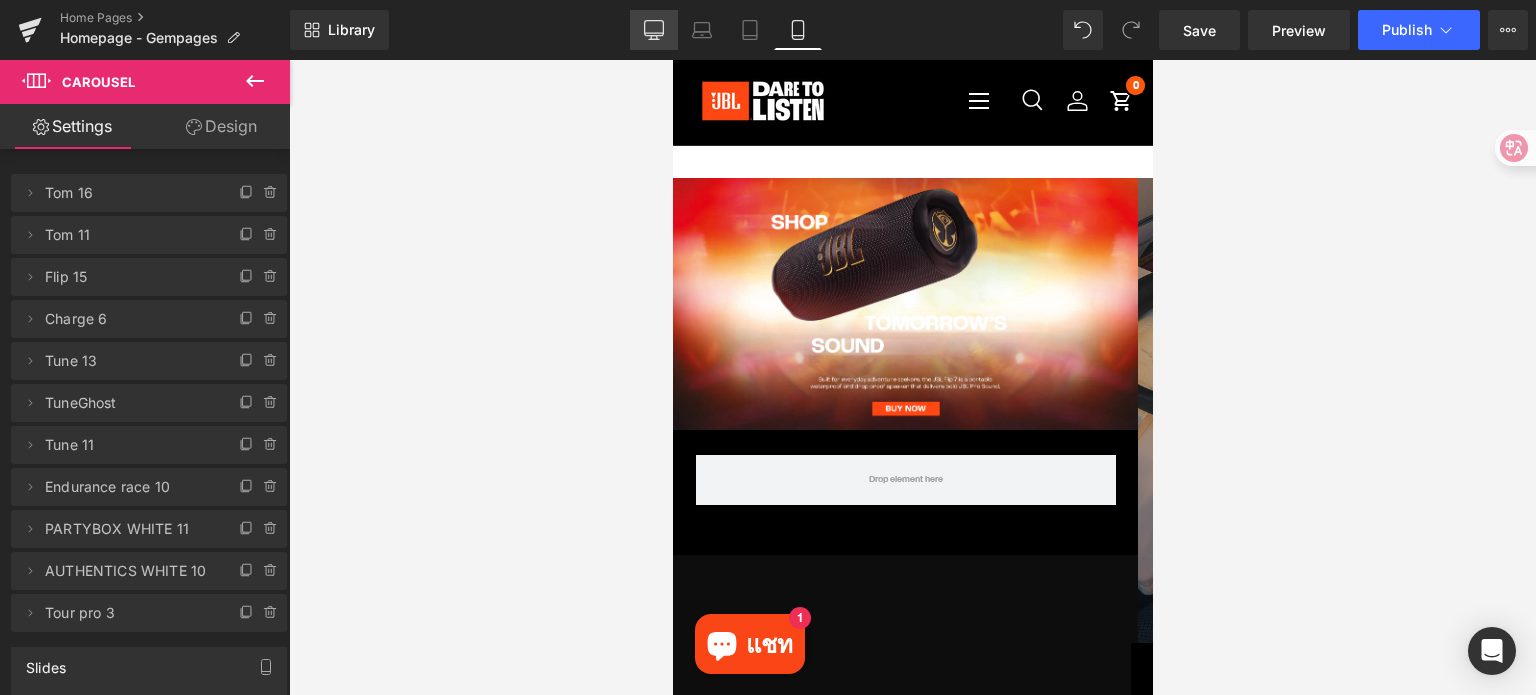 click 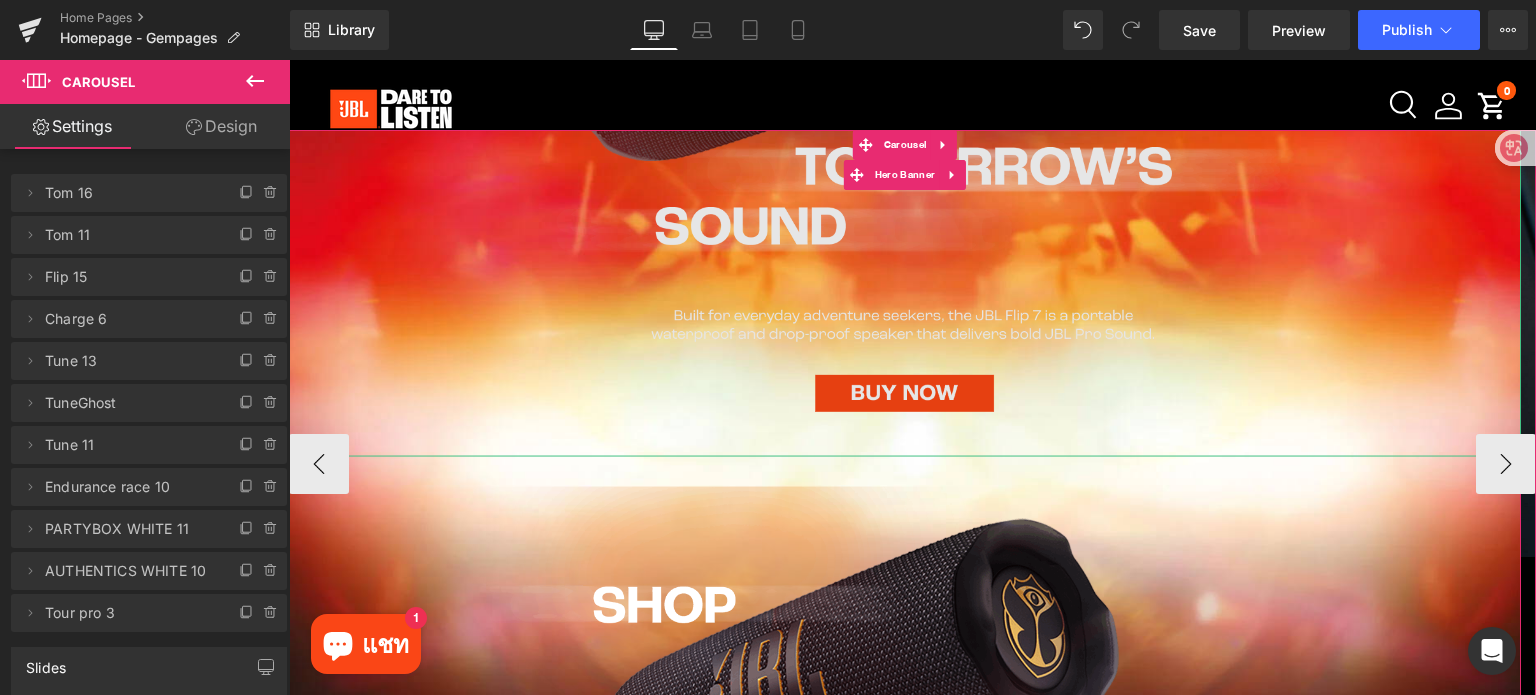 scroll, scrollTop: 0, scrollLeft: 0, axis: both 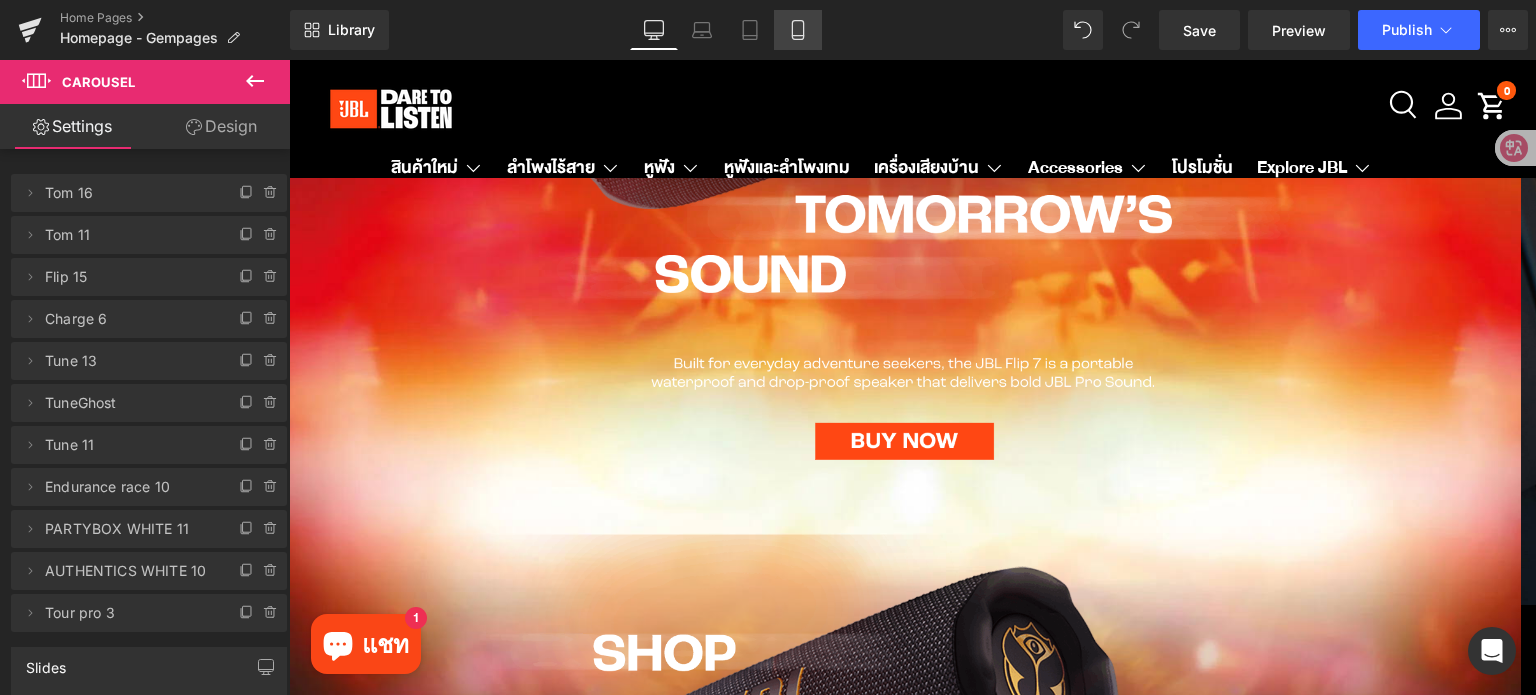 click 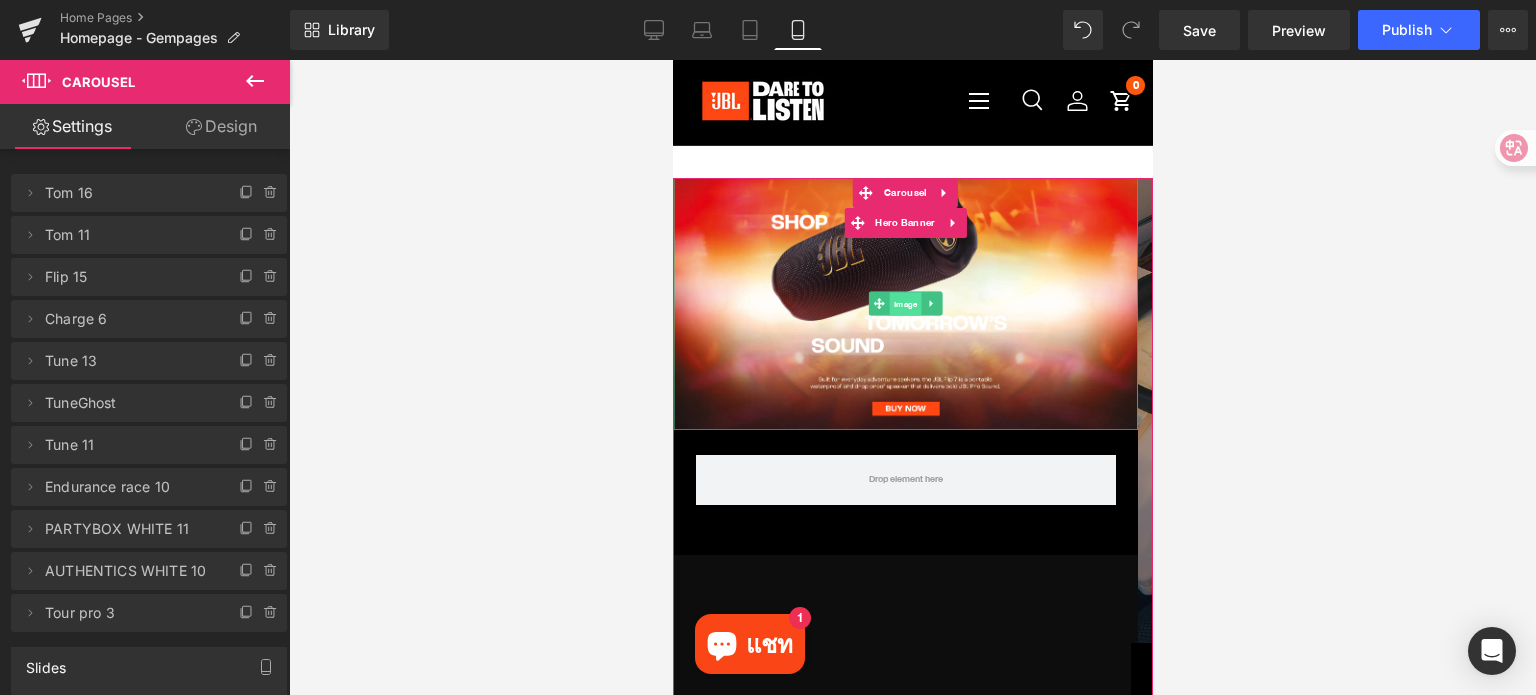 click on "Image" at bounding box center (905, 305) 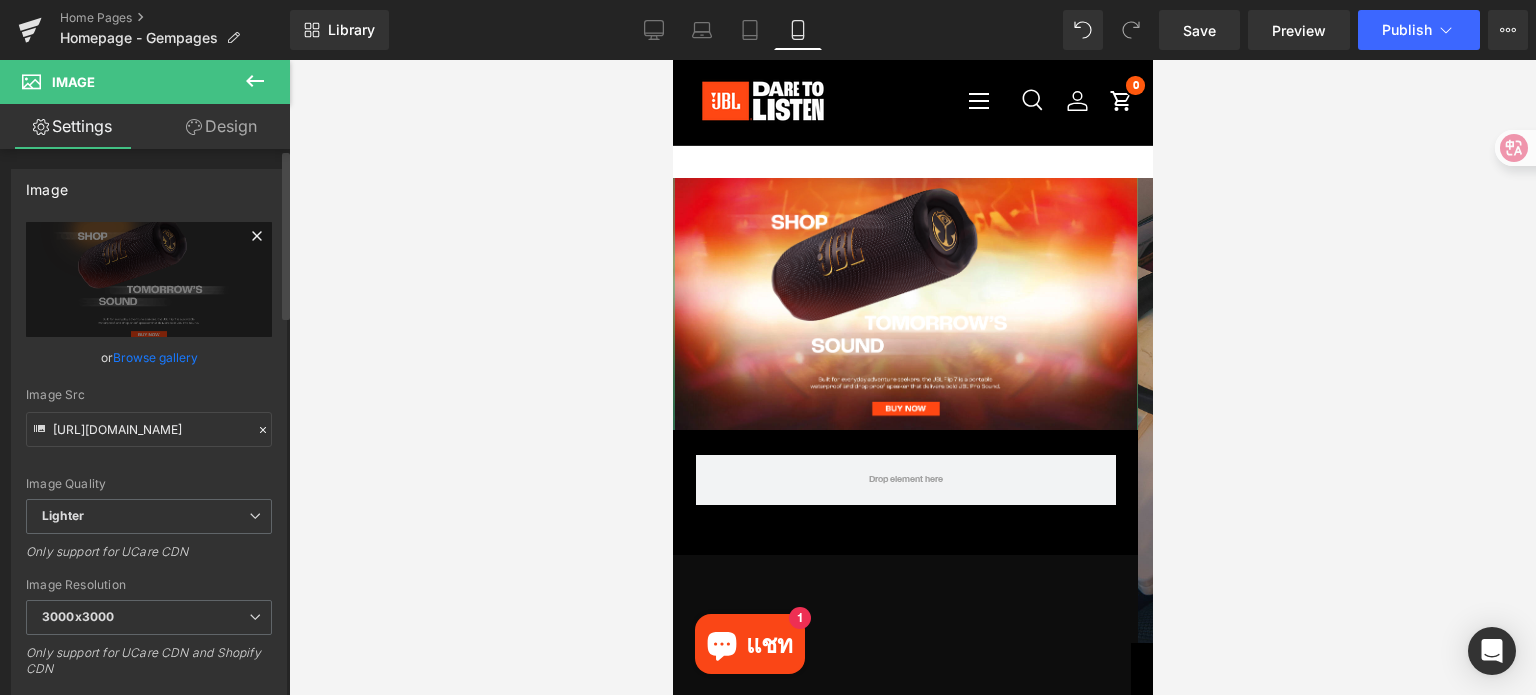 click 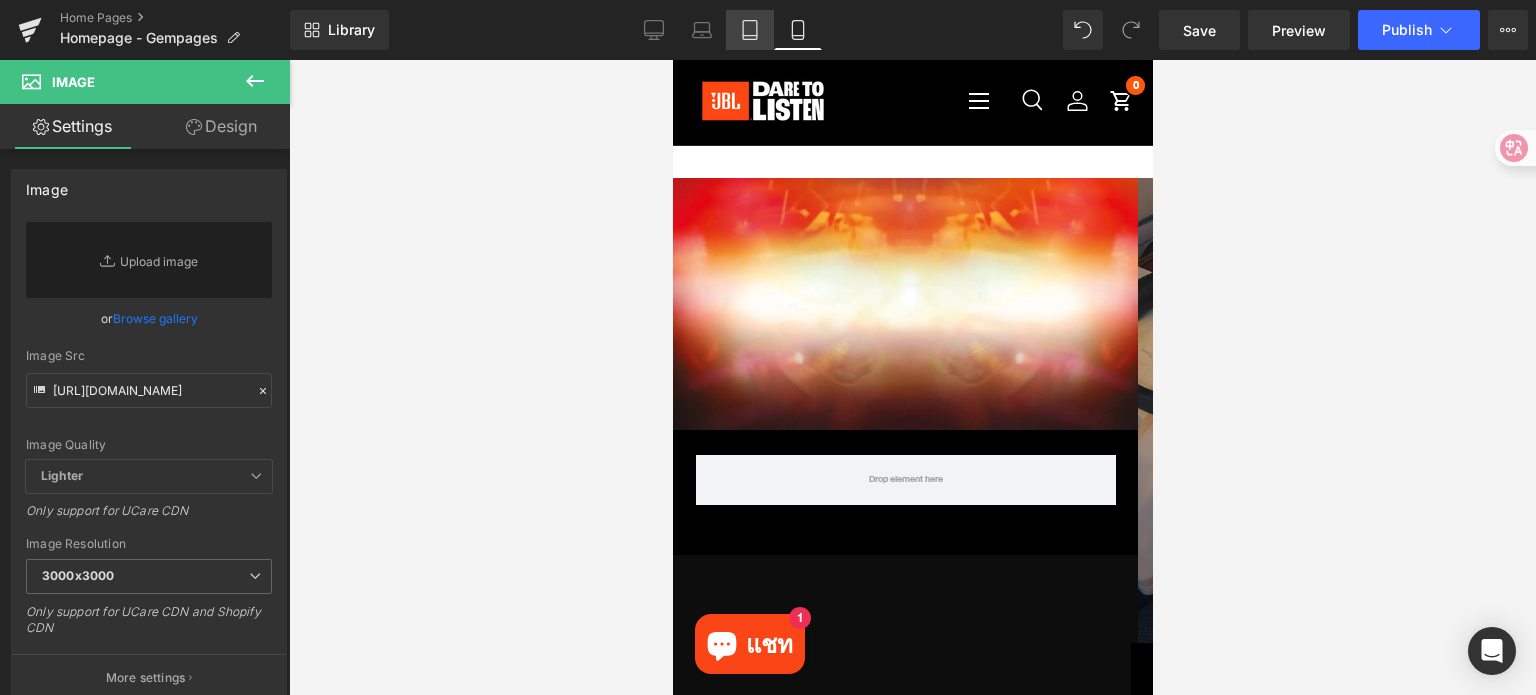 click 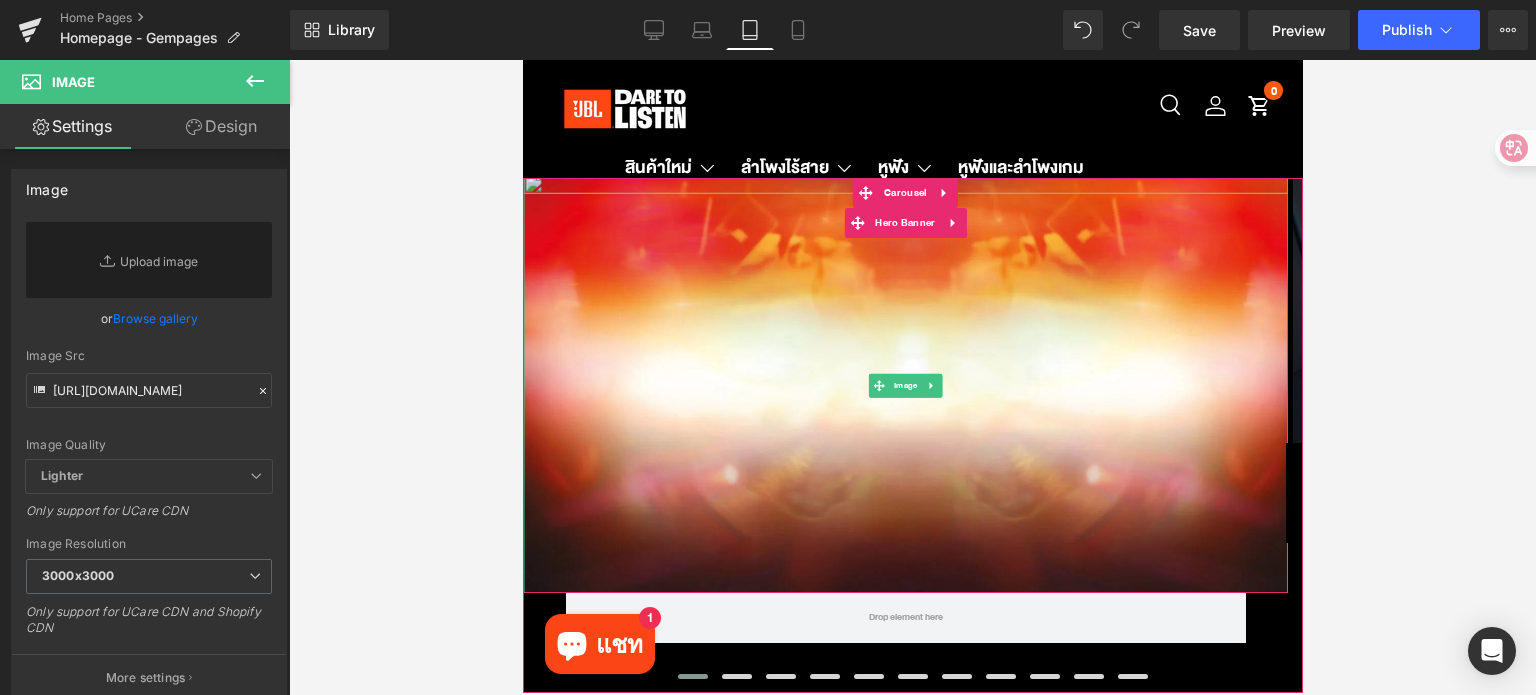 click at bounding box center (904, 385) 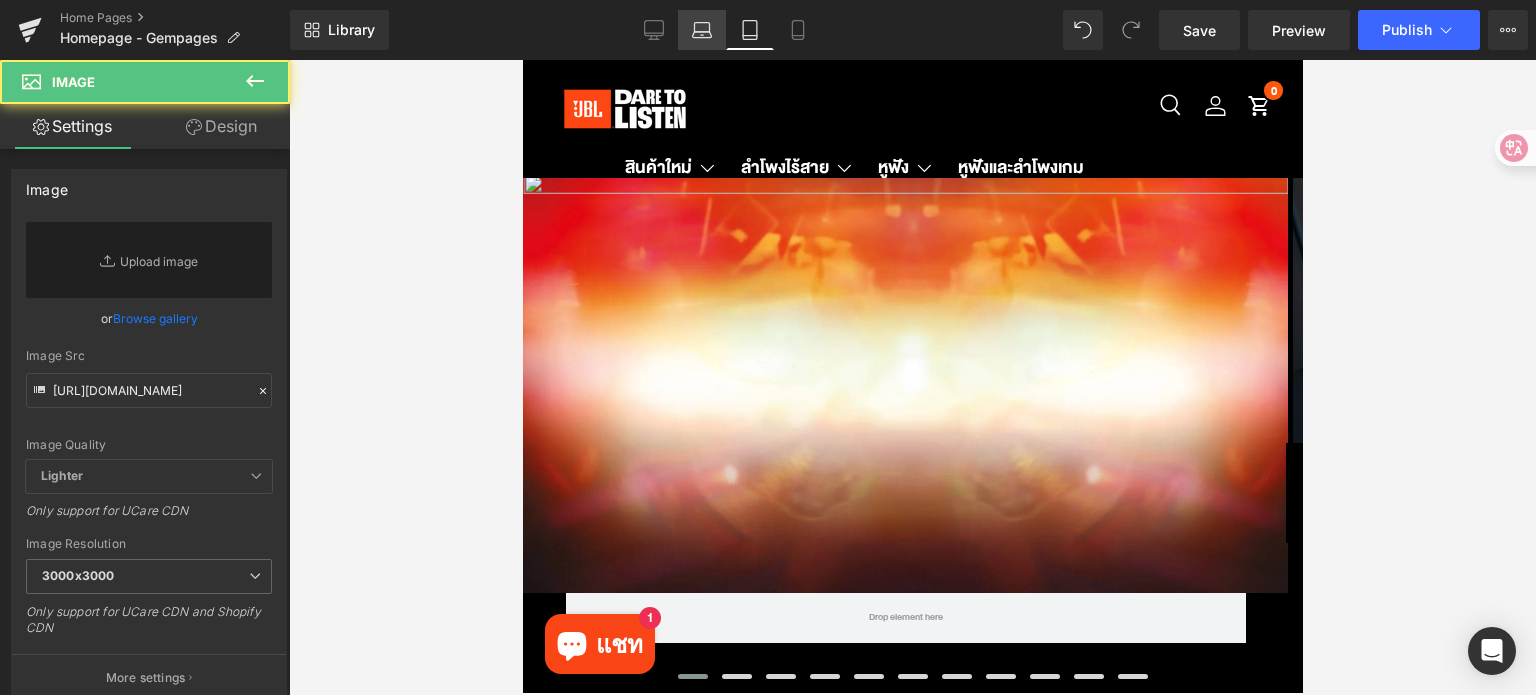 click 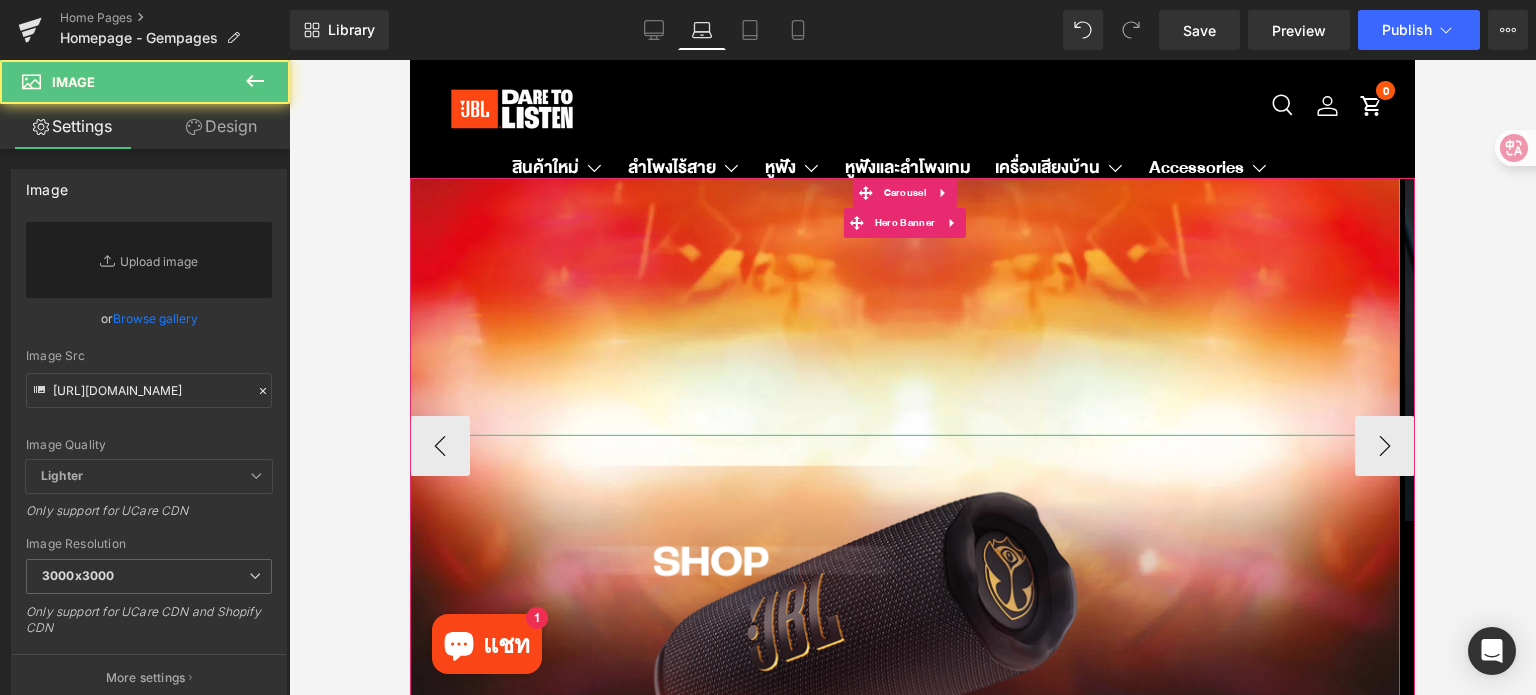 click at bounding box center [905, 162] 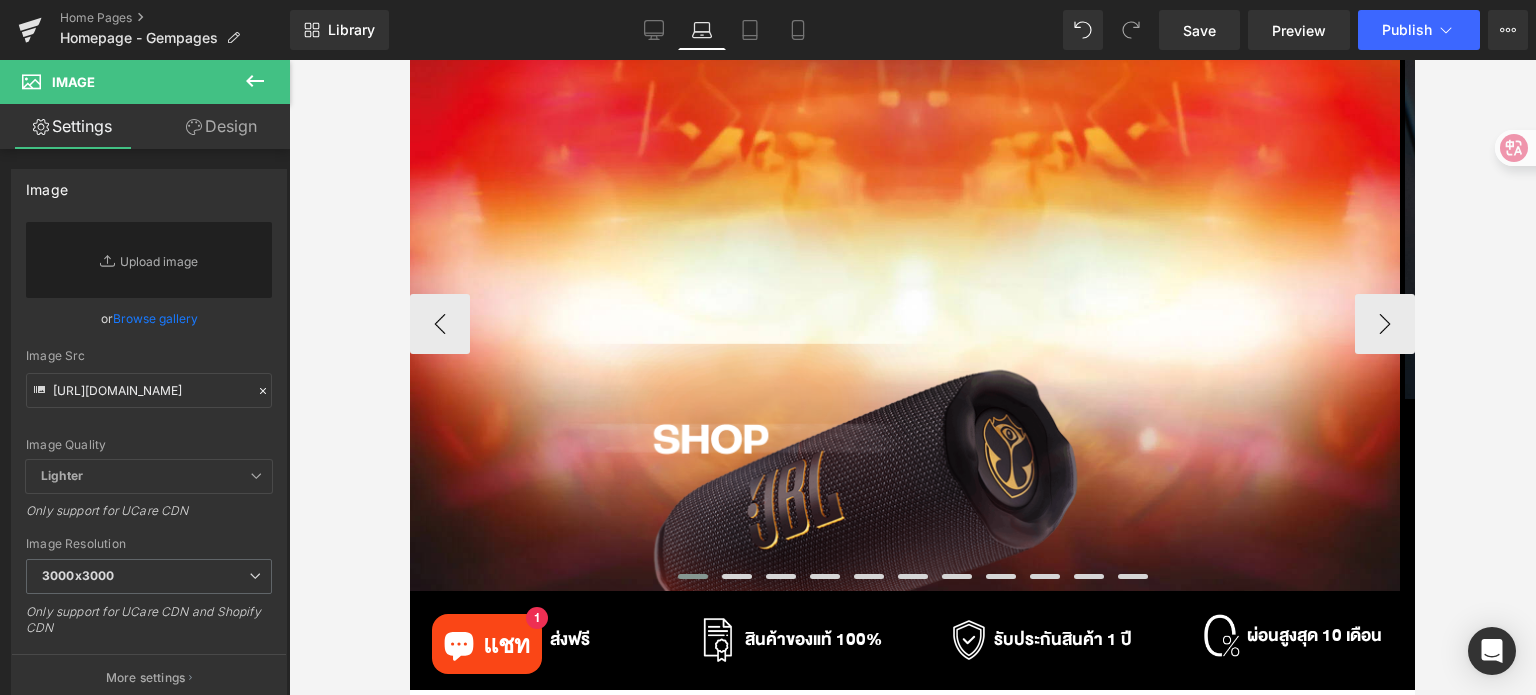 scroll, scrollTop: 100, scrollLeft: 0, axis: vertical 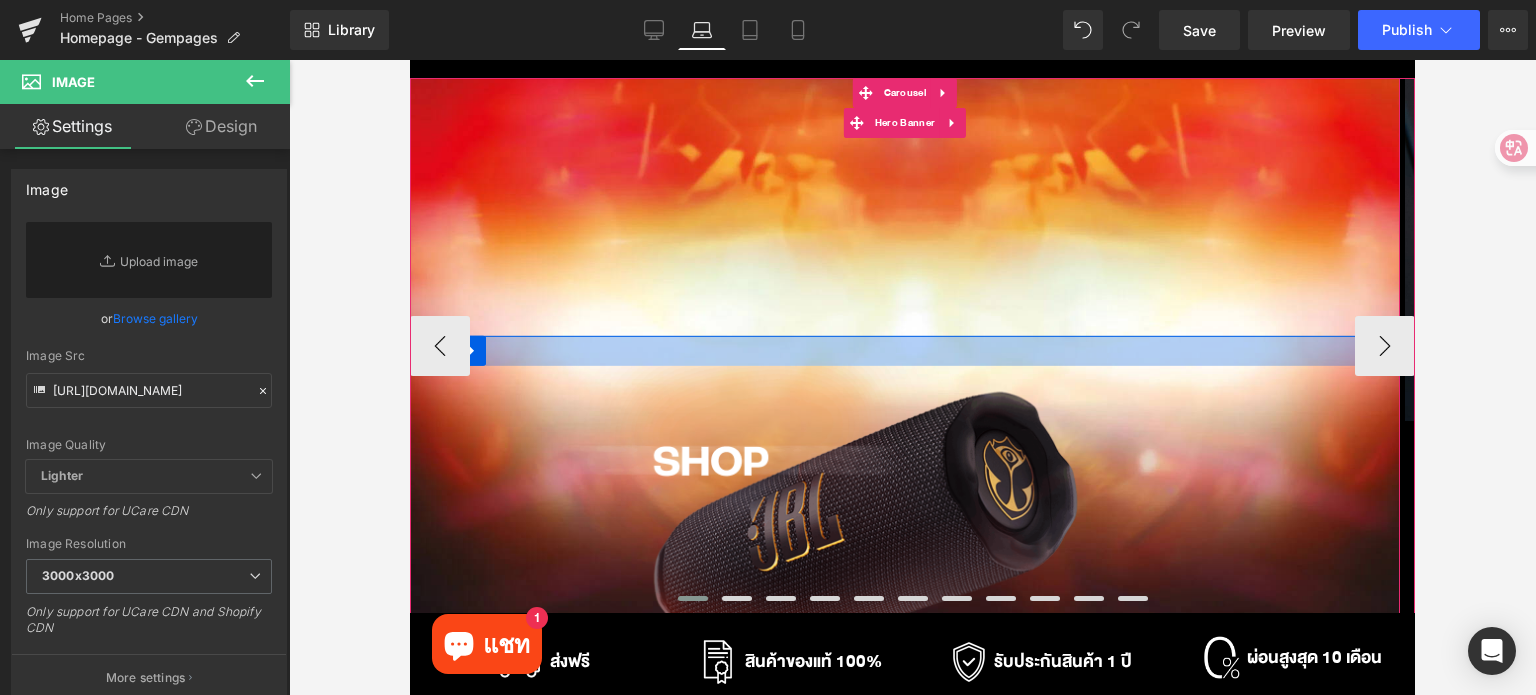 click at bounding box center [905, 351] 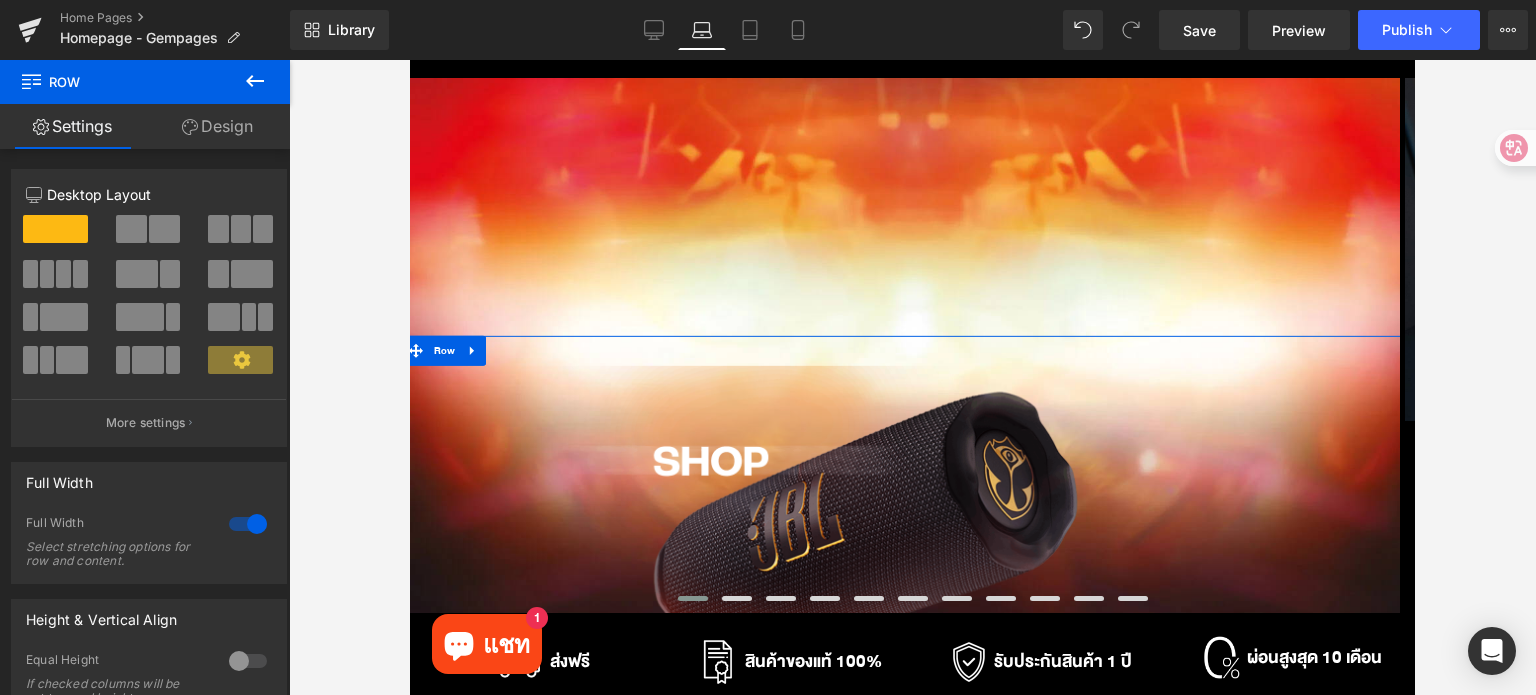 click on "Design" at bounding box center (217, 126) 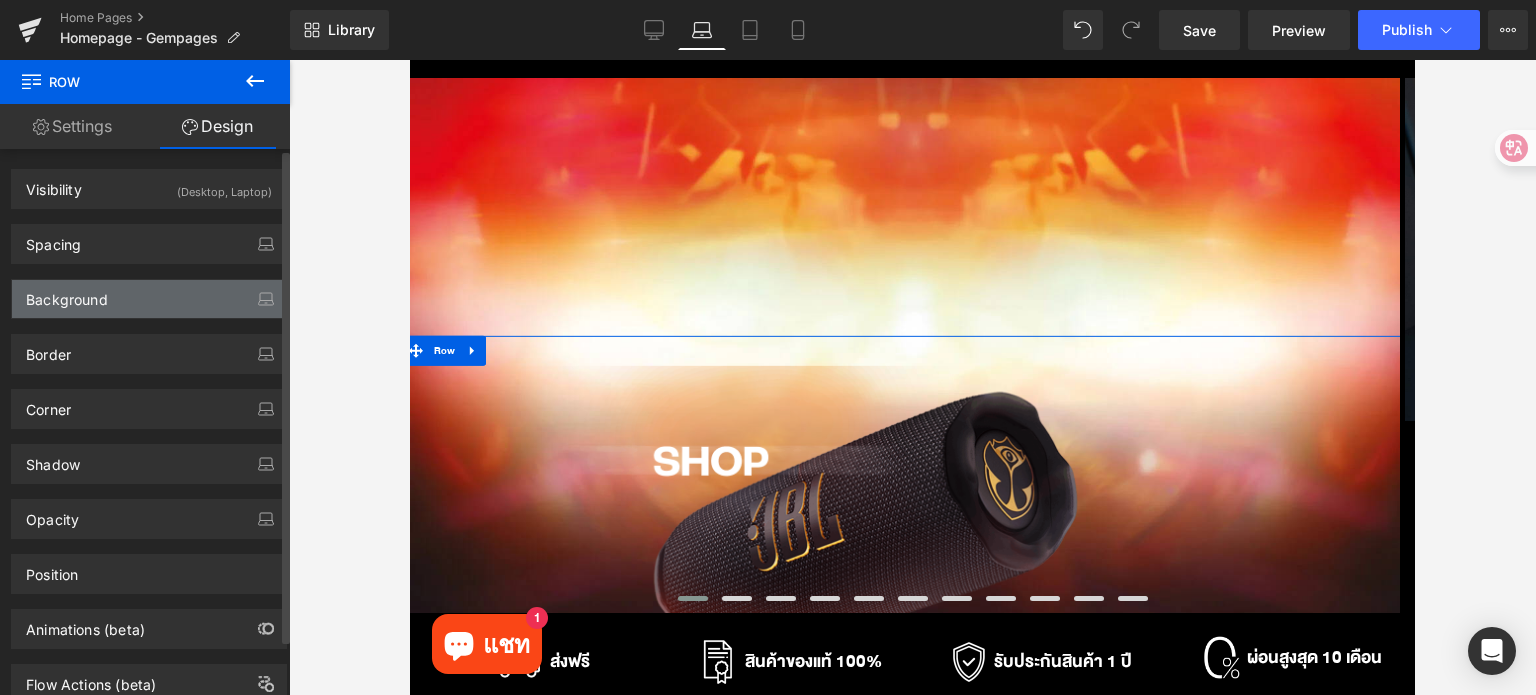 click on "Background" at bounding box center [149, 299] 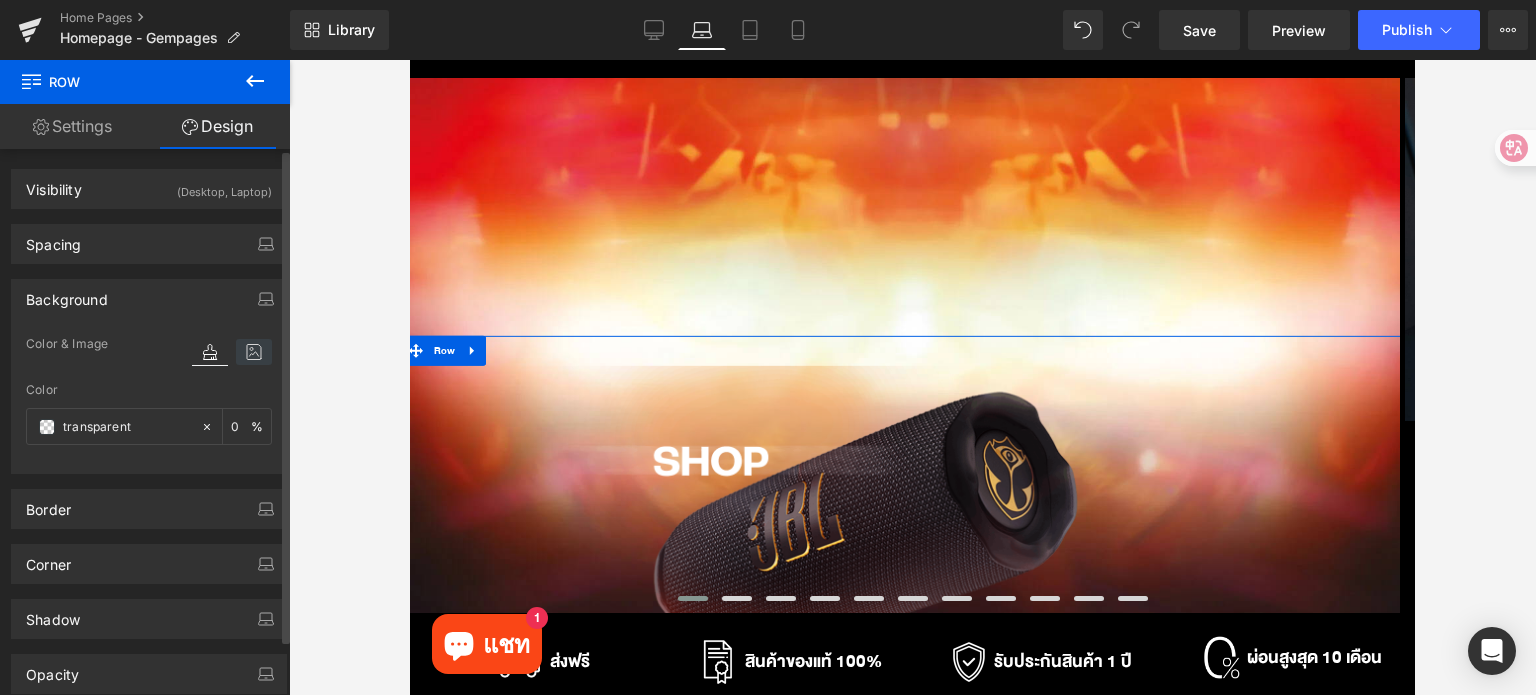 click at bounding box center (254, 352) 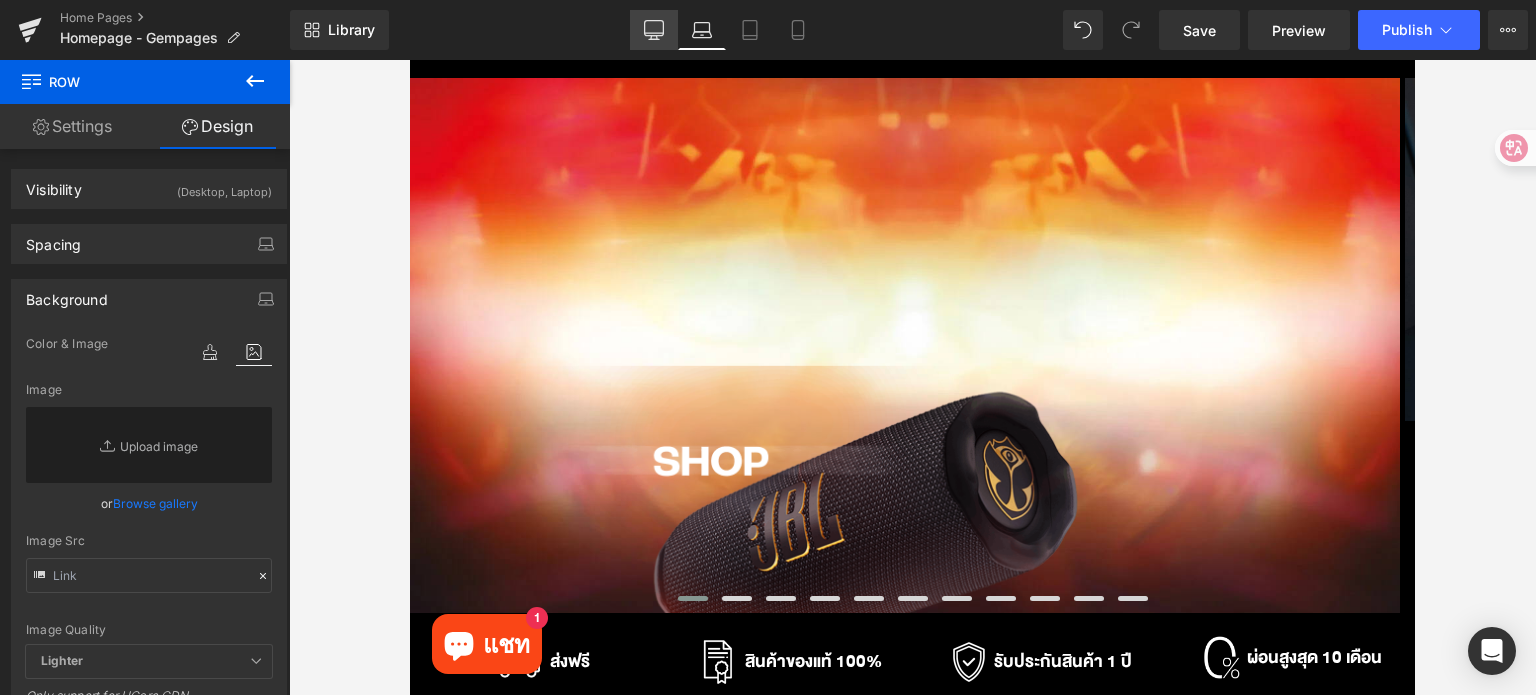drag, startPoint x: 665, startPoint y: 27, endPoint x: 404, endPoint y: 16, distance: 261.2317 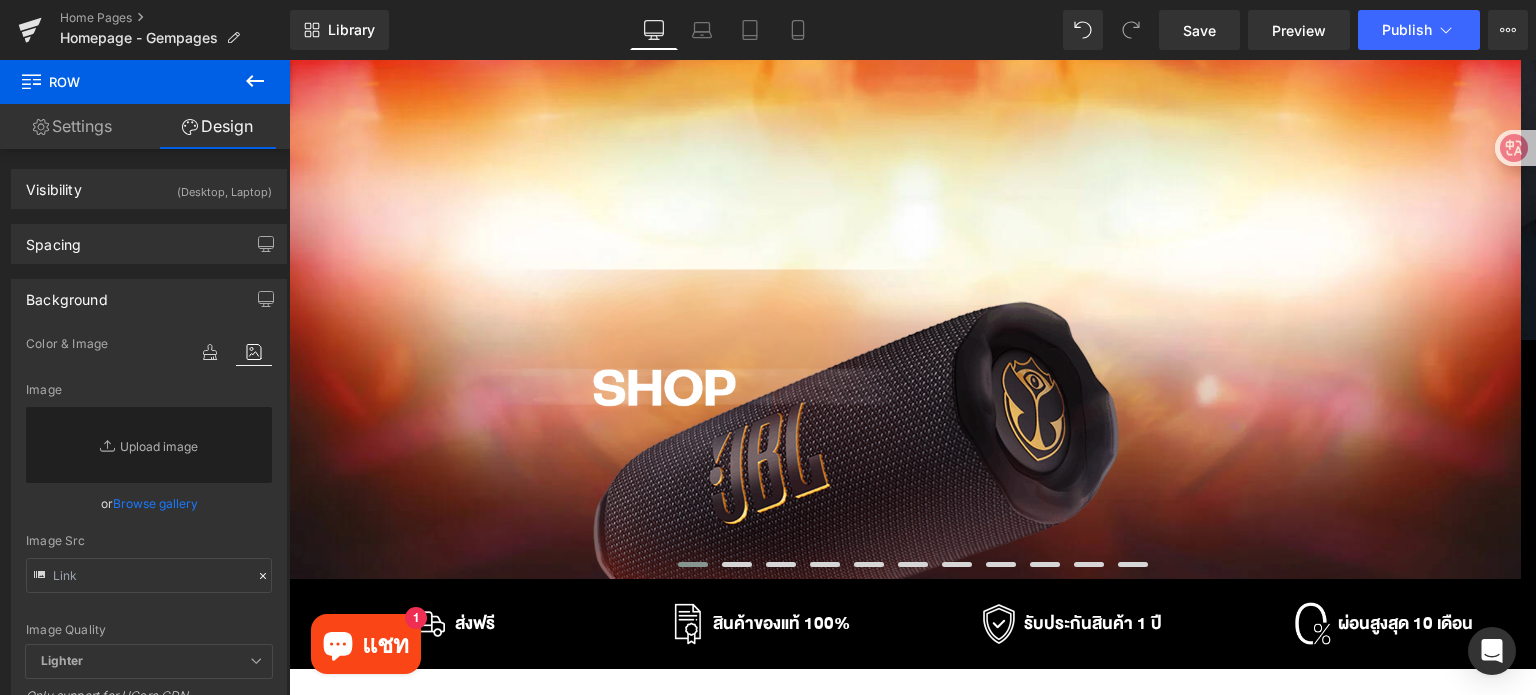 scroll, scrollTop: 132, scrollLeft: 0, axis: vertical 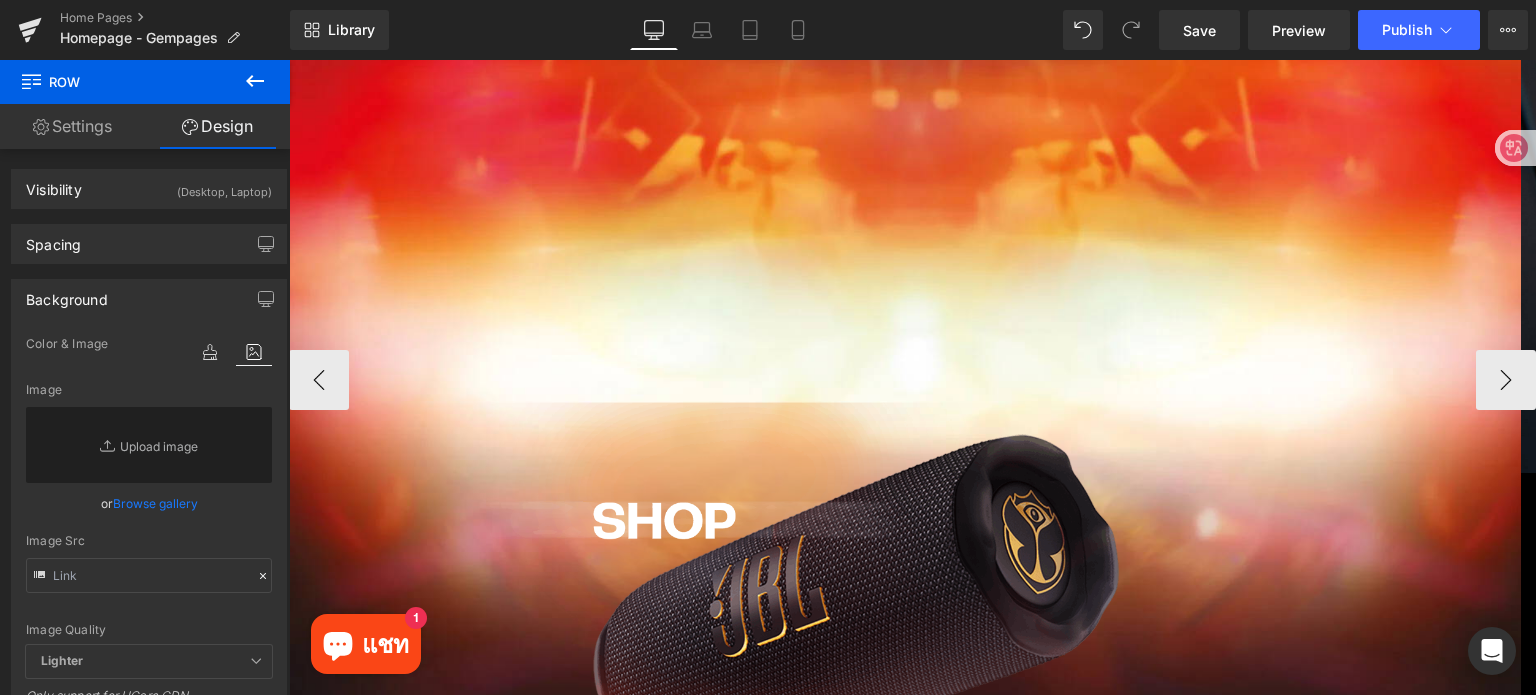 click at bounding box center [905, 32] 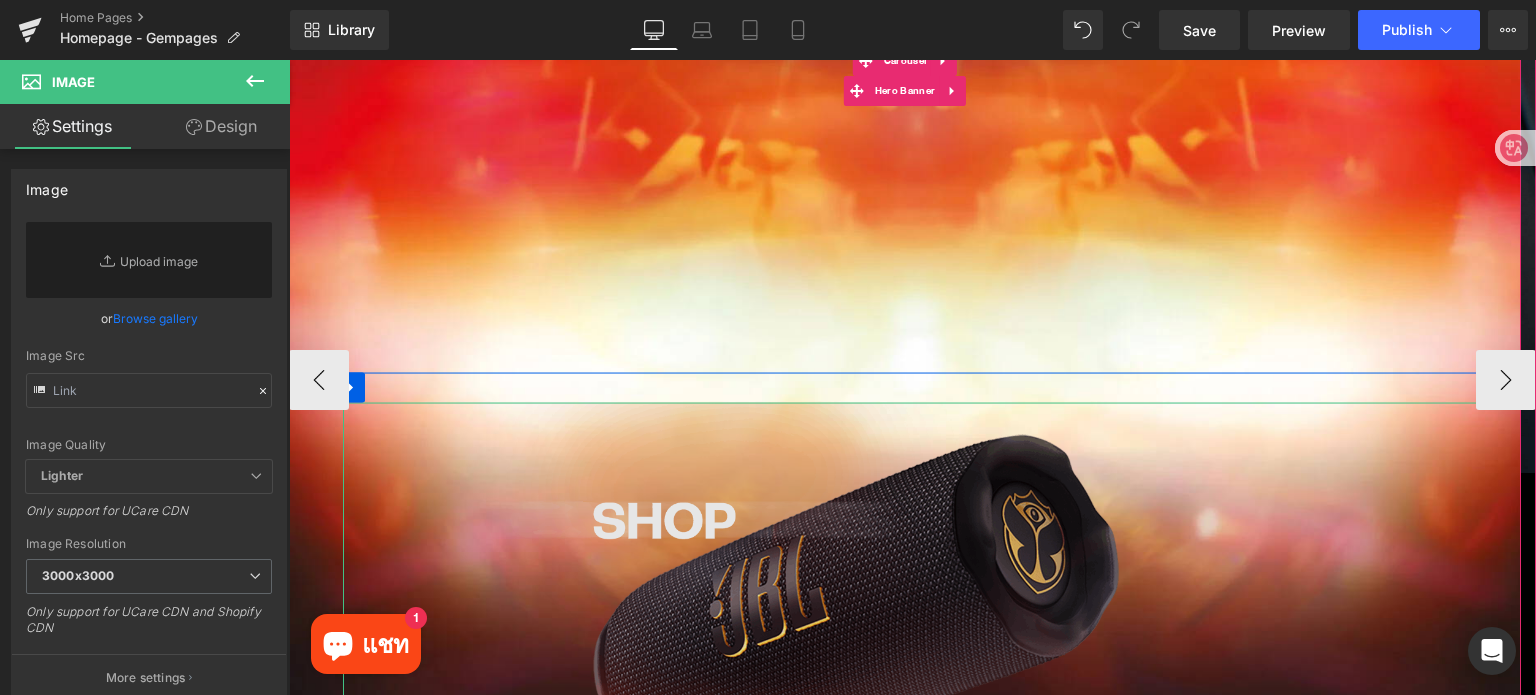 click at bounding box center (935, 730) 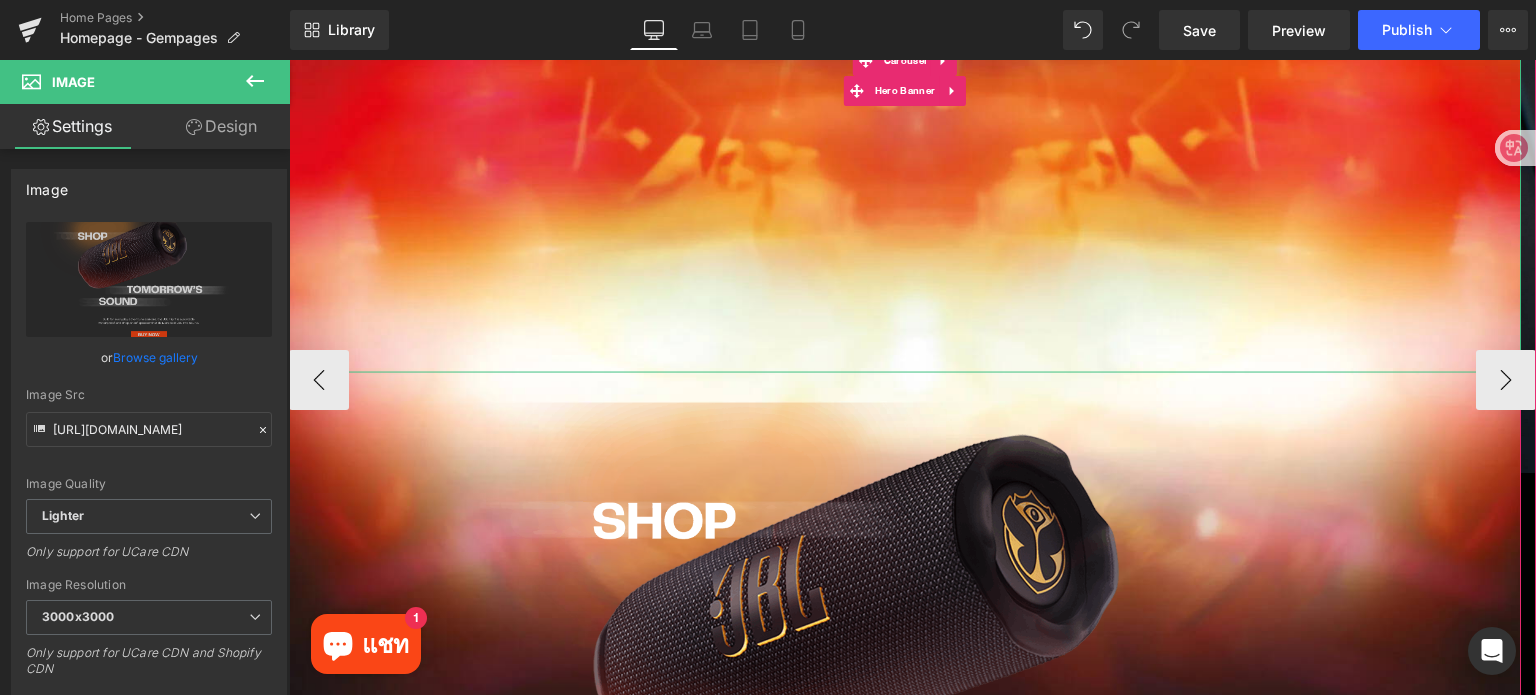 click at bounding box center [905, 32] 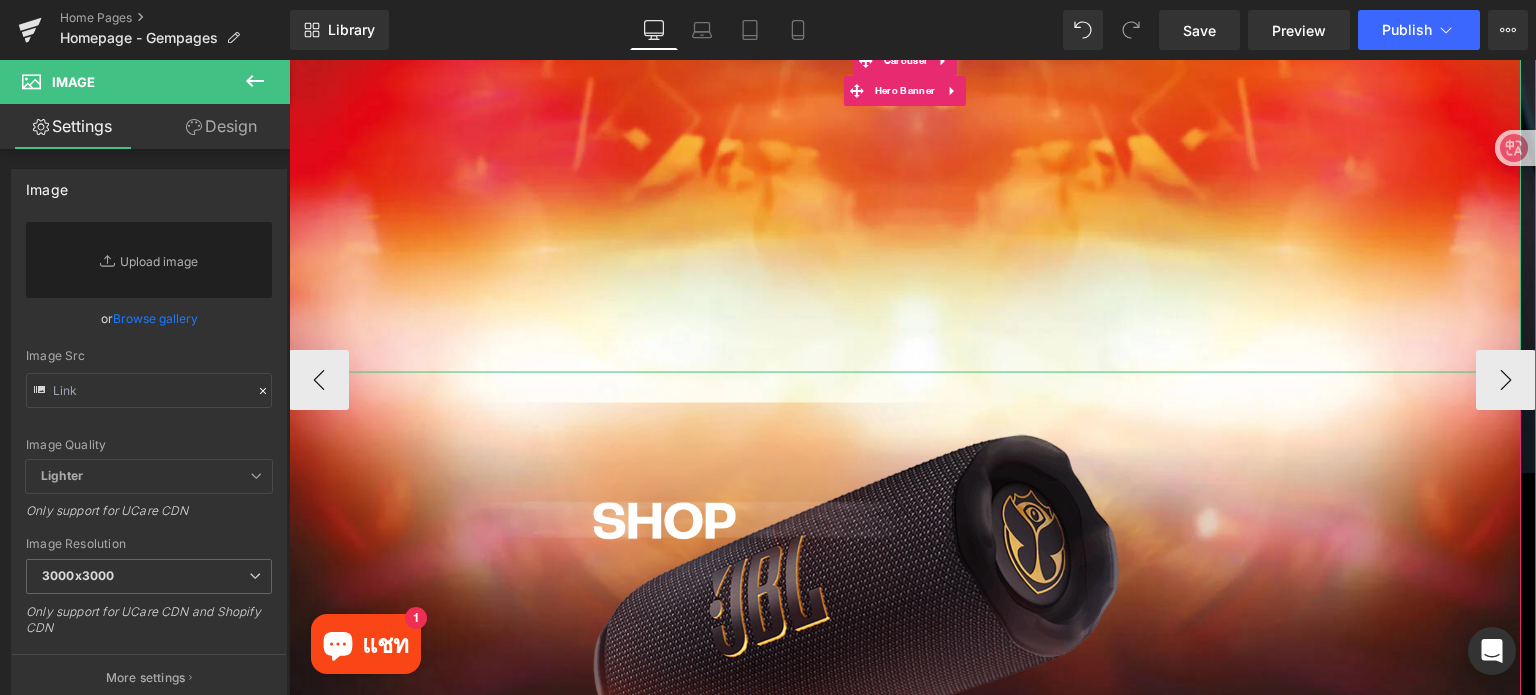 click at bounding box center [905, 32] 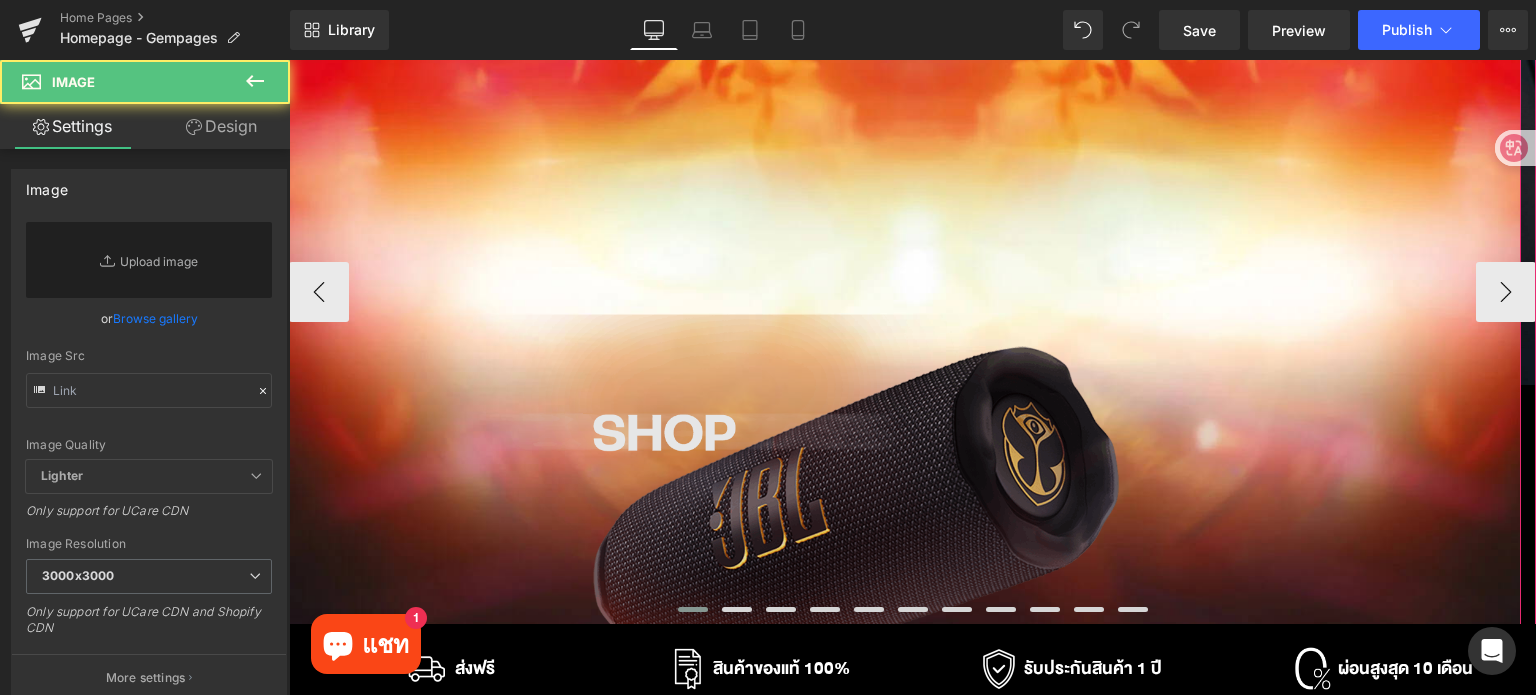 scroll, scrollTop: 300, scrollLeft: 0, axis: vertical 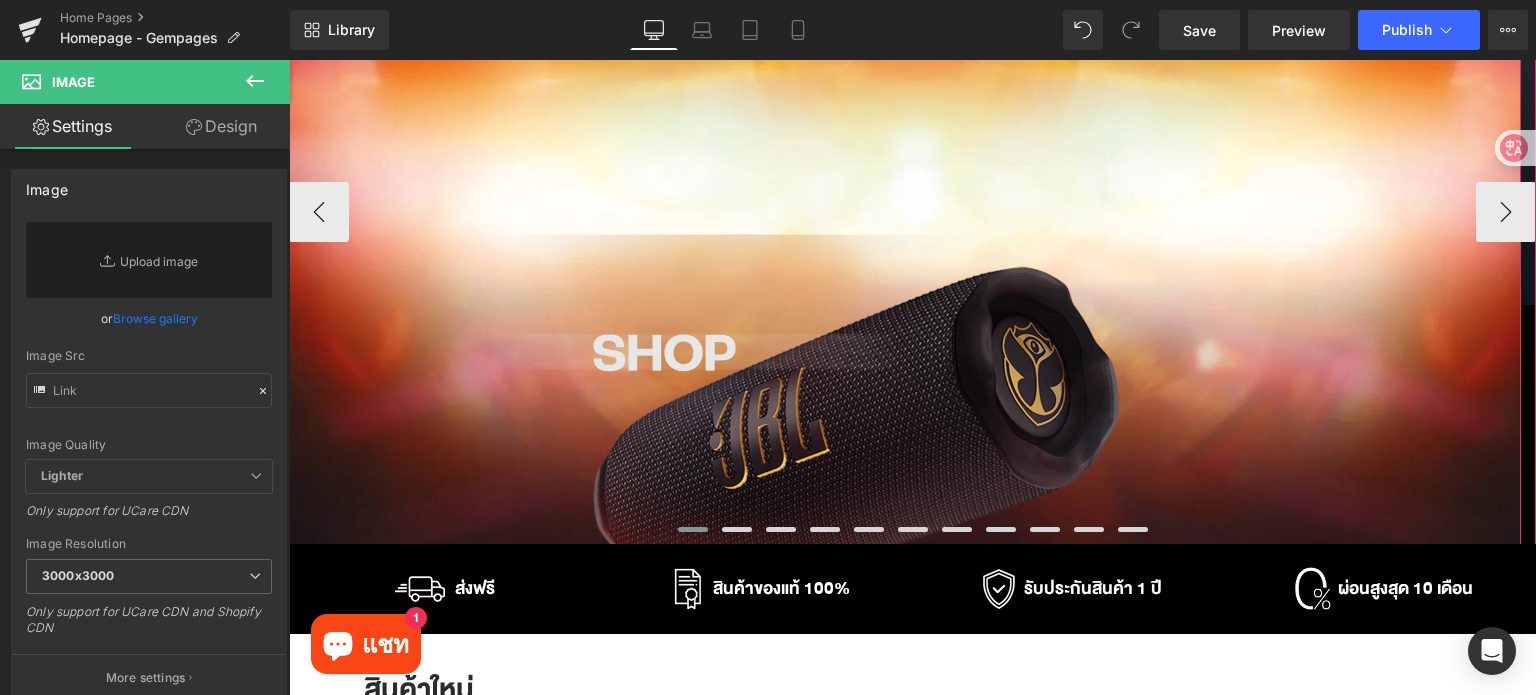 click at bounding box center (935, 562) 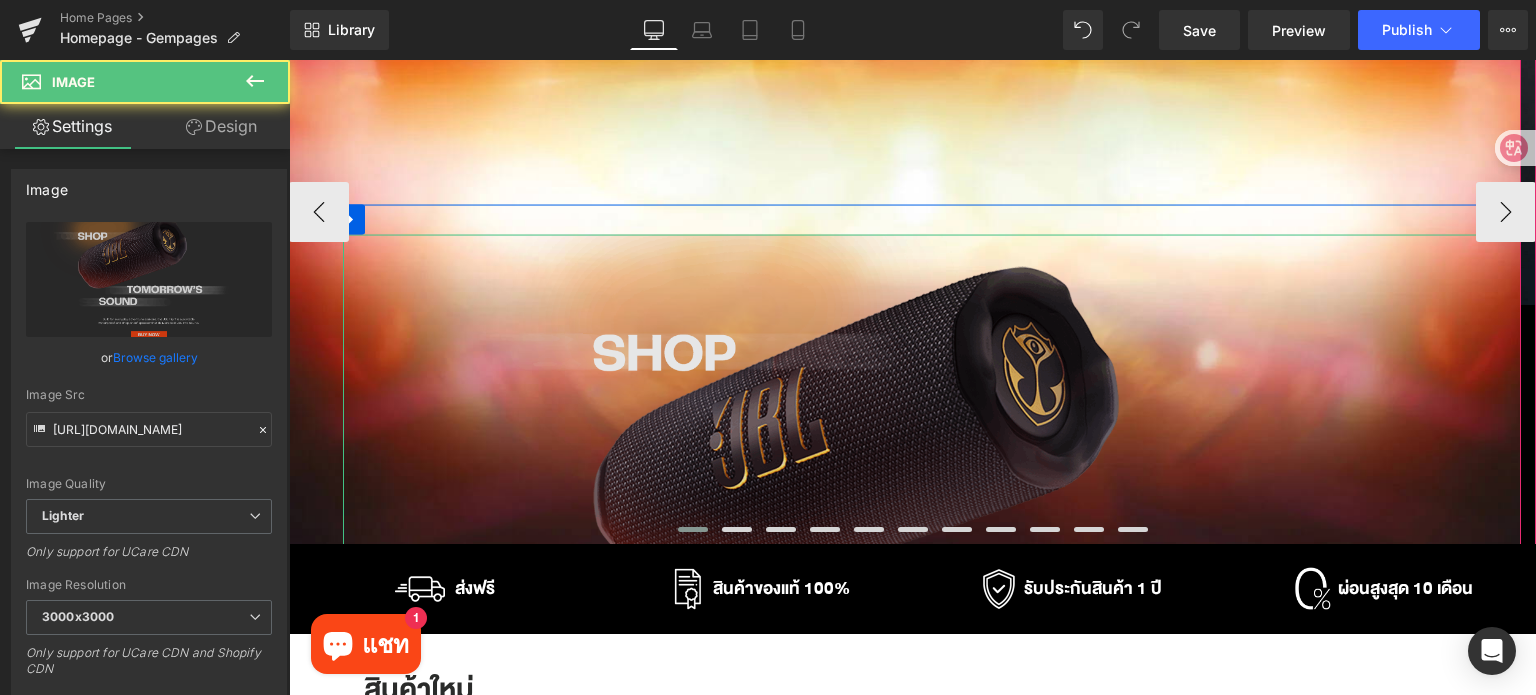 click at bounding box center (935, 562) 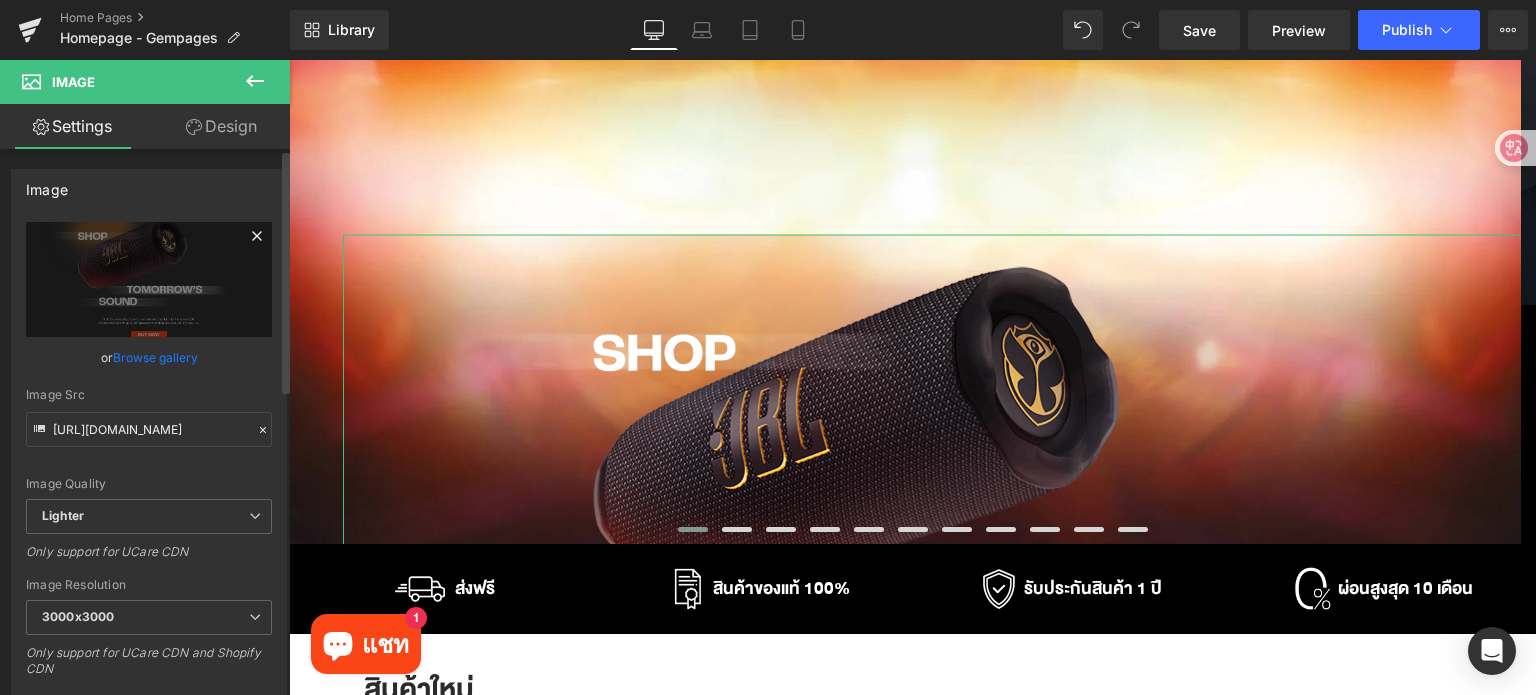 click 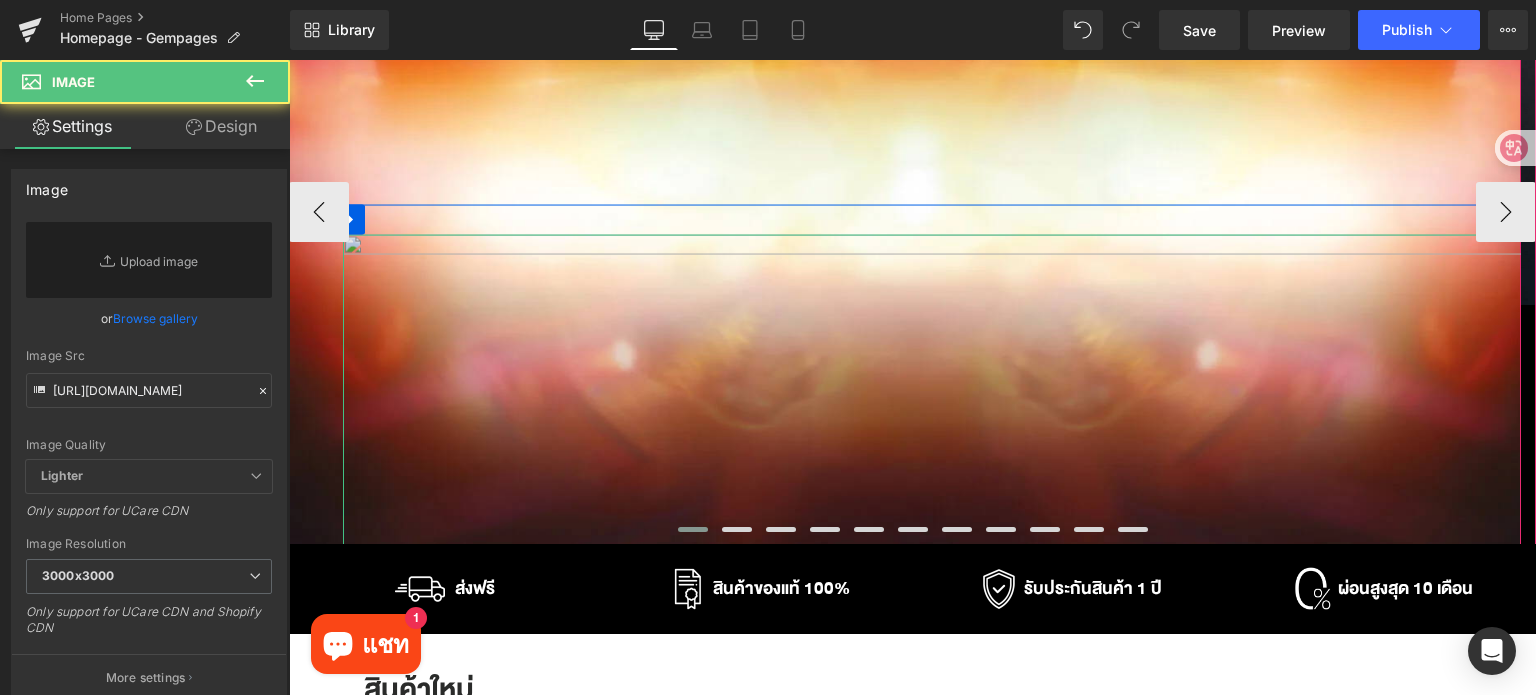 click at bounding box center [935, 562] 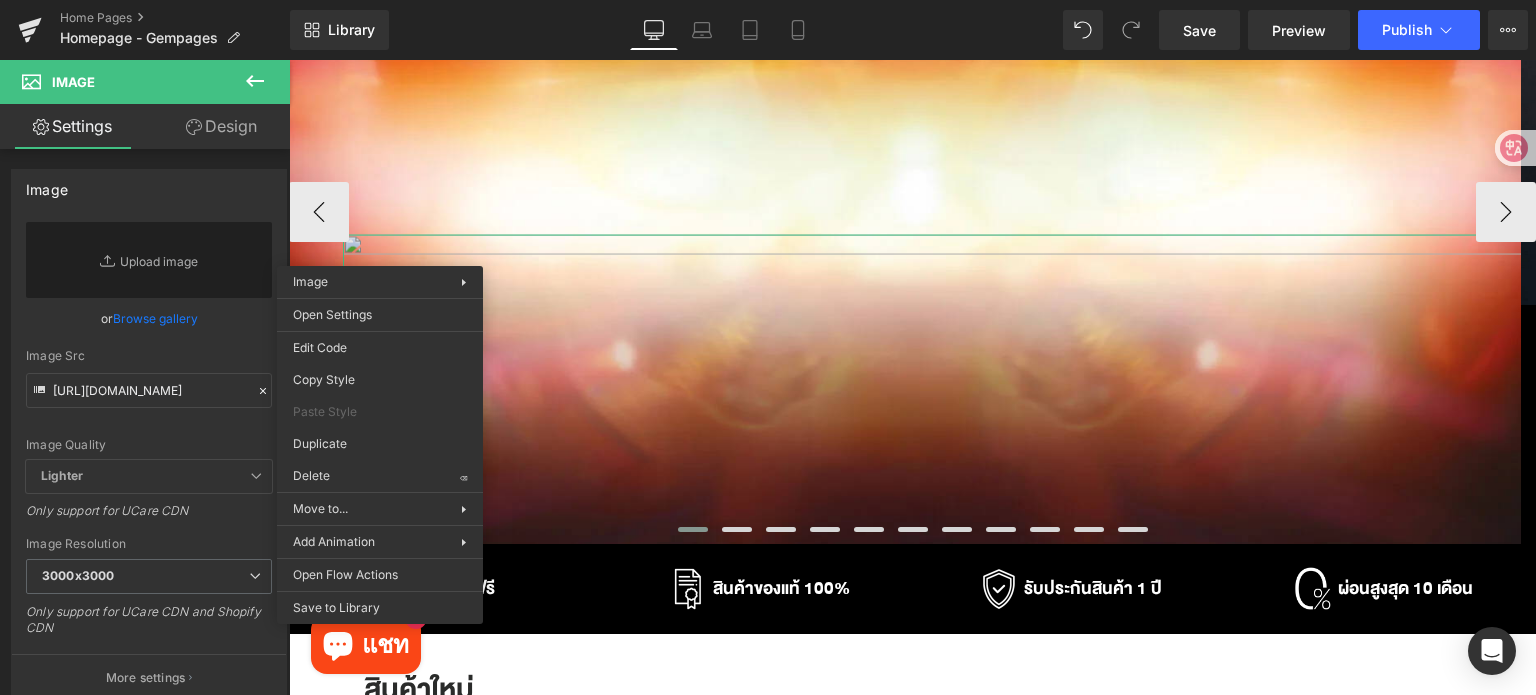click at bounding box center [935, 562] 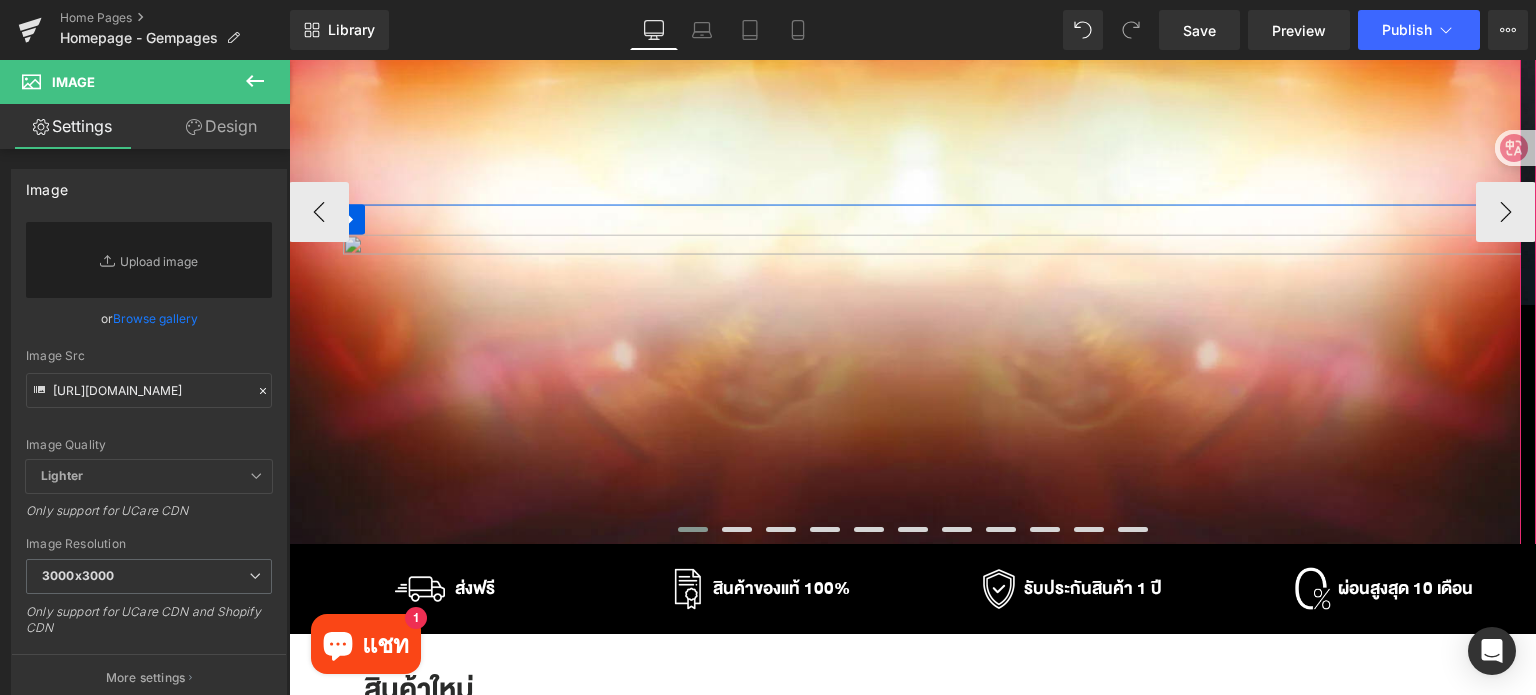click at bounding box center (935, 562) 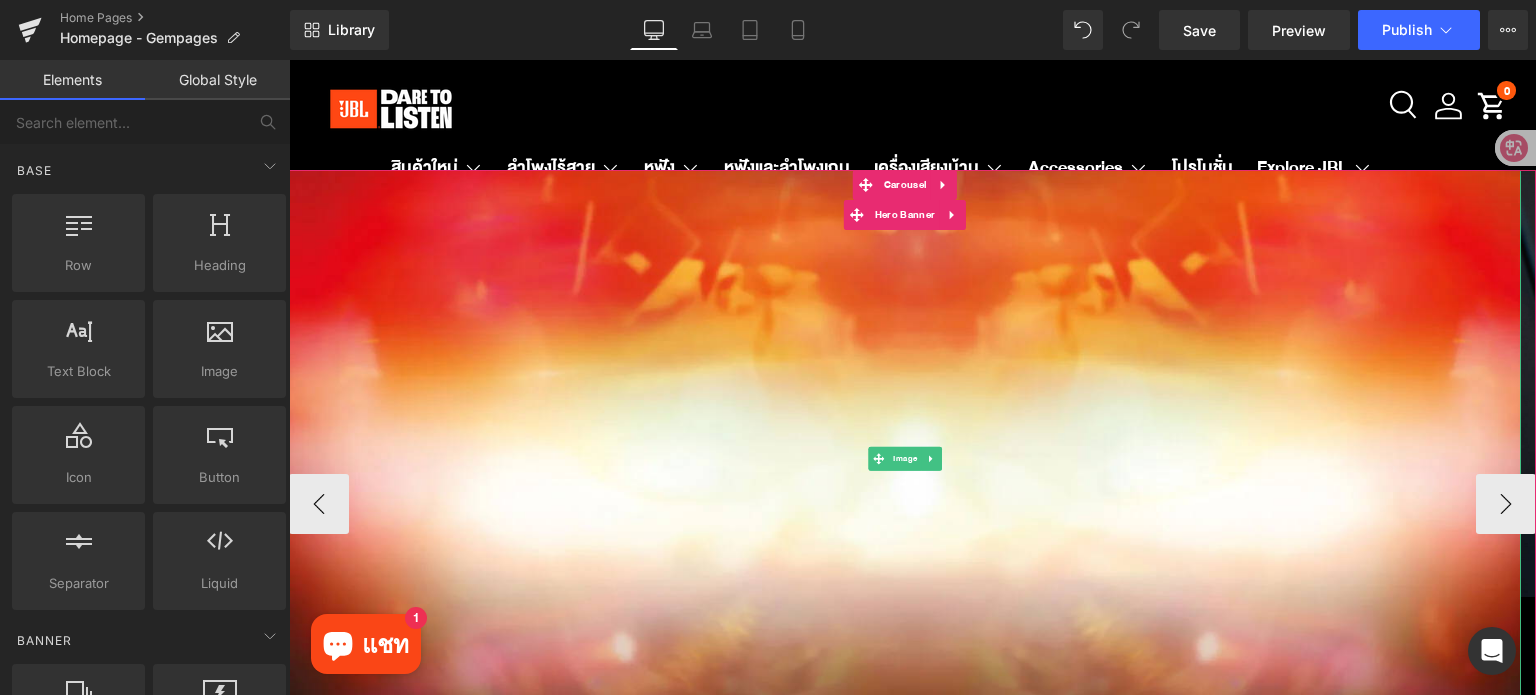 scroll, scrollTop: 0, scrollLeft: 0, axis: both 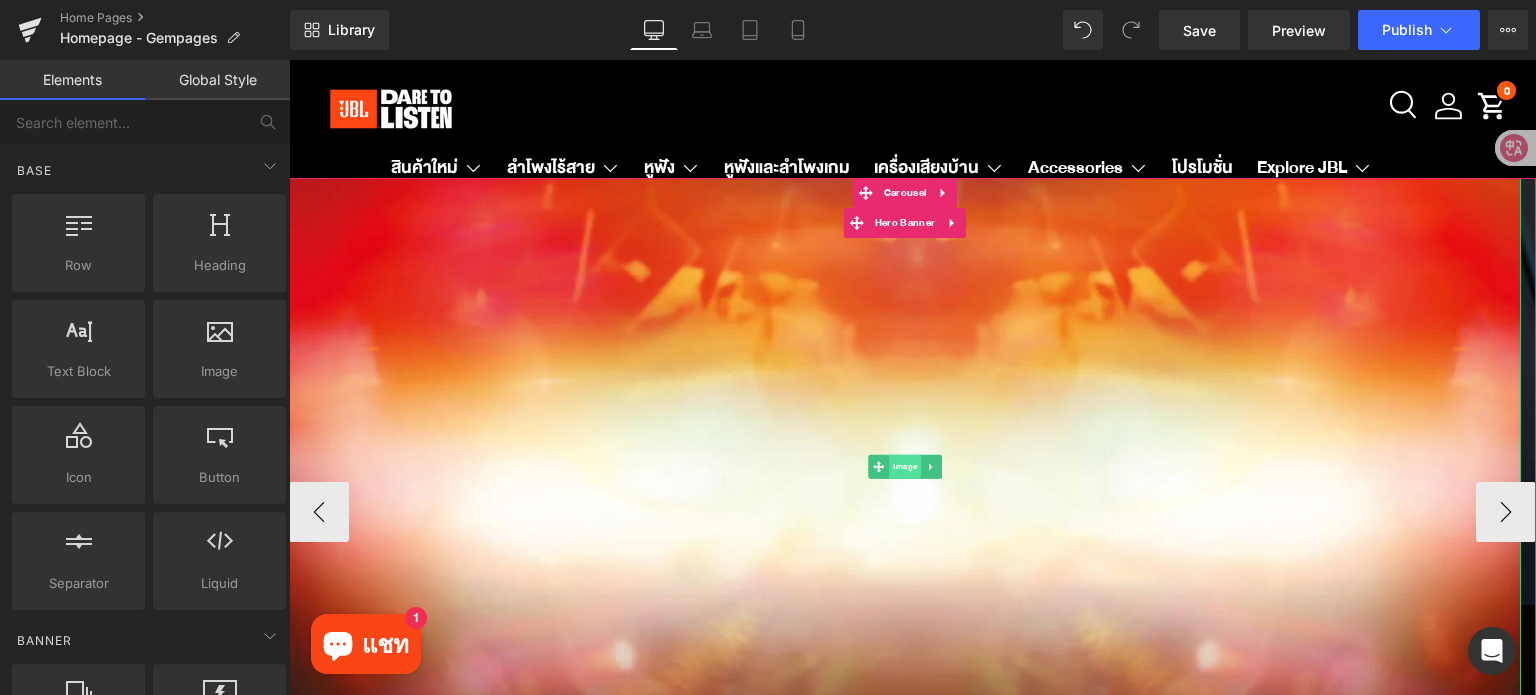 click on "Image" at bounding box center [905, 467] 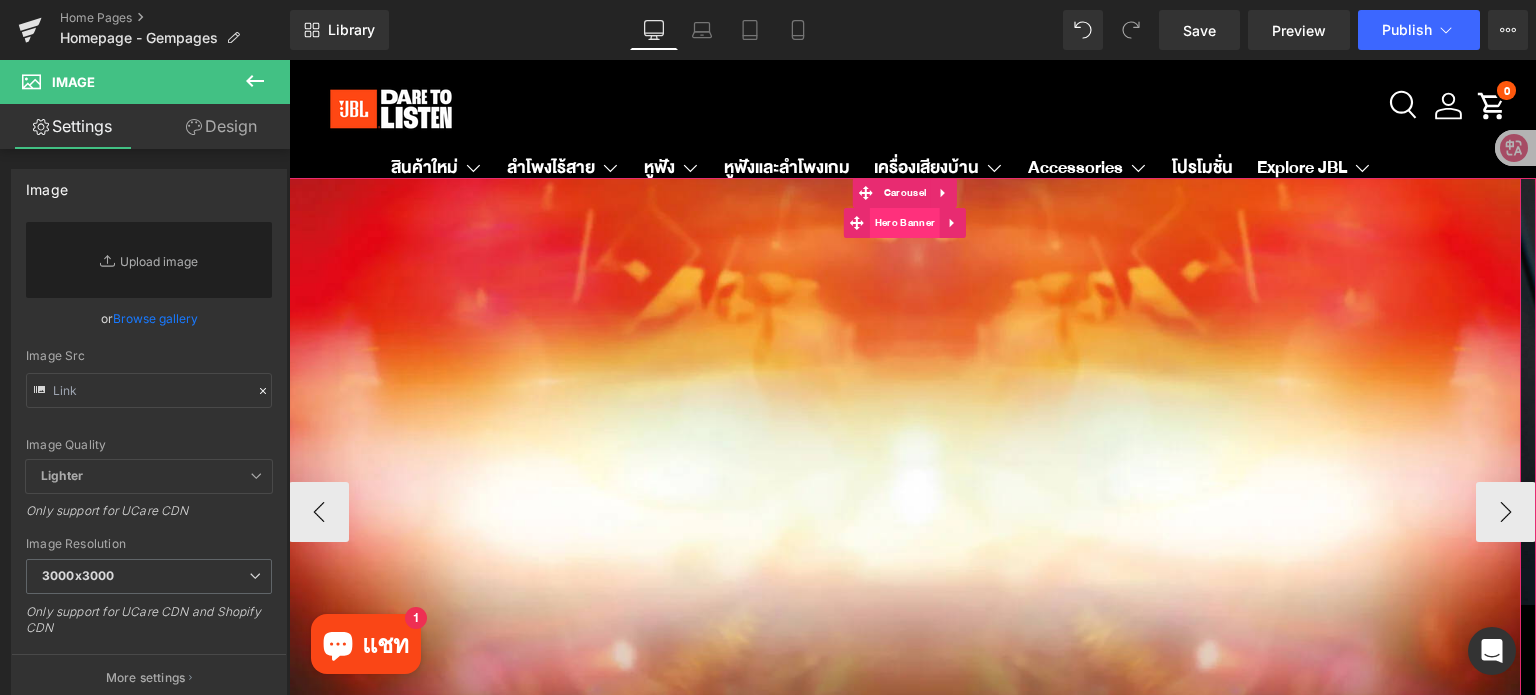 click on "Hero Banner" at bounding box center (905, 223) 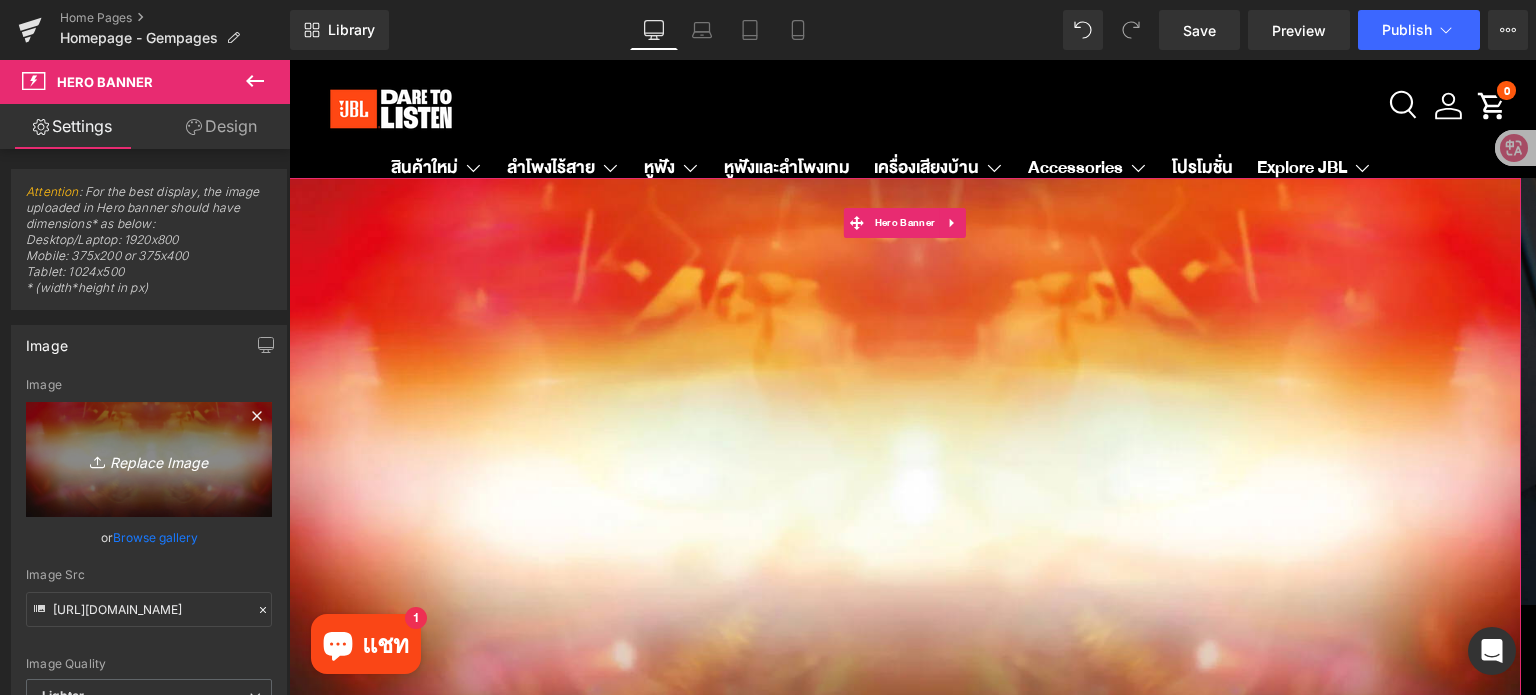 click on "Replace Image" at bounding box center (149, 459) 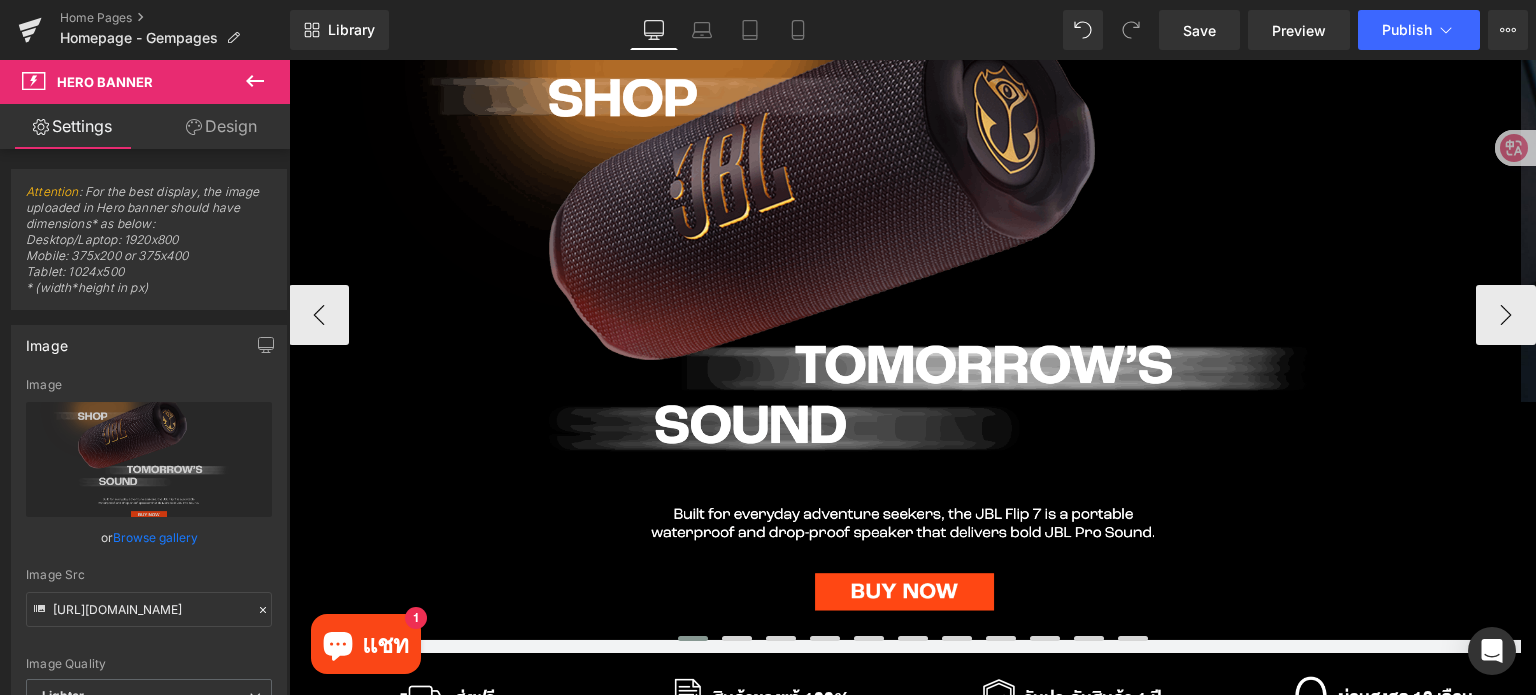 scroll, scrollTop: 200, scrollLeft: 0, axis: vertical 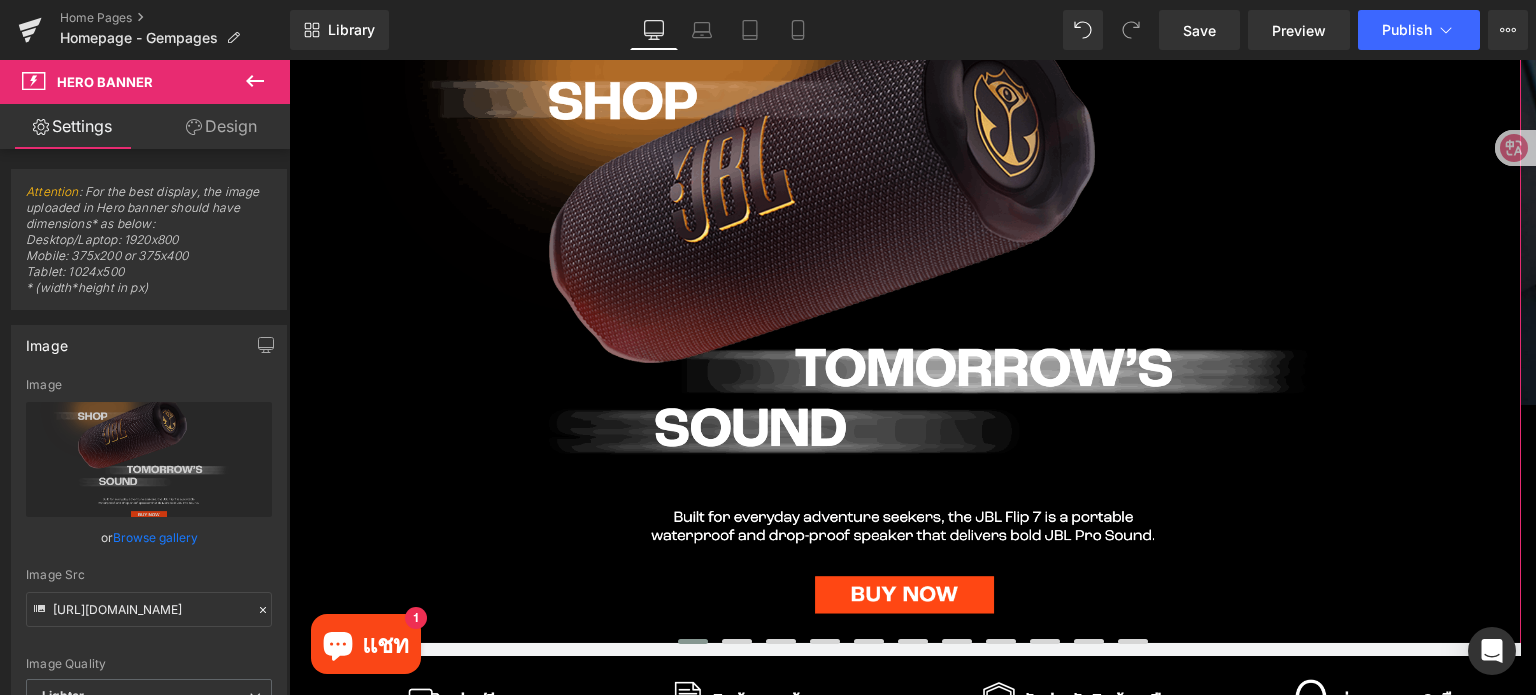 click on "Design" at bounding box center (221, 126) 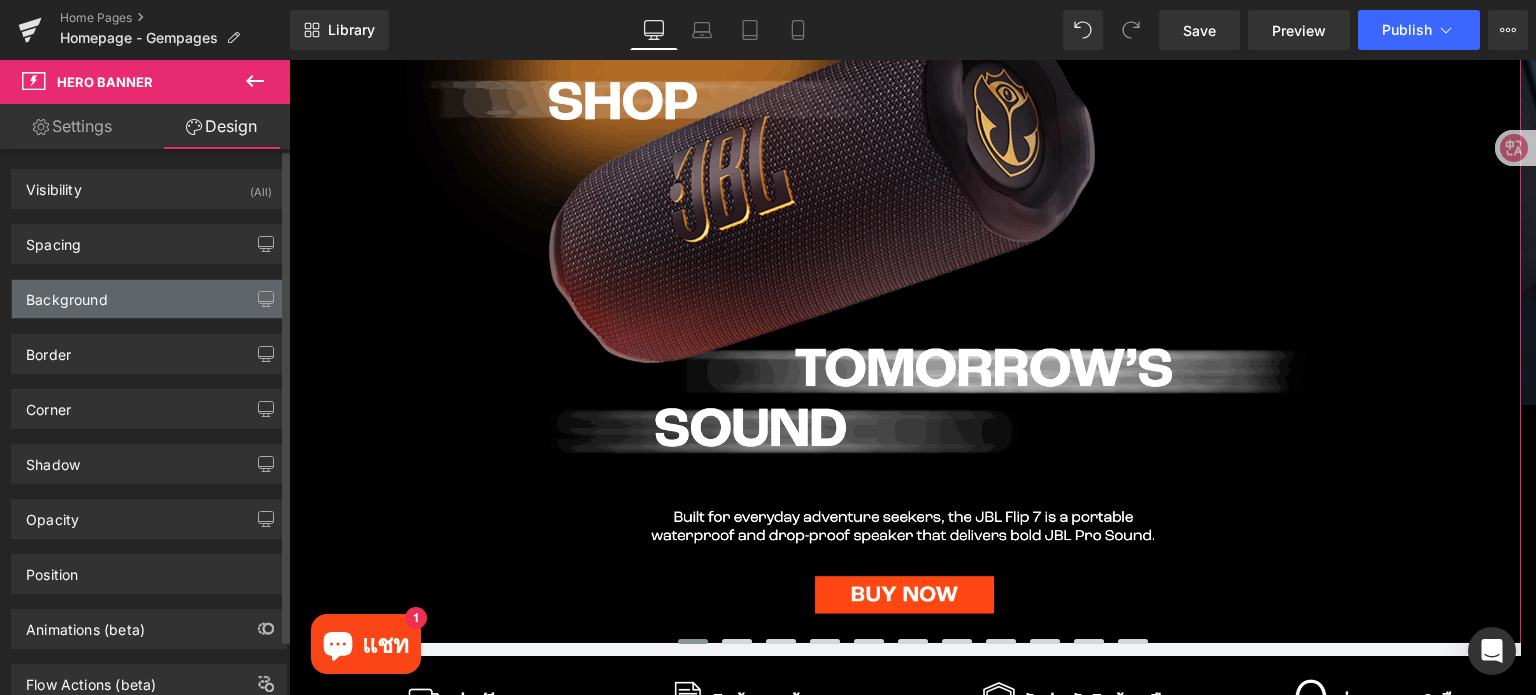 click on "Background" at bounding box center (149, 299) 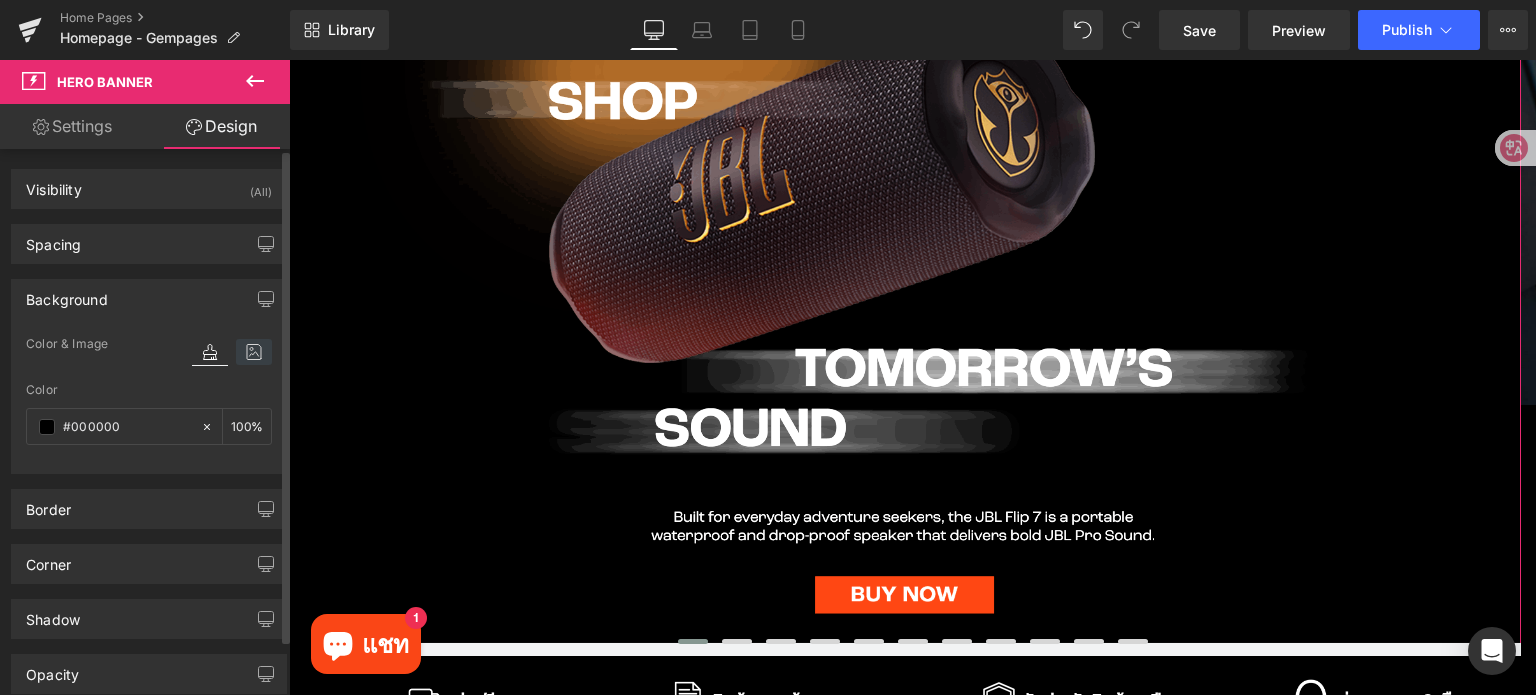 click at bounding box center [254, 352] 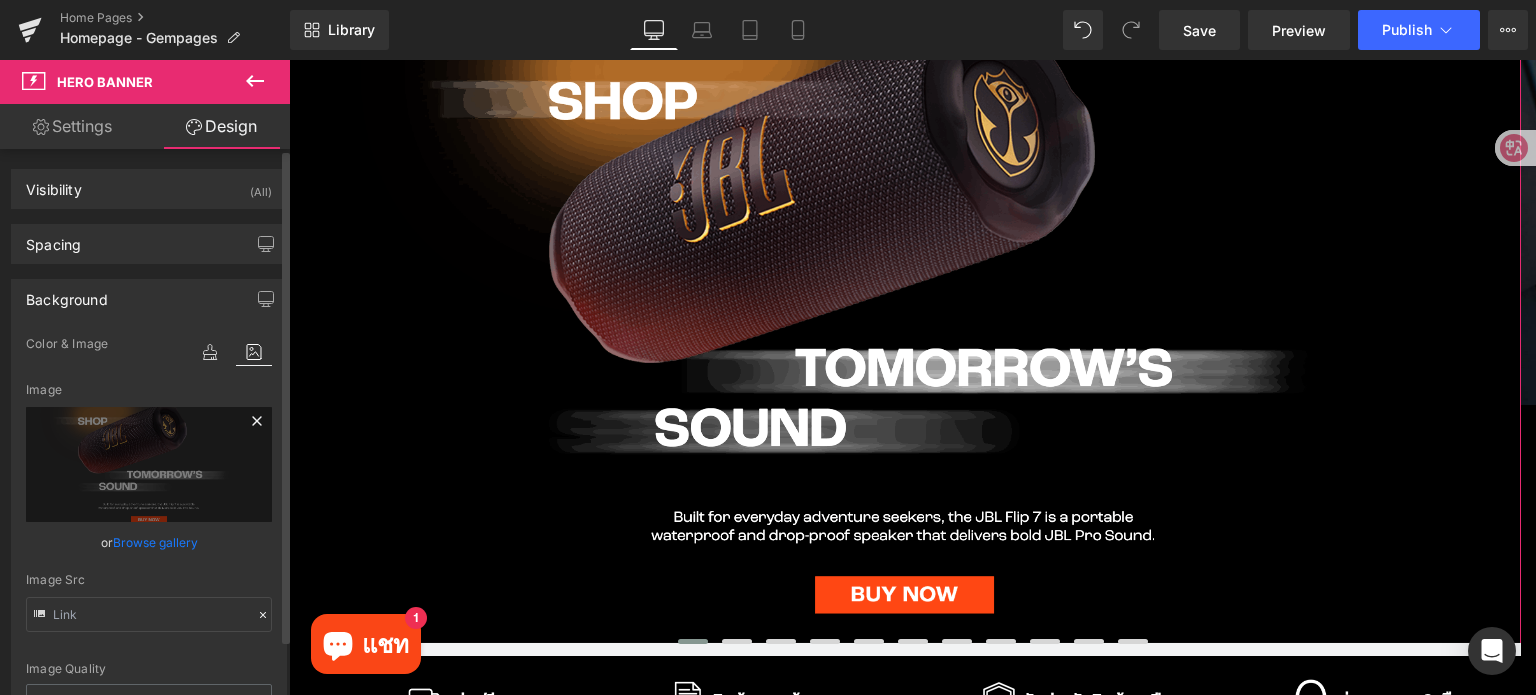 click 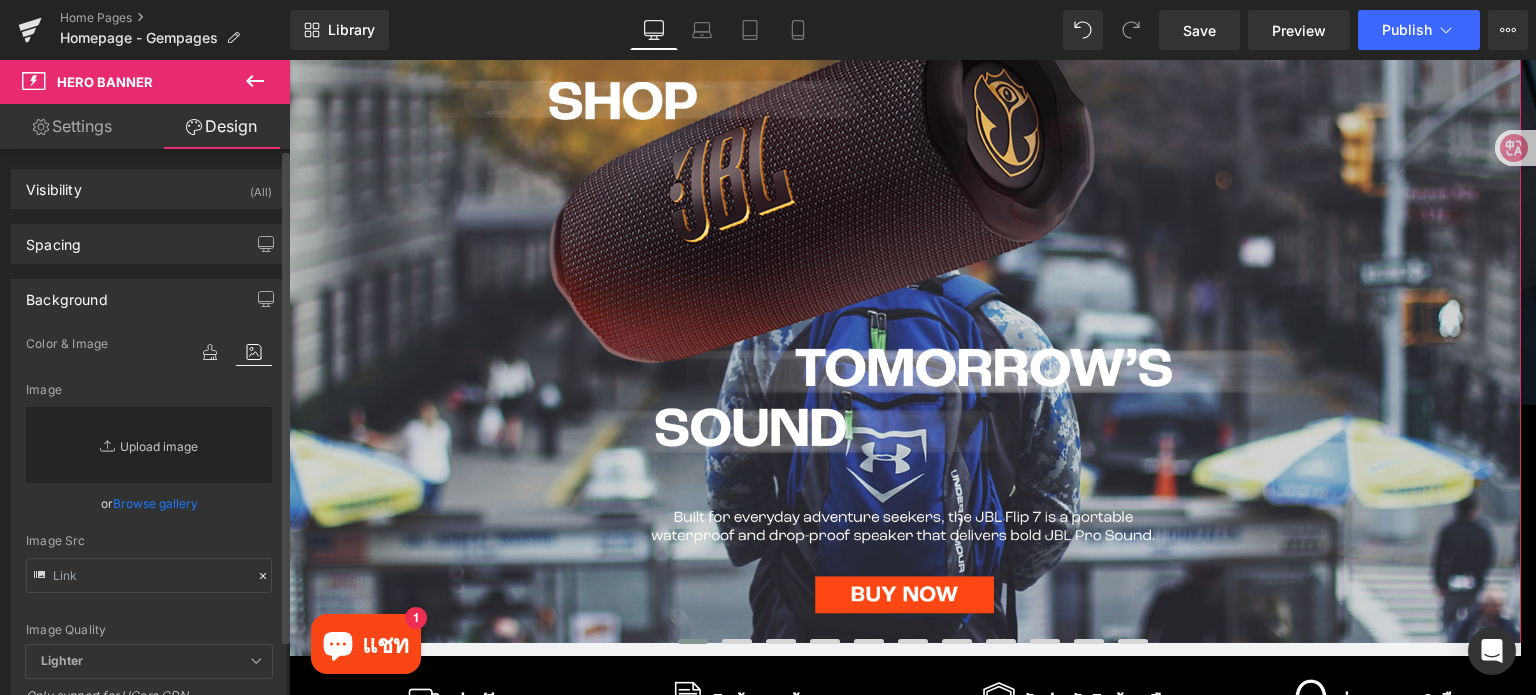 click on "Replace Image" at bounding box center (149, 445) 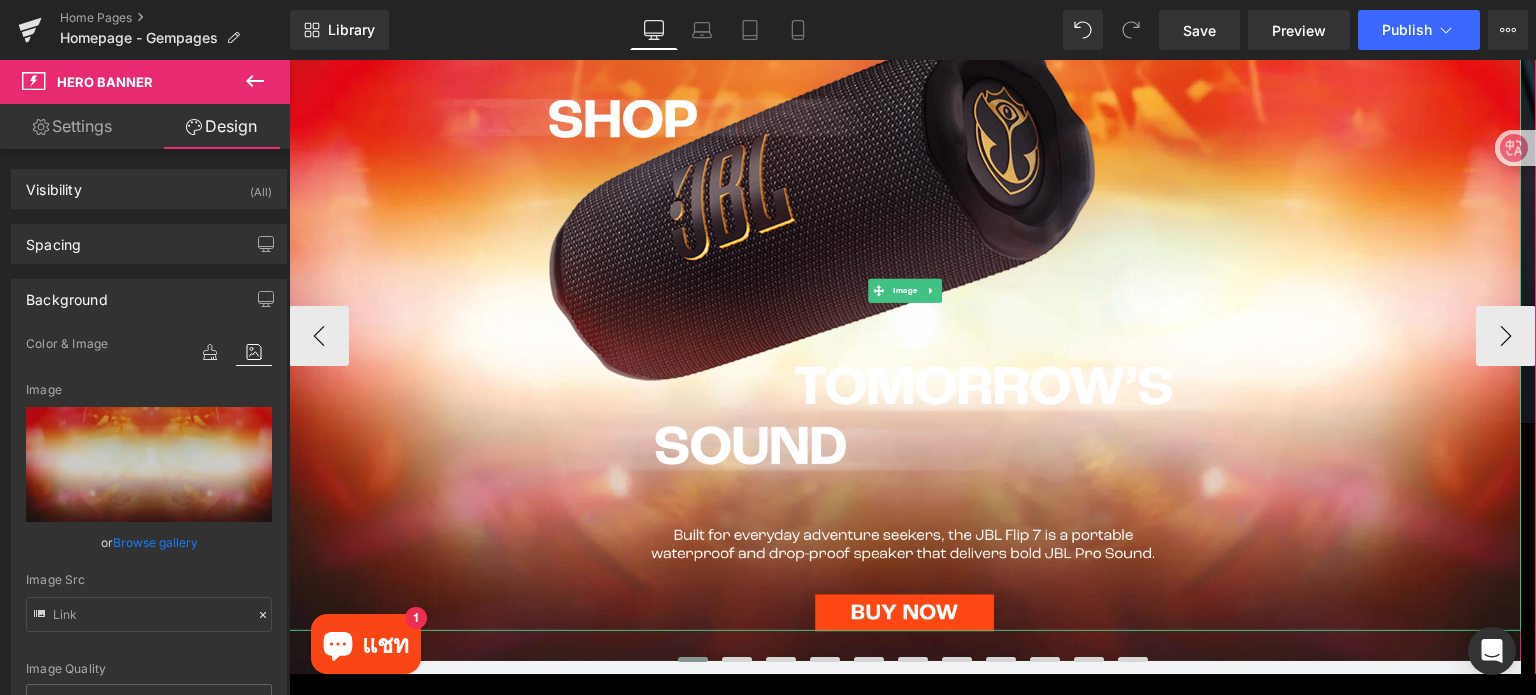 scroll, scrollTop: 200, scrollLeft: 0, axis: vertical 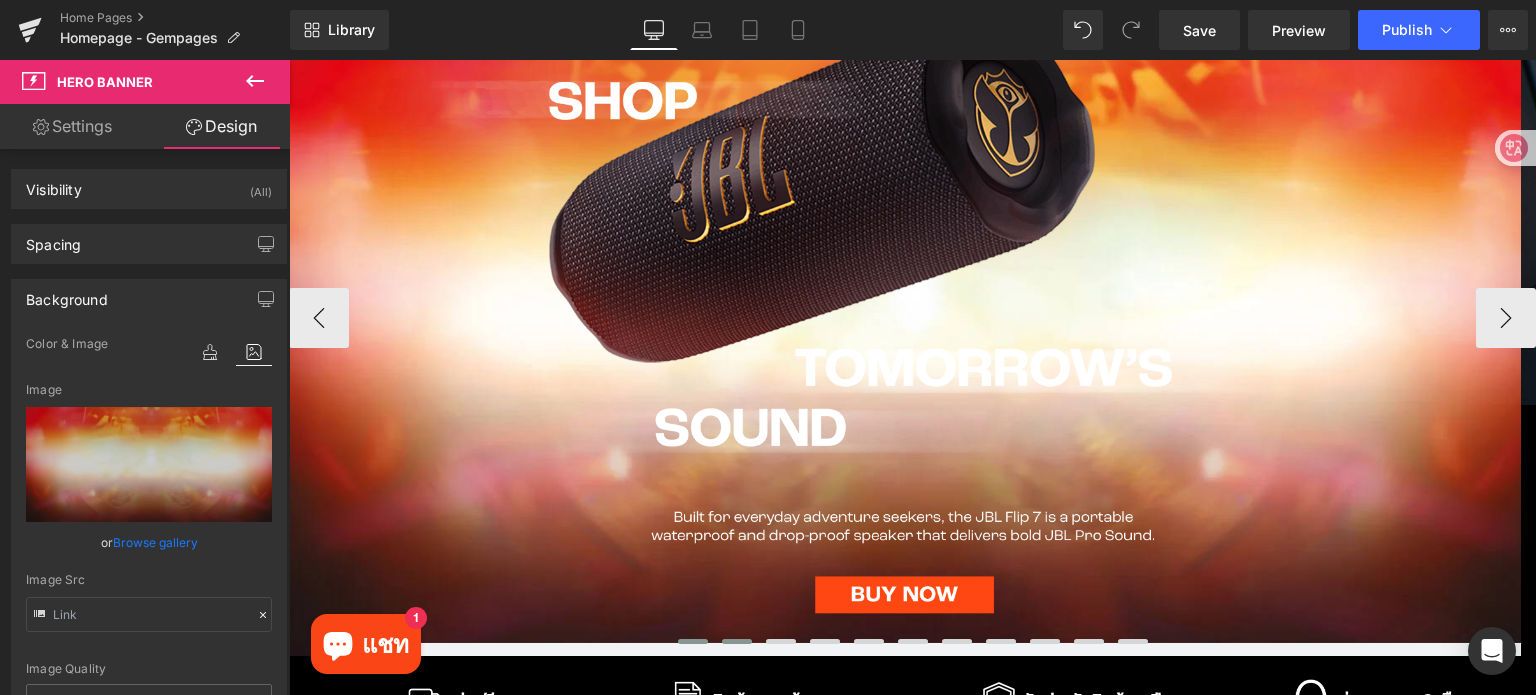 click at bounding box center (737, 641) 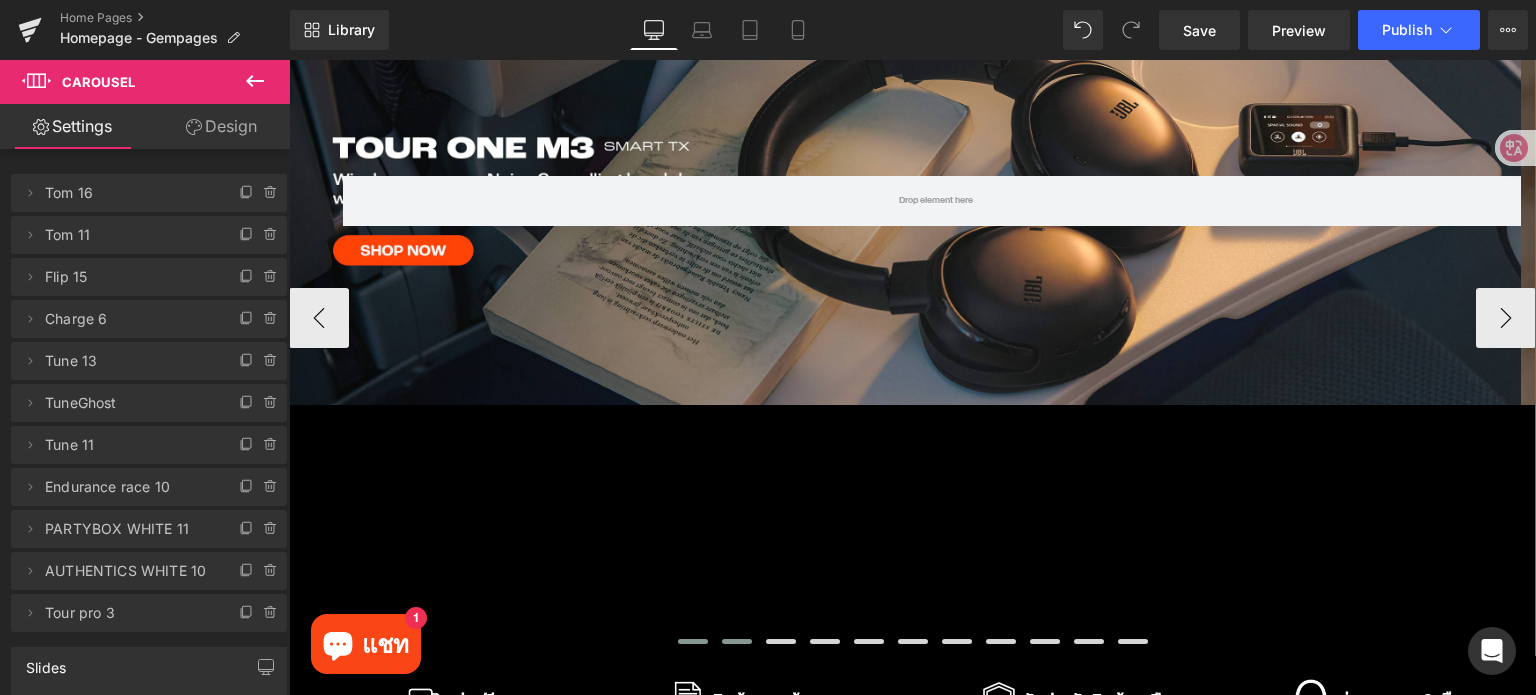 click at bounding box center (693, 641) 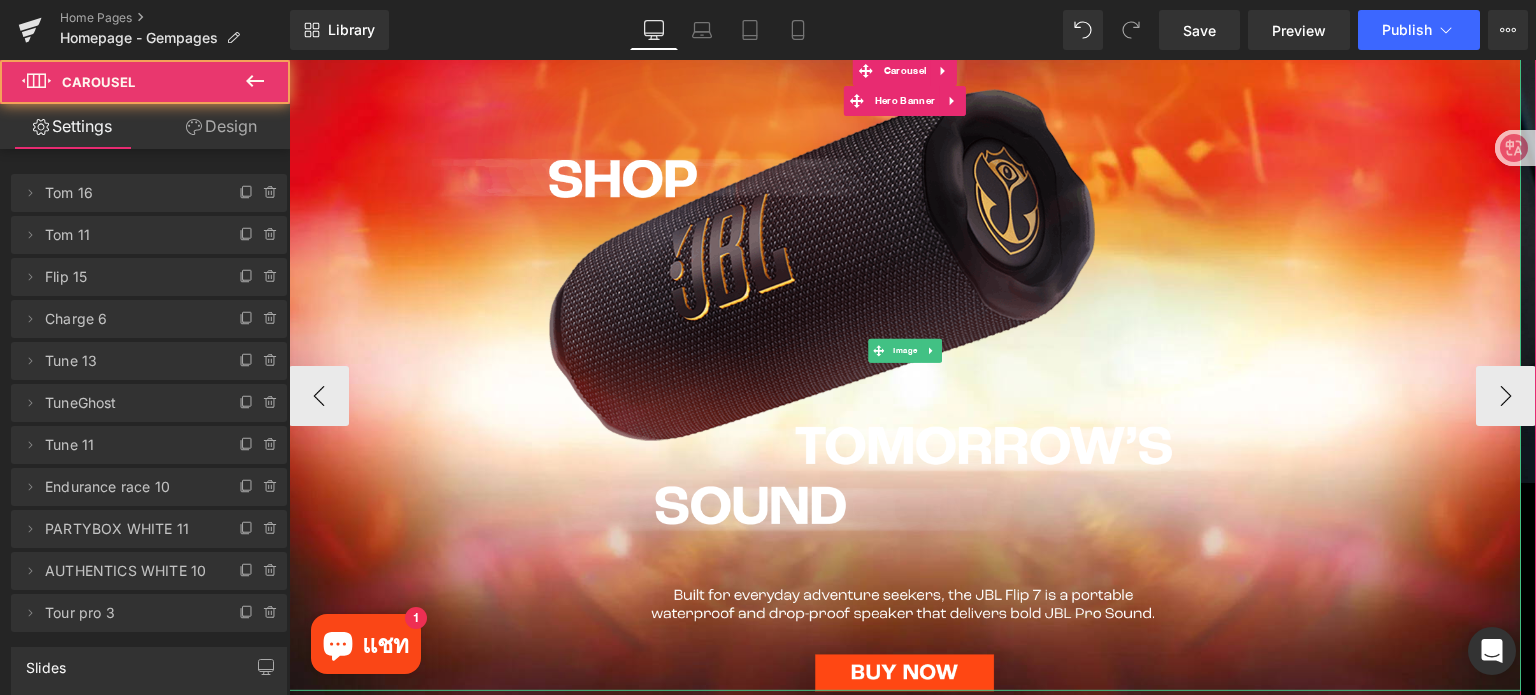 scroll, scrollTop: 0, scrollLeft: 0, axis: both 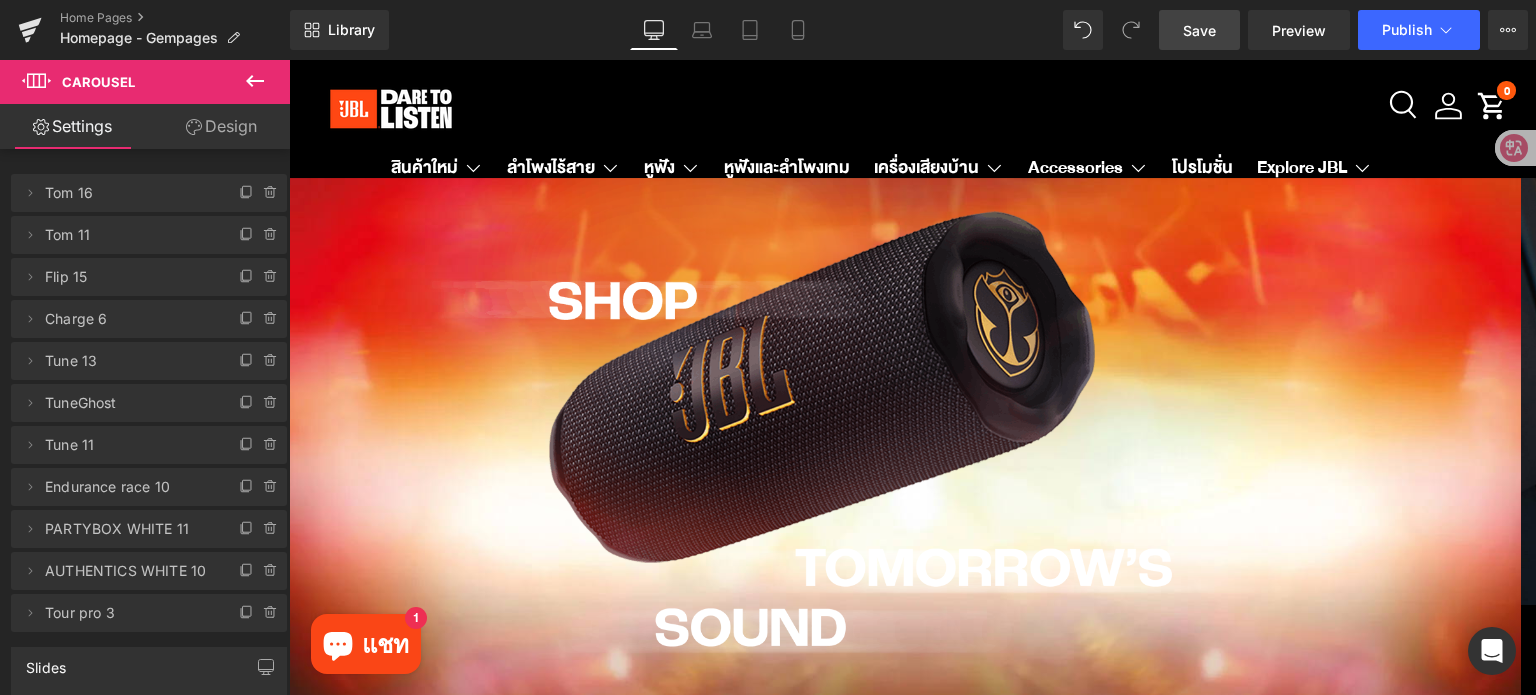 drag, startPoint x: 1206, startPoint y: 38, endPoint x: 1232, endPoint y: 454, distance: 416.8117 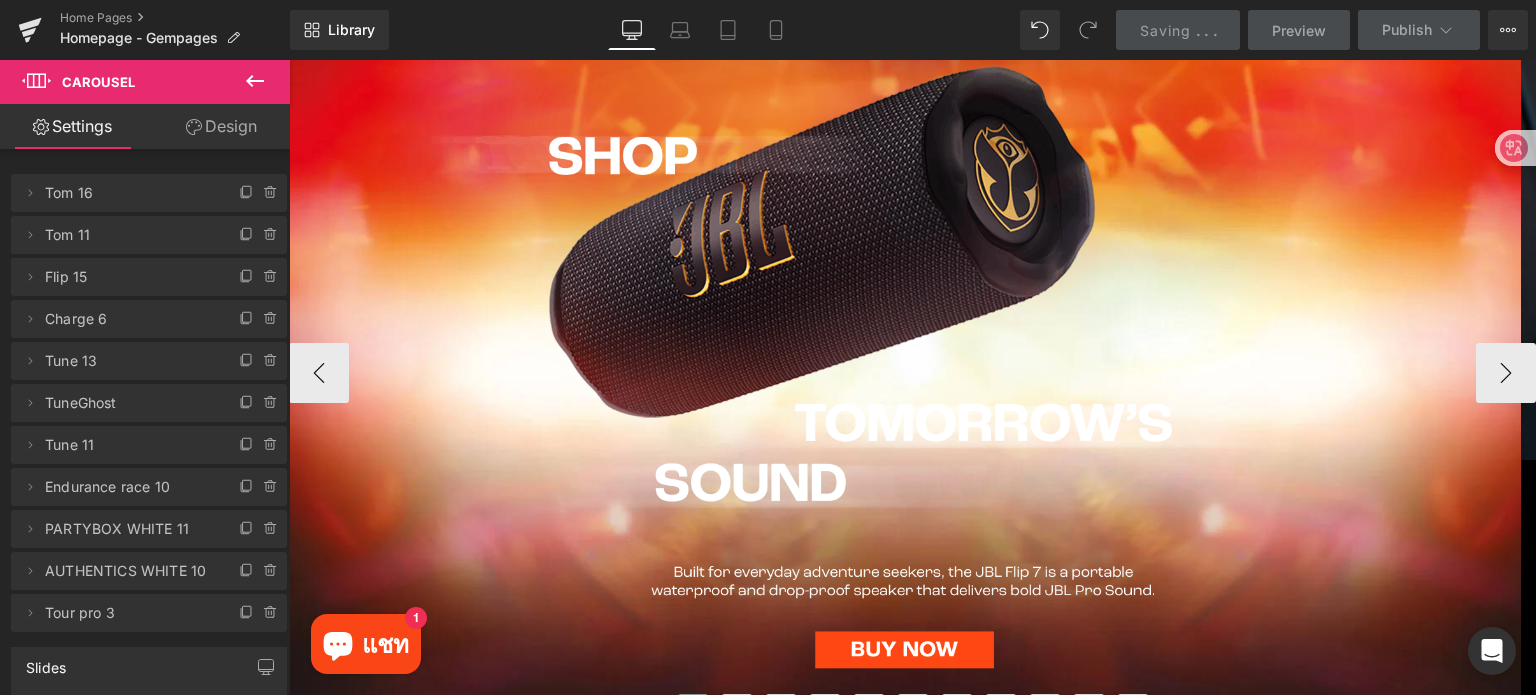 scroll, scrollTop: 100, scrollLeft: 0, axis: vertical 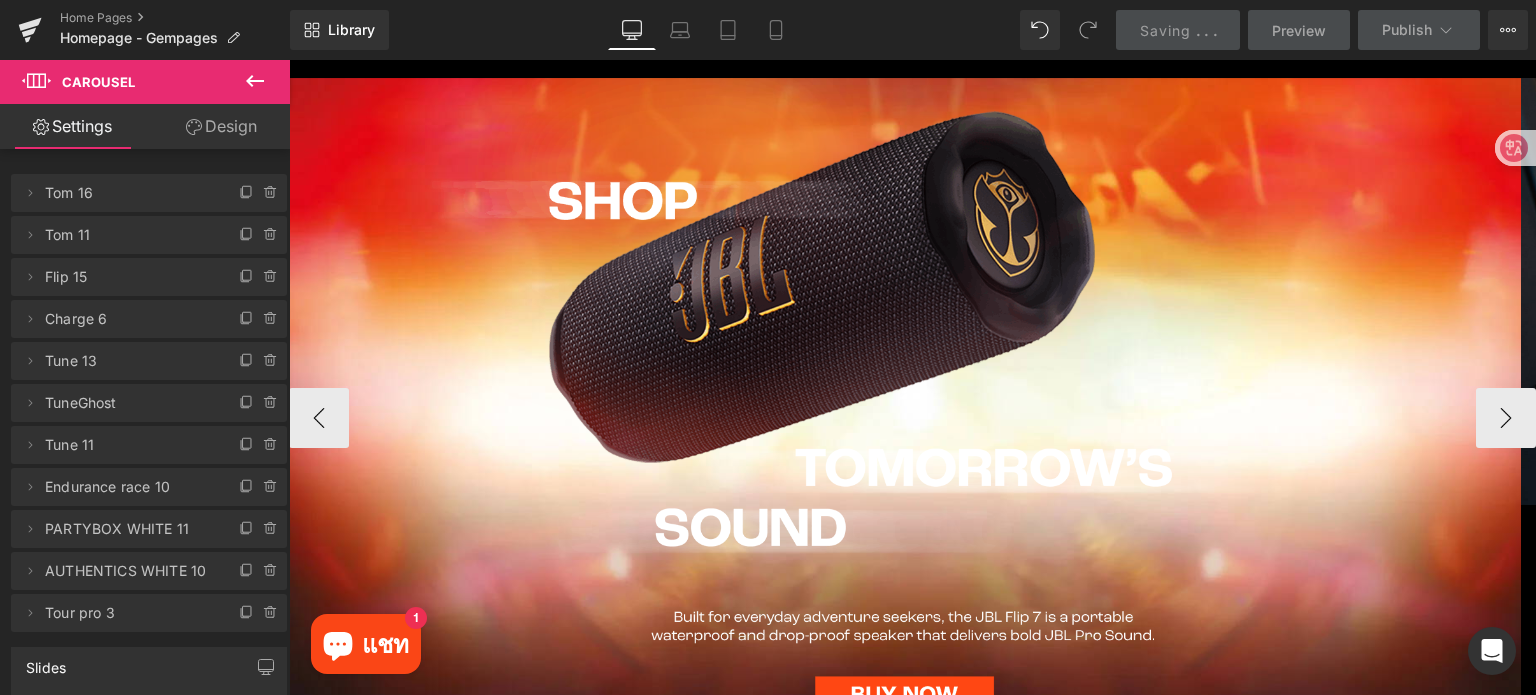 click at bounding box center [905, 373] 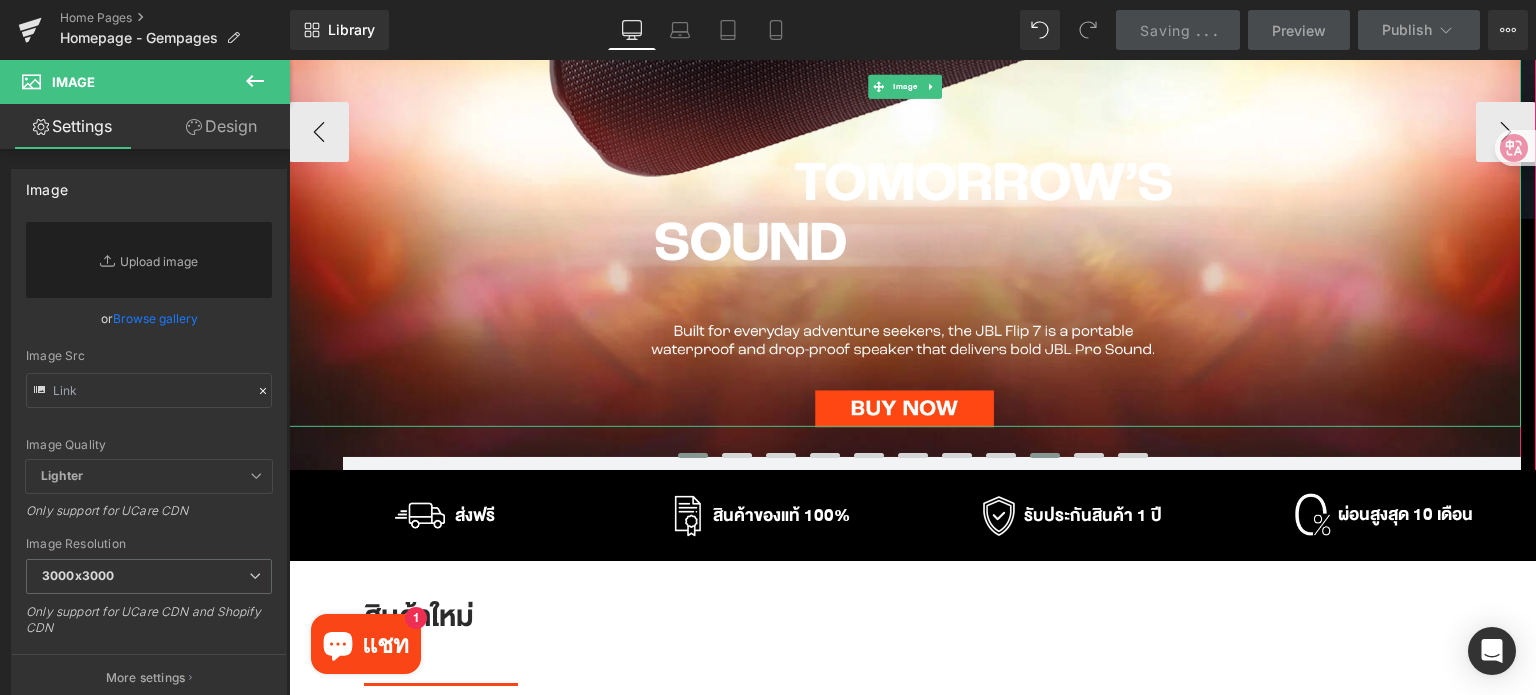 scroll, scrollTop: 500, scrollLeft: 0, axis: vertical 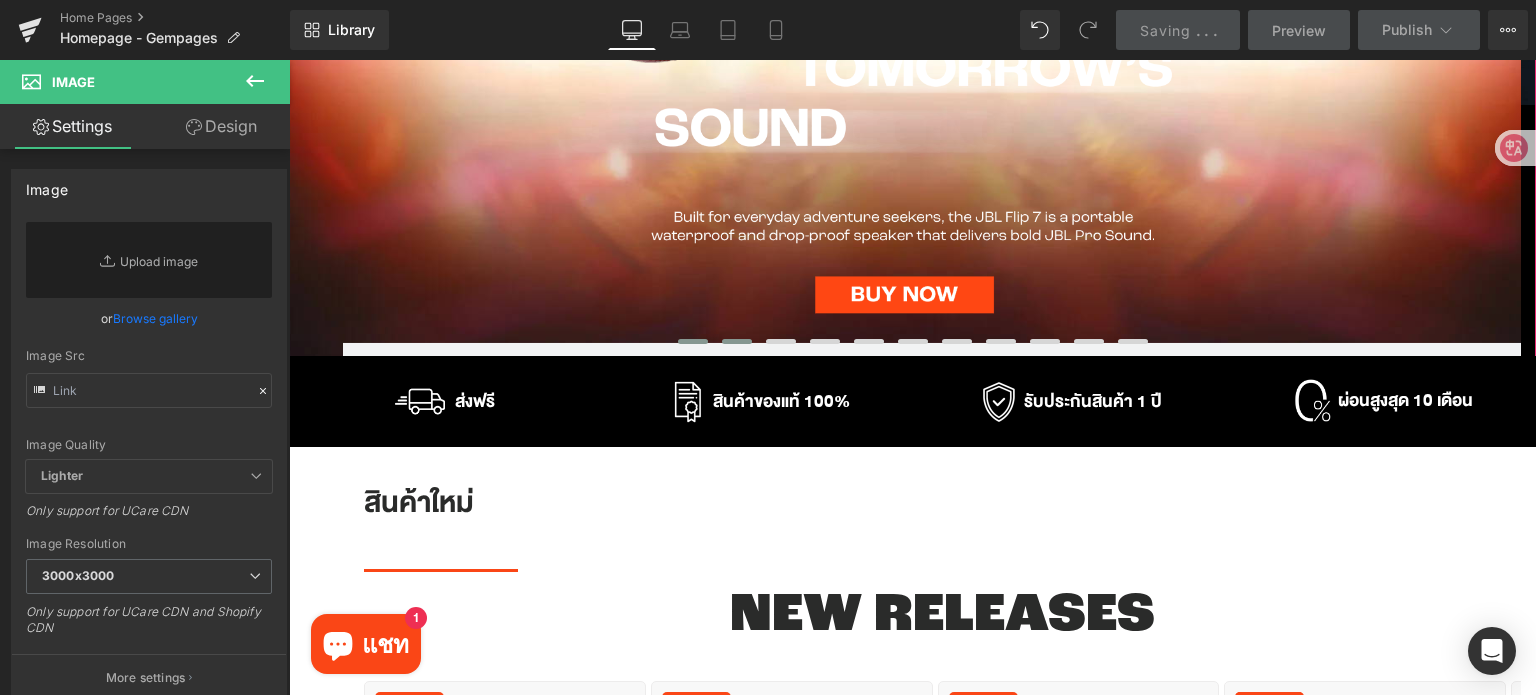 click at bounding box center (737, 341) 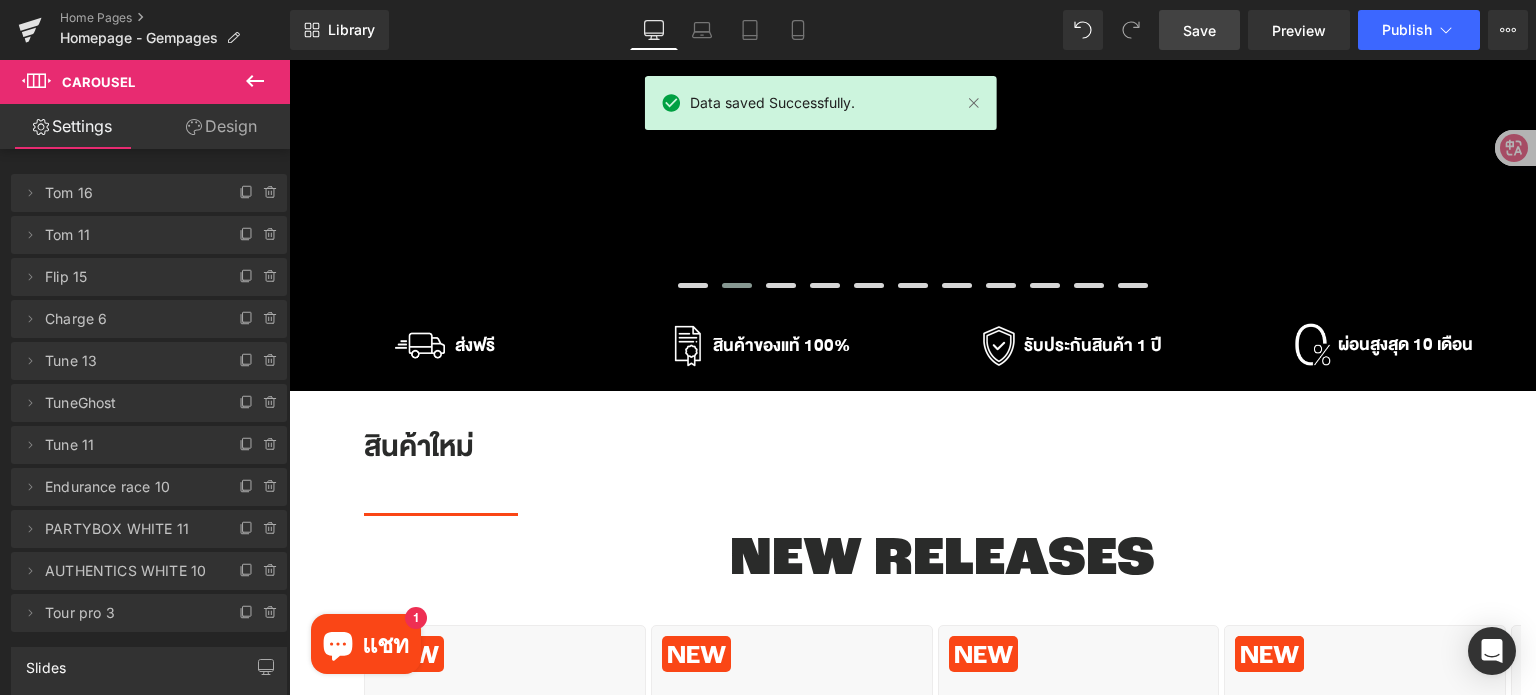 scroll, scrollTop: 300, scrollLeft: 0, axis: vertical 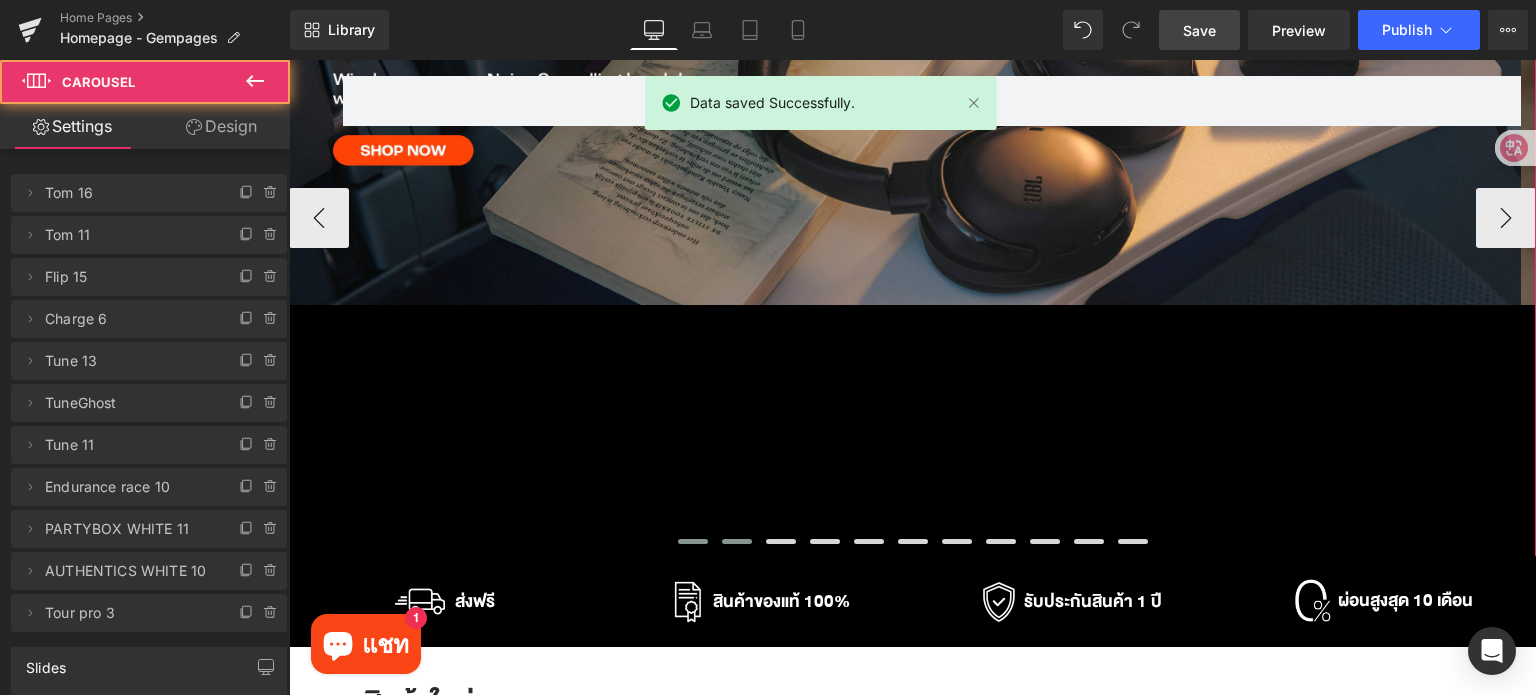 click at bounding box center [693, 541] 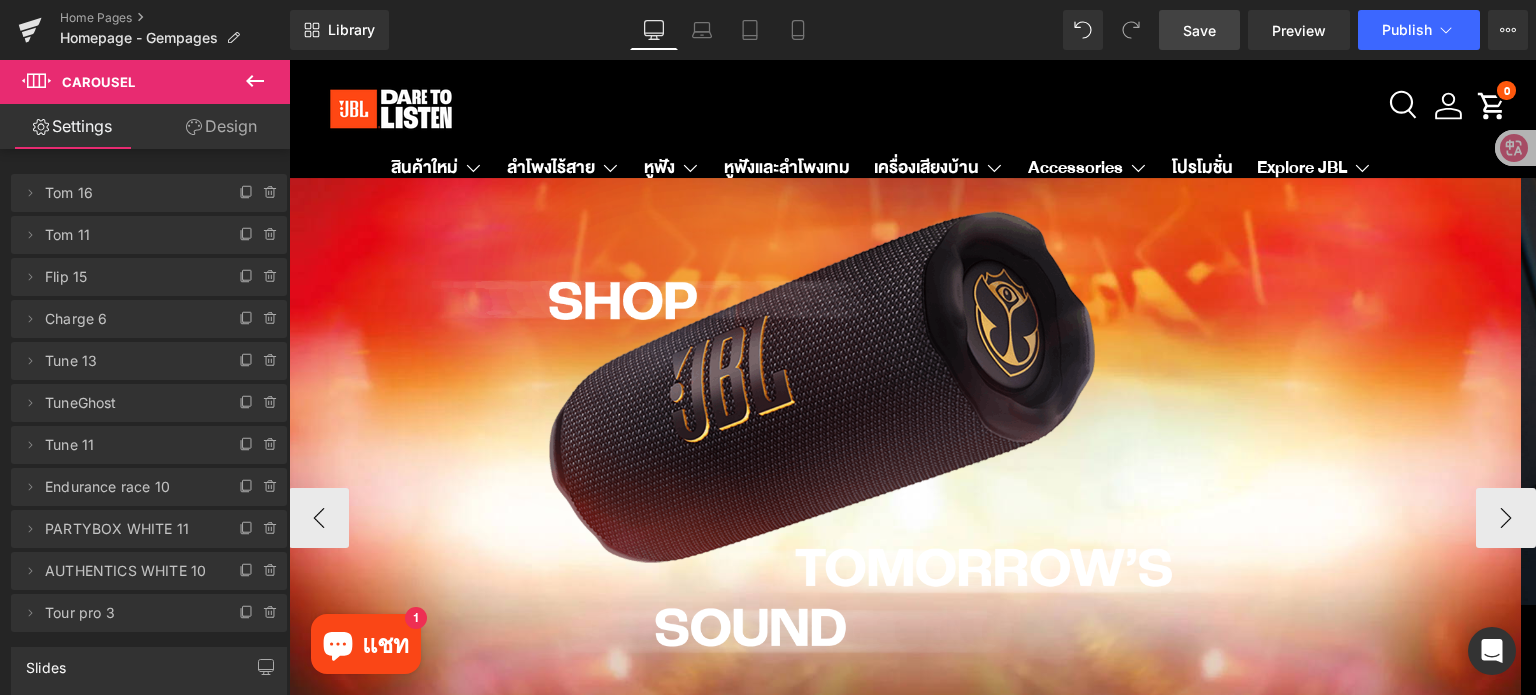 scroll, scrollTop: 500, scrollLeft: 0, axis: vertical 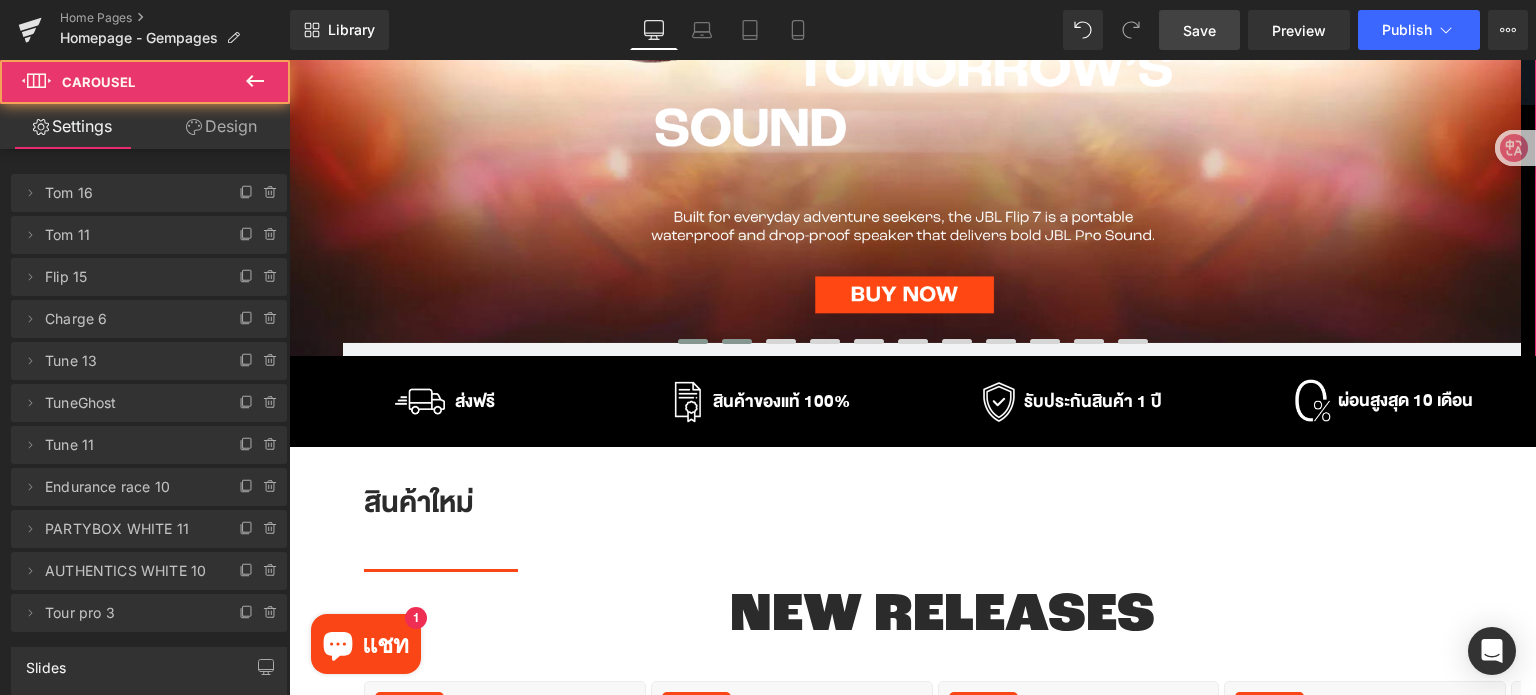 click at bounding box center [737, 341] 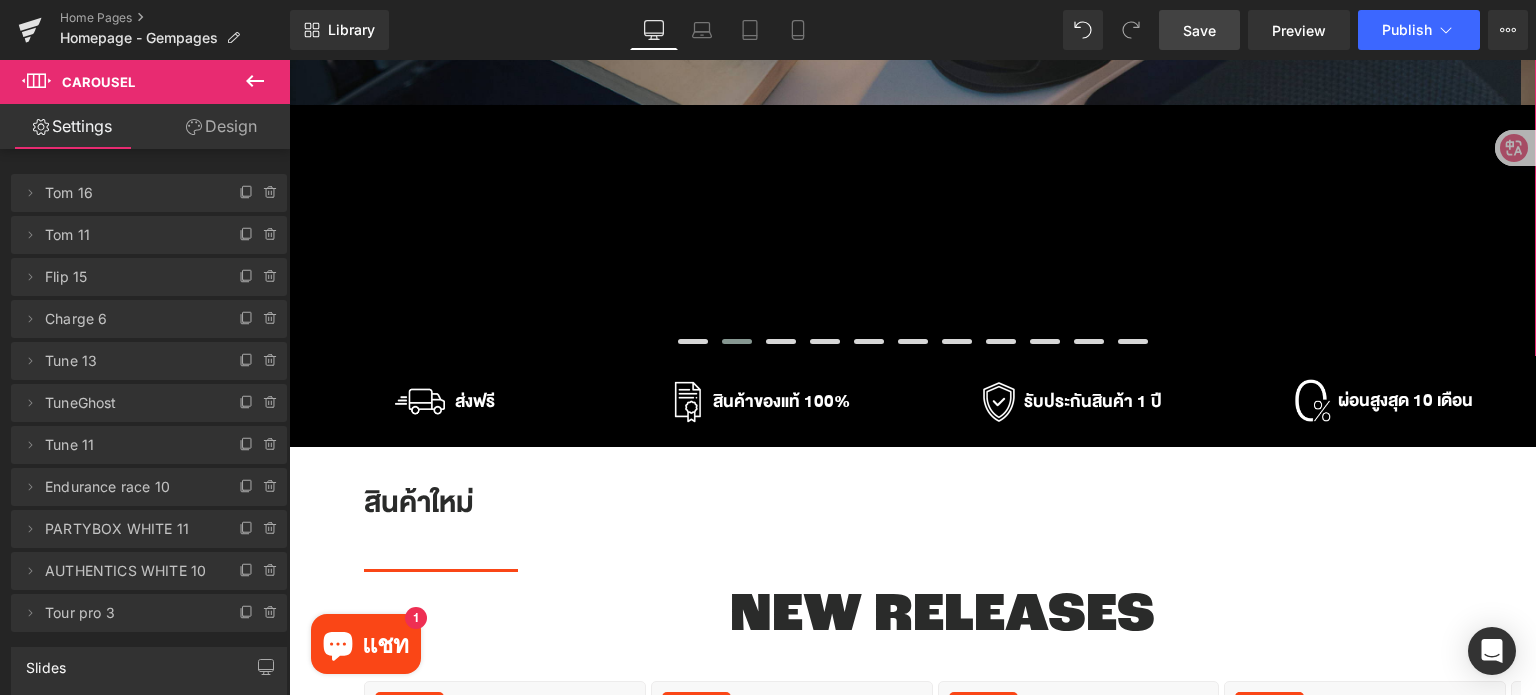 click on "Image
Row
Hero Banner         Row
Row
Hero Banner         Row" at bounding box center [5833, 18] 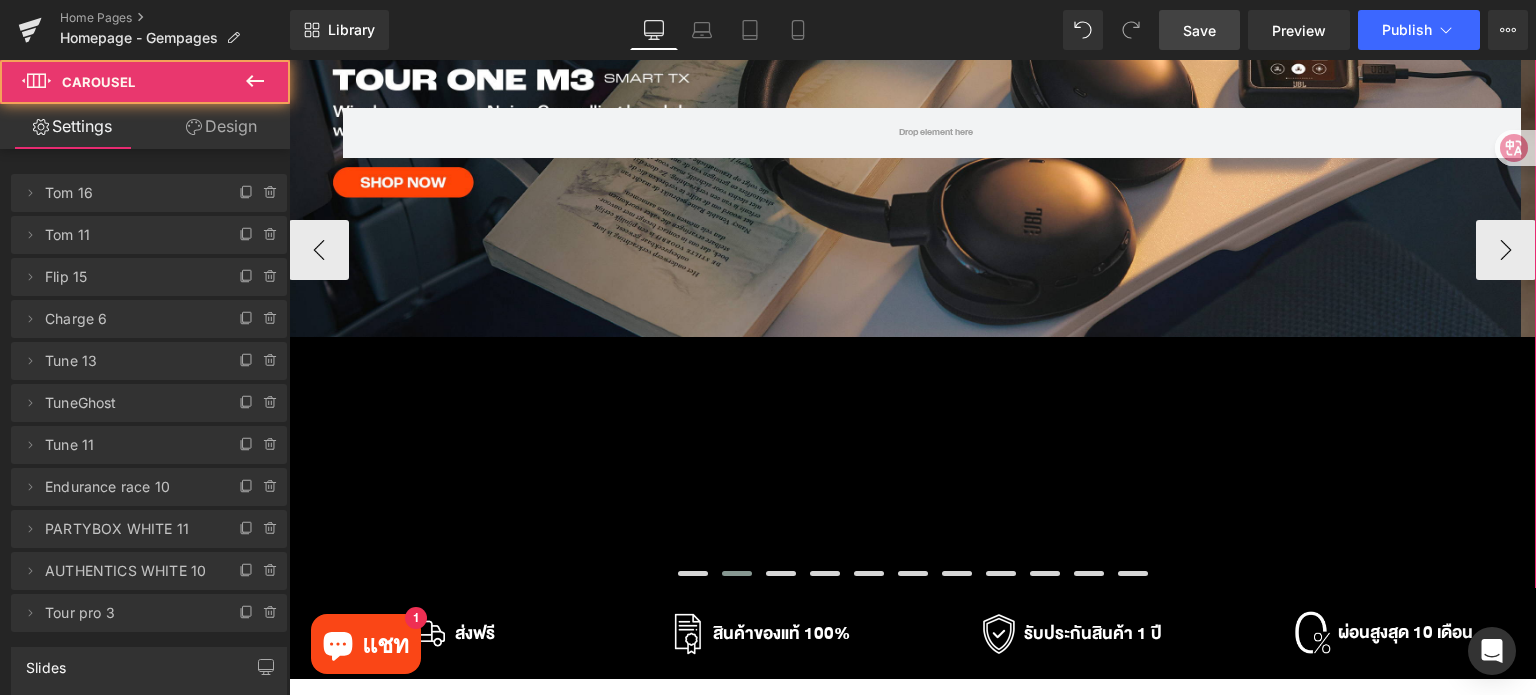 scroll, scrollTop: 0, scrollLeft: 0, axis: both 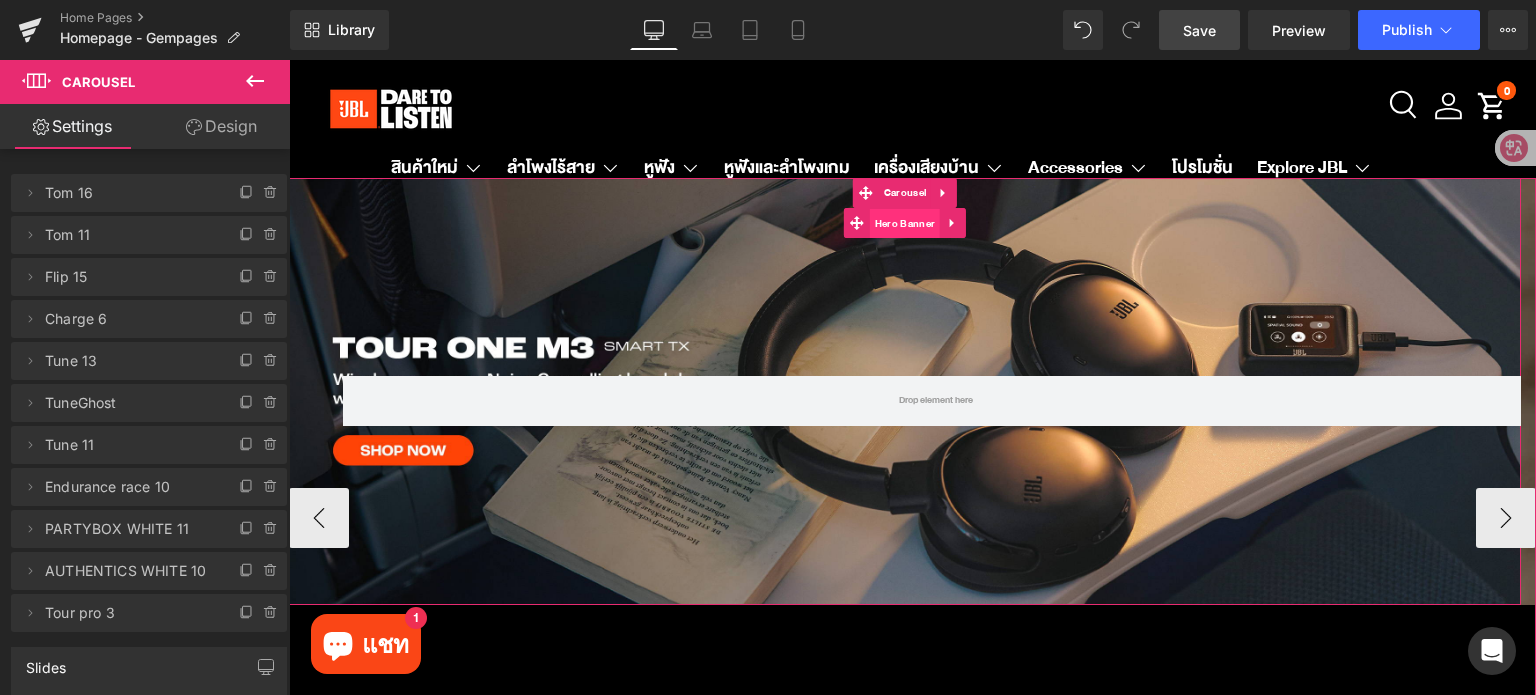 click on "Hero Banner" at bounding box center [905, 224] 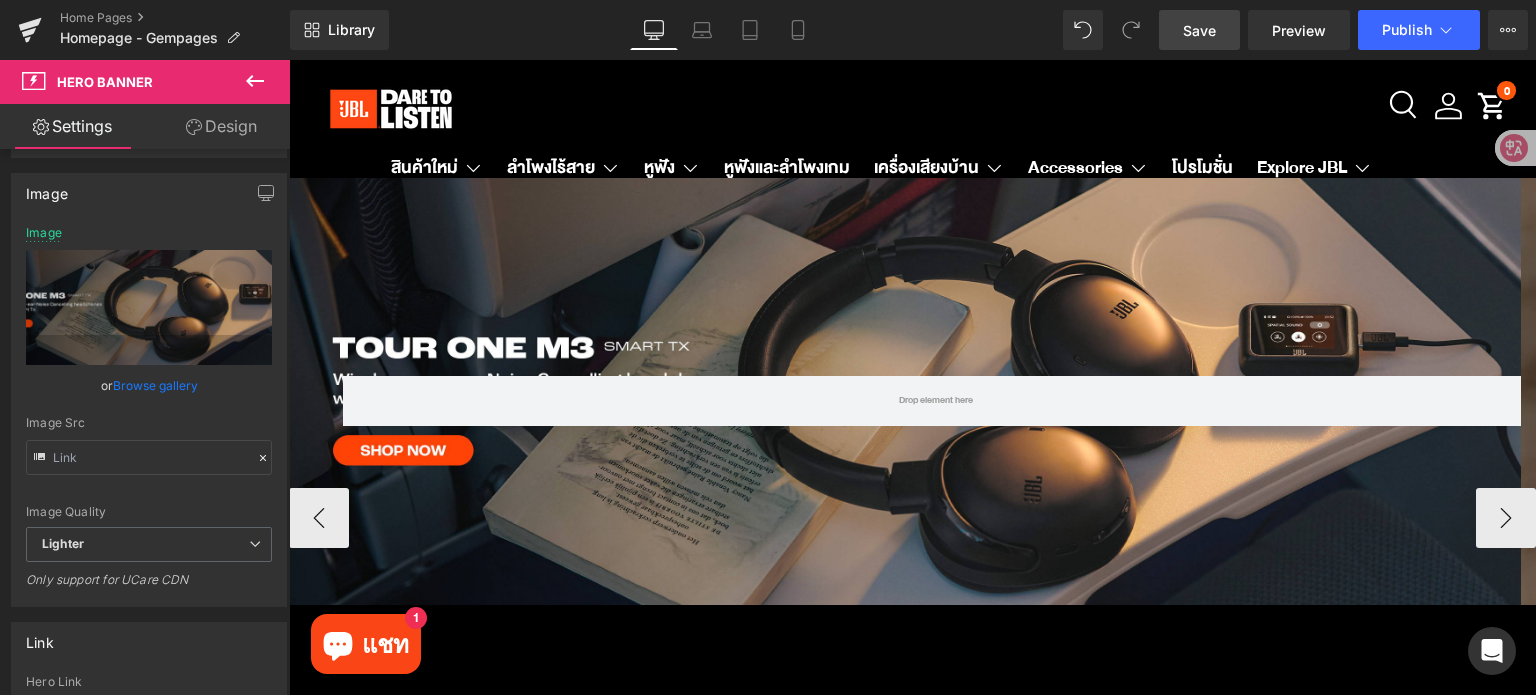 scroll, scrollTop: 300, scrollLeft: 0, axis: vertical 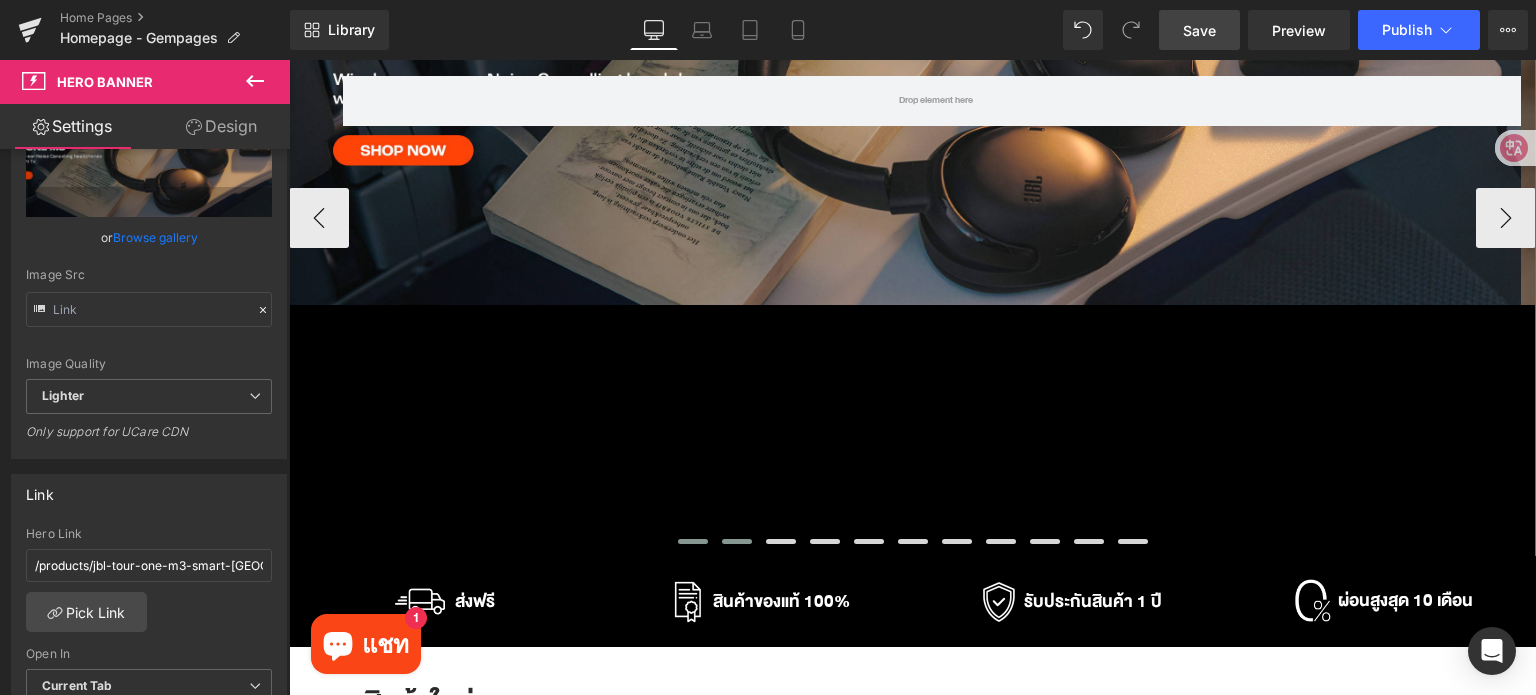 click at bounding box center [693, 541] 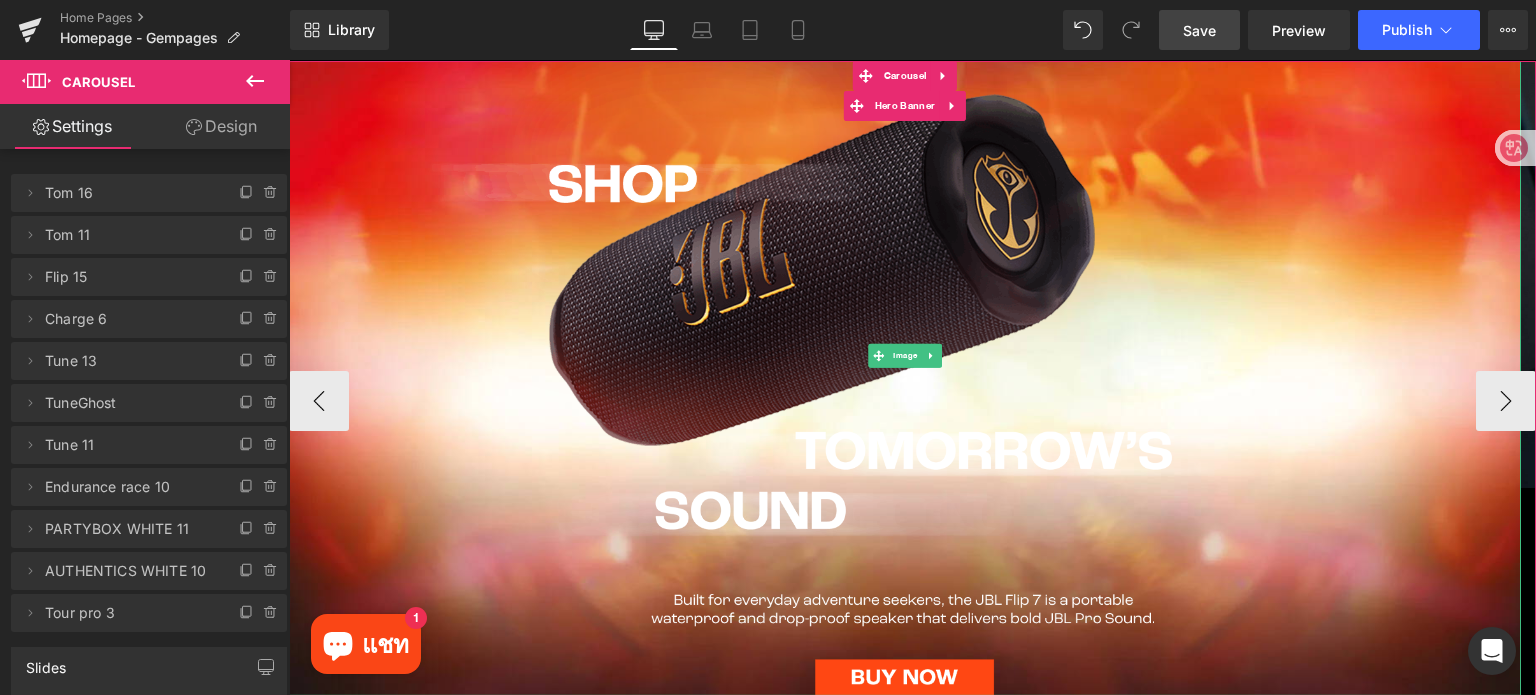 scroll, scrollTop: 100, scrollLeft: 0, axis: vertical 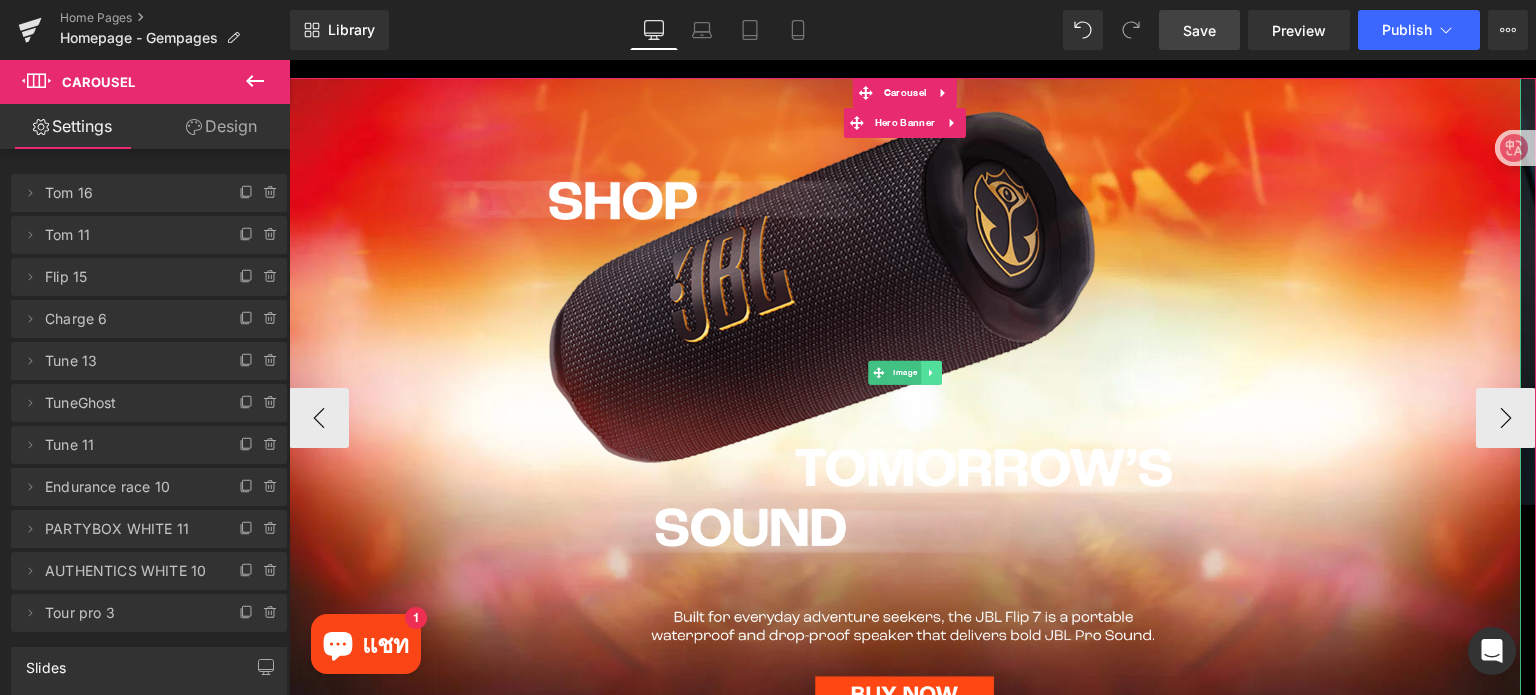 click 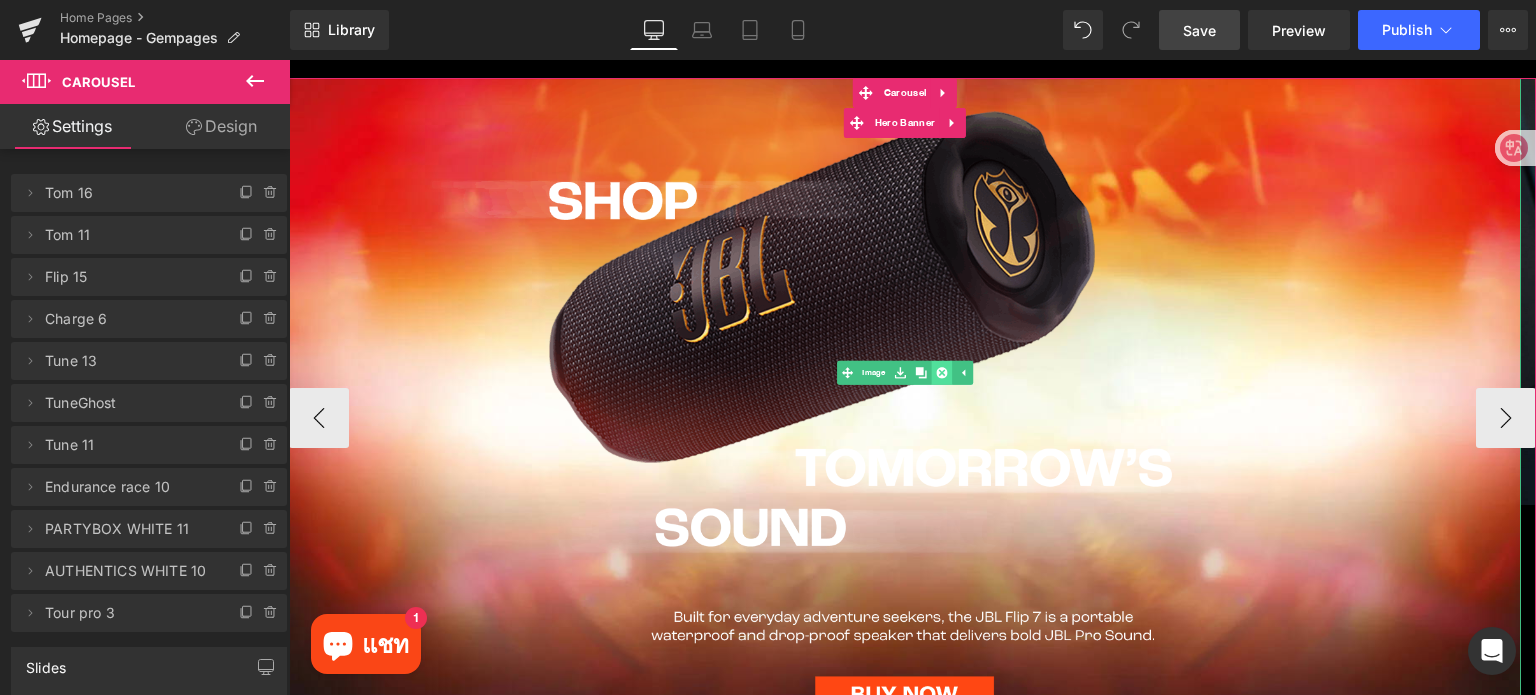 click 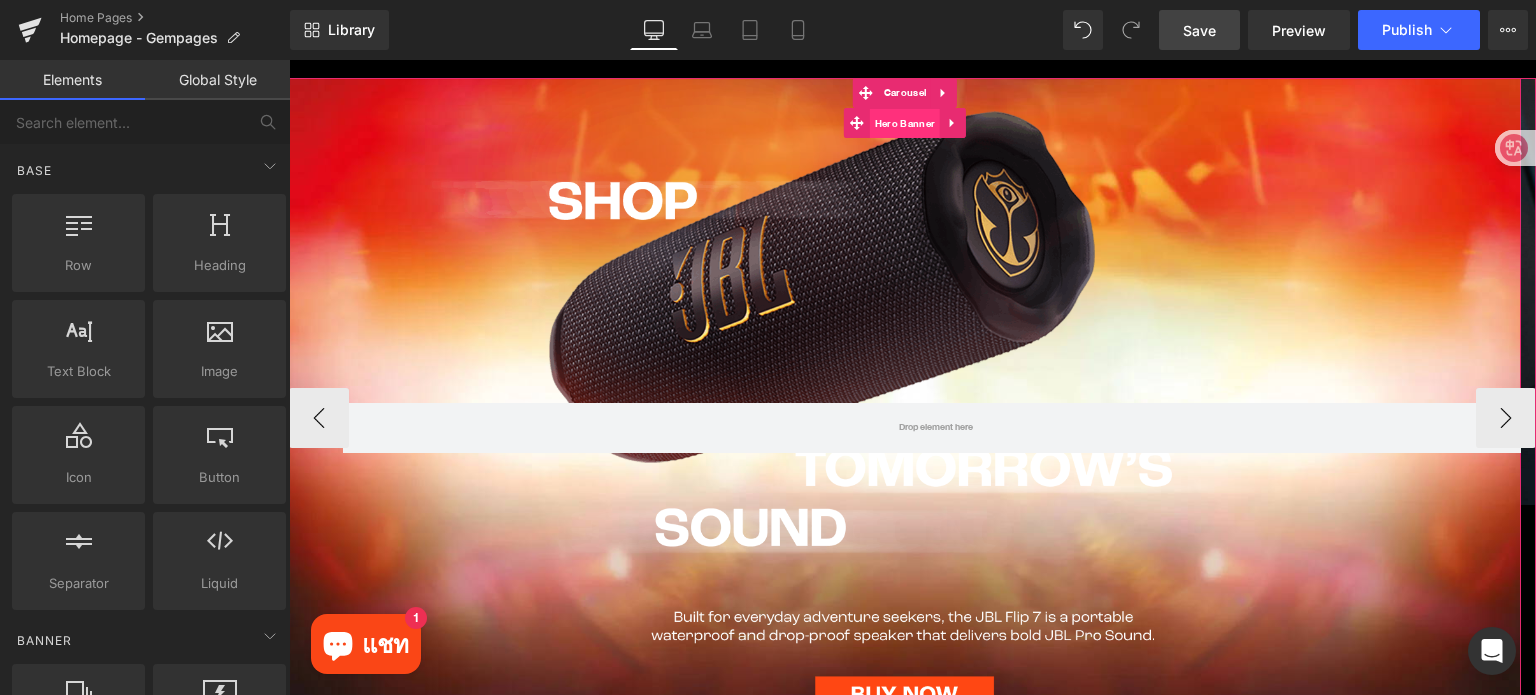 click on "Hero Banner" at bounding box center [905, 124] 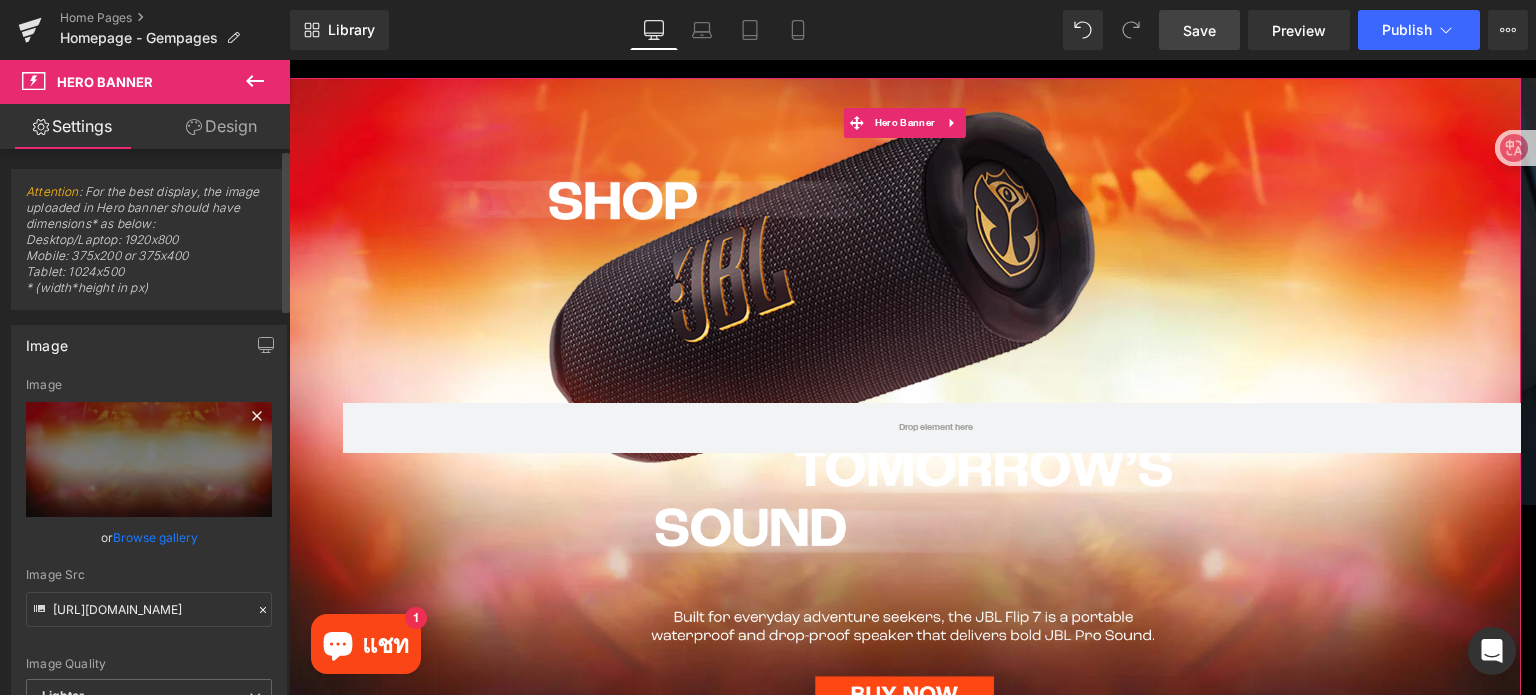 click 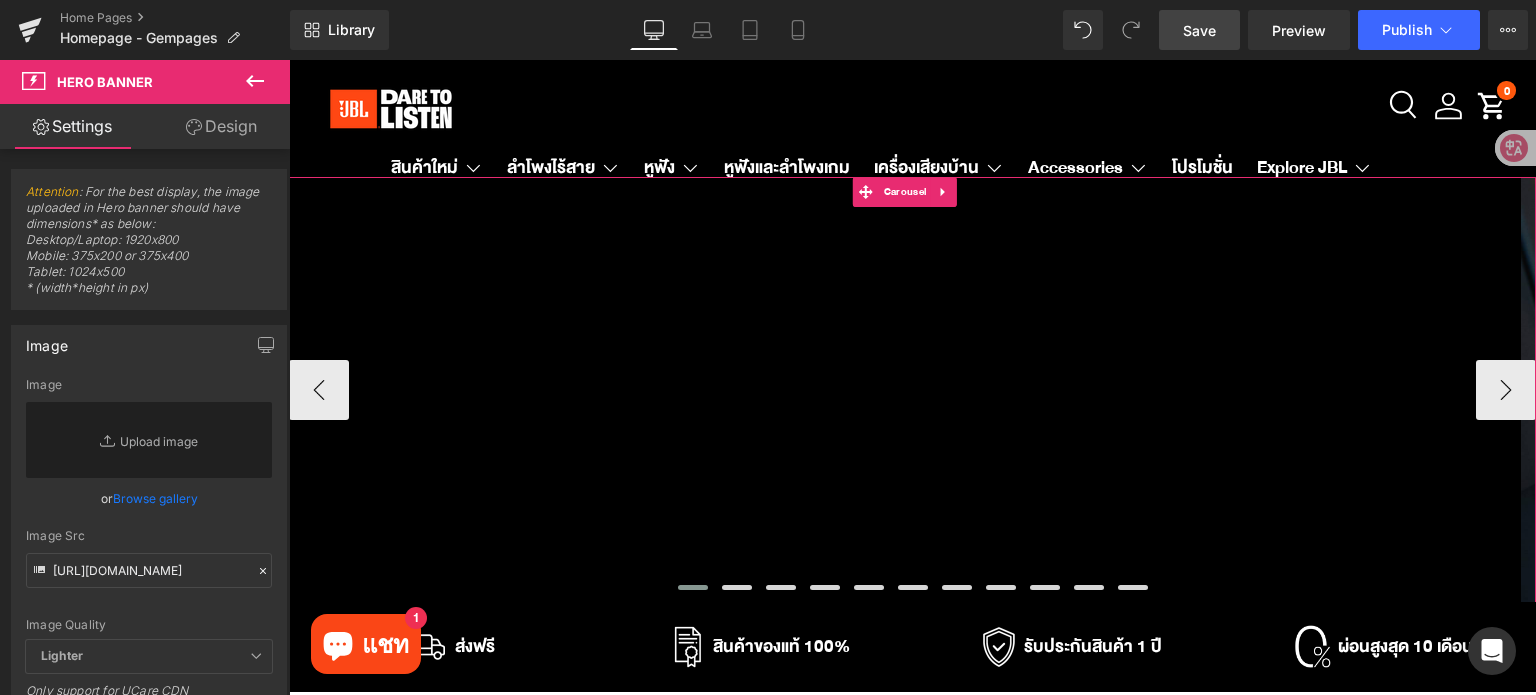 scroll, scrollTop: 0, scrollLeft: 0, axis: both 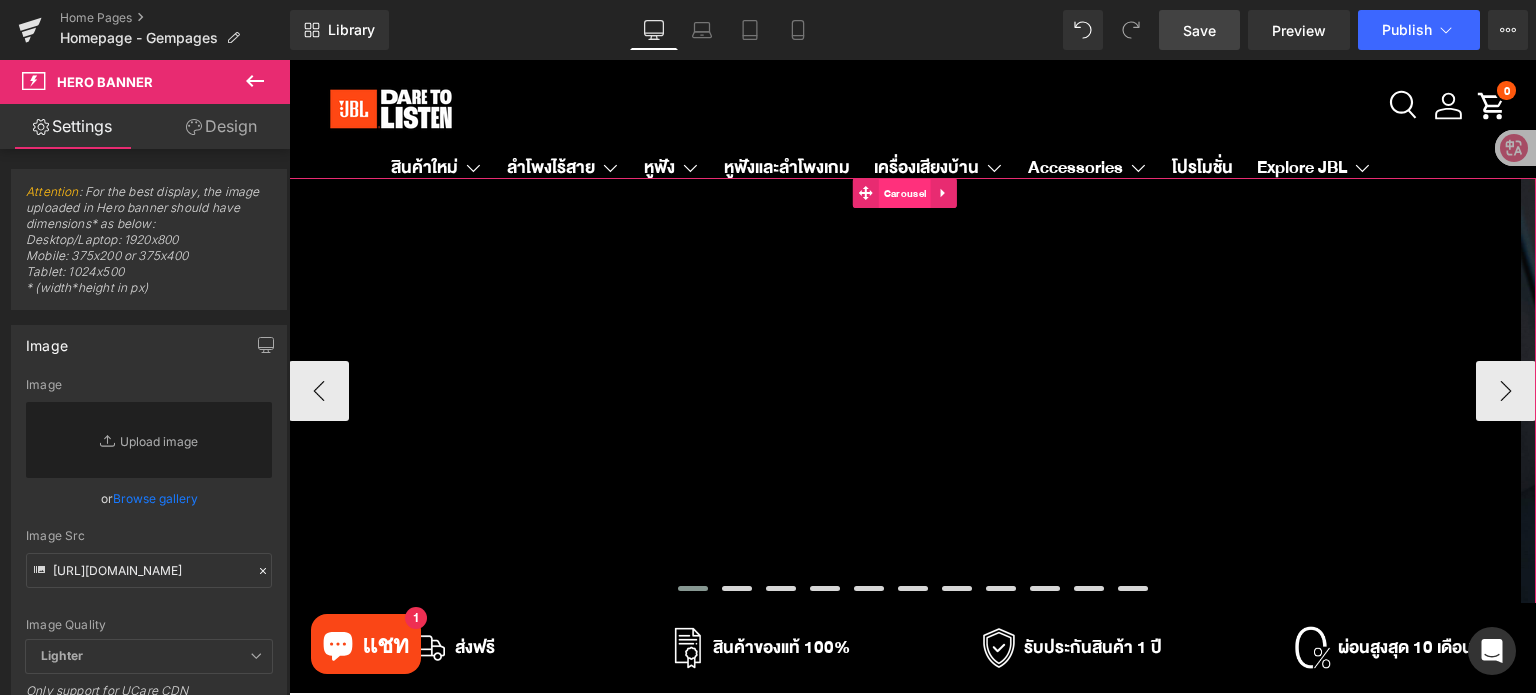 click on "Carousel" at bounding box center (905, 194) 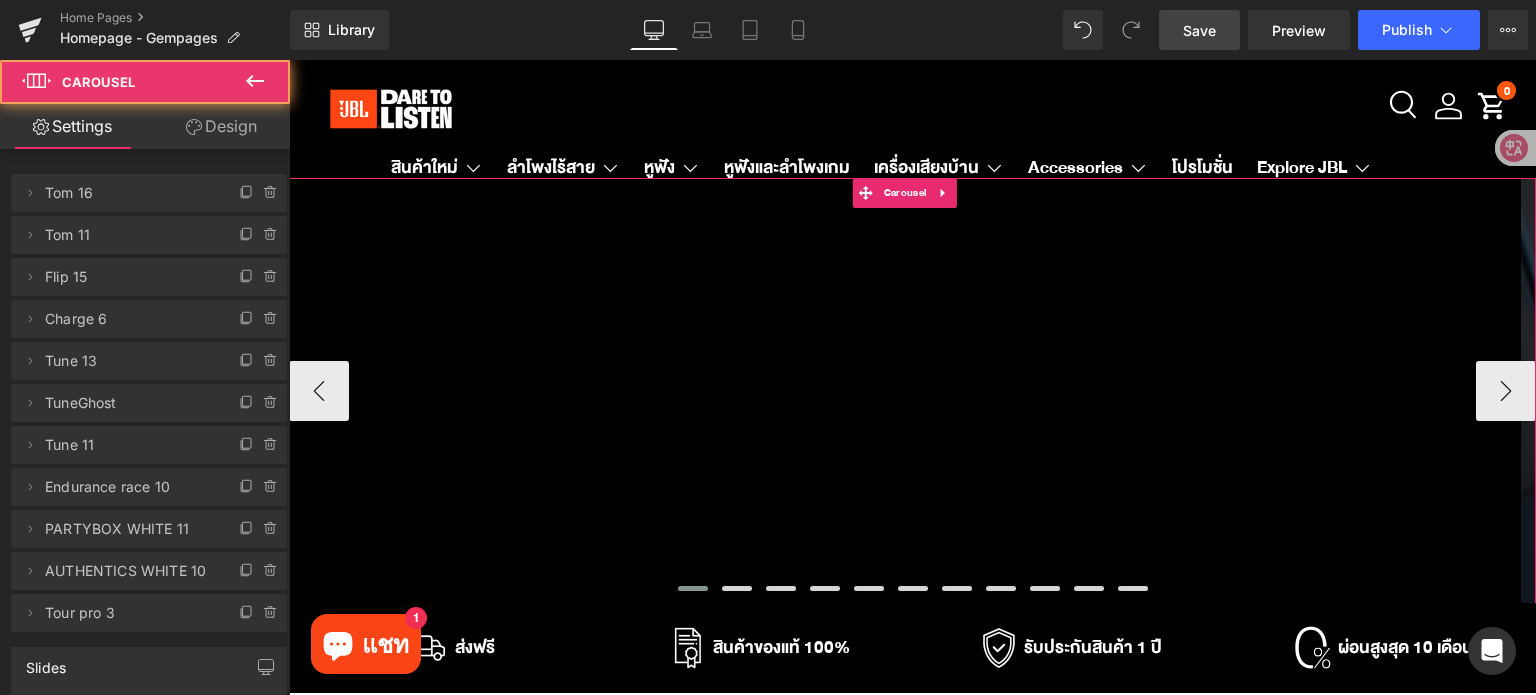 click on "Row
Hero Banner         Row
Row
Hero Banner         Row" at bounding box center [7065, 391] 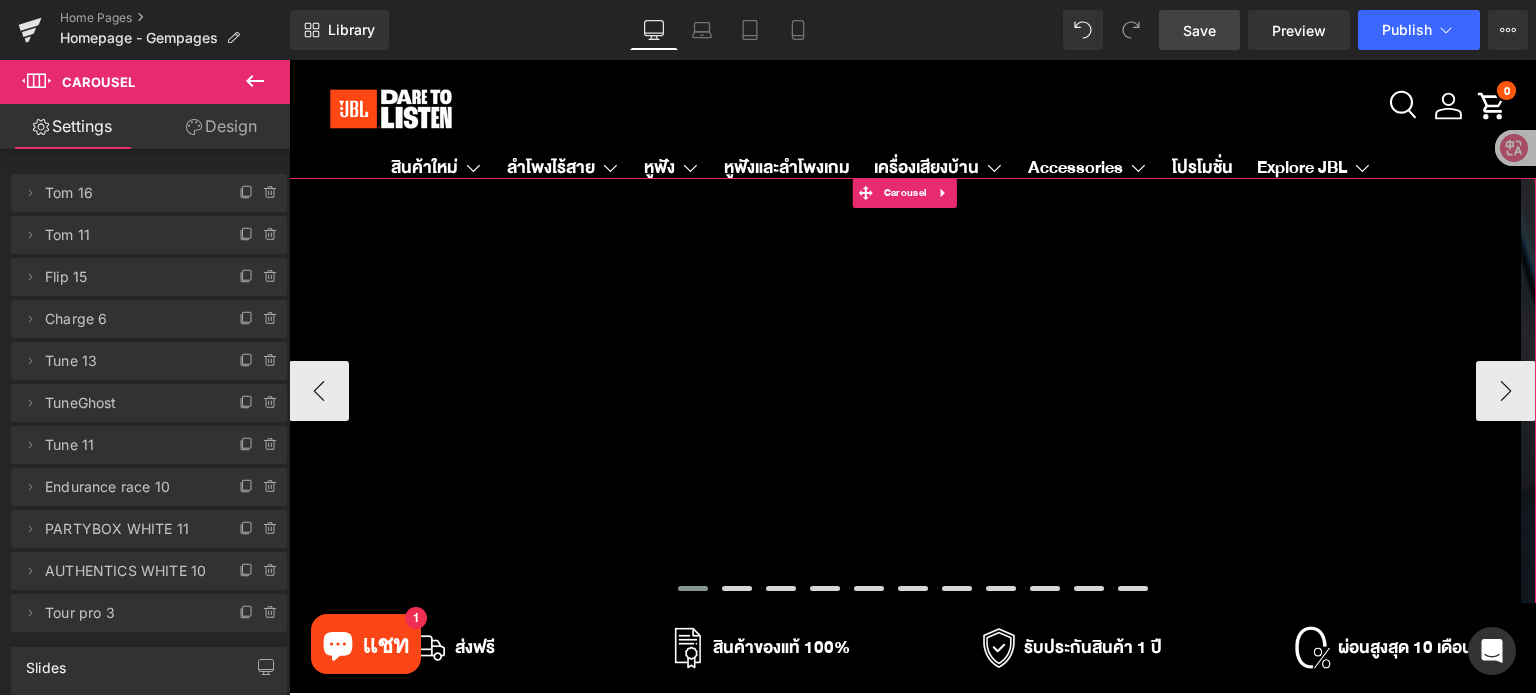 click at bounding box center [693, 588] 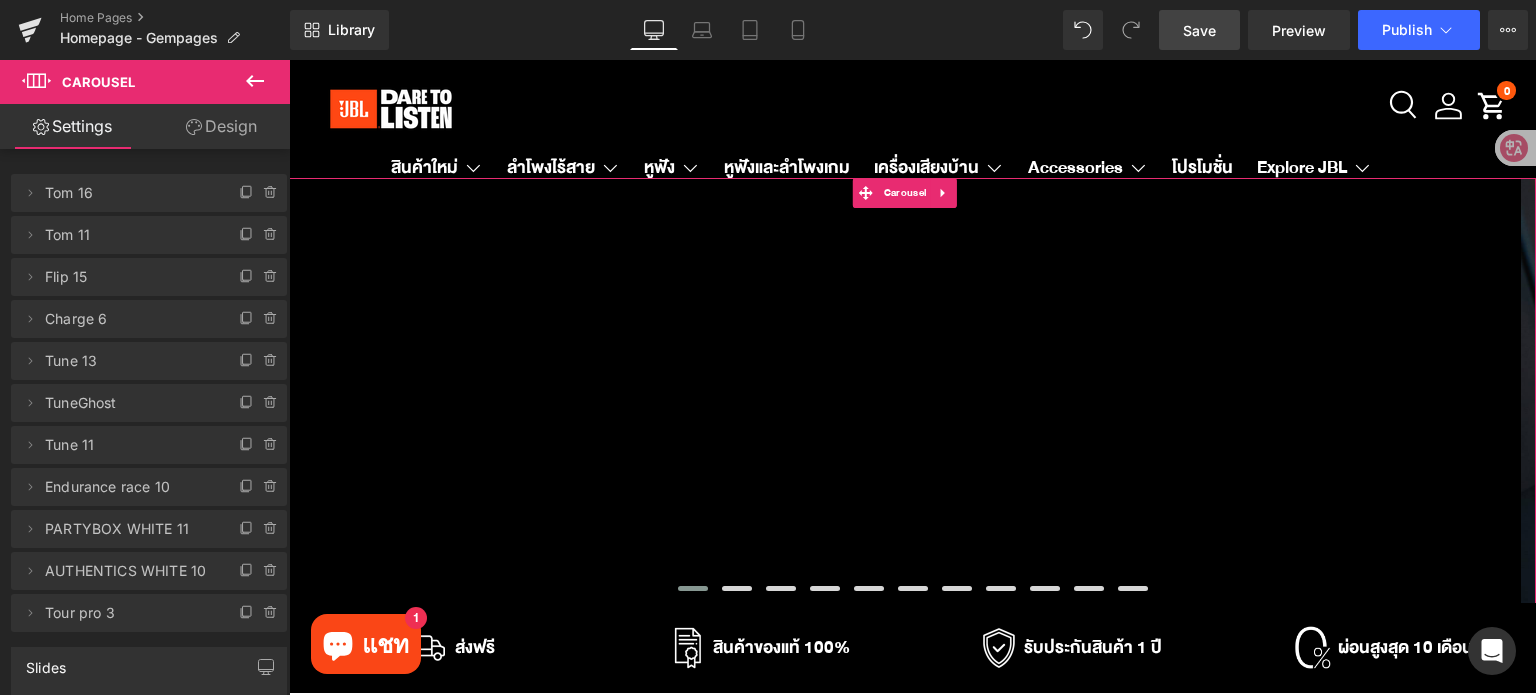 drag, startPoint x: 229, startPoint y: 134, endPoint x: 705, endPoint y: 490, distance: 594.4005 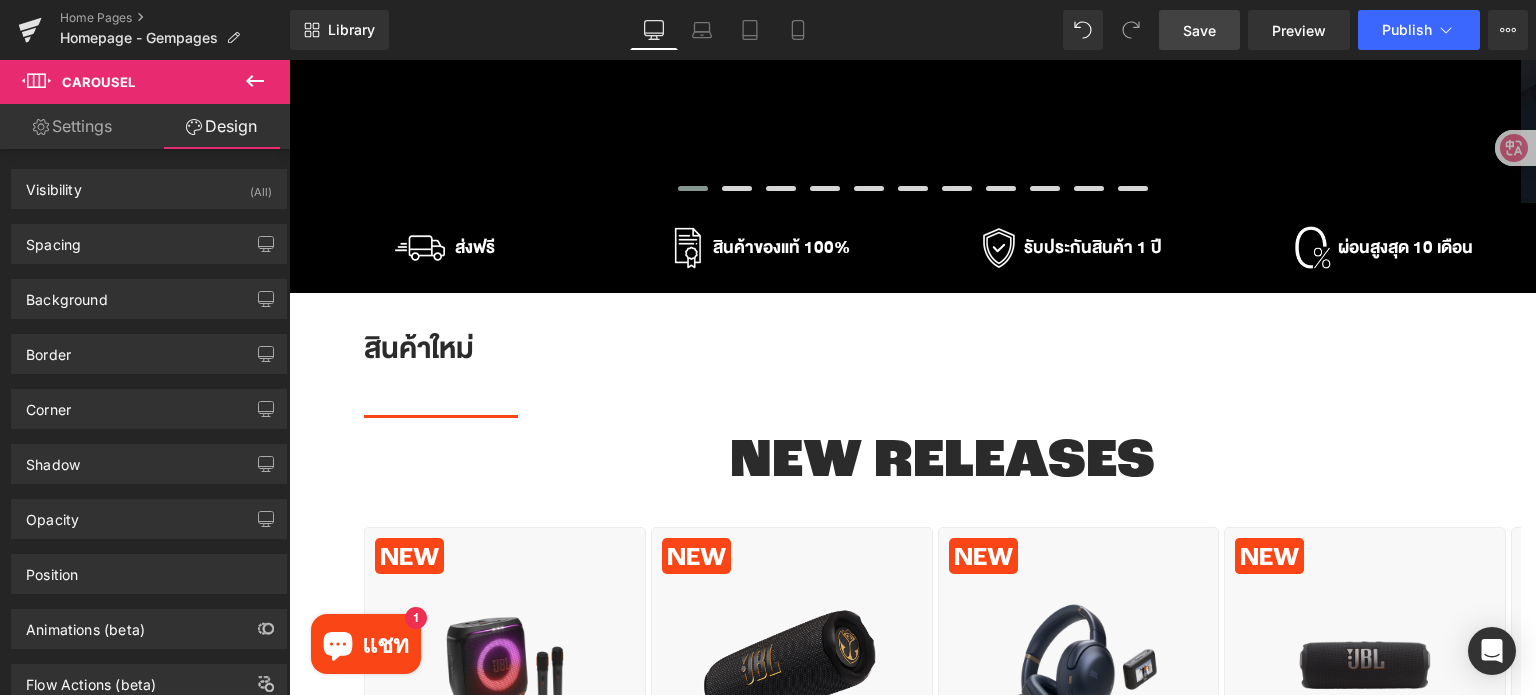 scroll, scrollTop: 0, scrollLeft: 0, axis: both 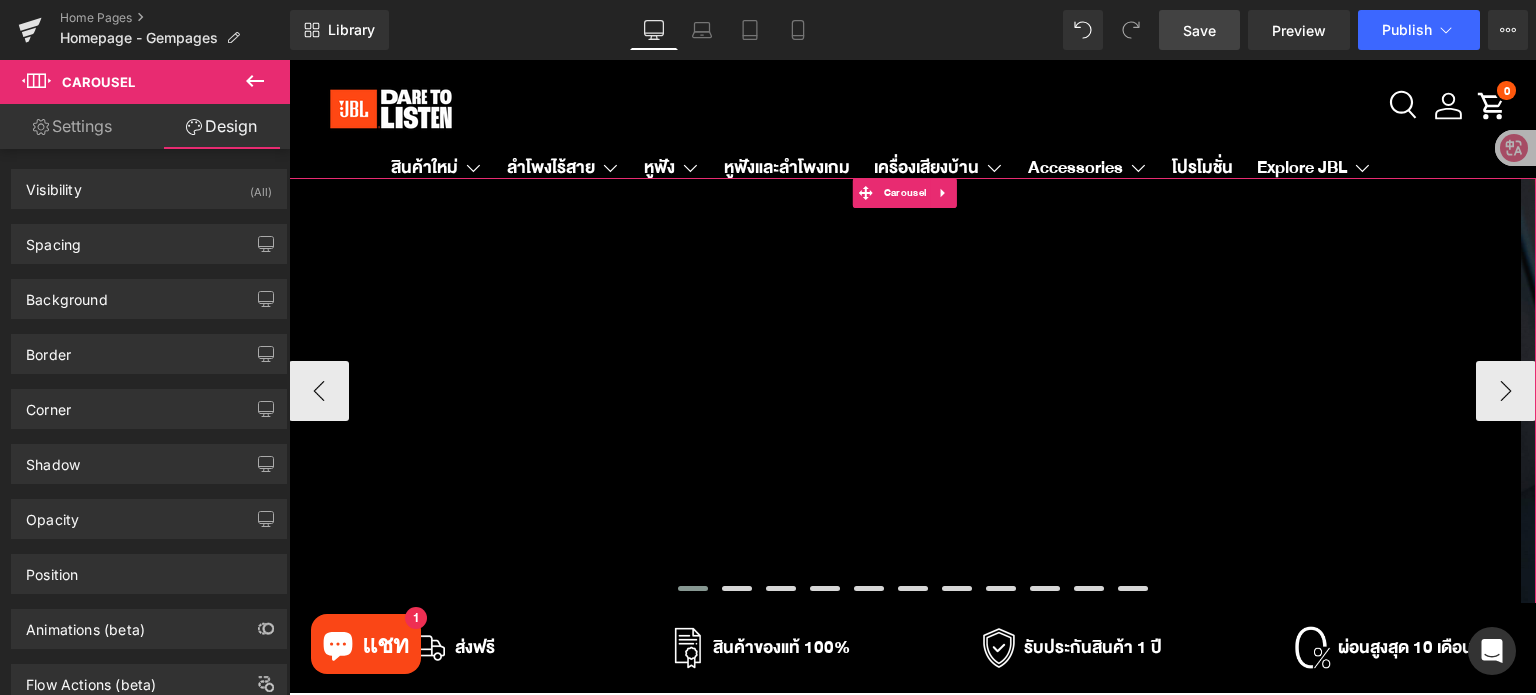 click at bounding box center [737, 588] 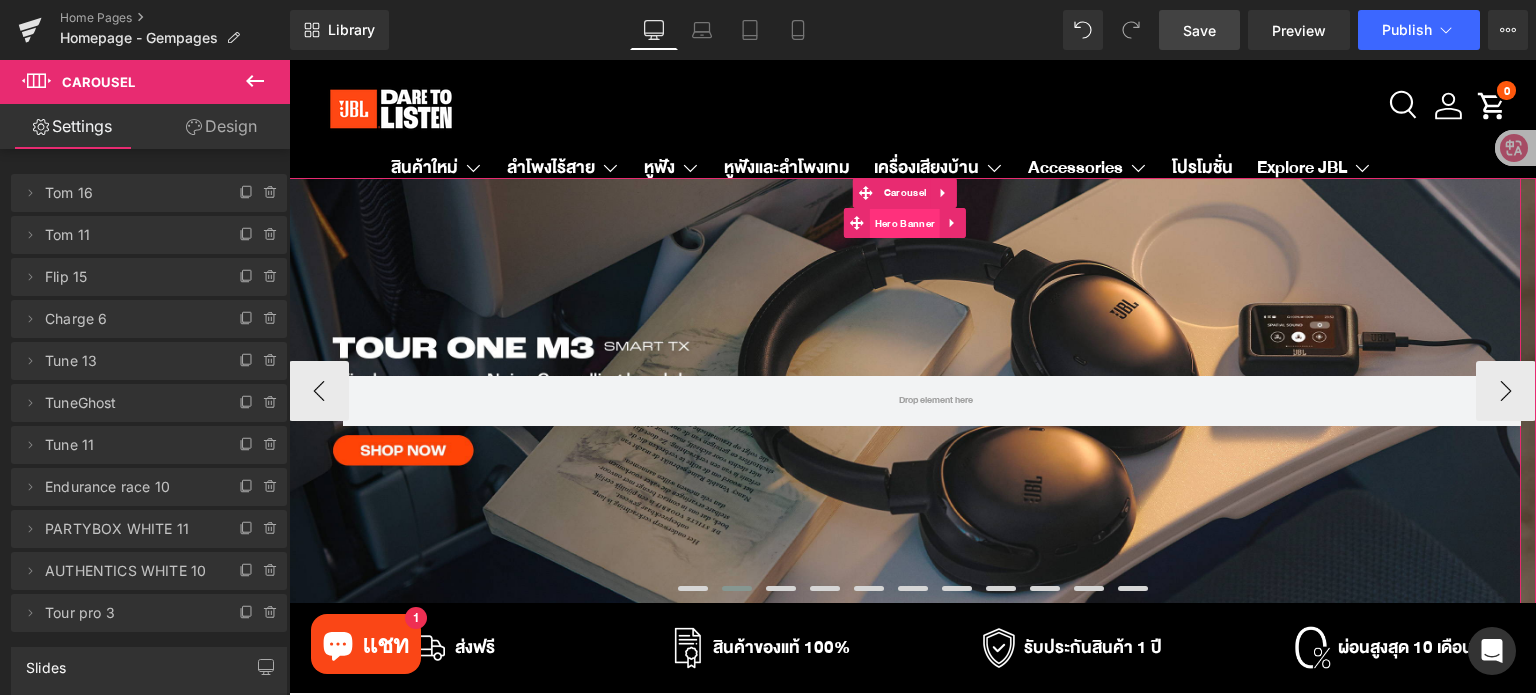 click on "Hero Banner" at bounding box center [905, 224] 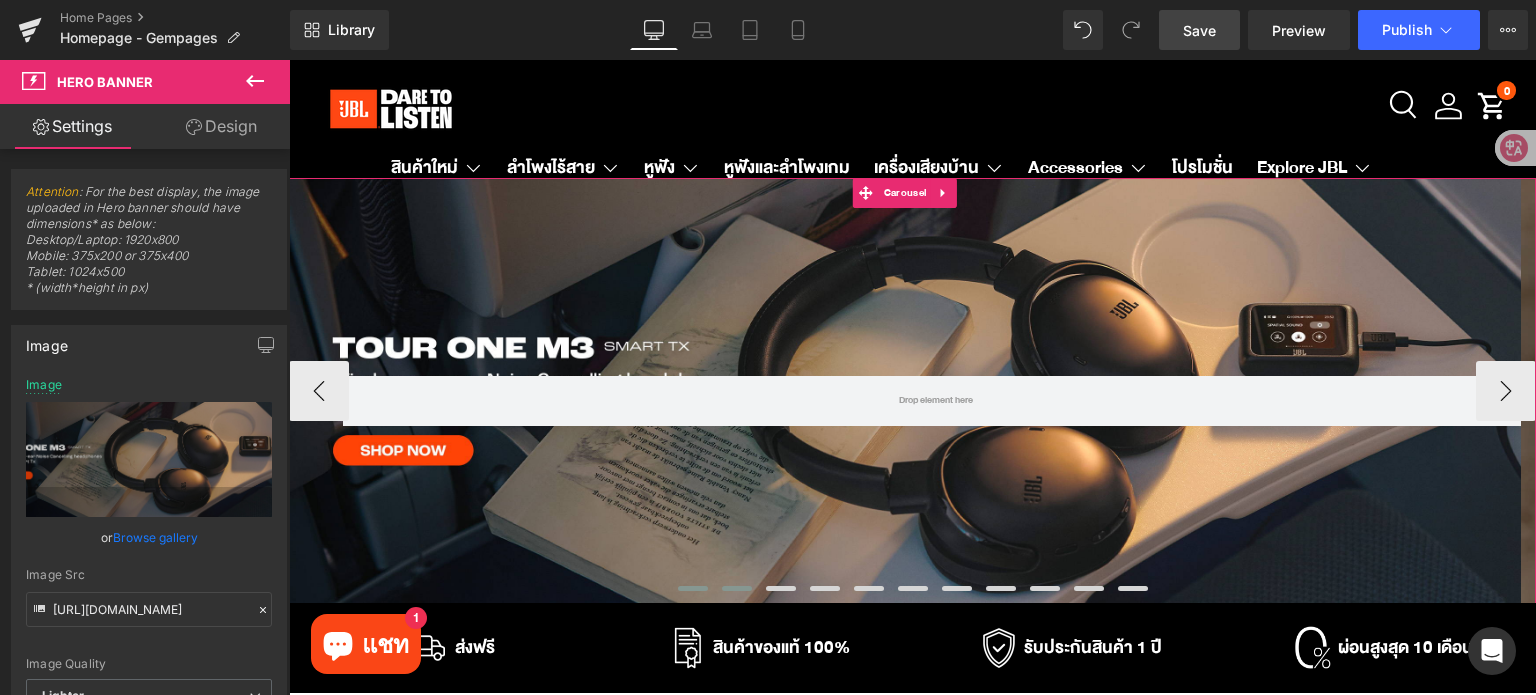 click at bounding box center [693, 588] 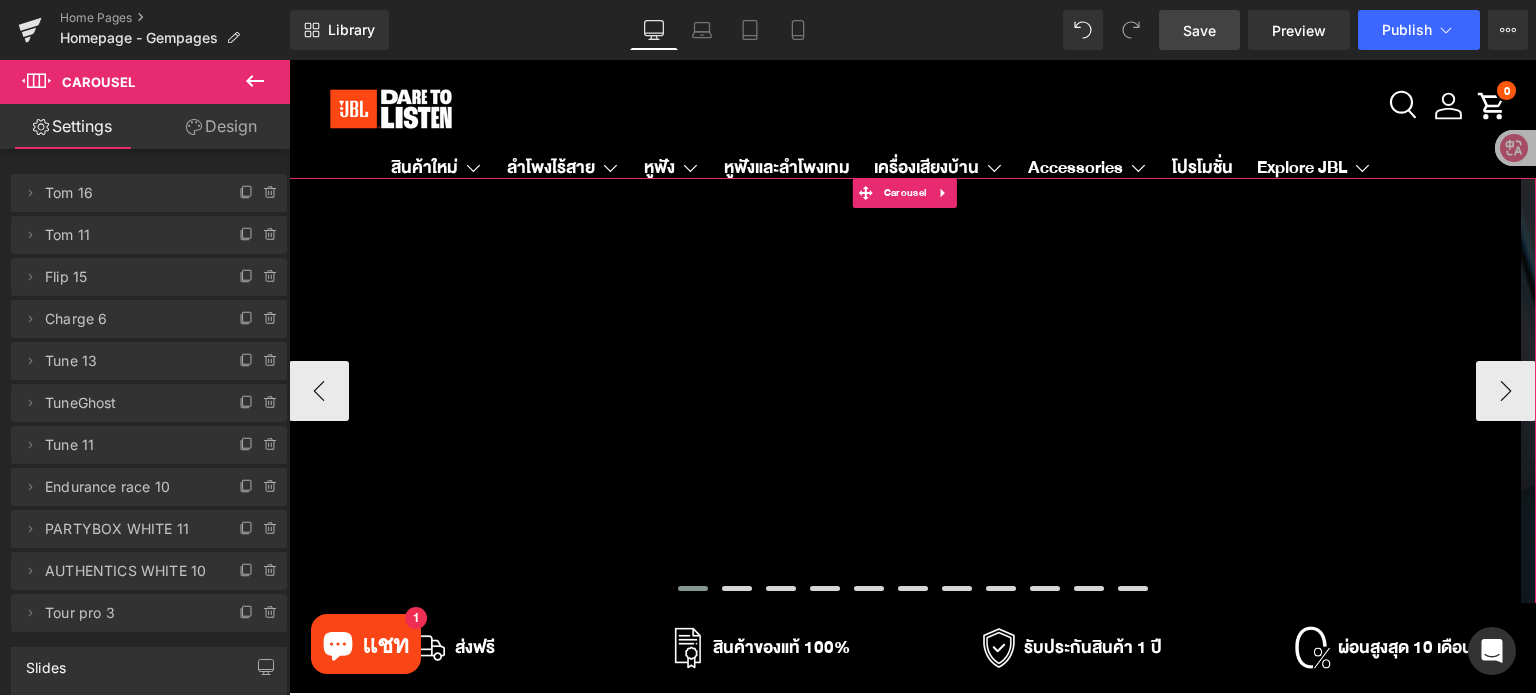 click at bounding box center [693, 588] 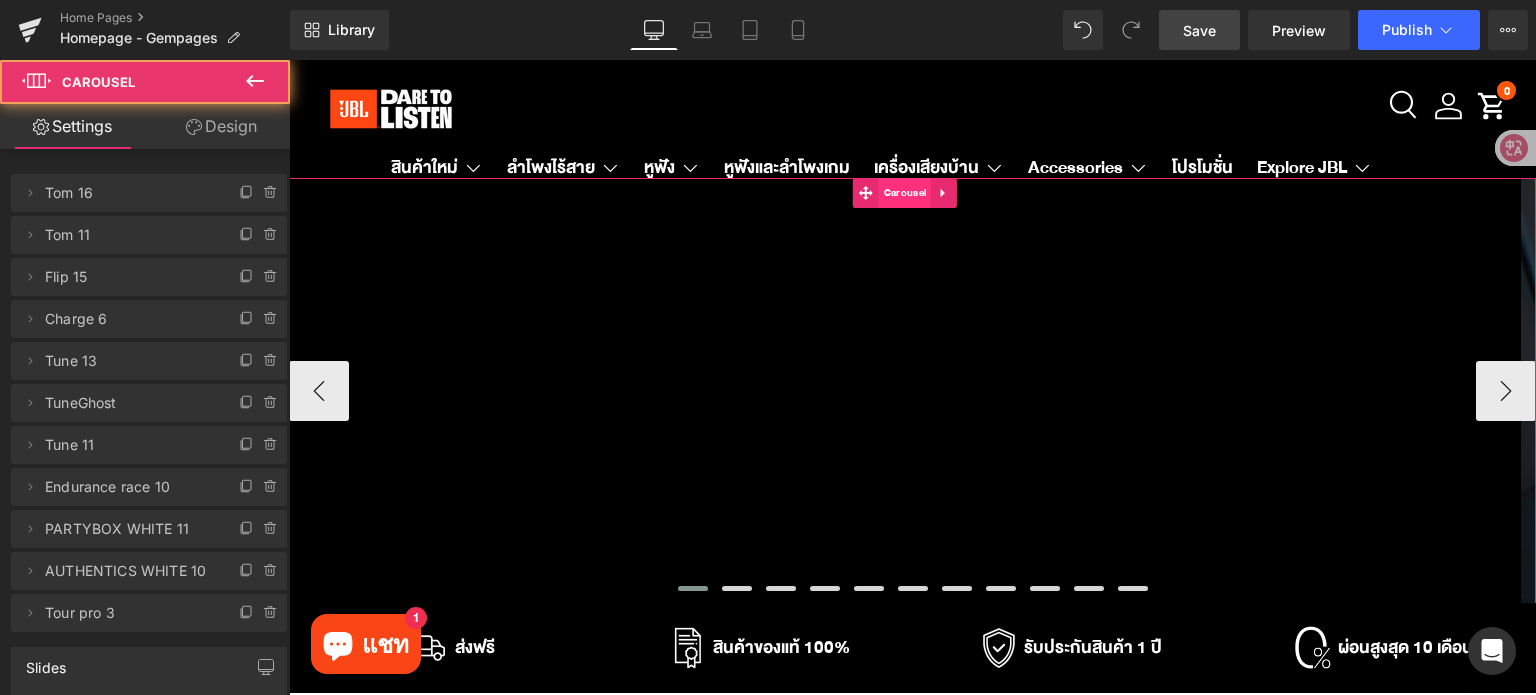 click on "Carousel" at bounding box center [905, 193] 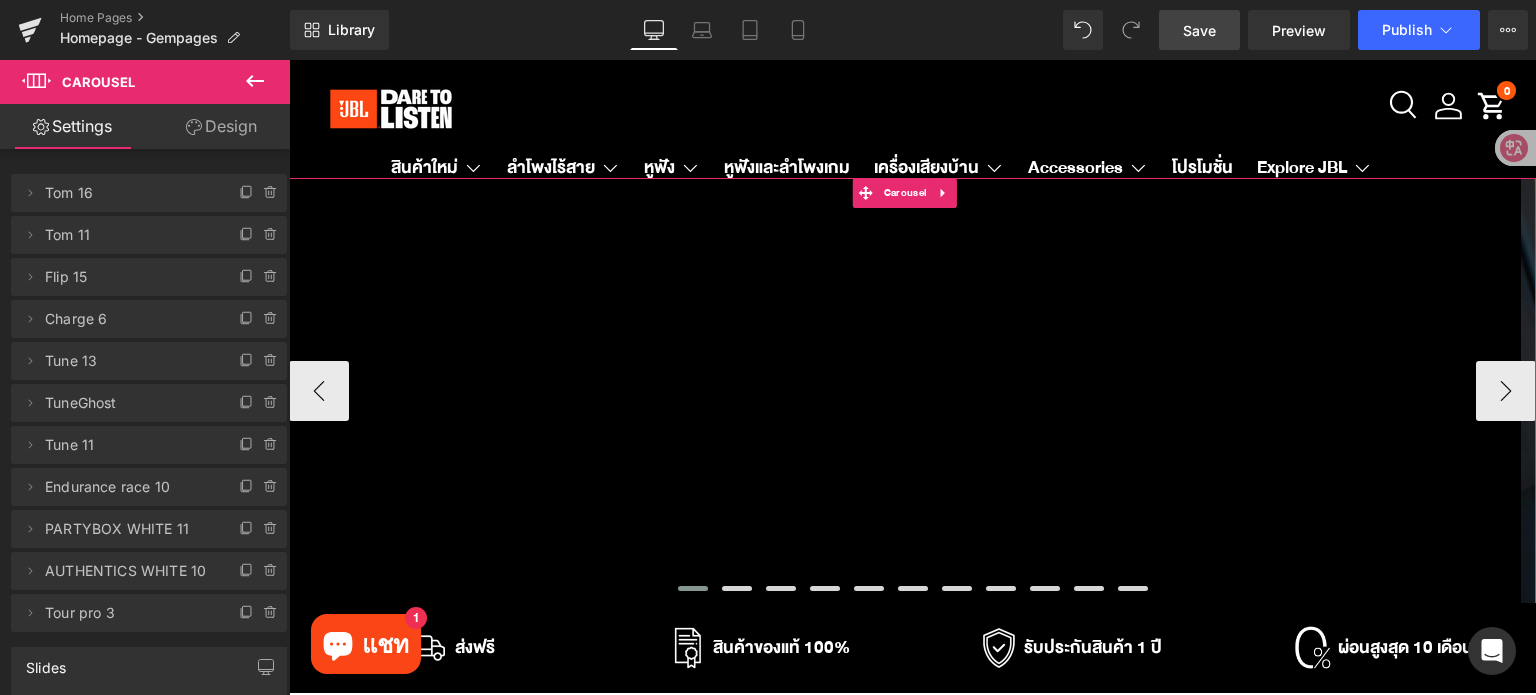 click at bounding box center (693, 588) 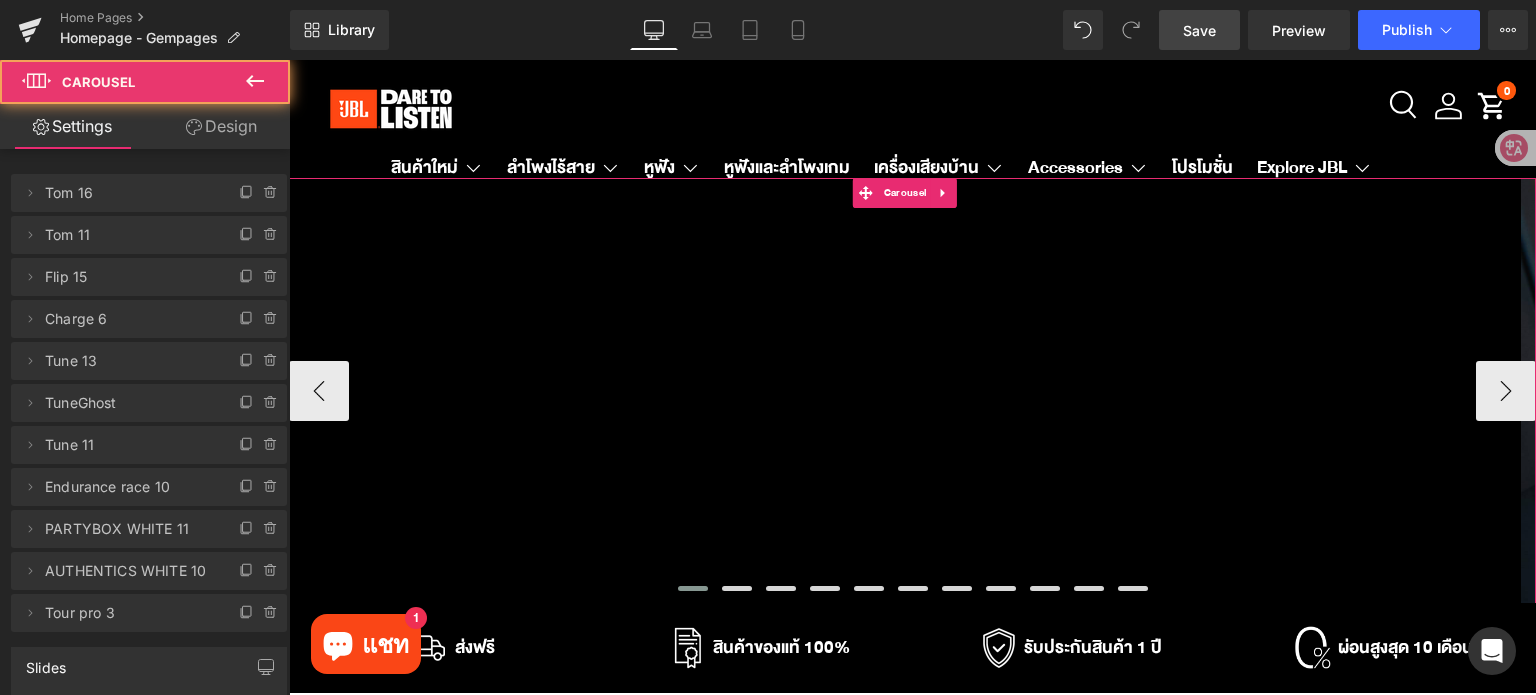 click on "Row
Hero Banner         Row
Row
Hero Banner         Row" at bounding box center [7065, 391] 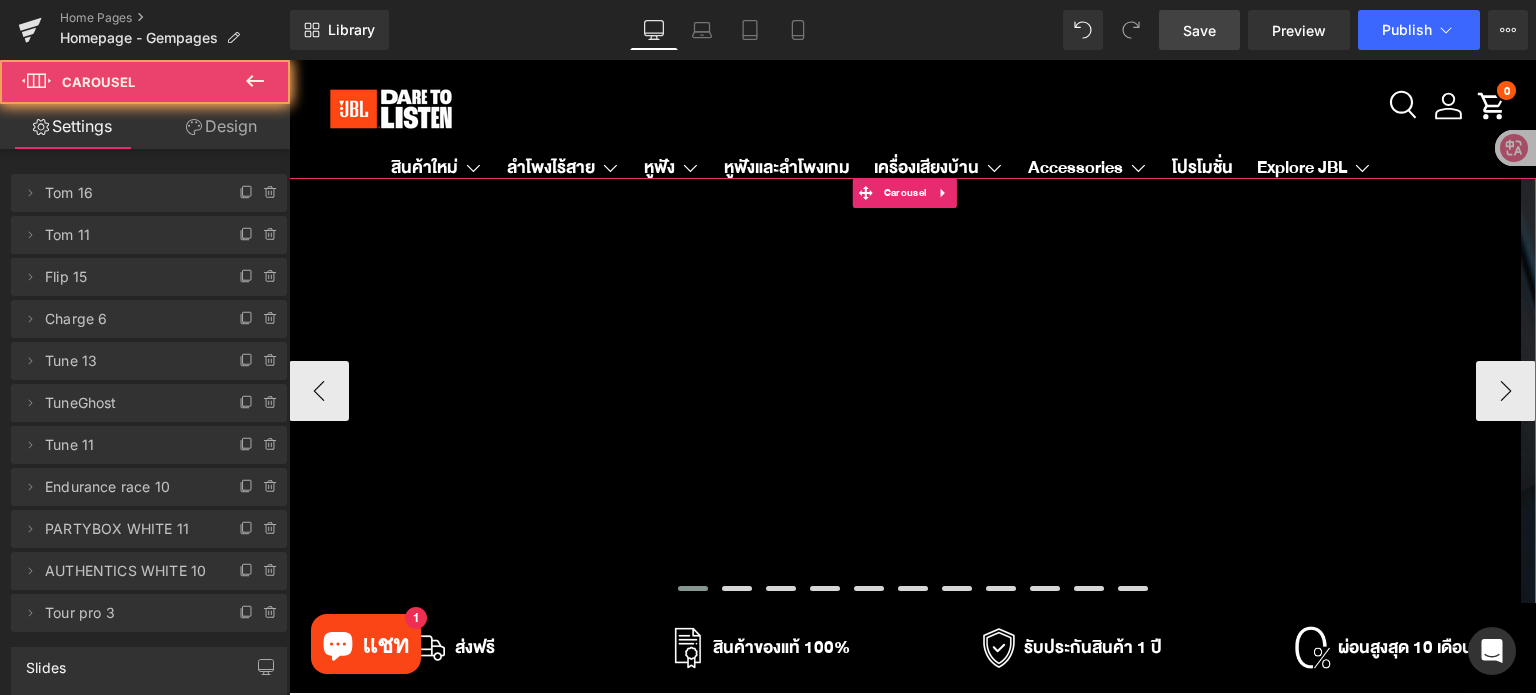 click at bounding box center [693, 588] 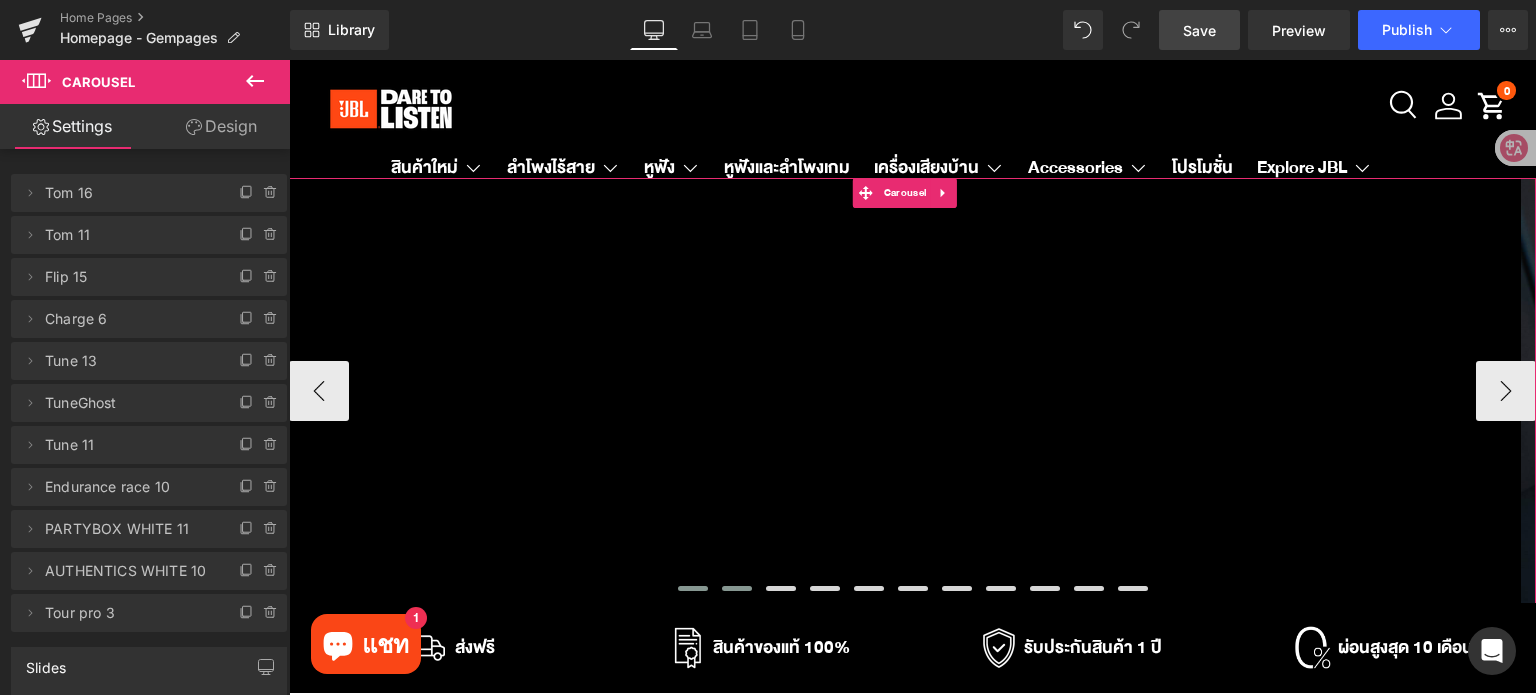 click at bounding box center (737, 588) 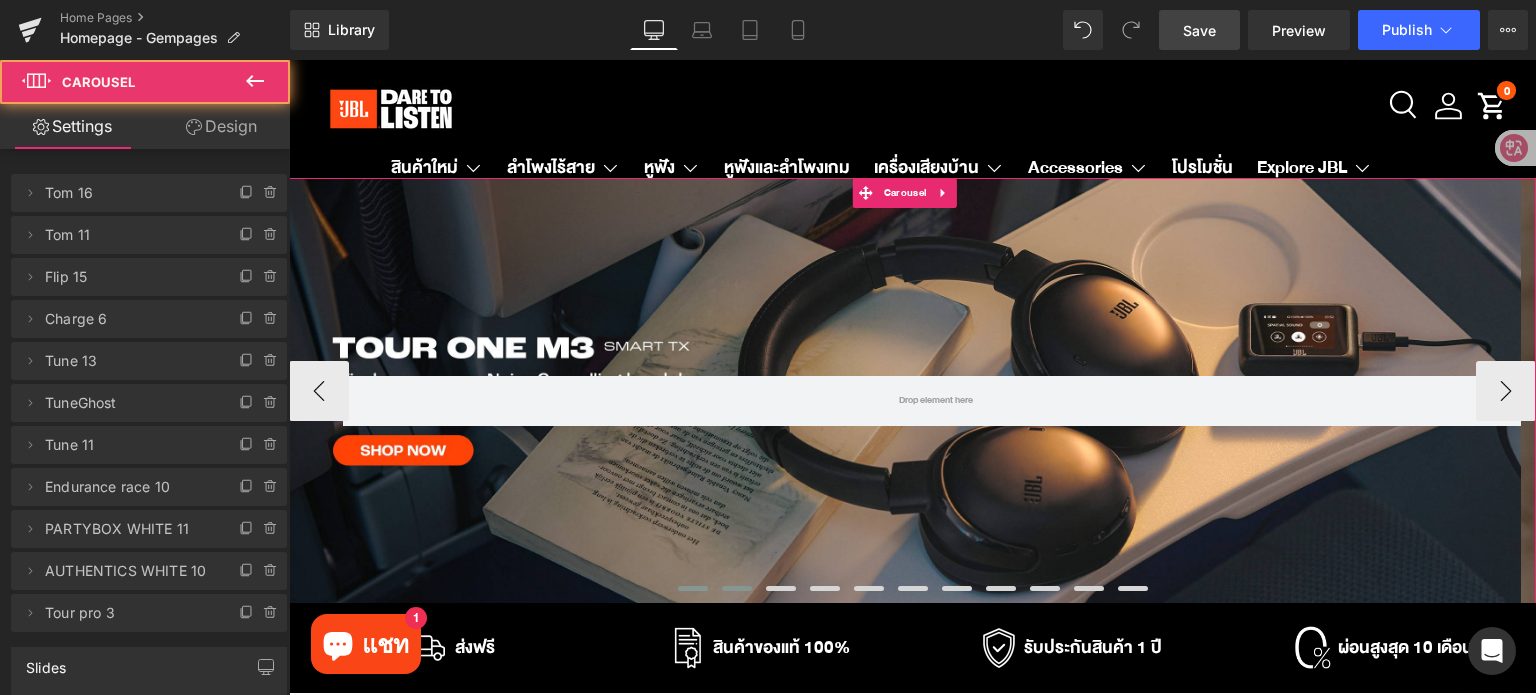click at bounding box center [693, 588] 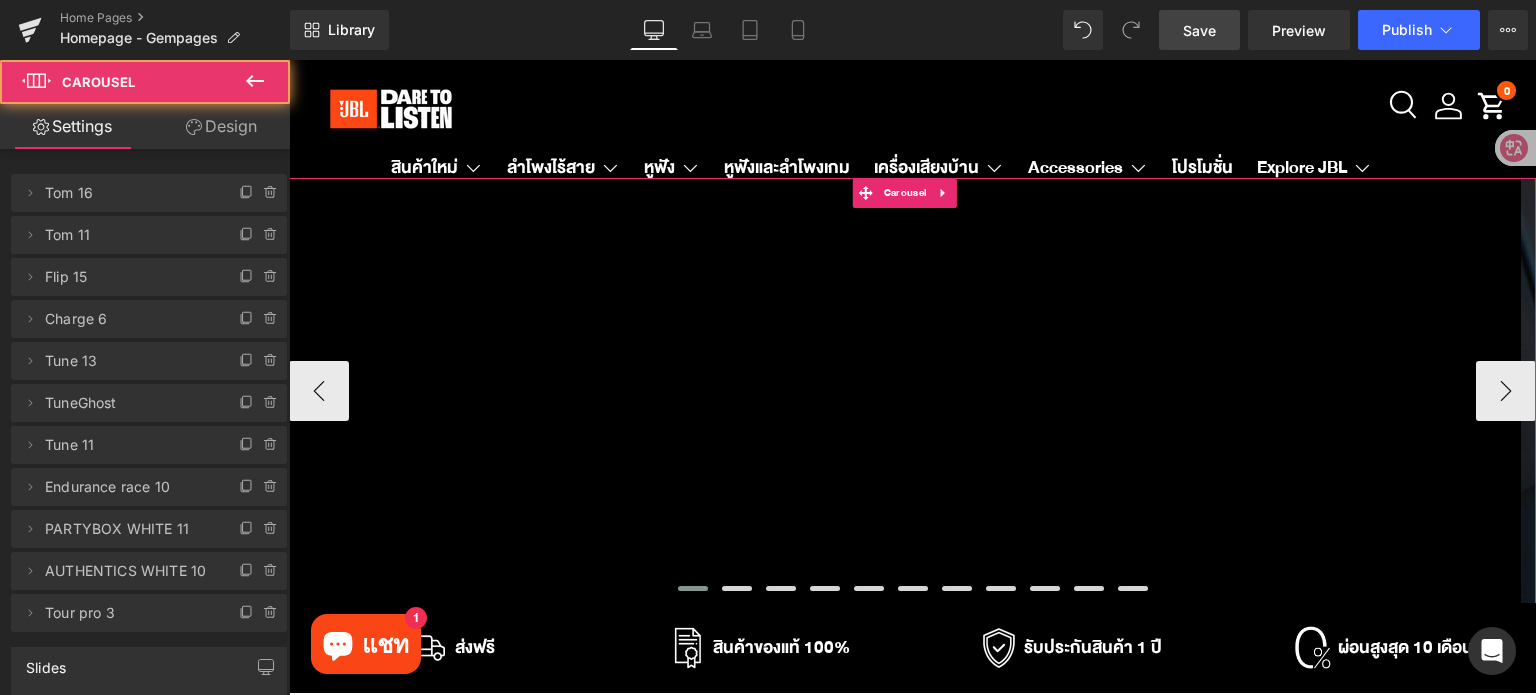 click on "Row
Hero Banner         Row
Row
Hero Banner         Row" at bounding box center (7065, 391) 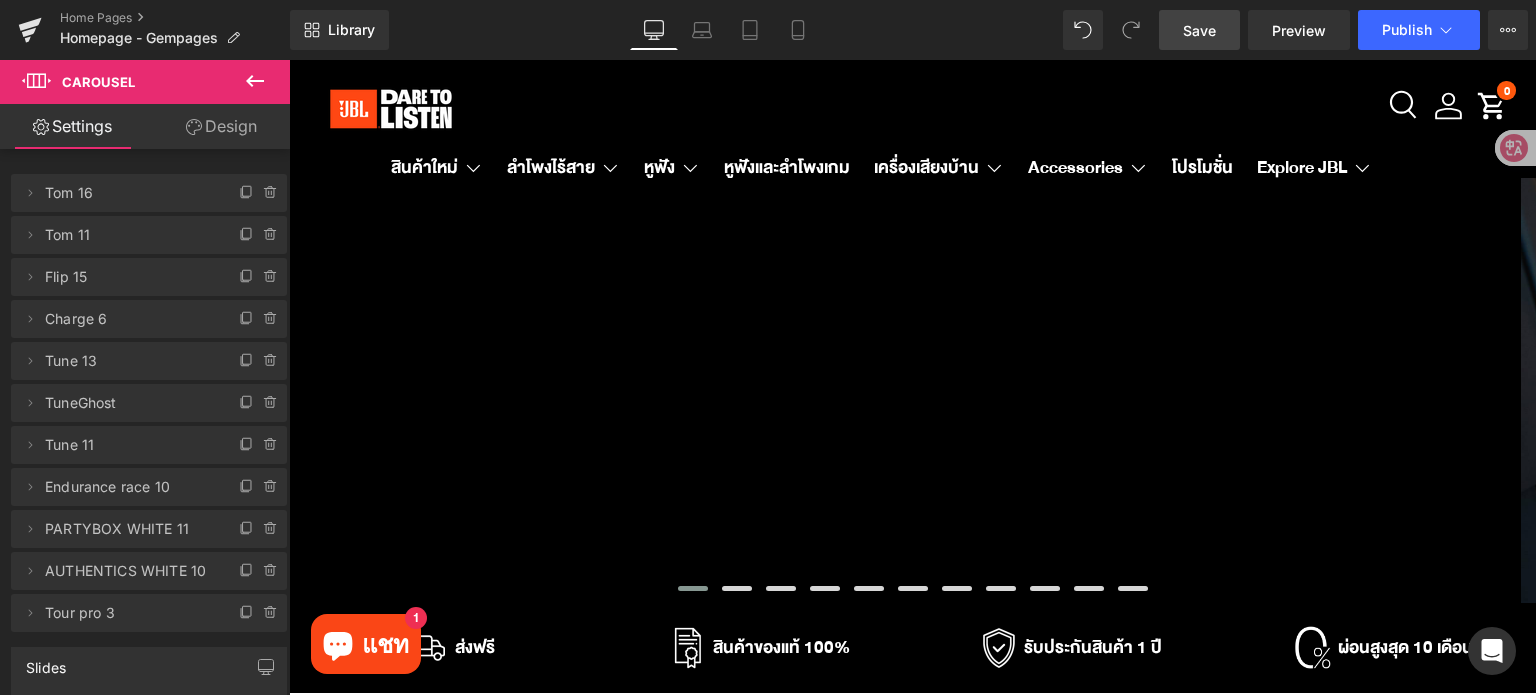 click 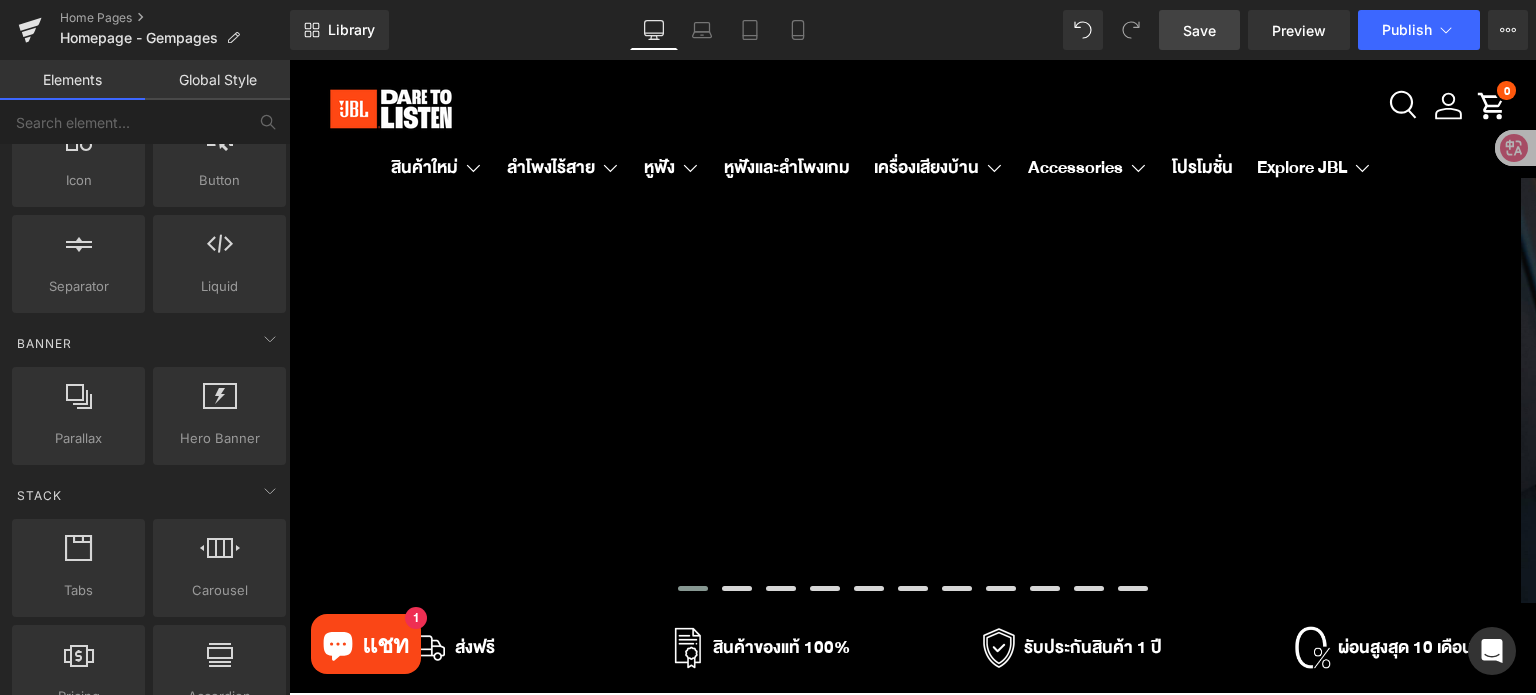 scroll, scrollTop: 300, scrollLeft: 0, axis: vertical 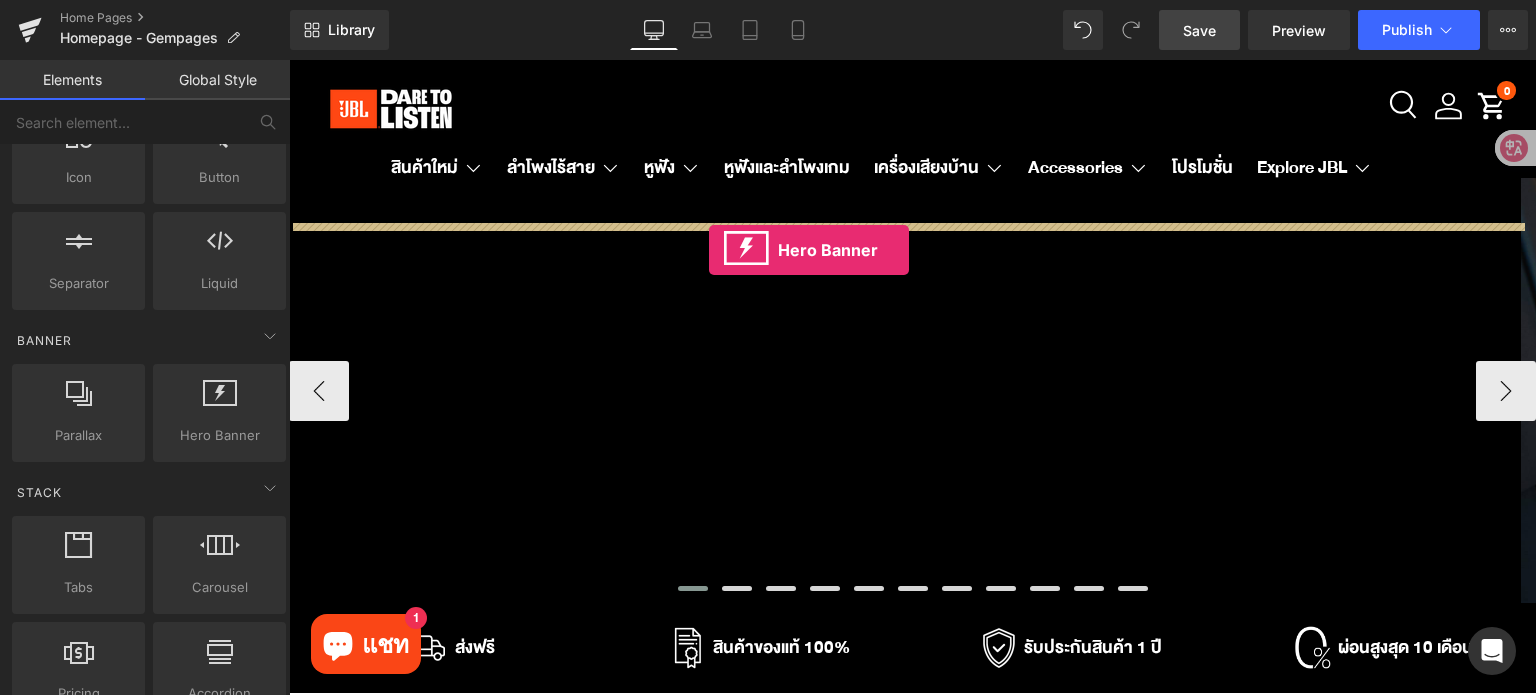 drag, startPoint x: 546, startPoint y: 475, endPoint x: 709, endPoint y: 250, distance: 277.83807 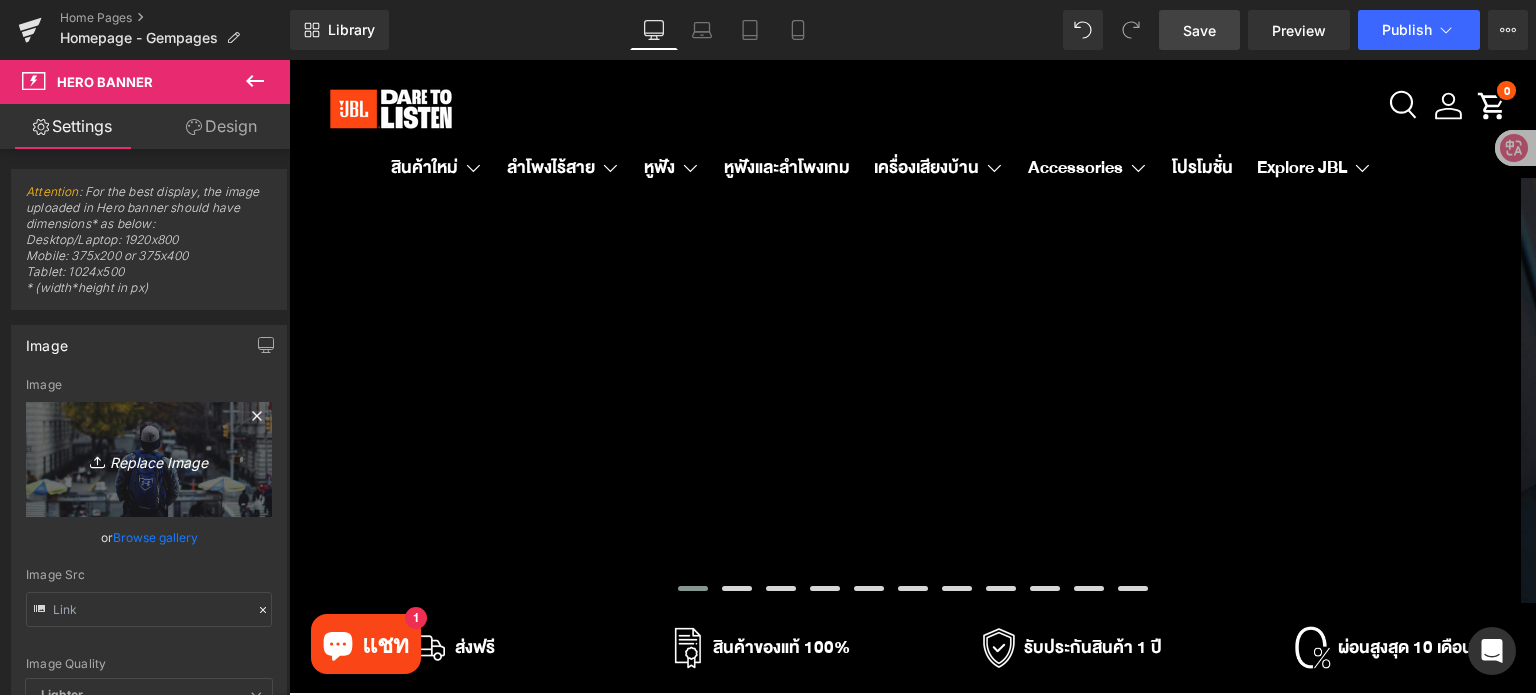 click 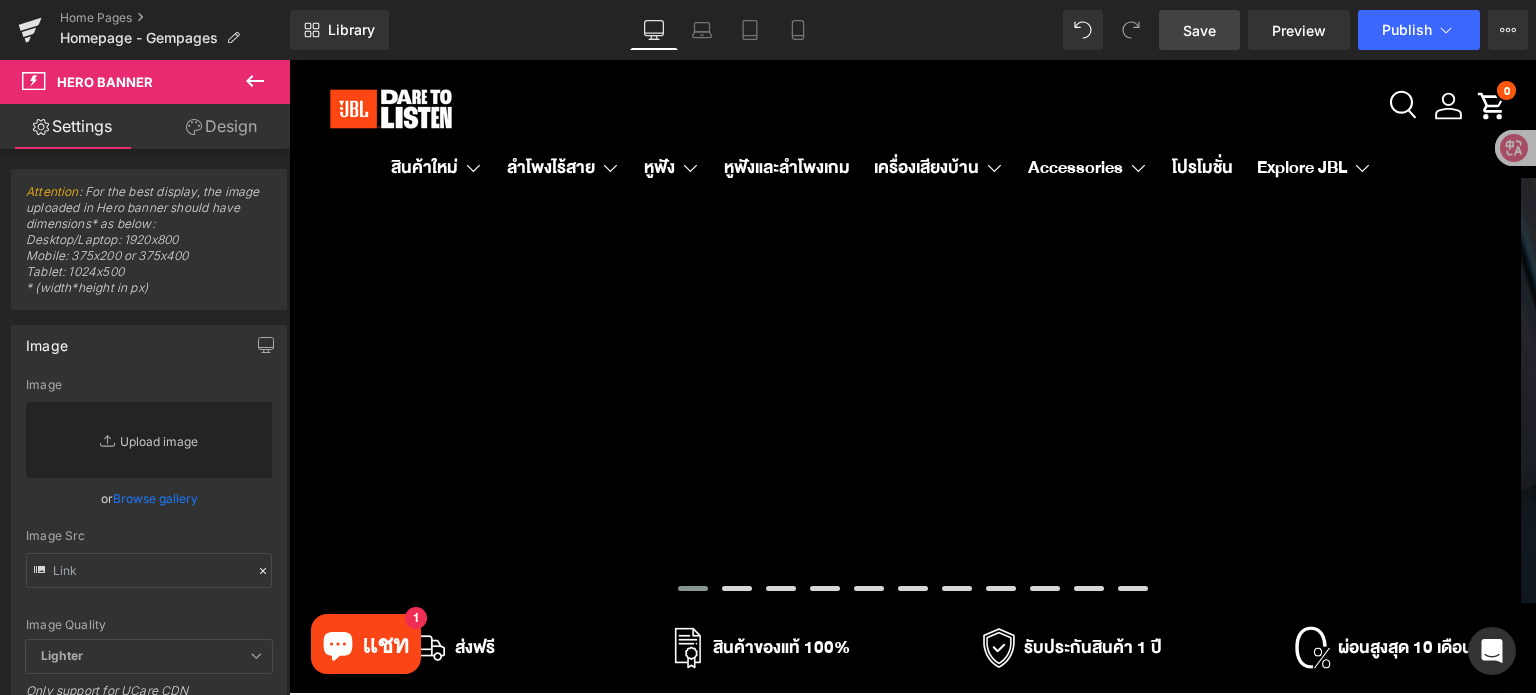 click on "Replace Image" at bounding box center [149, 440] 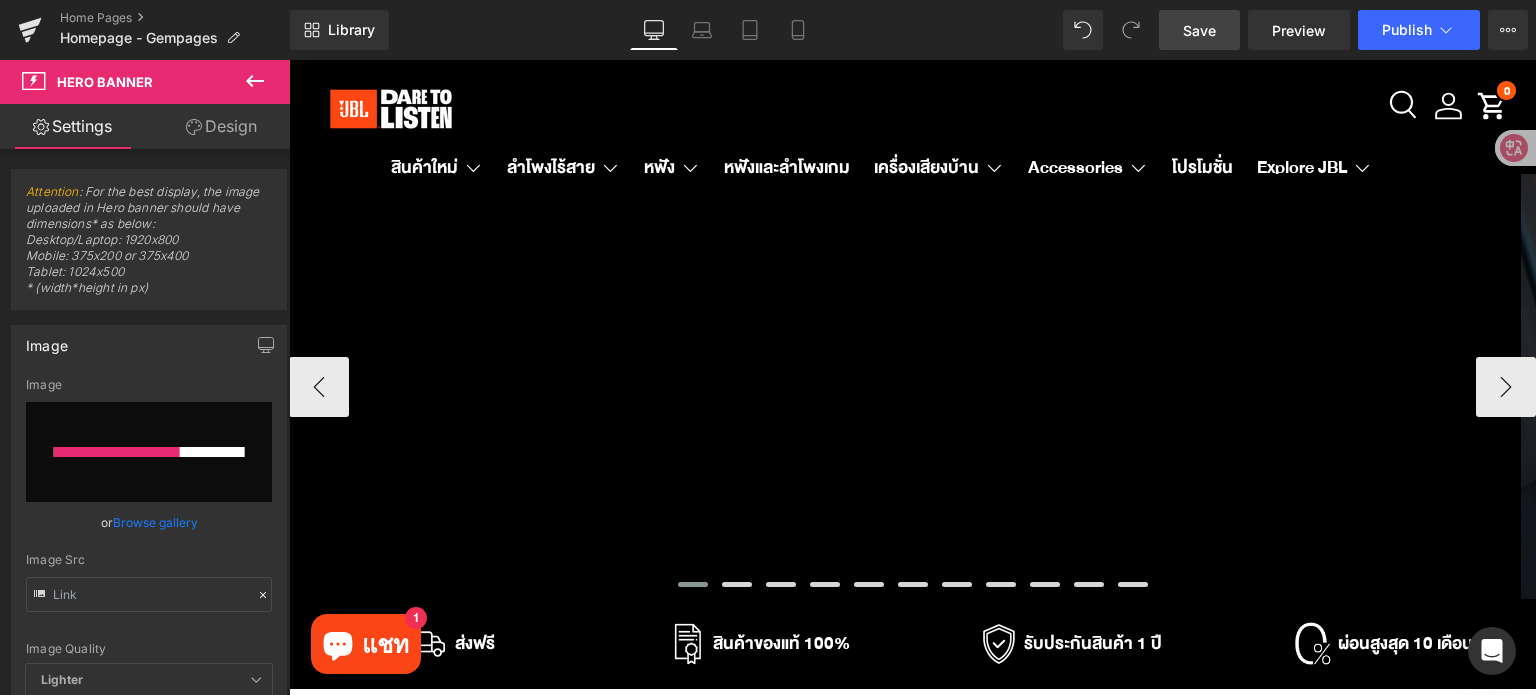 scroll, scrollTop: 0, scrollLeft: 0, axis: both 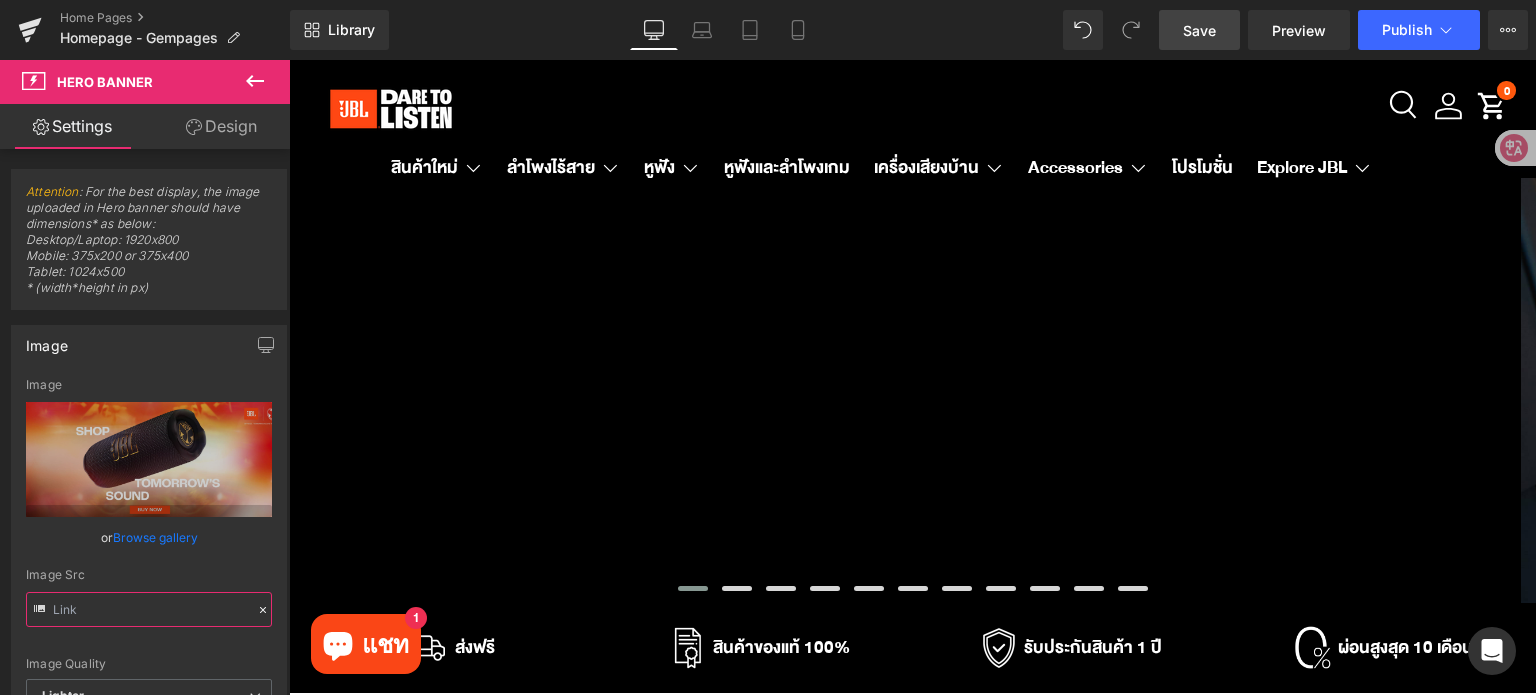 click at bounding box center [149, 609] 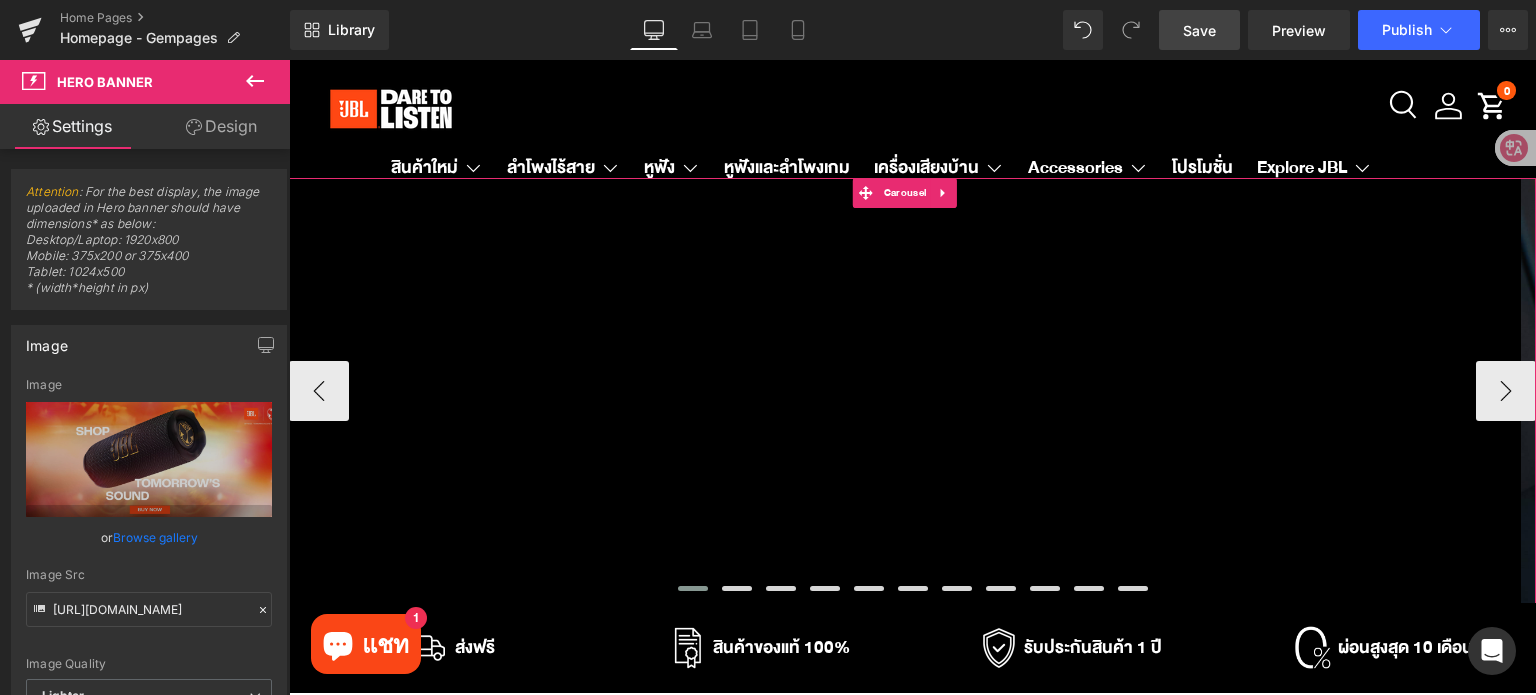 click on "Row
Hero Banner
Hero Banner         Row
Row
Hero Banner" at bounding box center [7065, 391] 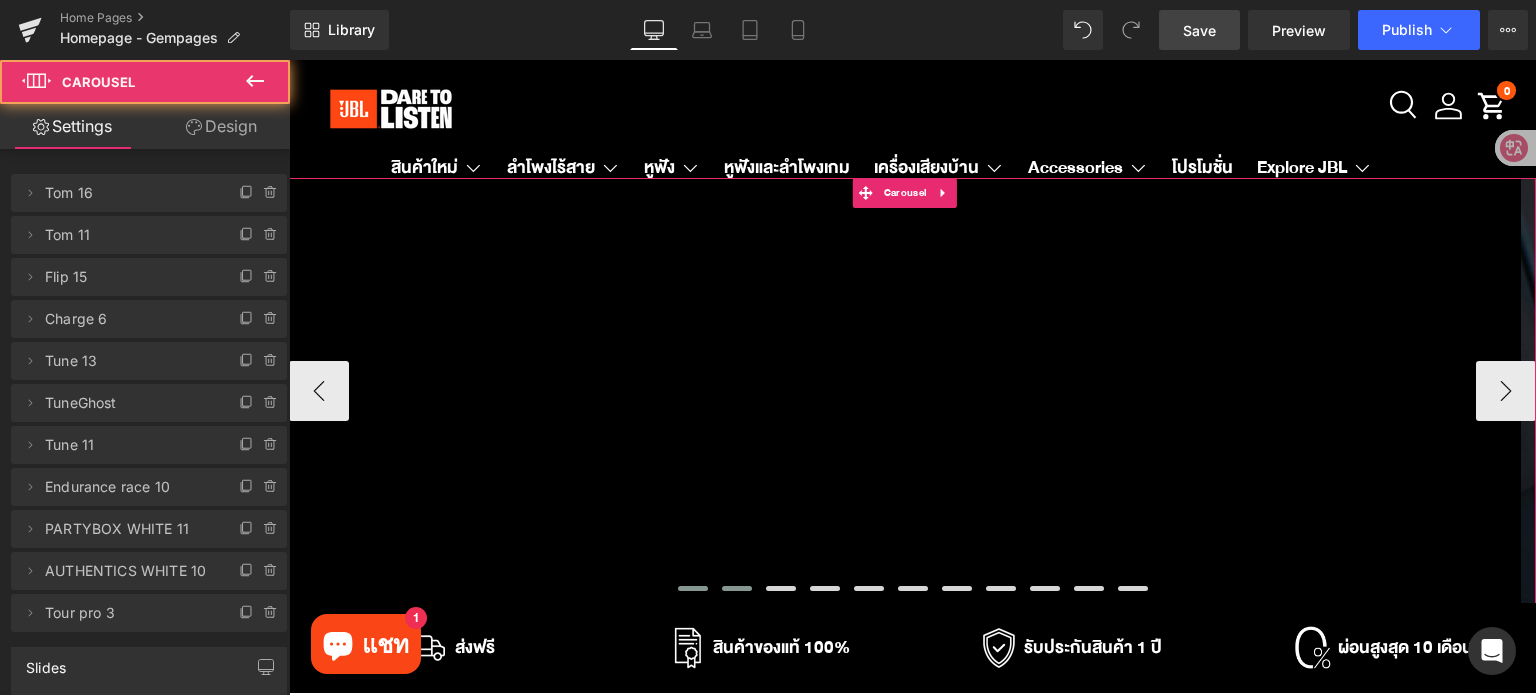 click at bounding box center [737, 588] 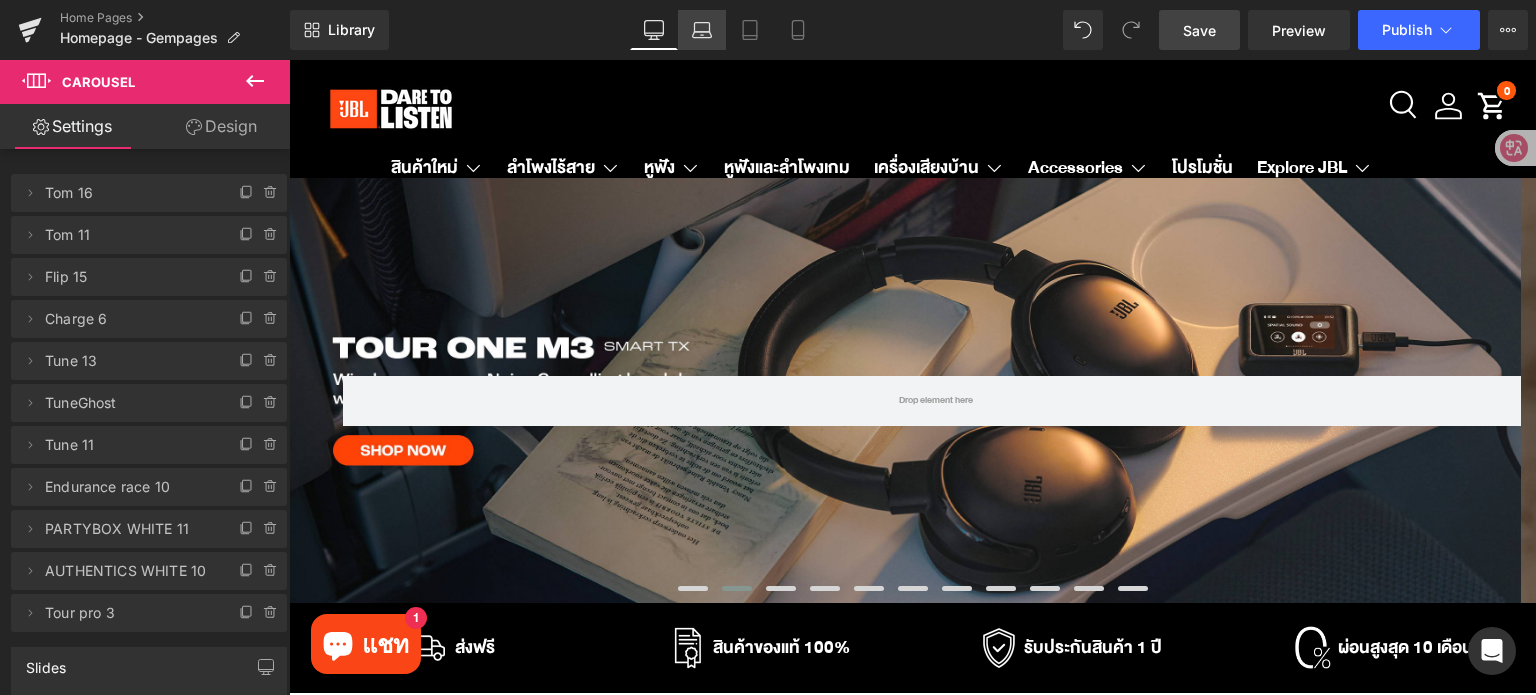 click 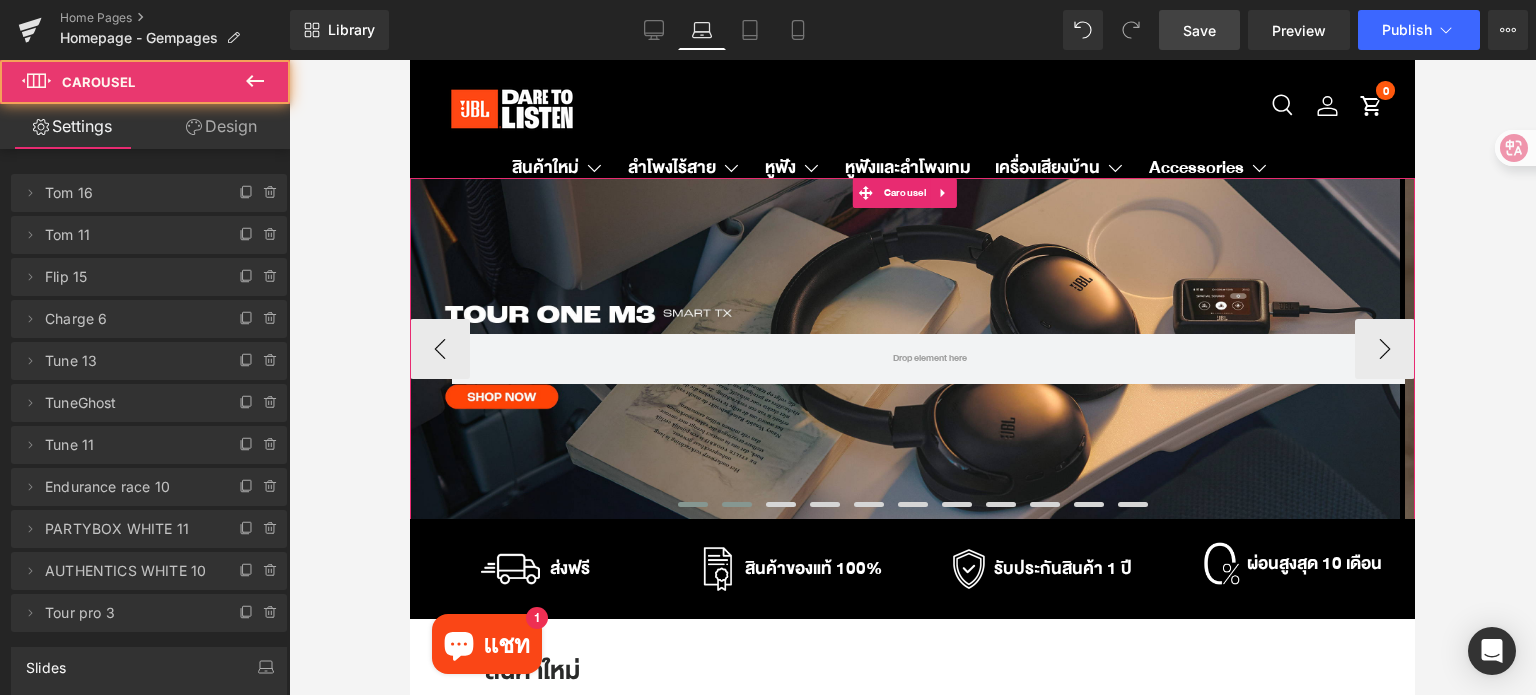 click at bounding box center (693, 504) 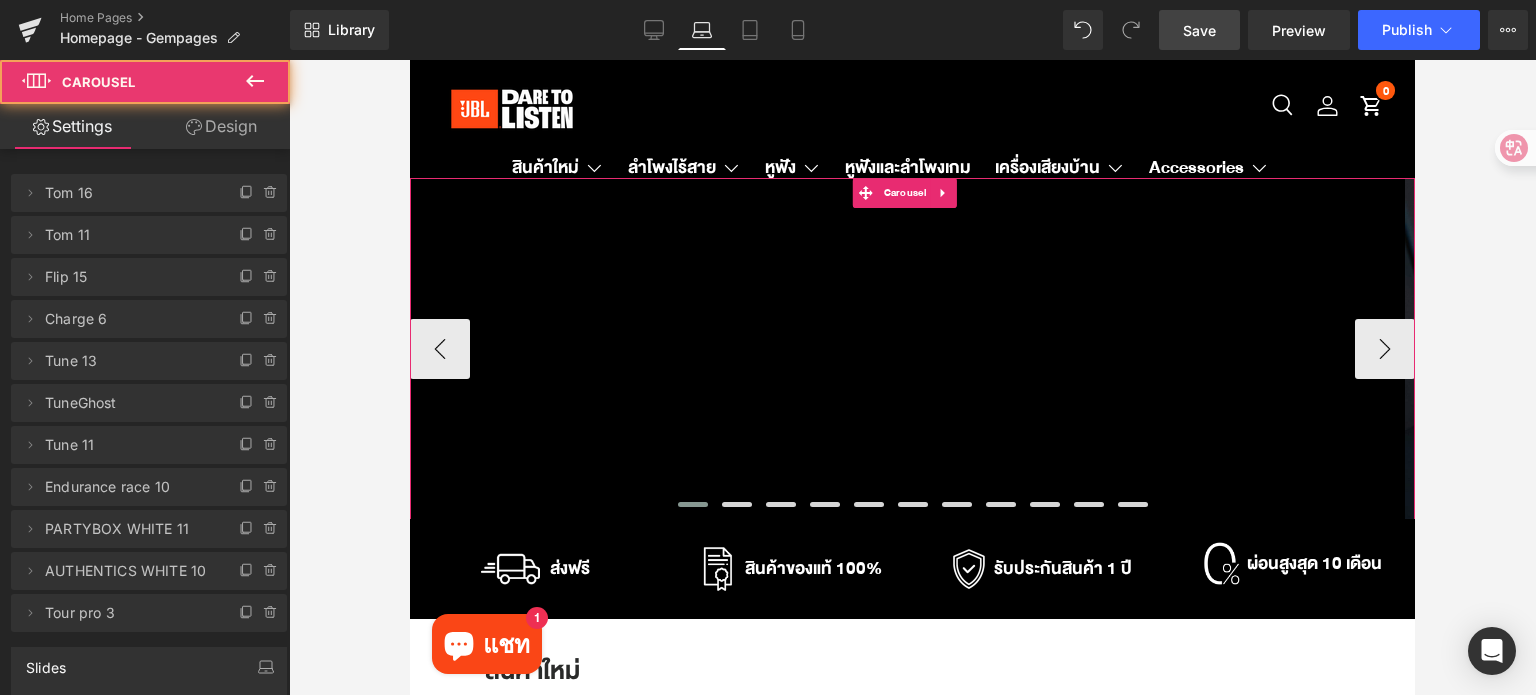 click on "Row
Hero Banner   200px   200px
Hero Banner         Row
Row" at bounding box center (5882, 349) 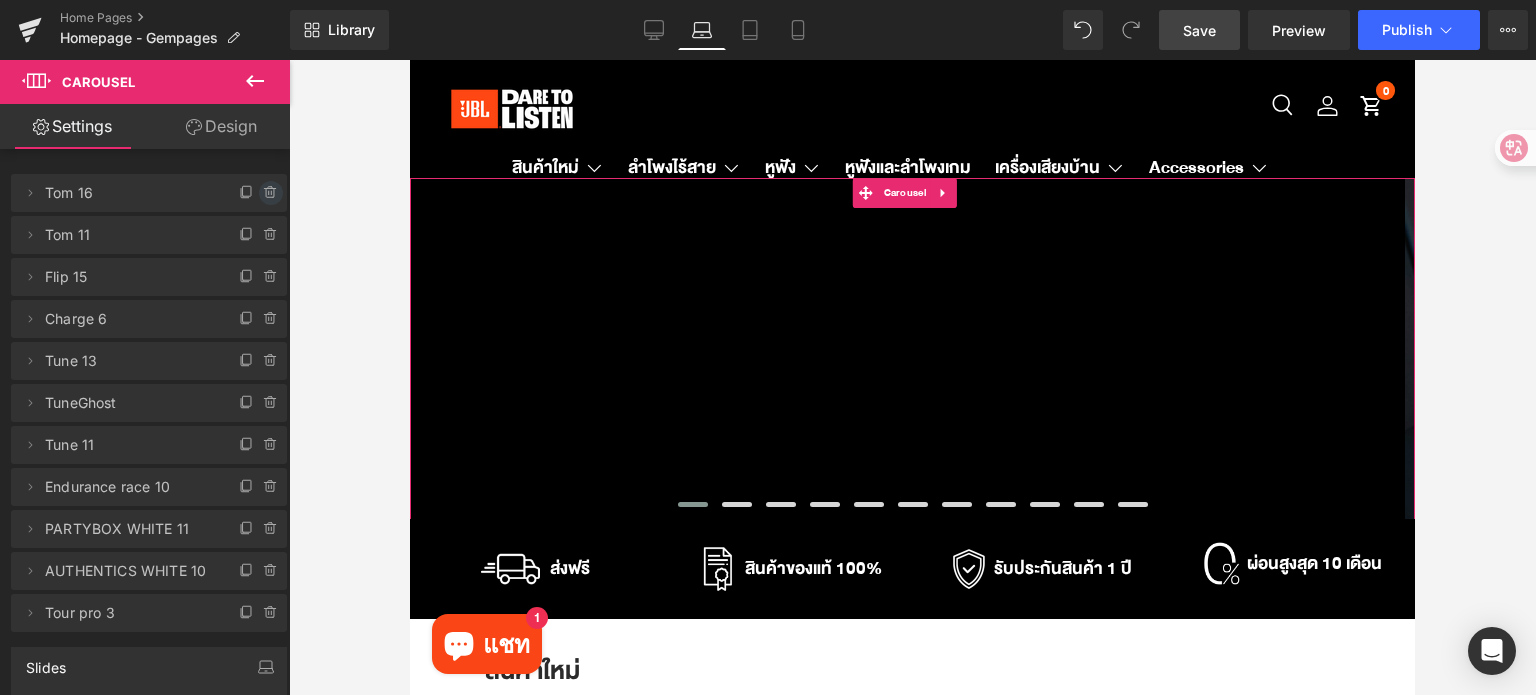 click 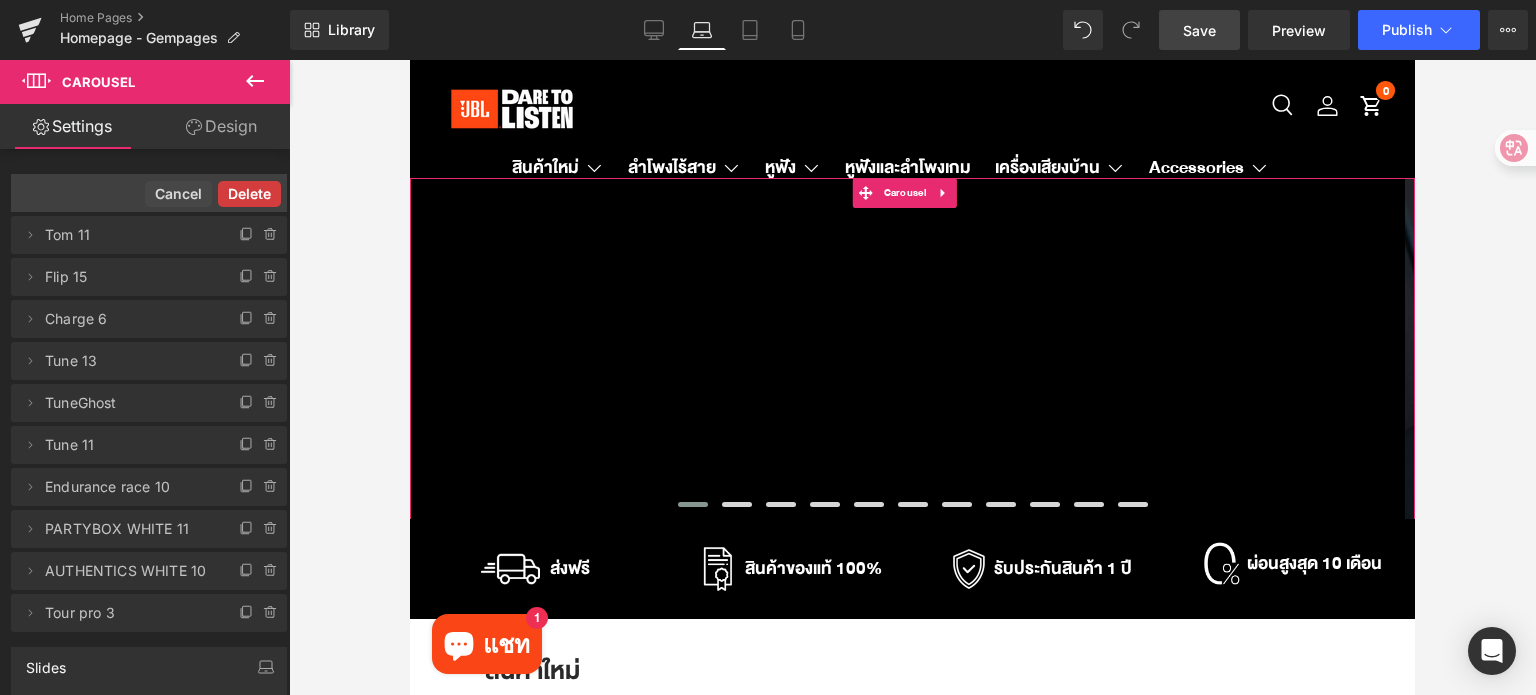 click on "Delete" at bounding box center [249, 194] 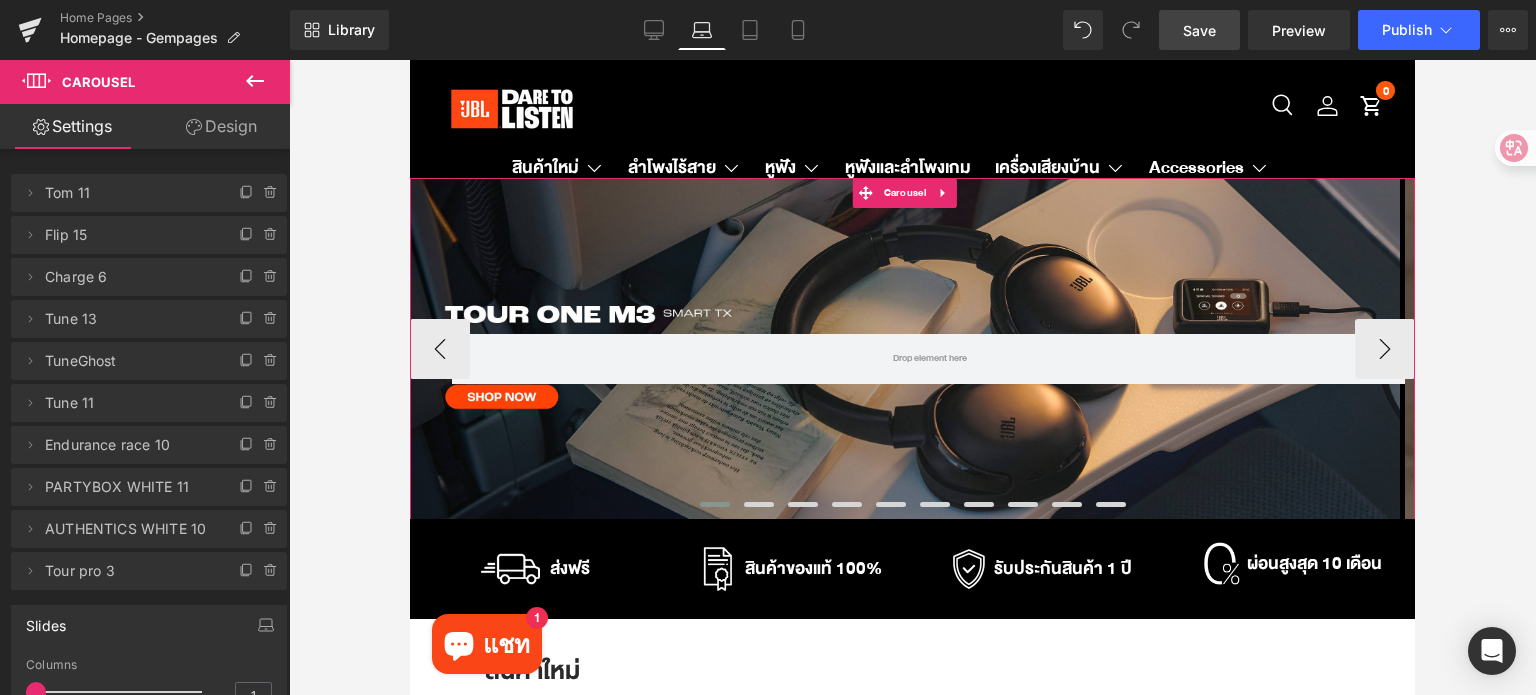 click at bounding box center (715, 504) 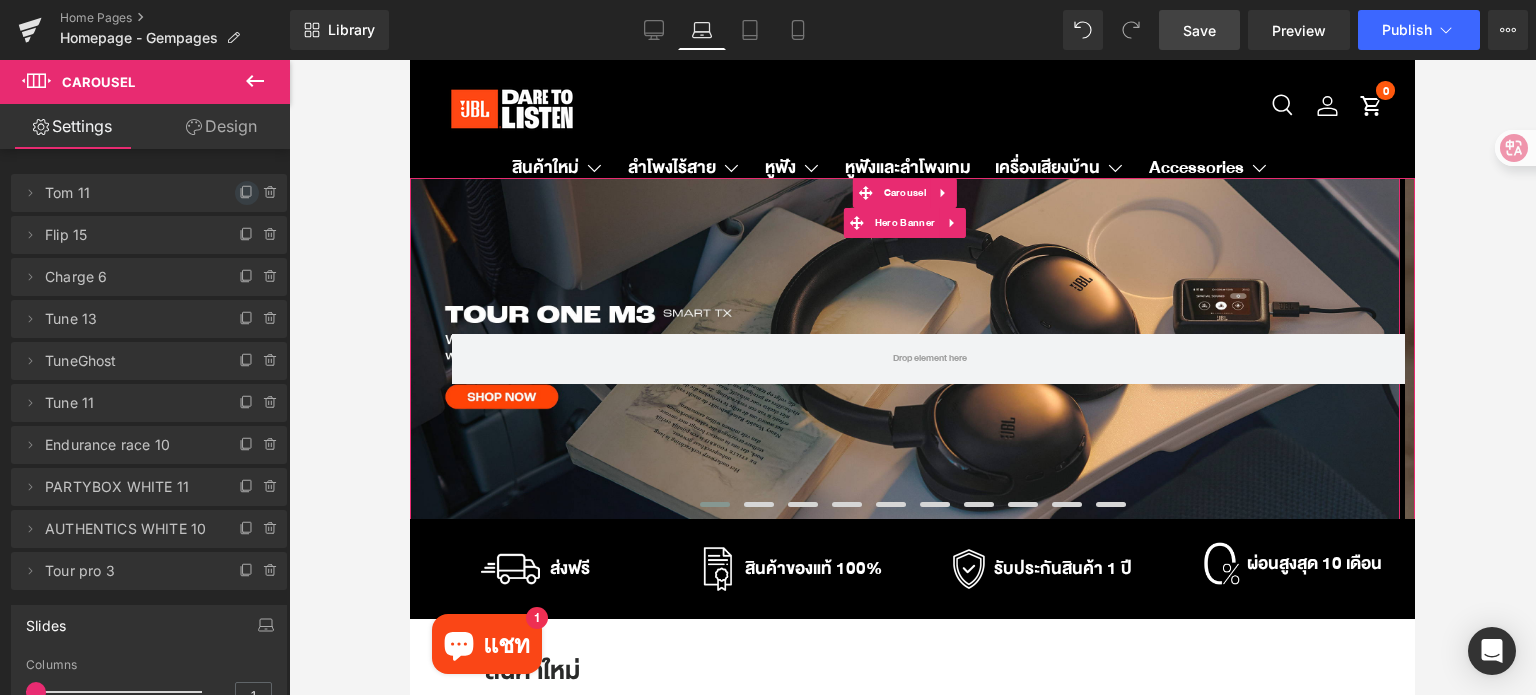 click 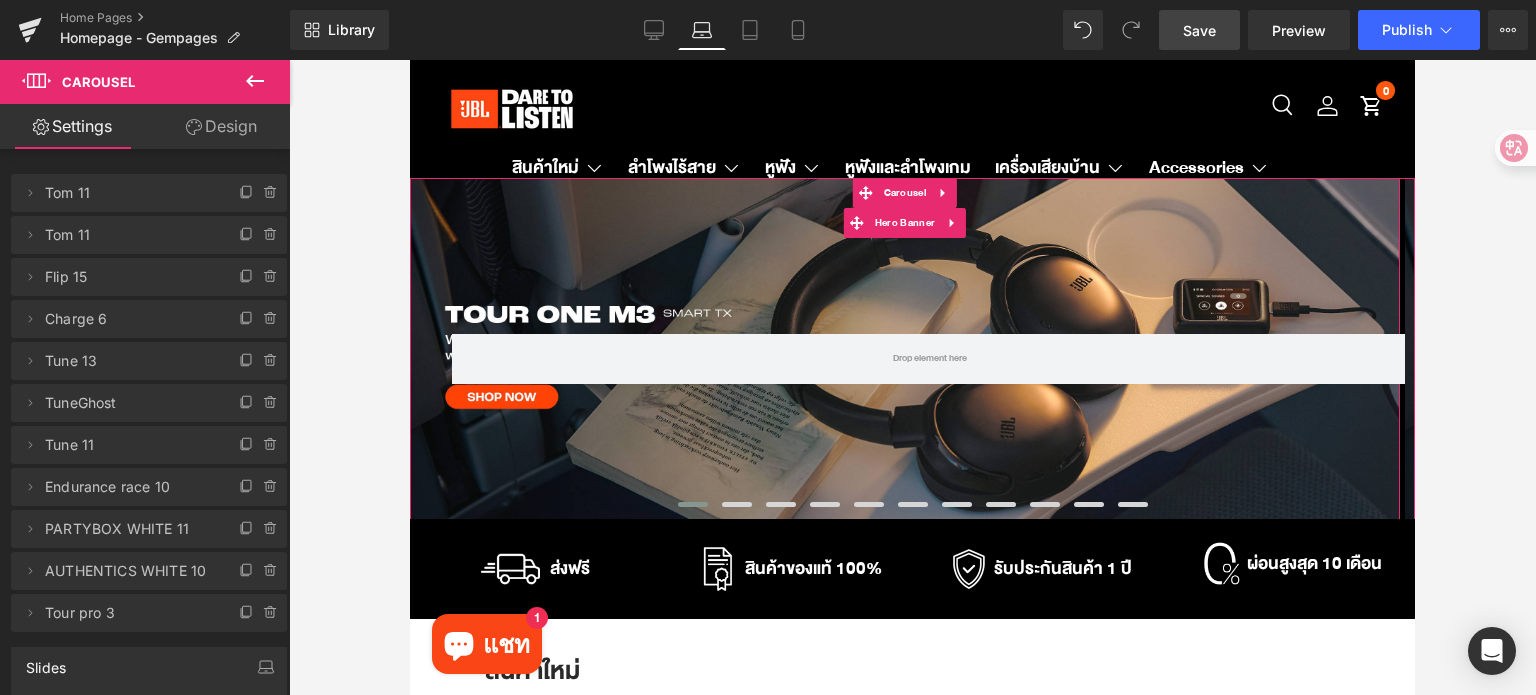 click on "Tom 11" at bounding box center [129, 193] 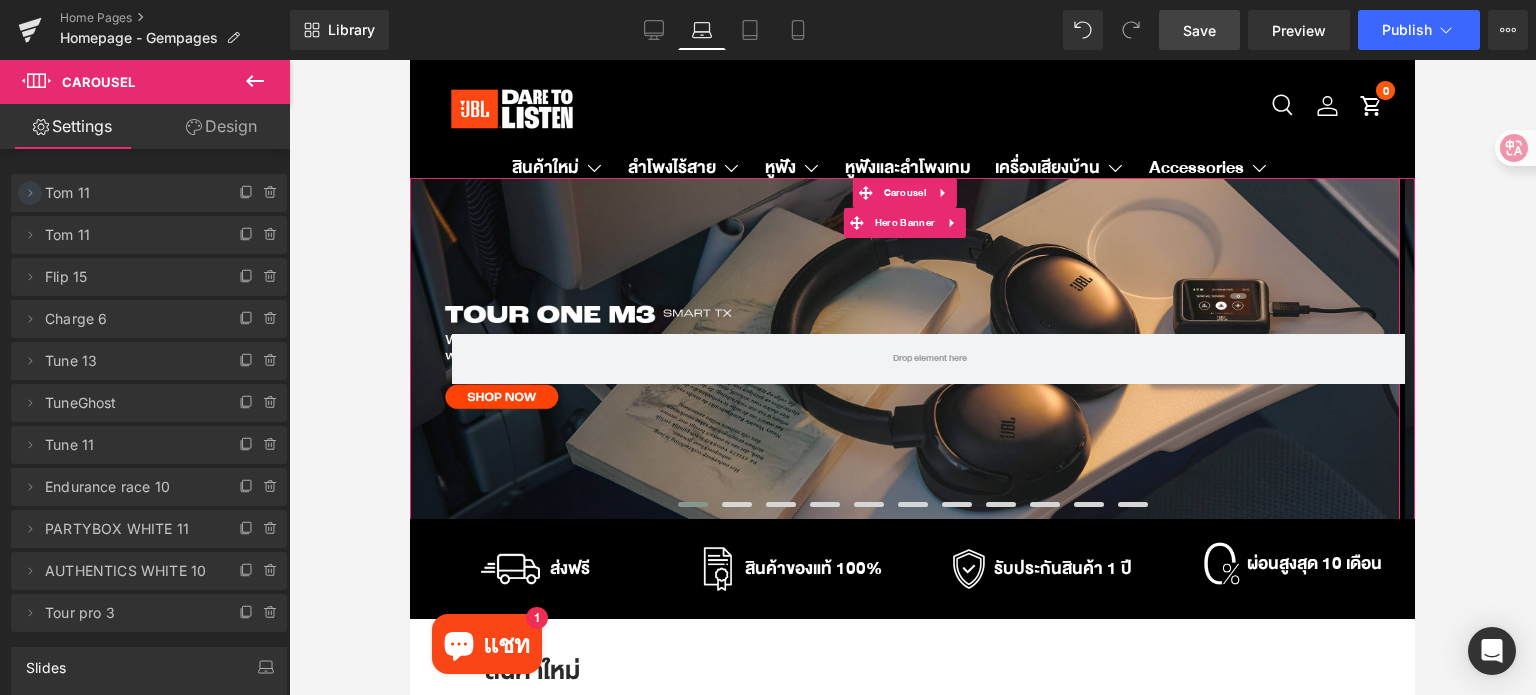 click 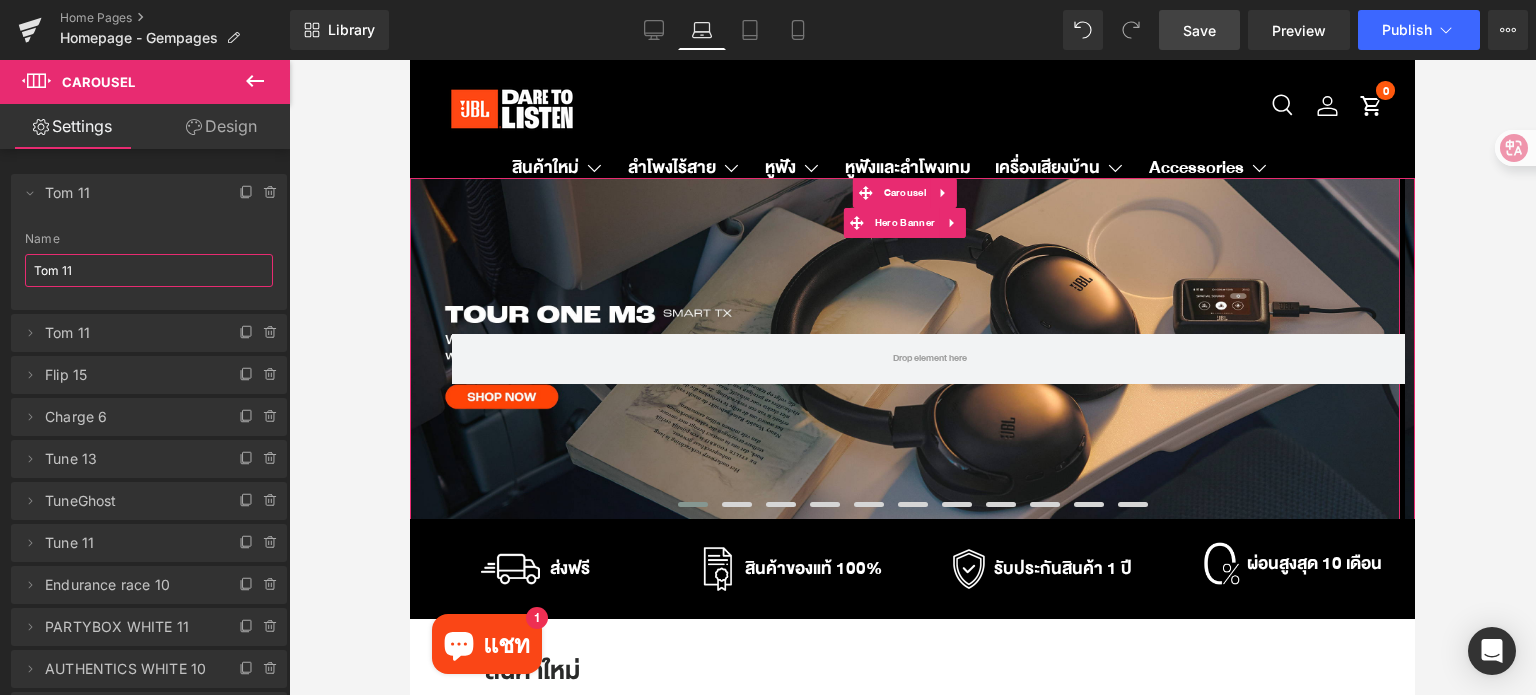 drag, startPoint x: 91, startPoint y: 271, endPoint x: 9, endPoint y: 279, distance: 82.38932 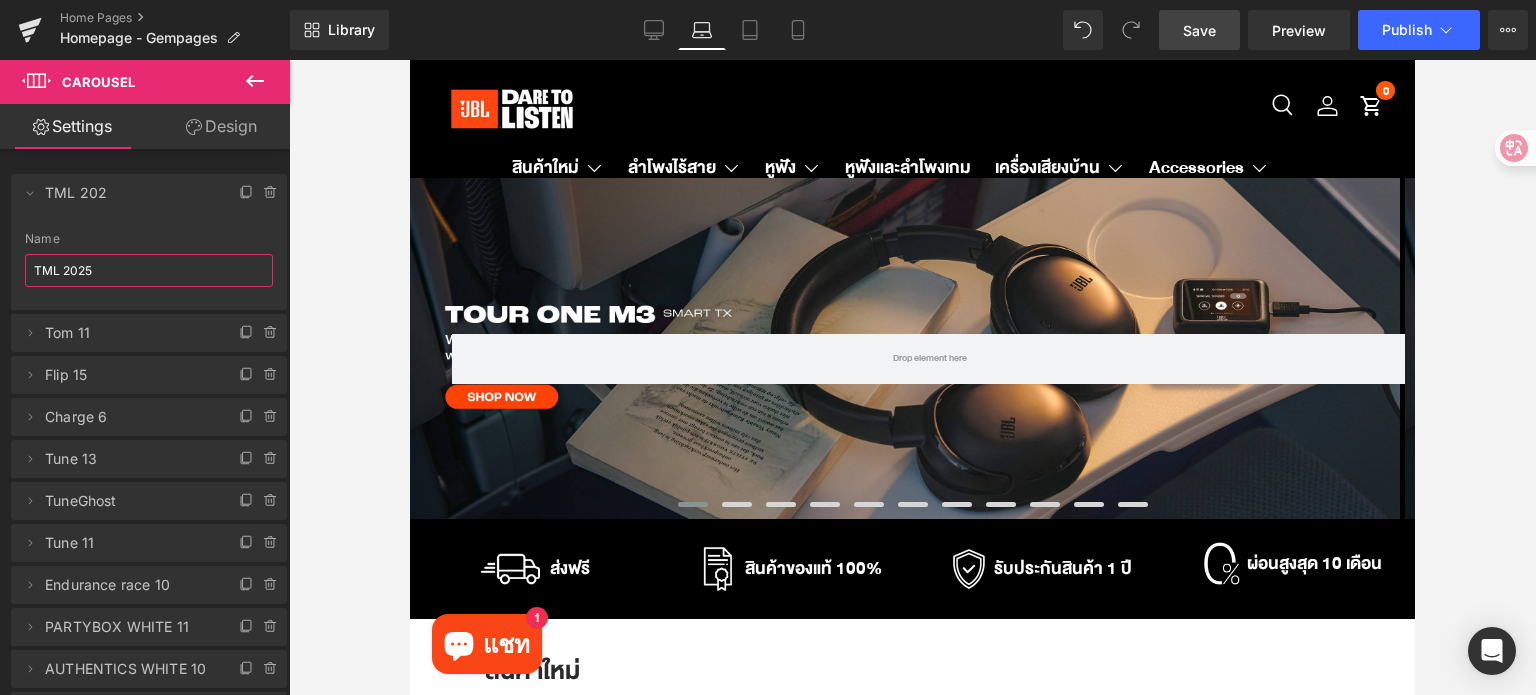 type on "TML 2025" 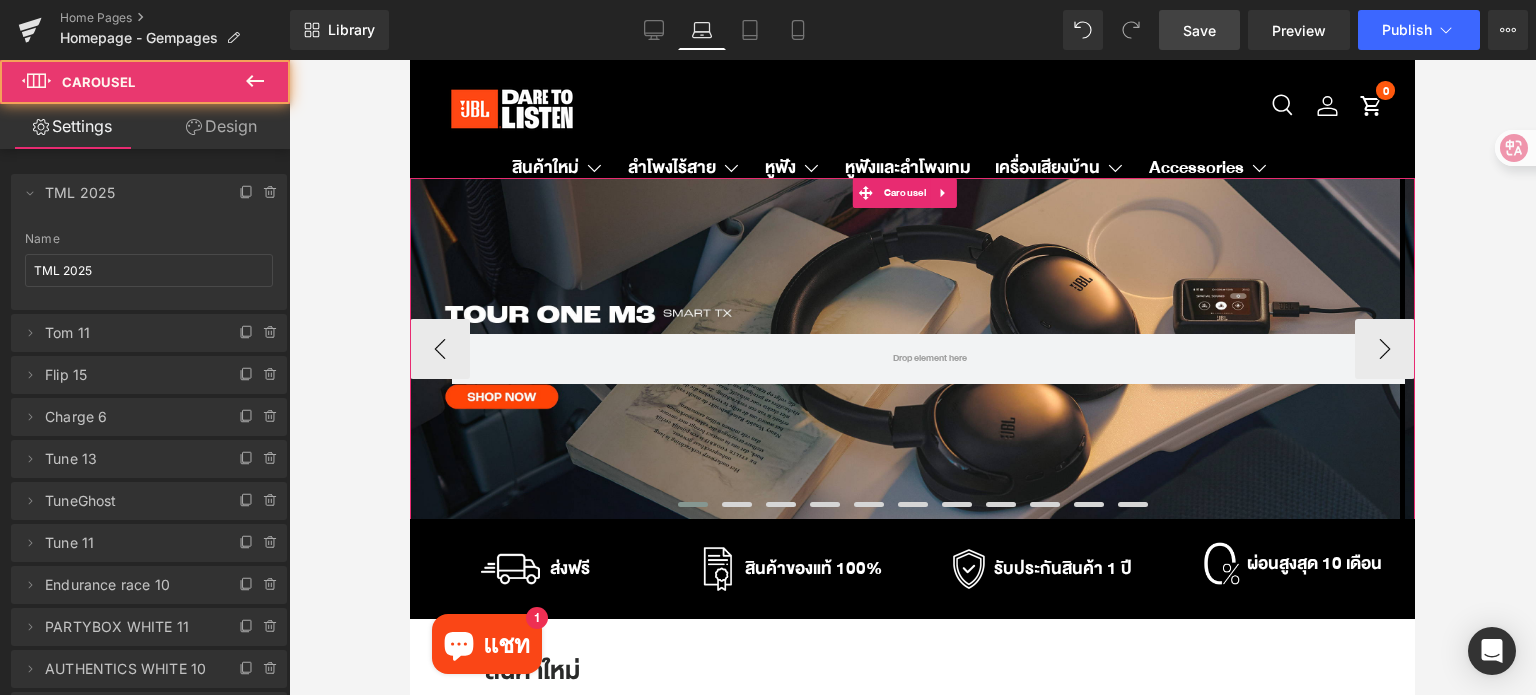 click at bounding box center (693, 504) 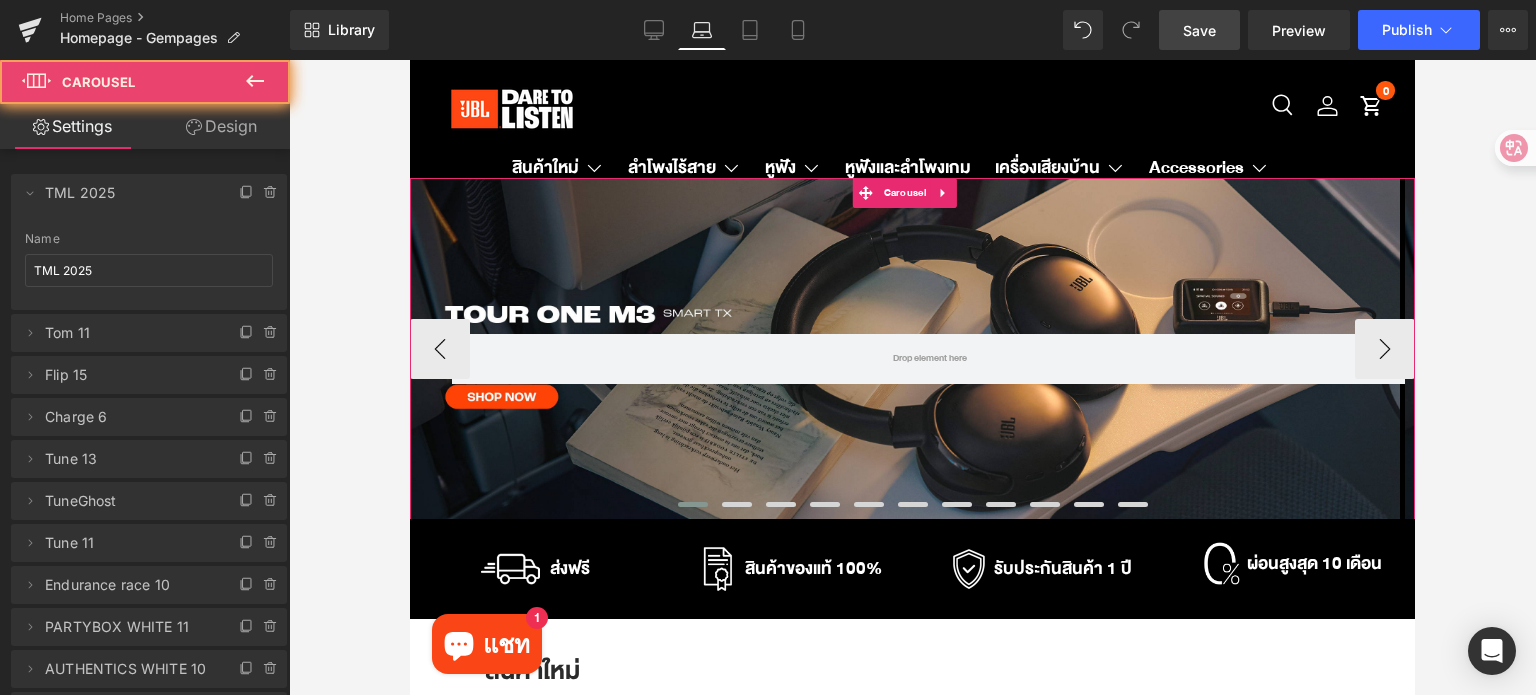 click at bounding box center (693, 504) 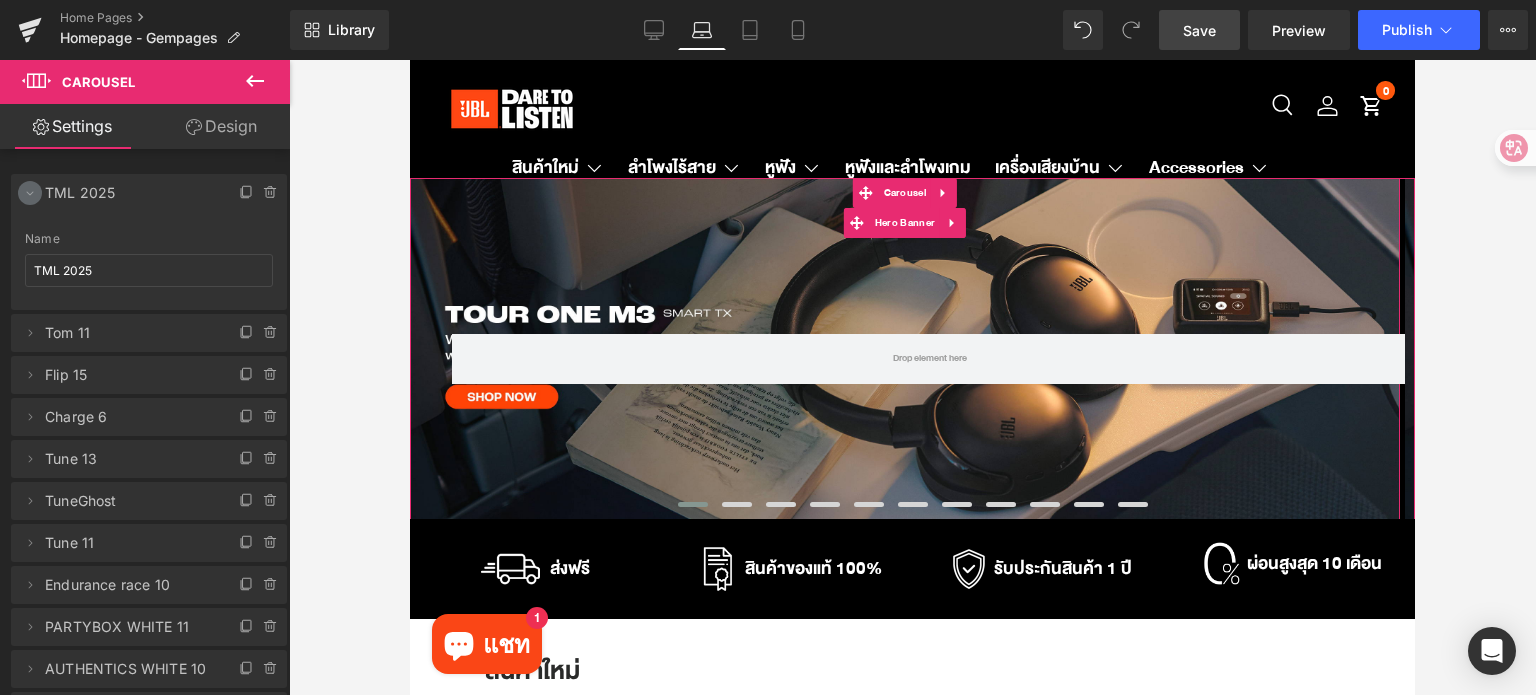 click 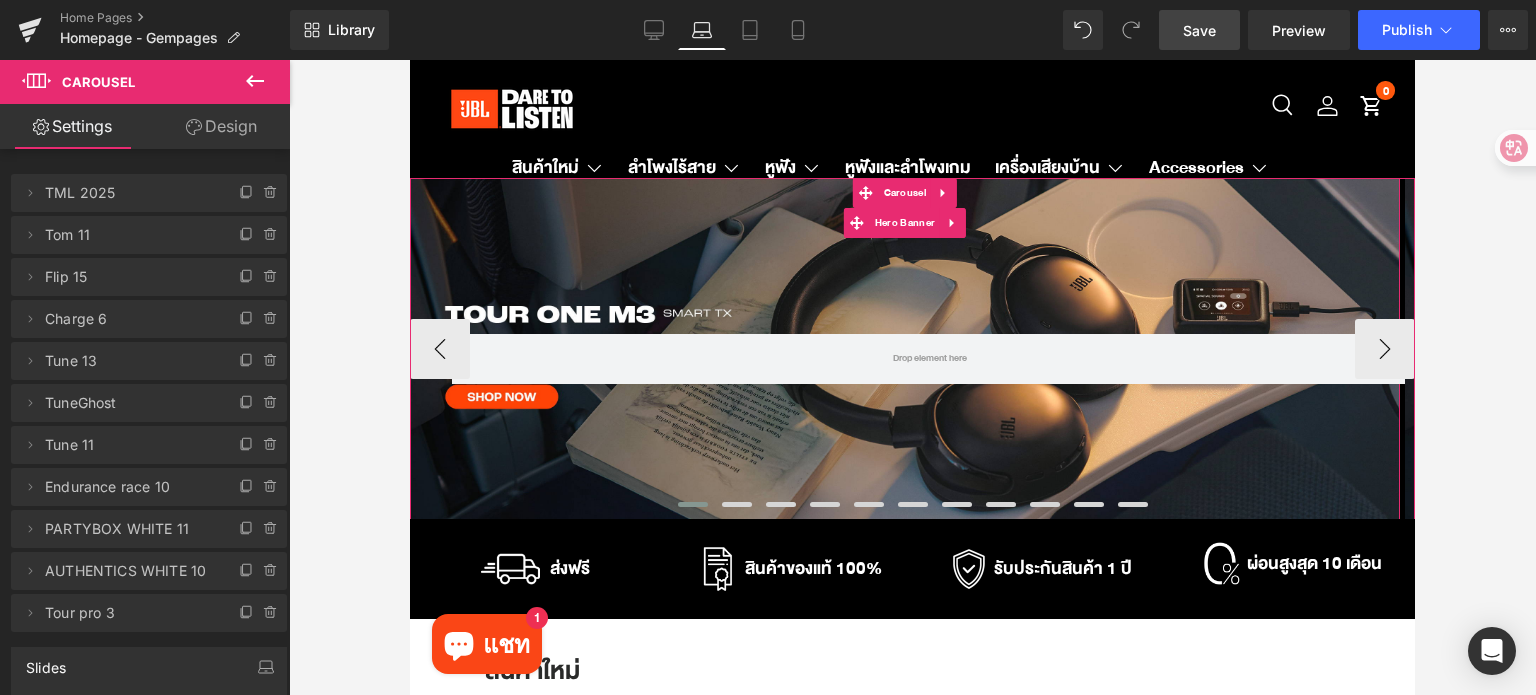 click on "Row" at bounding box center (905, 349) 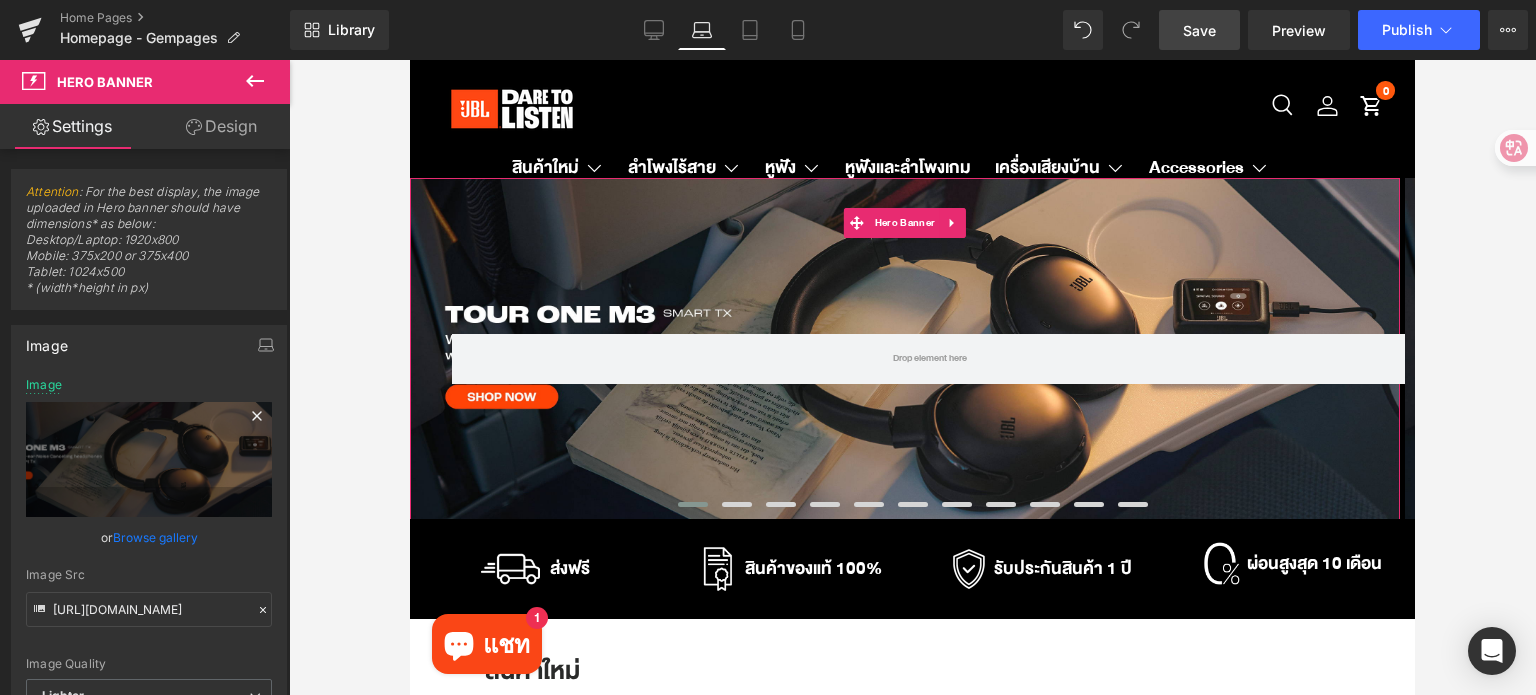 click 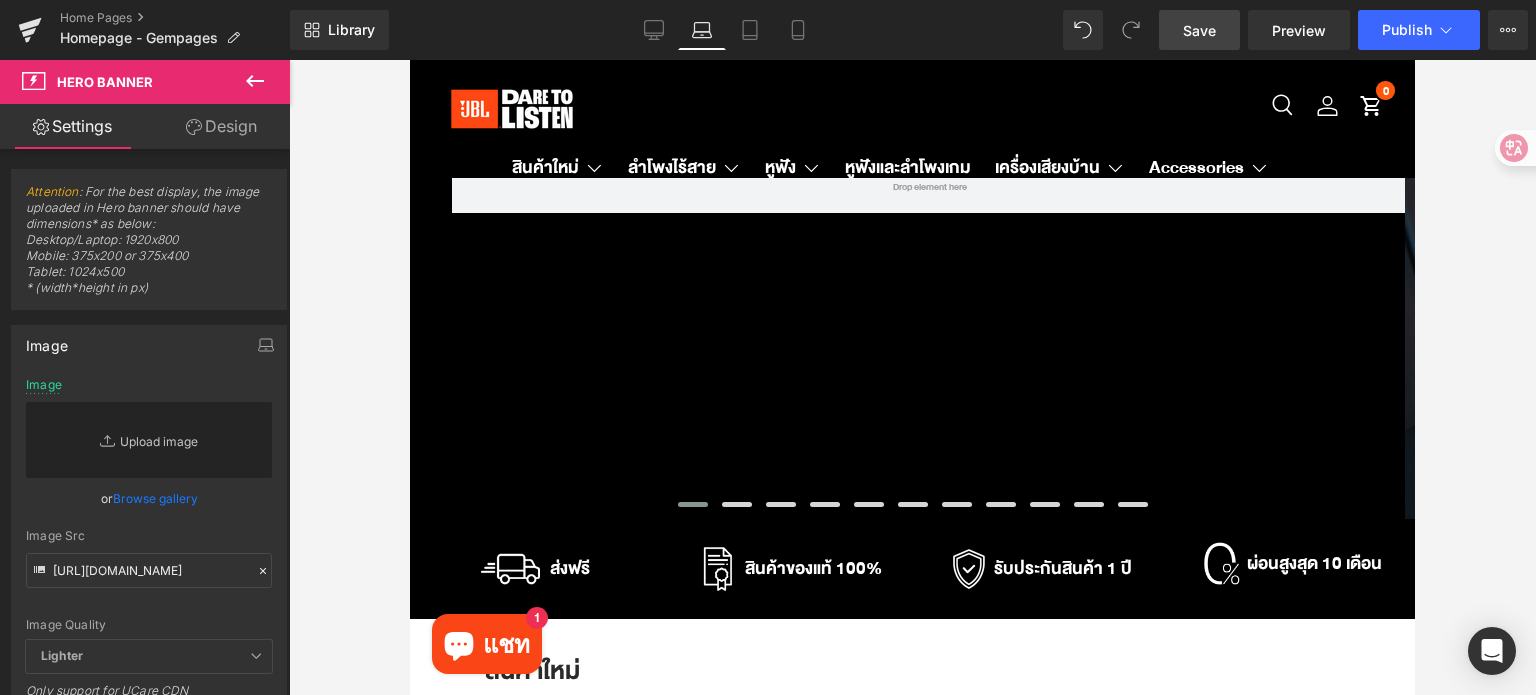 click on "Replace Image" at bounding box center [149, 440] 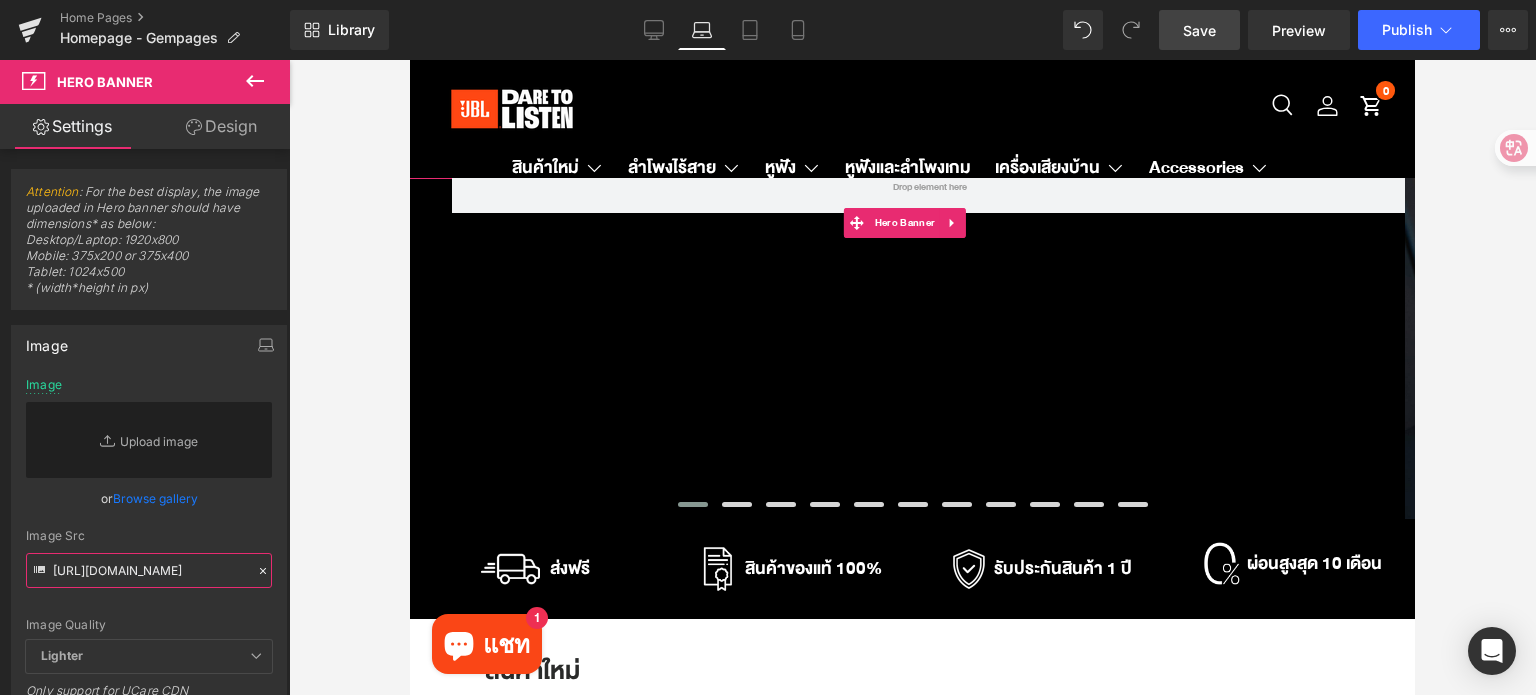 click on "[URL][DOMAIN_NAME]" at bounding box center [149, 570] 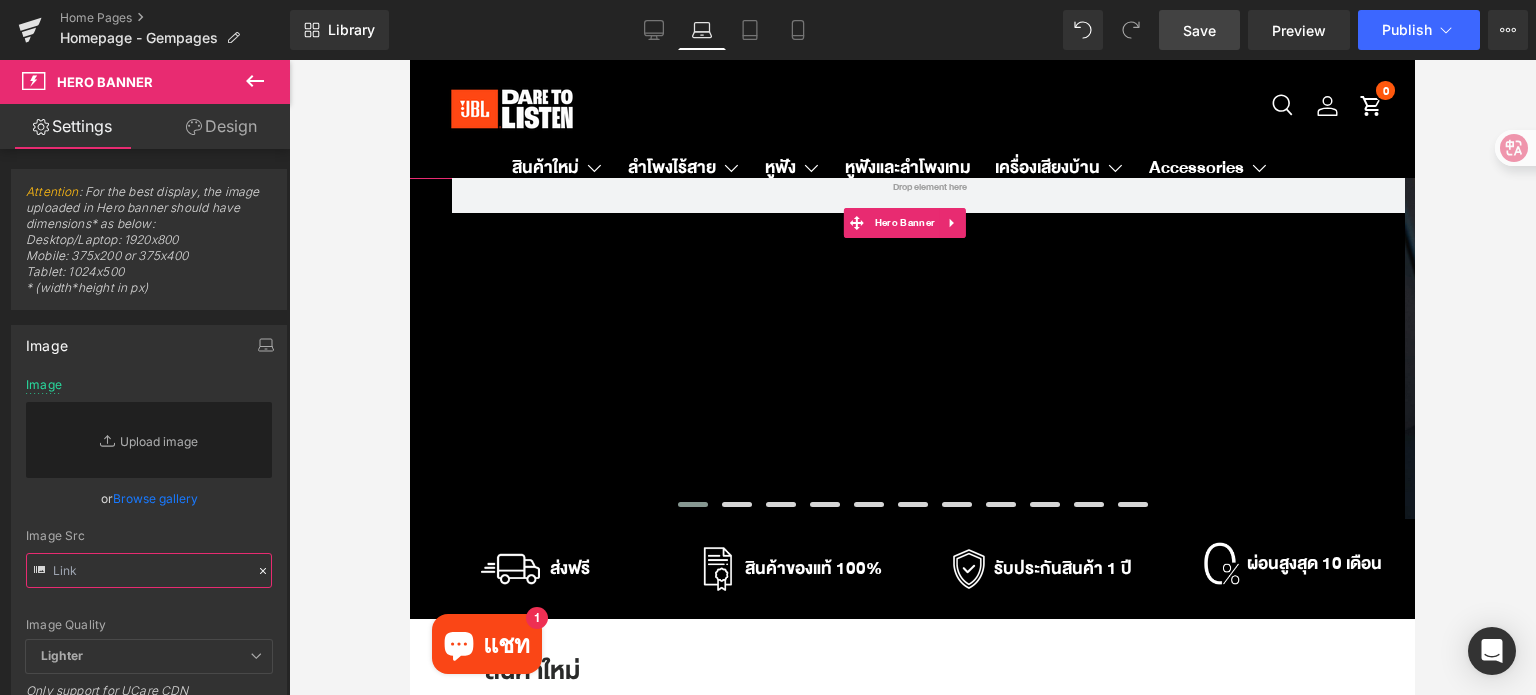 paste on "https://ucarecdn.com/6e380ad9-9960-46ee-8a01-78a1748f2804/-/format/auto/-/preview/3000x3000/-/quality/lighter/TML%20COVER.jpg" 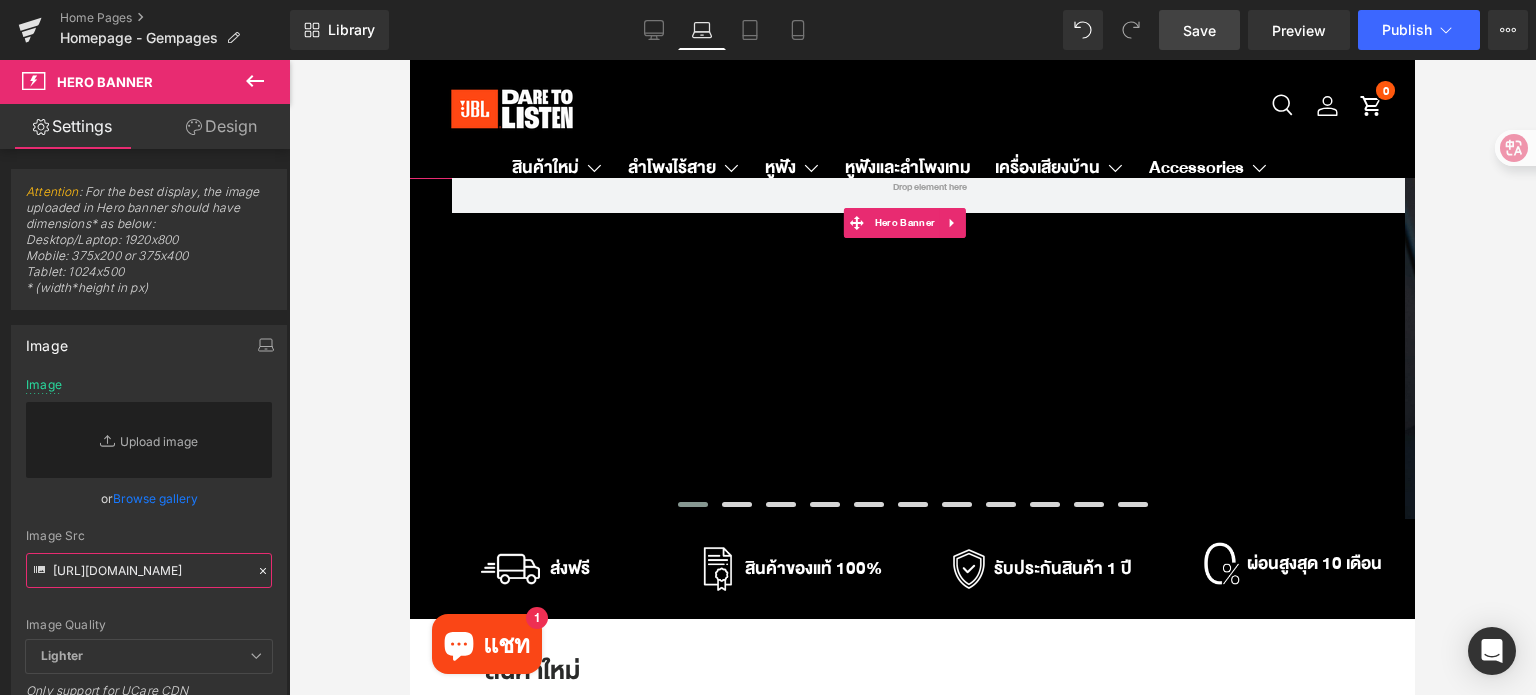 scroll, scrollTop: 0, scrollLeft: 609, axis: horizontal 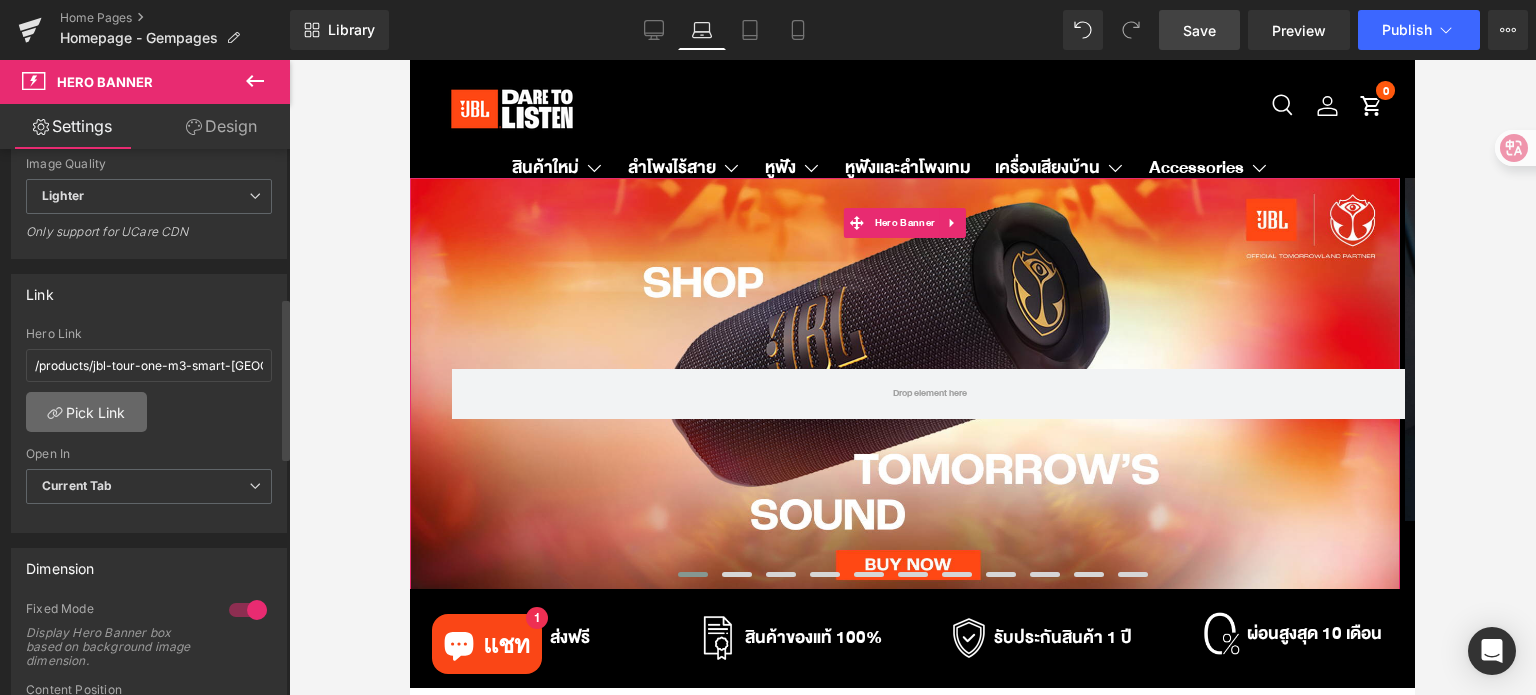 type on "https://ucarecdn.com/6e380ad9-9960-46ee-8a01-78a1748f2804/-/format/auto/-/preview/3000x3000/-/quality/lighter/TML%20COVER.jpg" 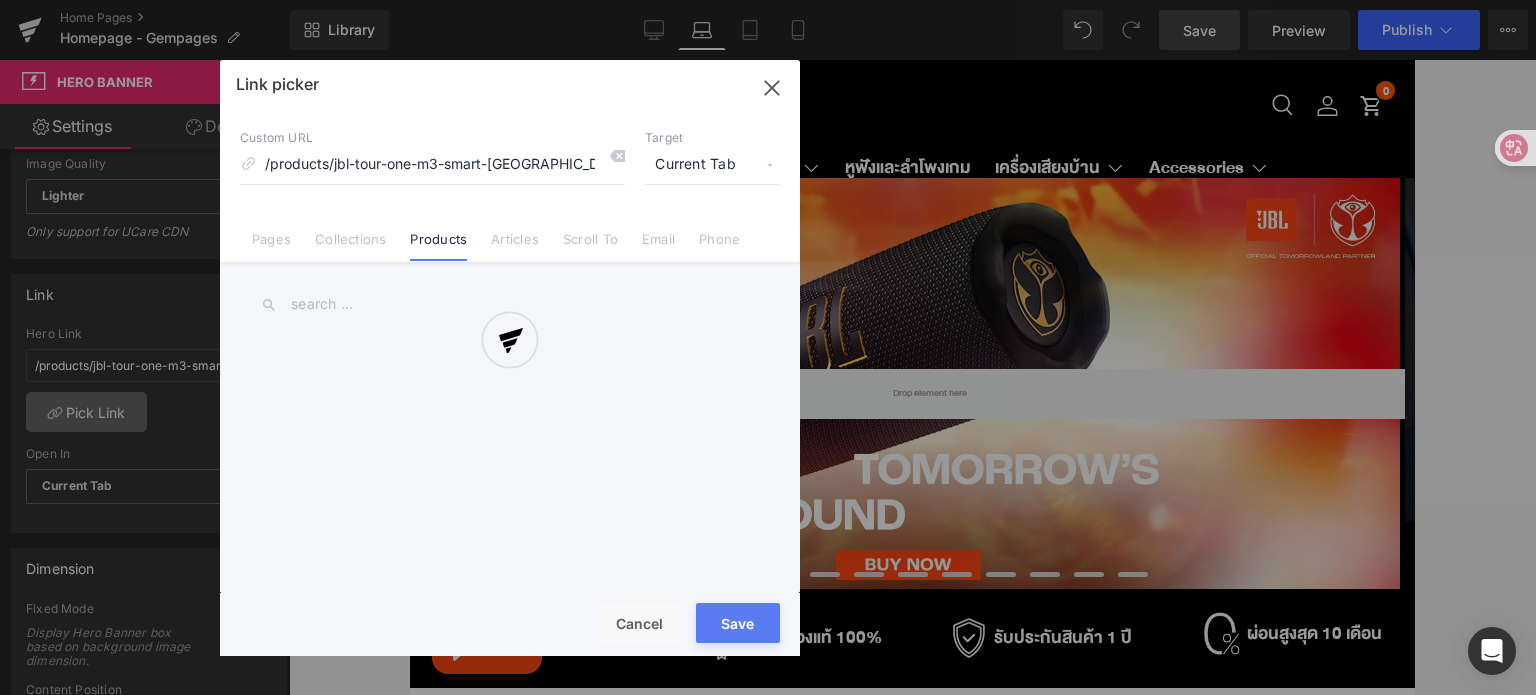 scroll, scrollTop: 0, scrollLeft: 0, axis: both 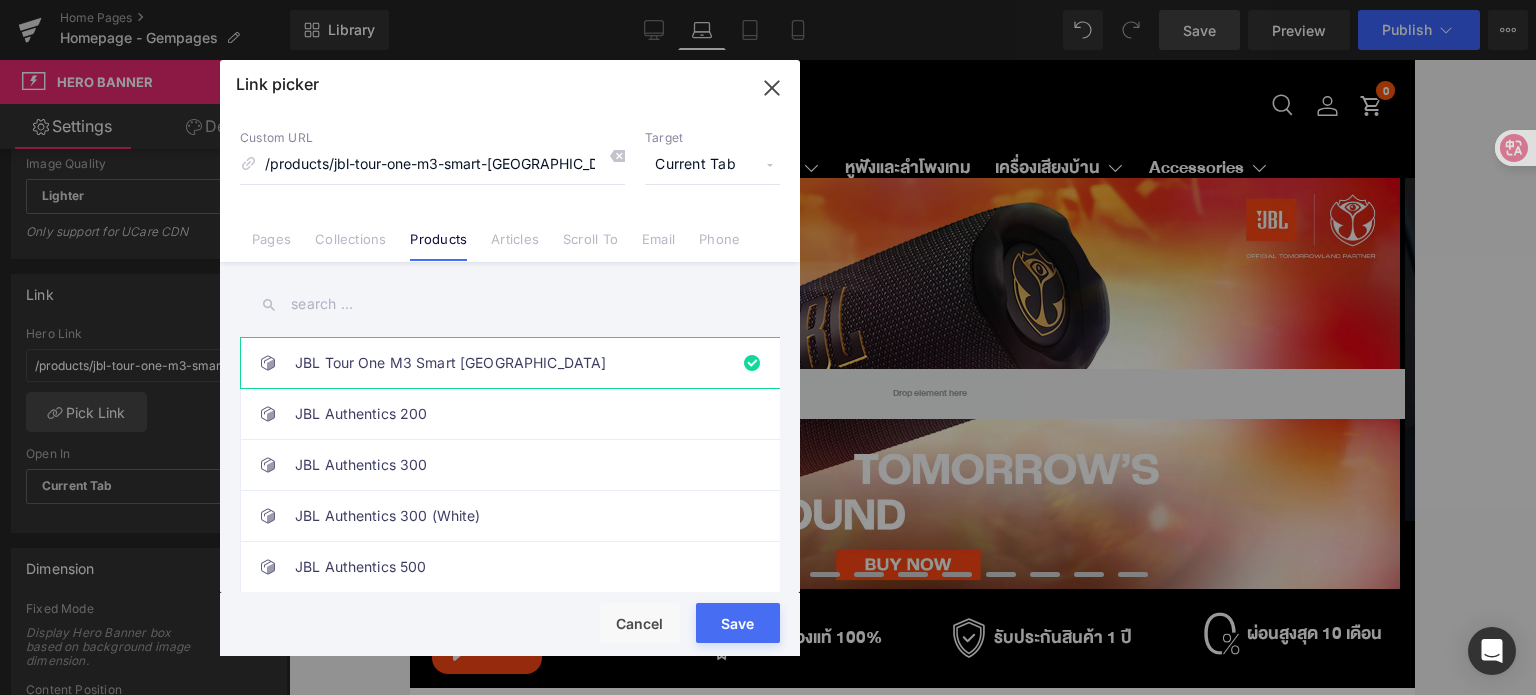click at bounding box center (510, 304) 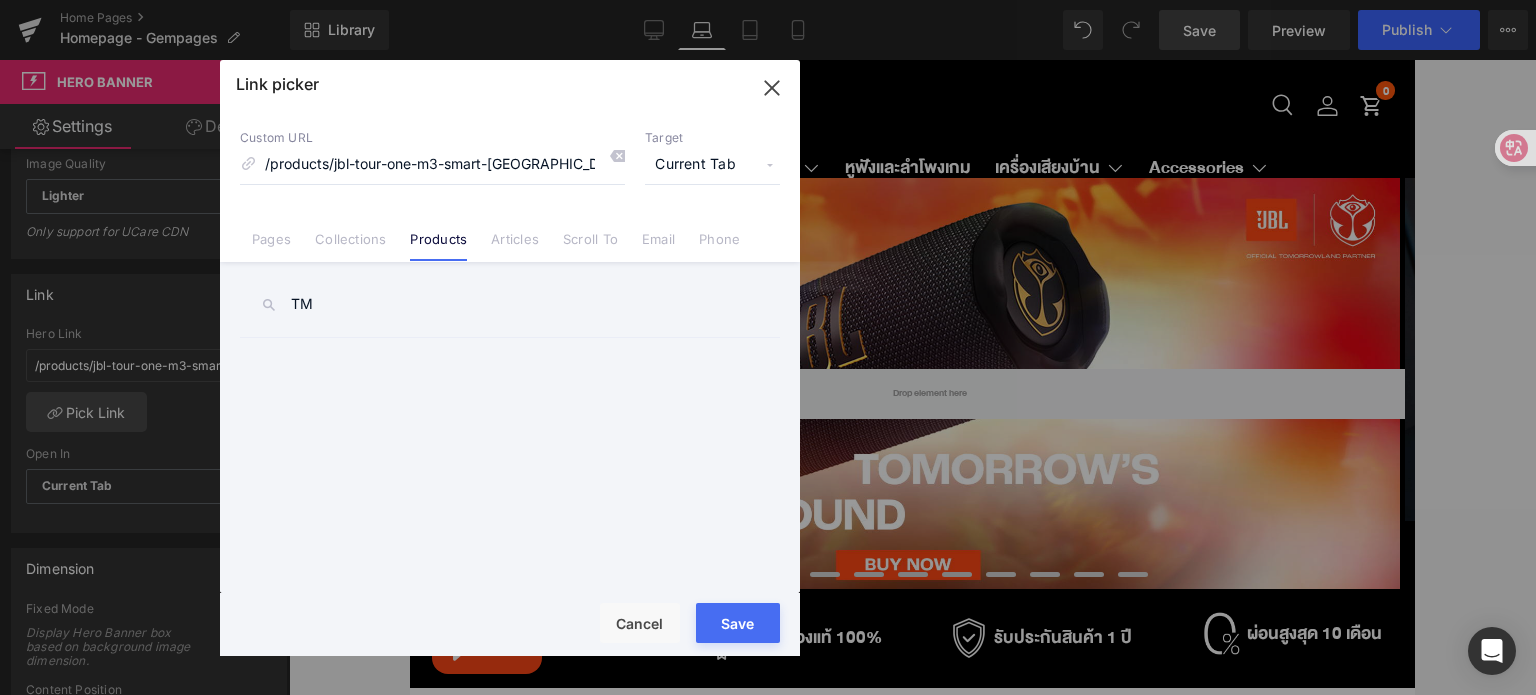 type on "T" 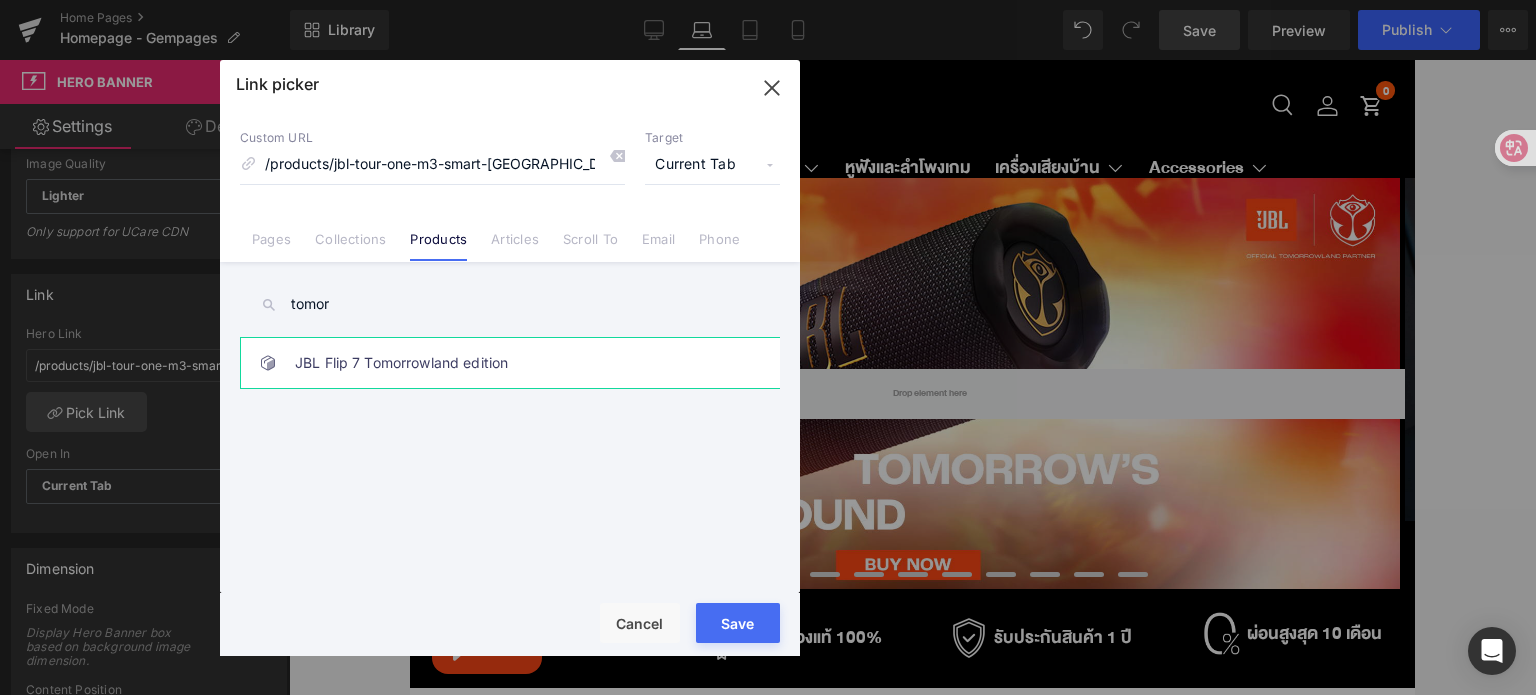 type on "tomor" 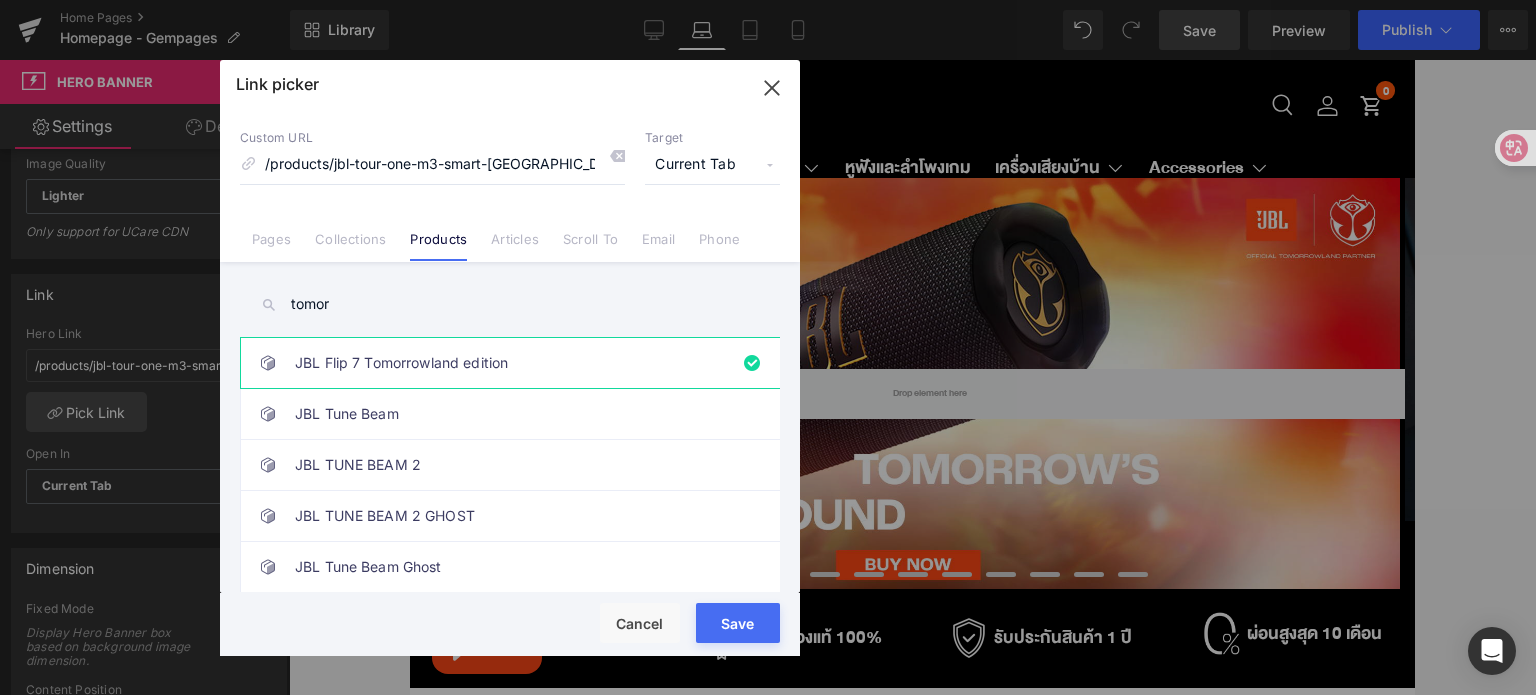 click on "Save" at bounding box center (738, 623) 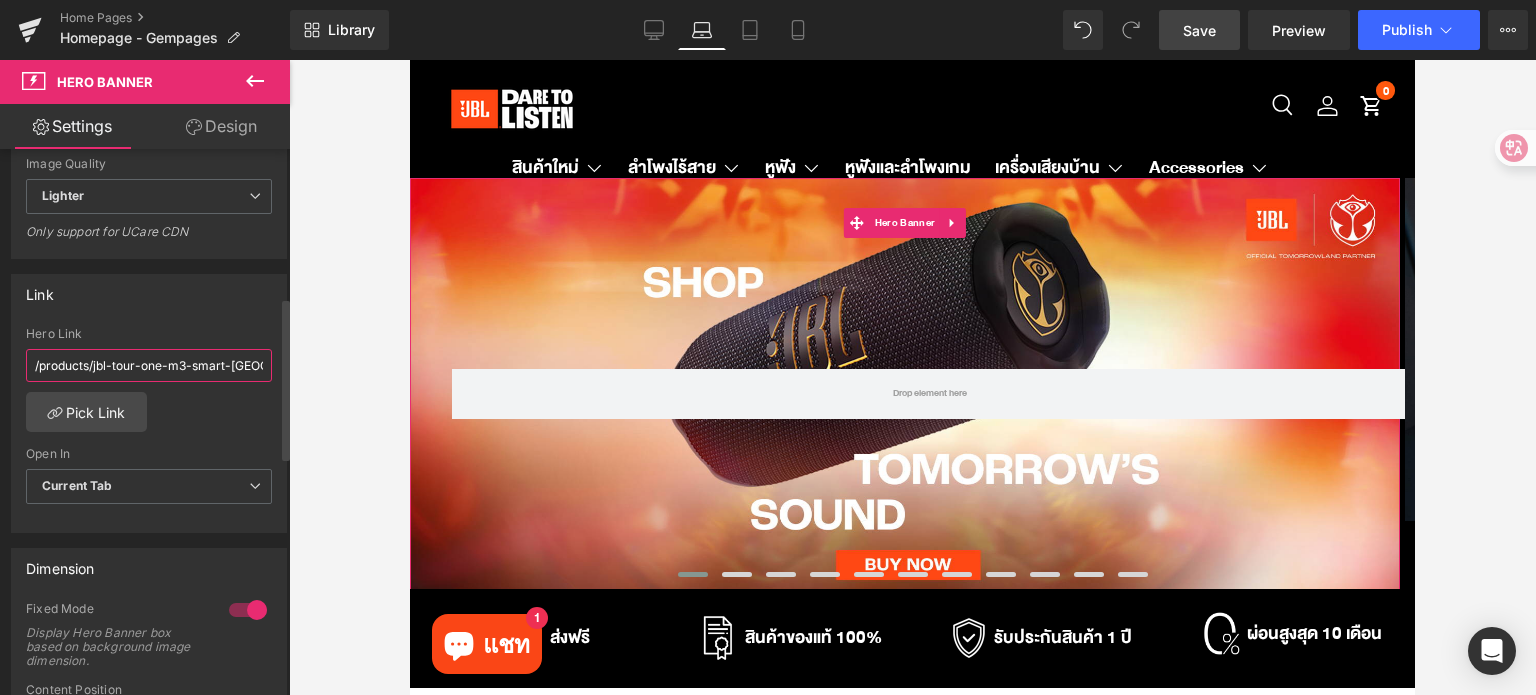 click on "/products/jbl-tour-one-m3-smart-[GEOGRAPHIC_DATA]" at bounding box center (149, 365) 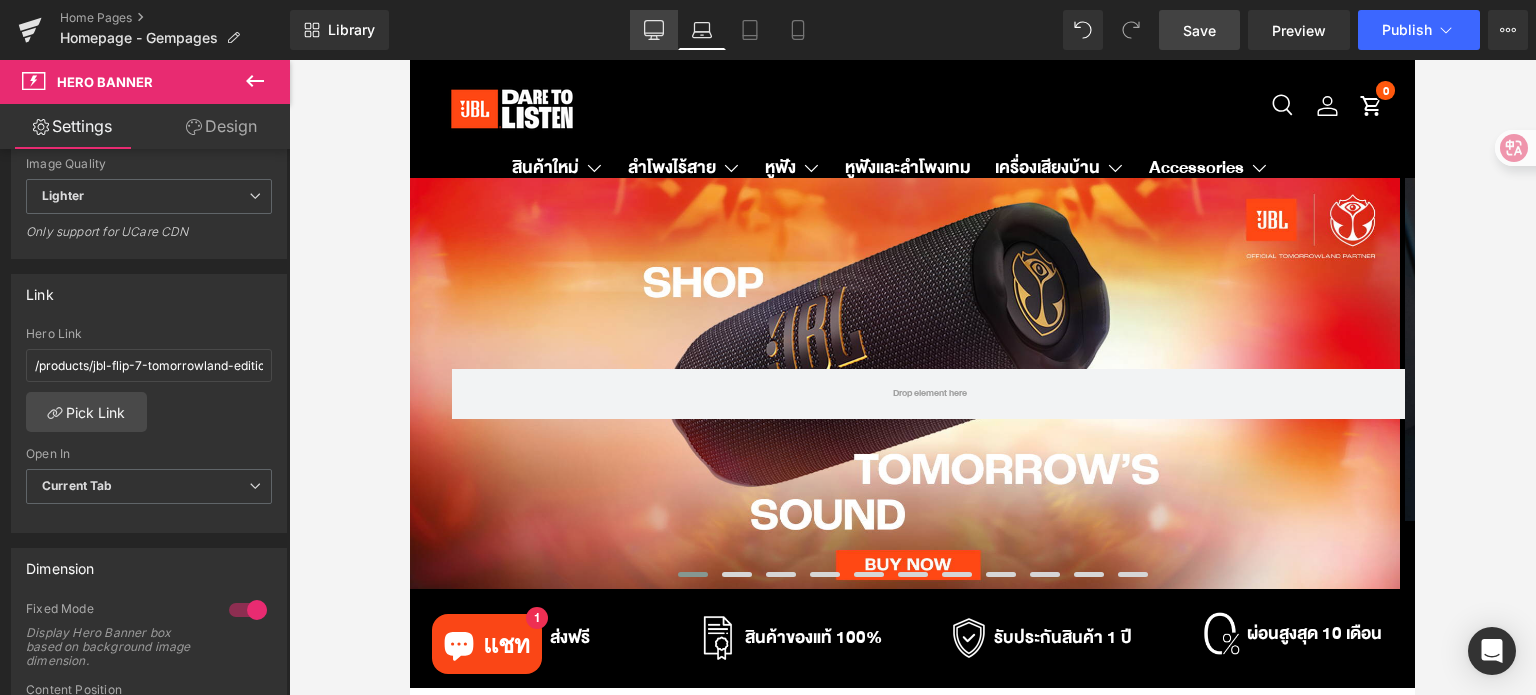 click 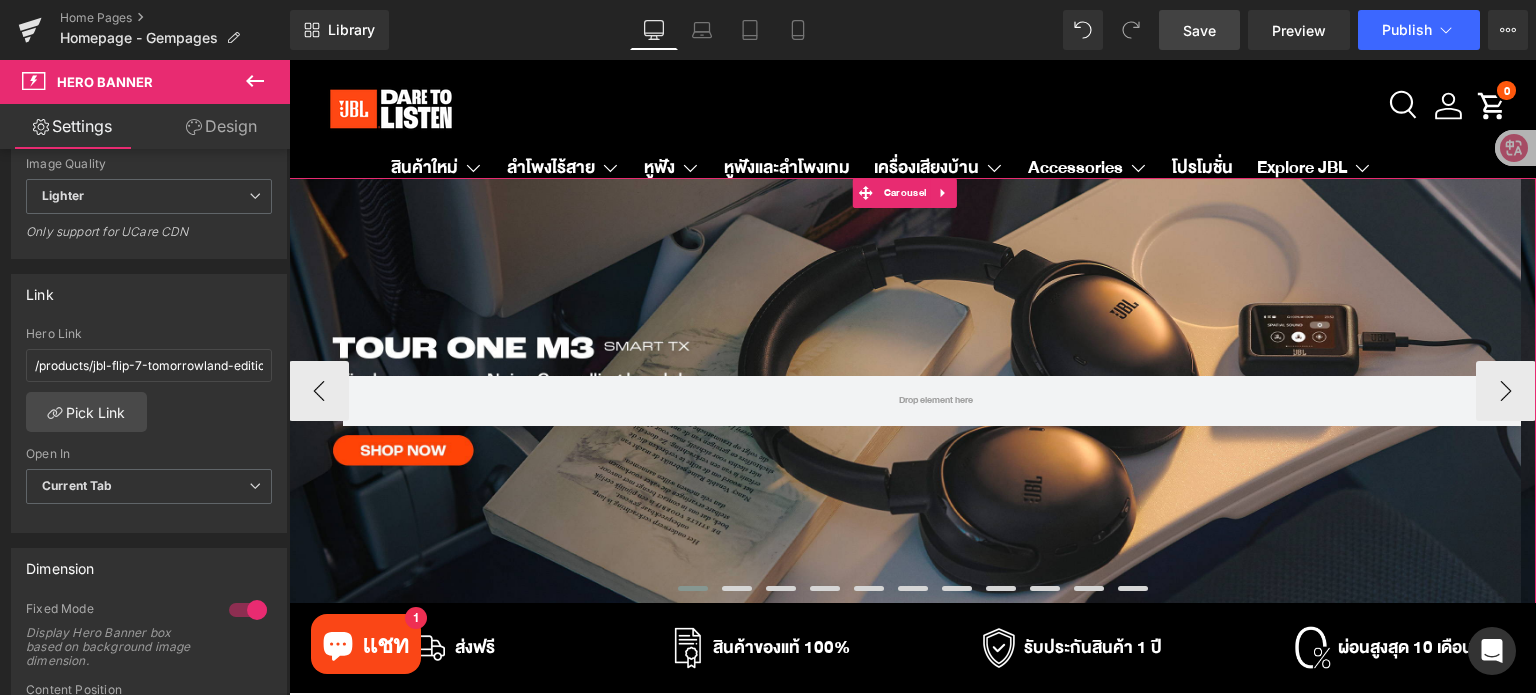 click at bounding box center [693, 588] 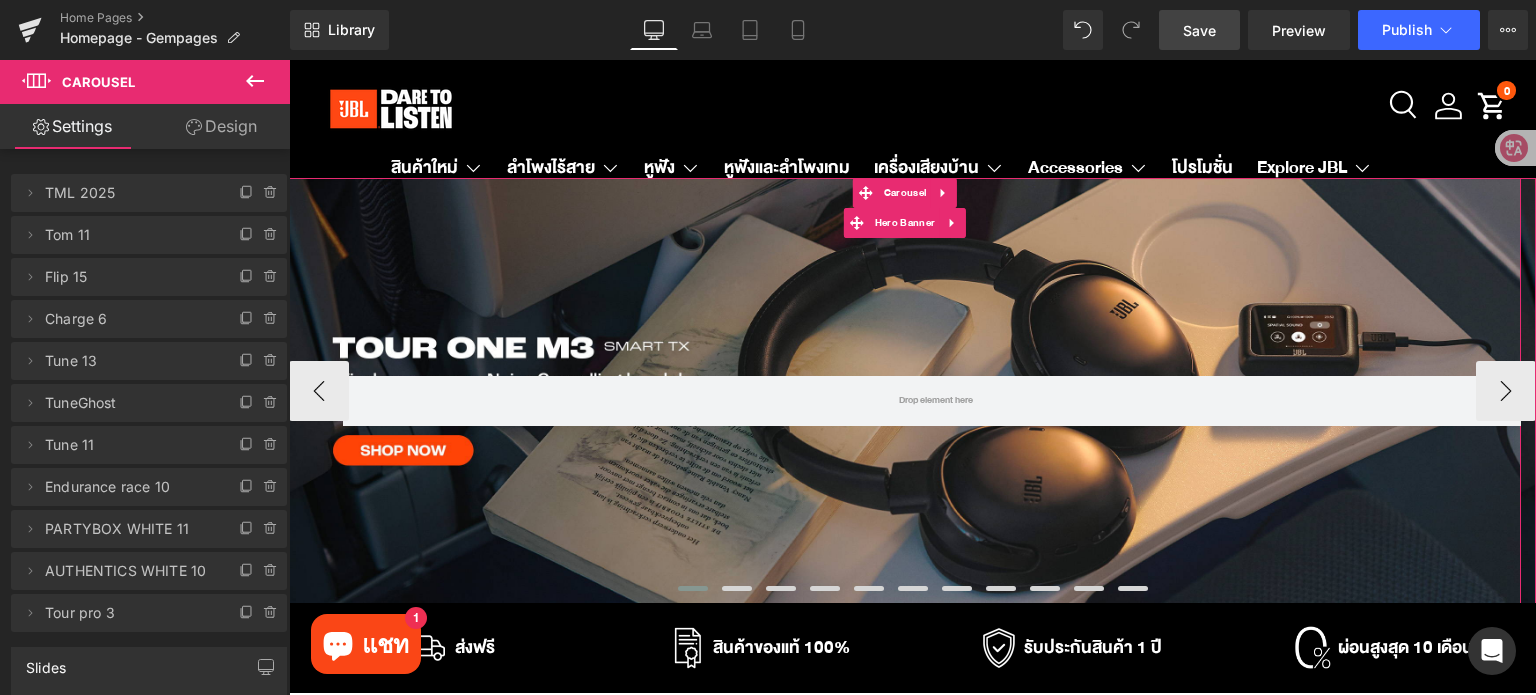 click on "Row" at bounding box center [905, 391] 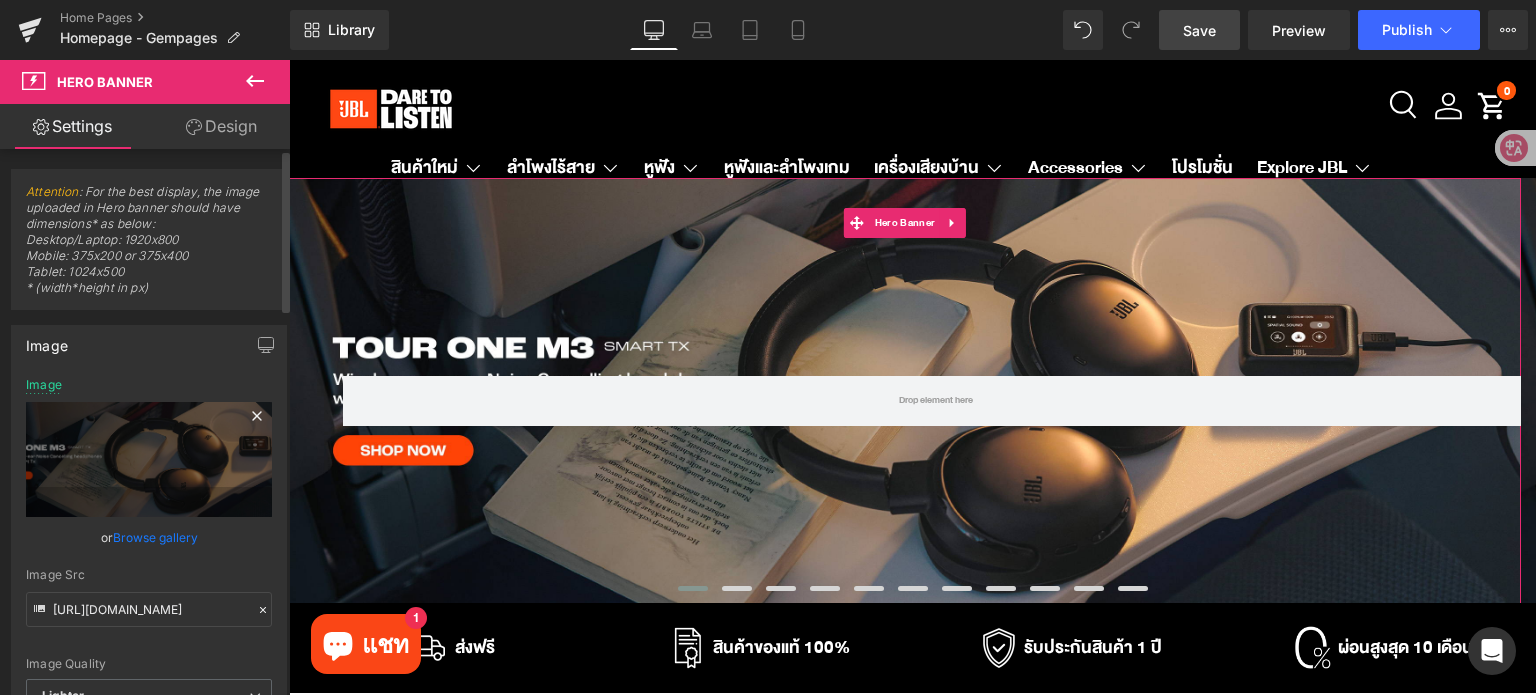 click 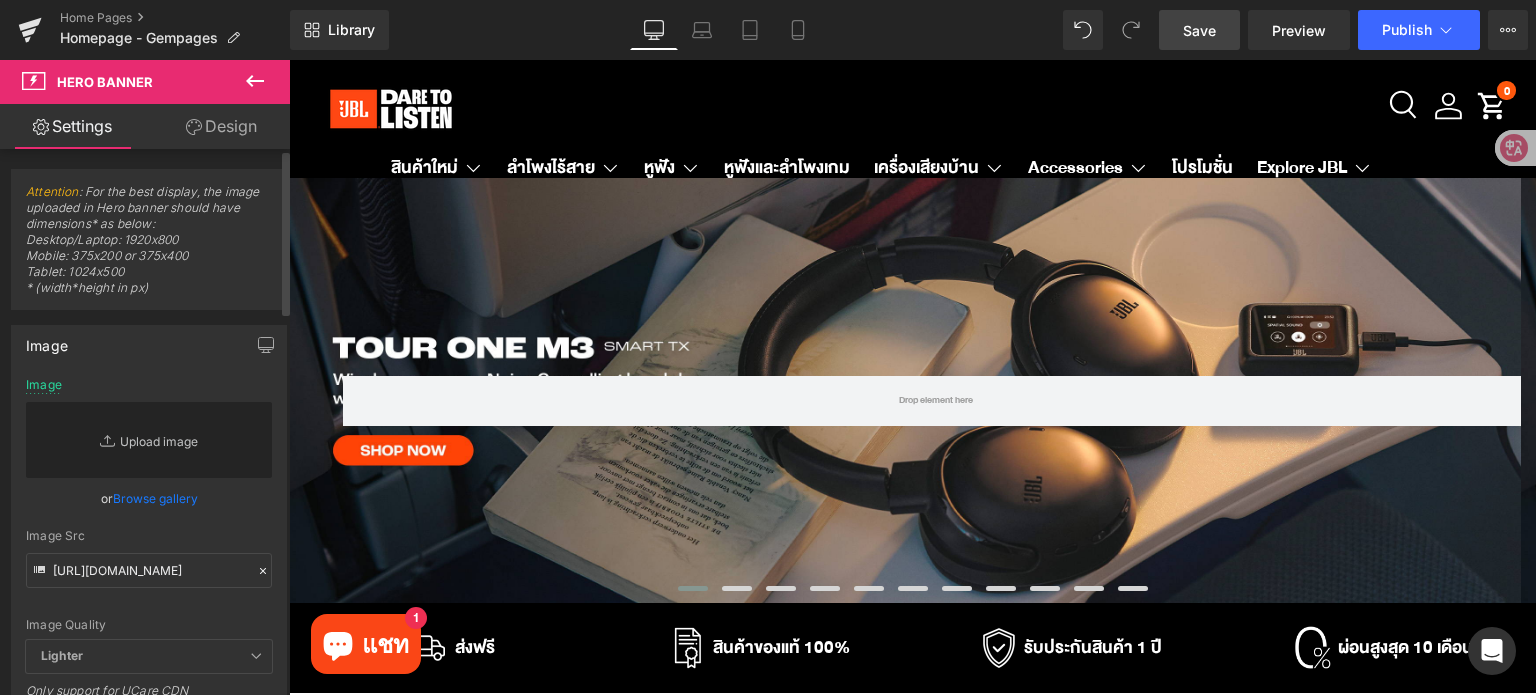 click on "Replace Image" at bounding box center (149, 440) 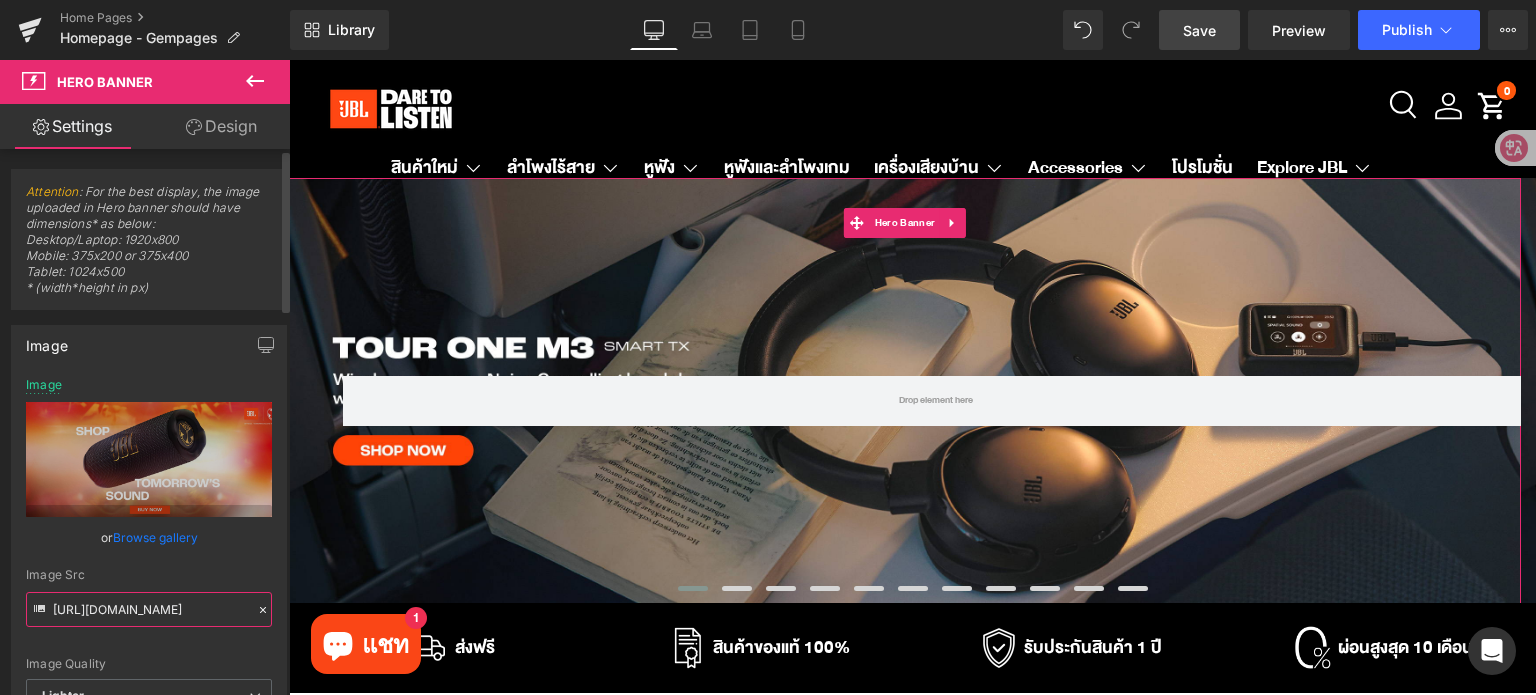 click on "[URL][DOMAIN_NAME]" at bounding box center (149, 609) 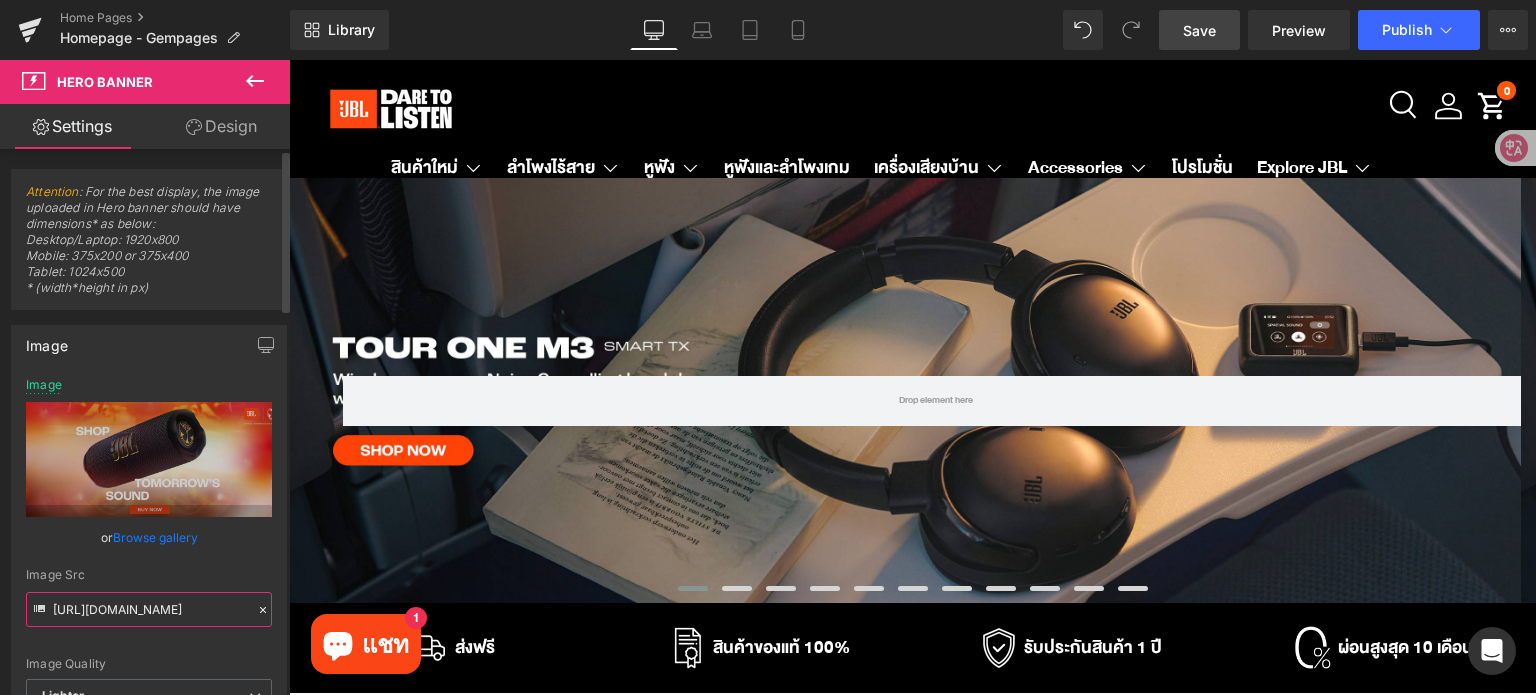 scroll, scrollTop: 0, scrollLeft: 609, axis: horizontal 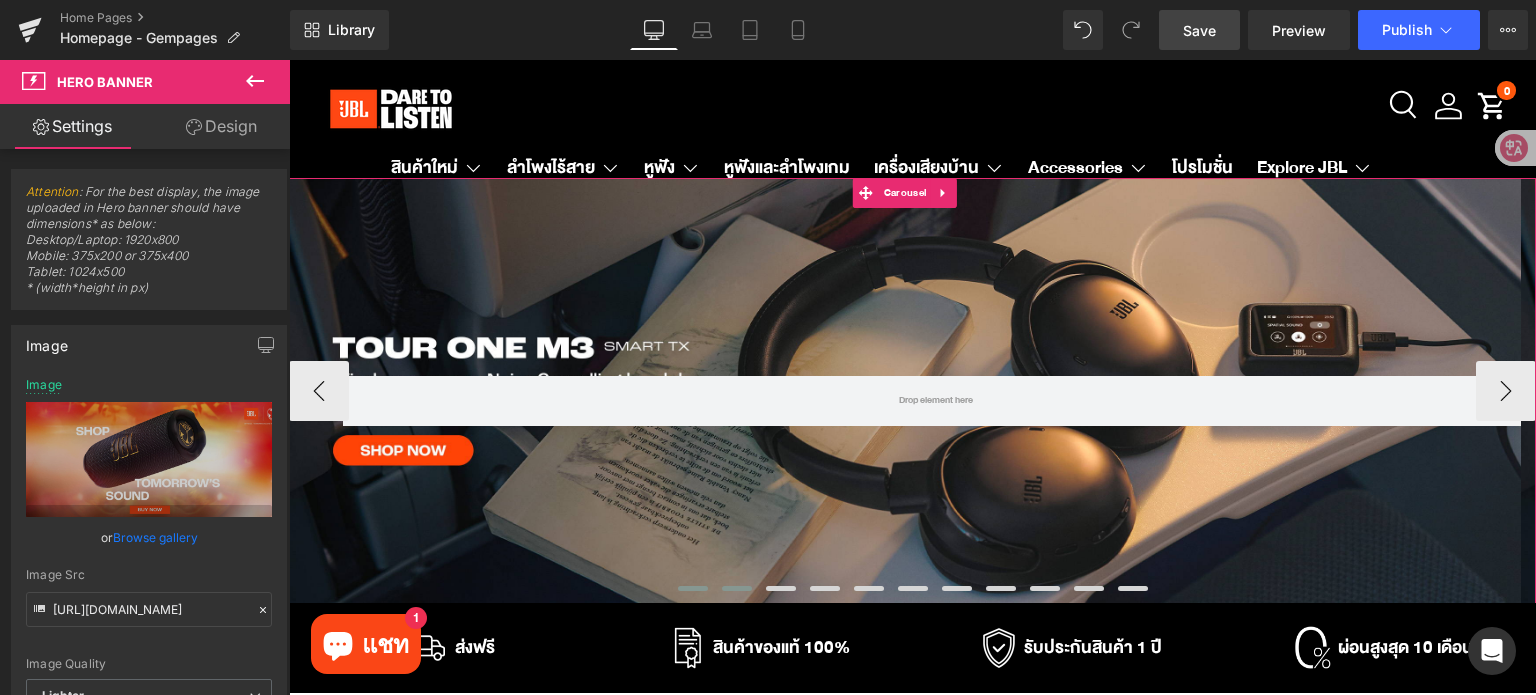 click at bounding box center (737, 588) 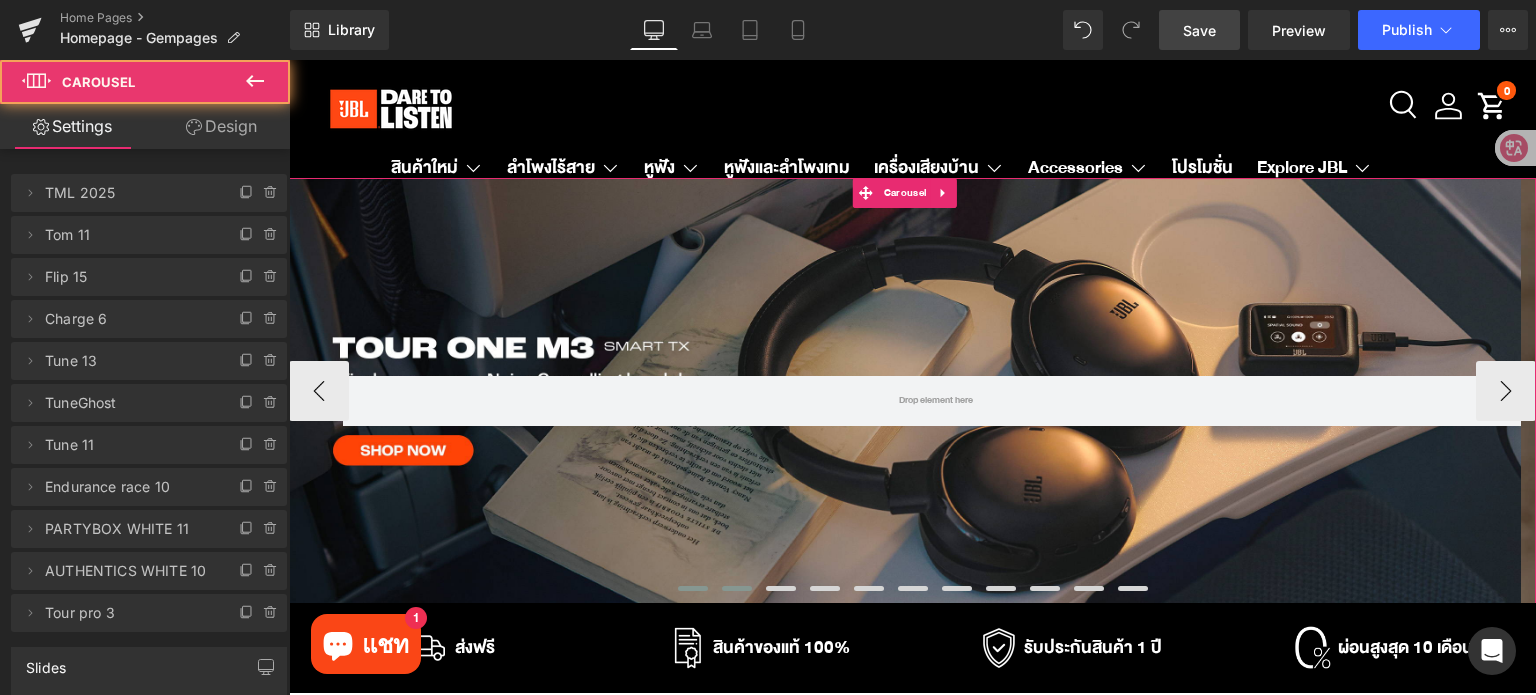 click at bounding box center [693, 588] 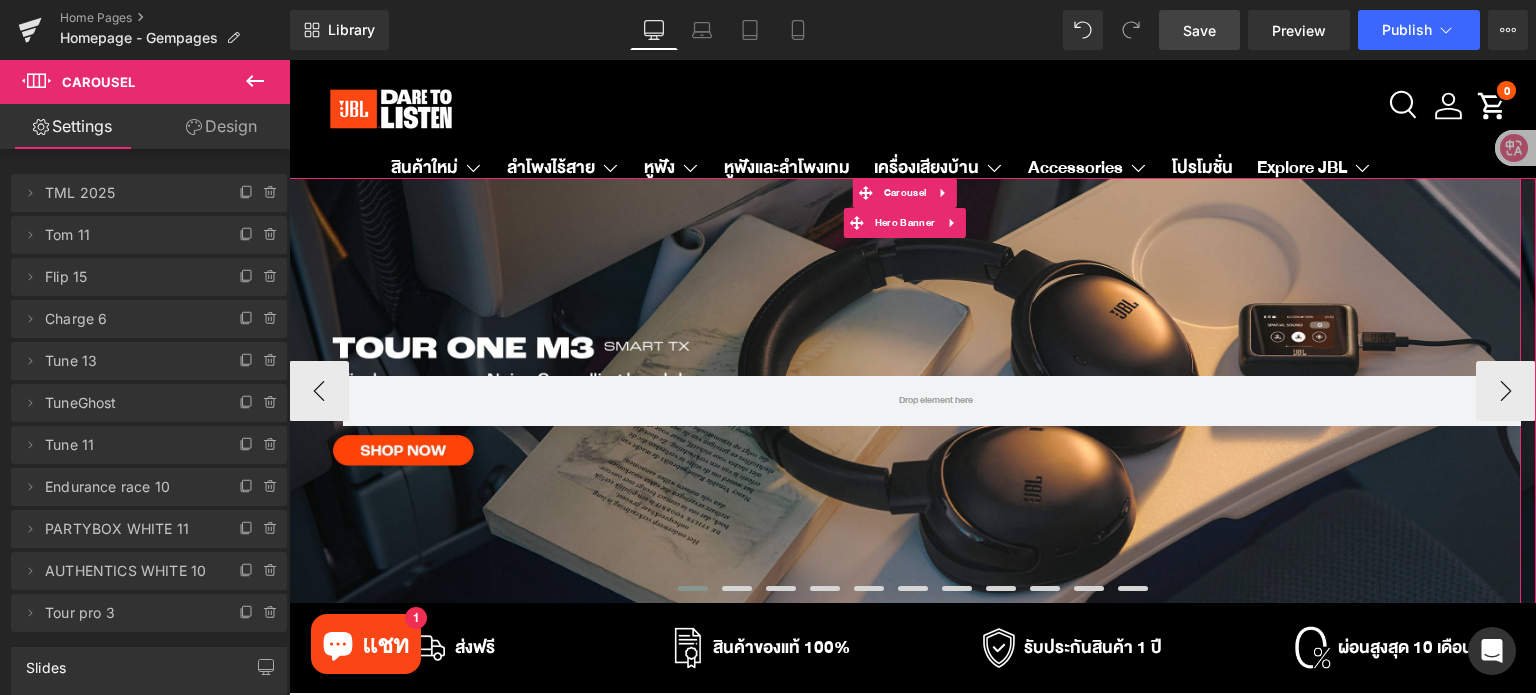 click on "Row" at bounding box center (905, 391) 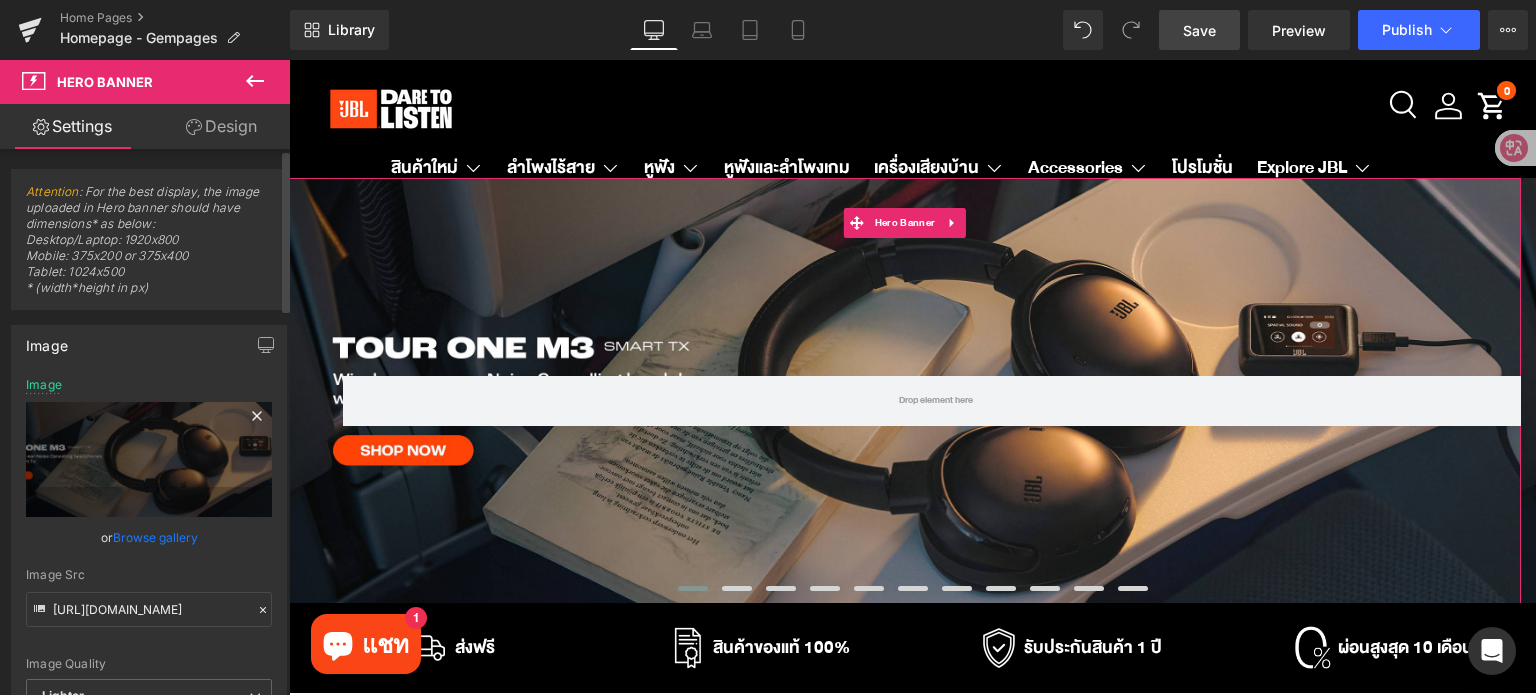 click 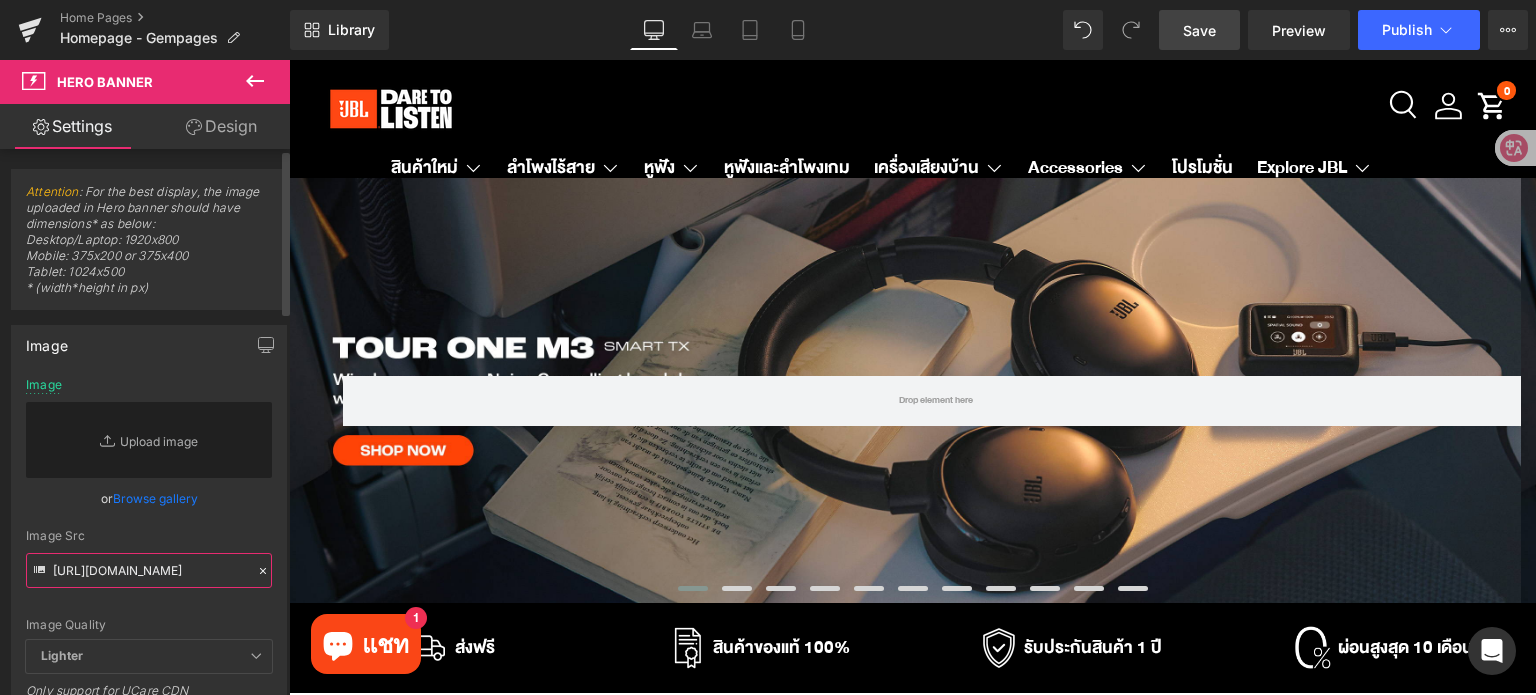 click on "[URL][DOMAIN_NAME]" at bounding box center (149, 570) 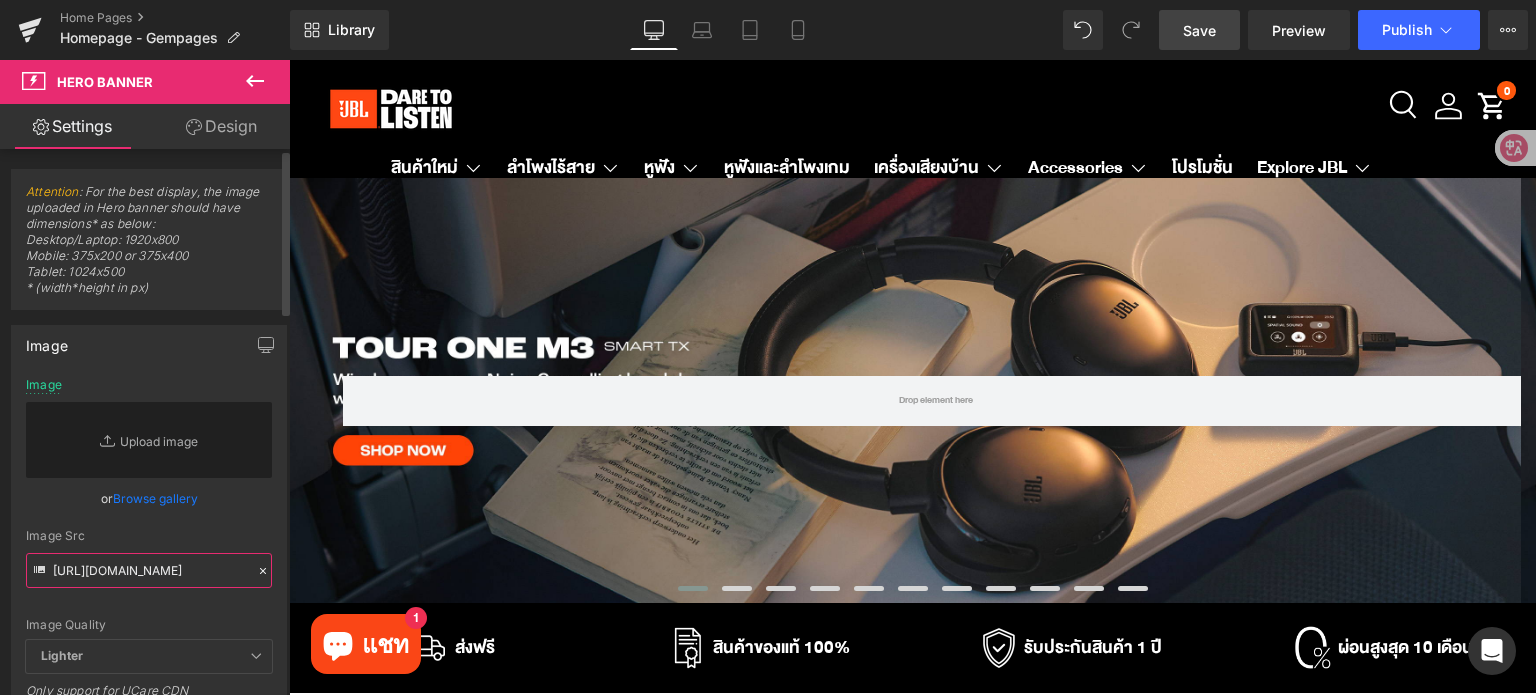 click on "[URL][DOMAIN_NAME]" at bounding box center [149, 570] 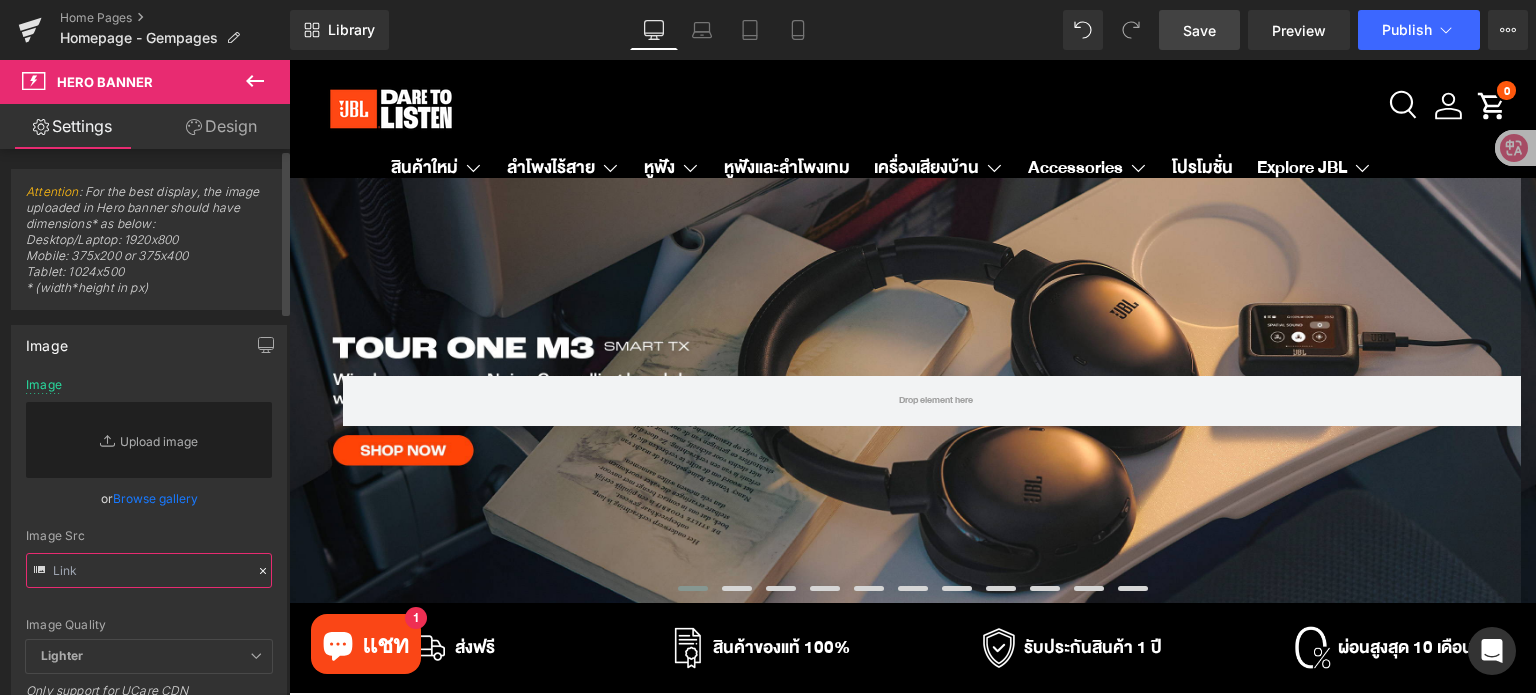 paste on "https://ucarecdn.com/ddf73784-61b5-40d4-ae62-6d08d24e3eaf/-/format/auto/-/preview/3000x3000/-/quality/lighter/TML%20COVER.jpg" 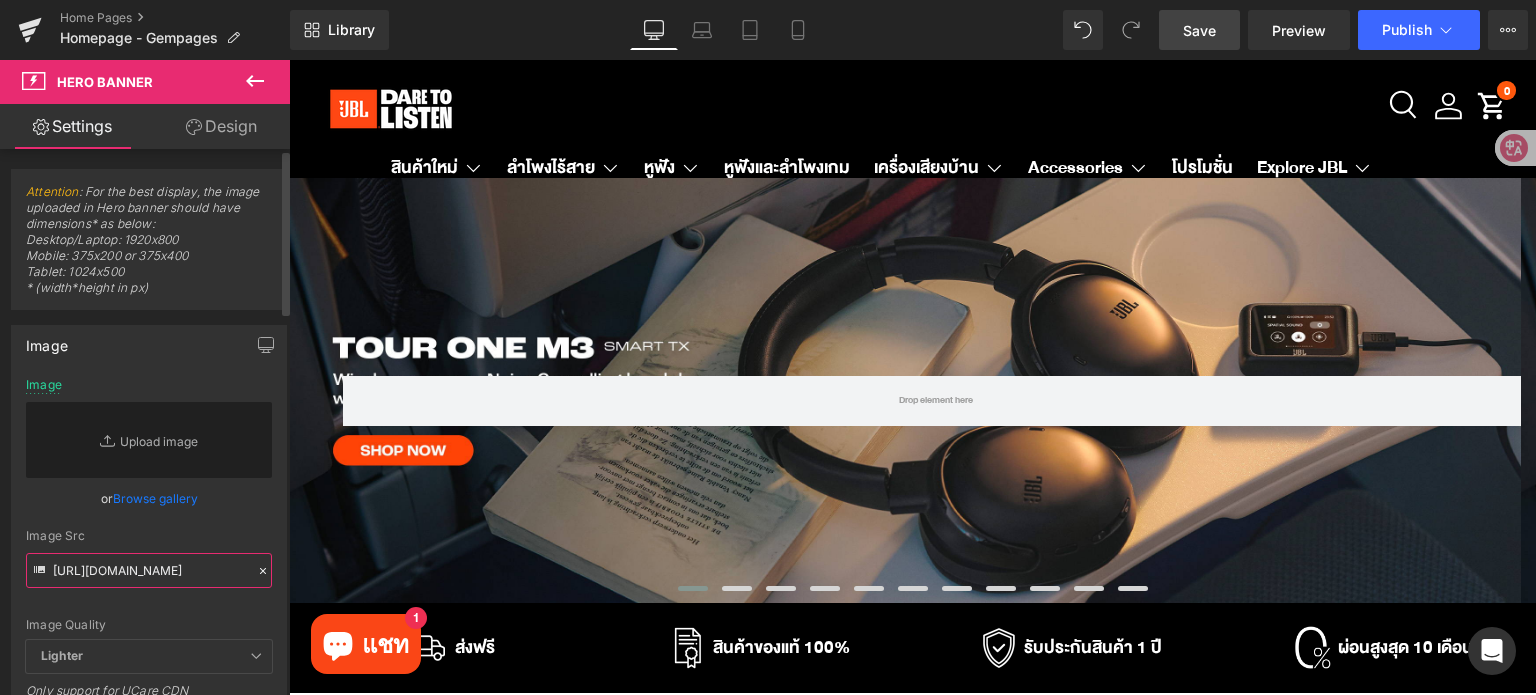 scroll, scrollTop: 0, scrollLeft: 609, axis: horizontal 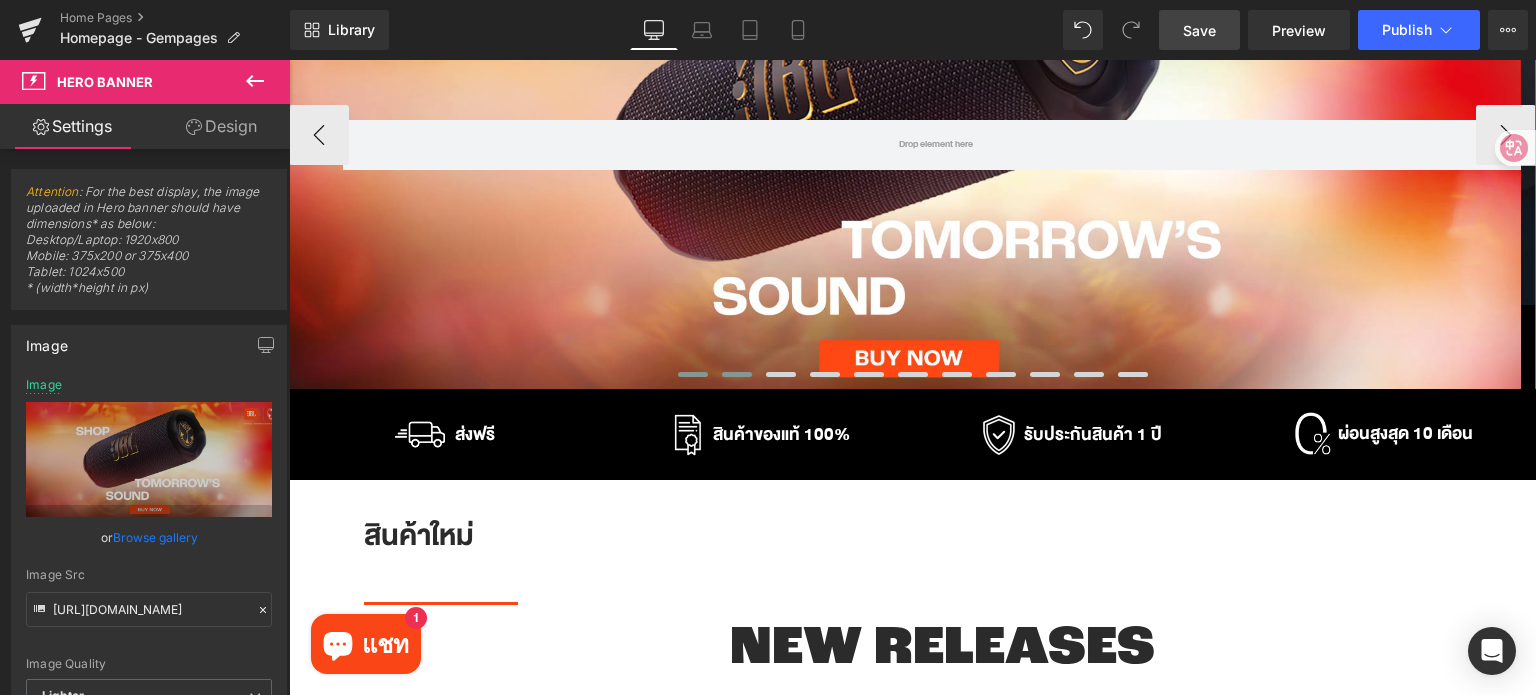 click at bounding box center [737, 374] 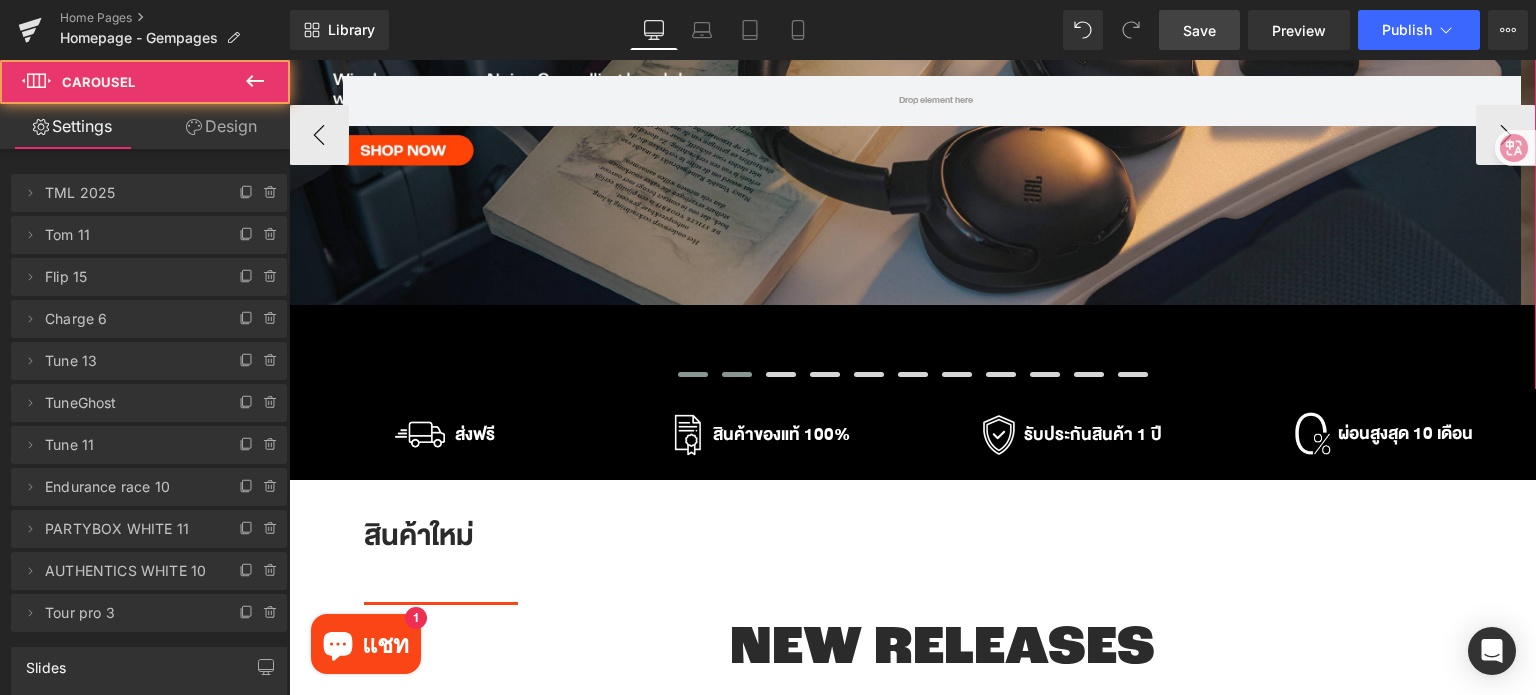 click at bounding box center (693, 374) 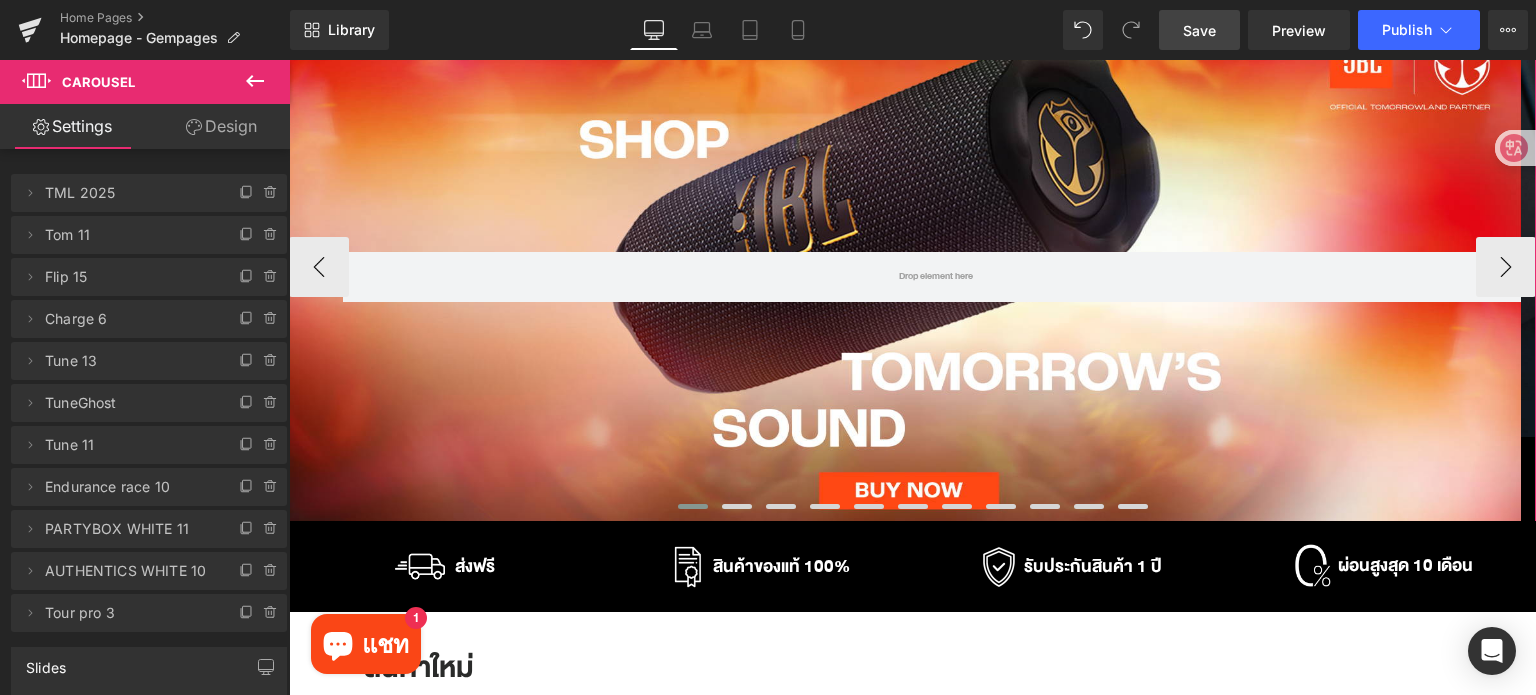 scroll, scrollTop: 0, scrollLeft: 0, axis: both 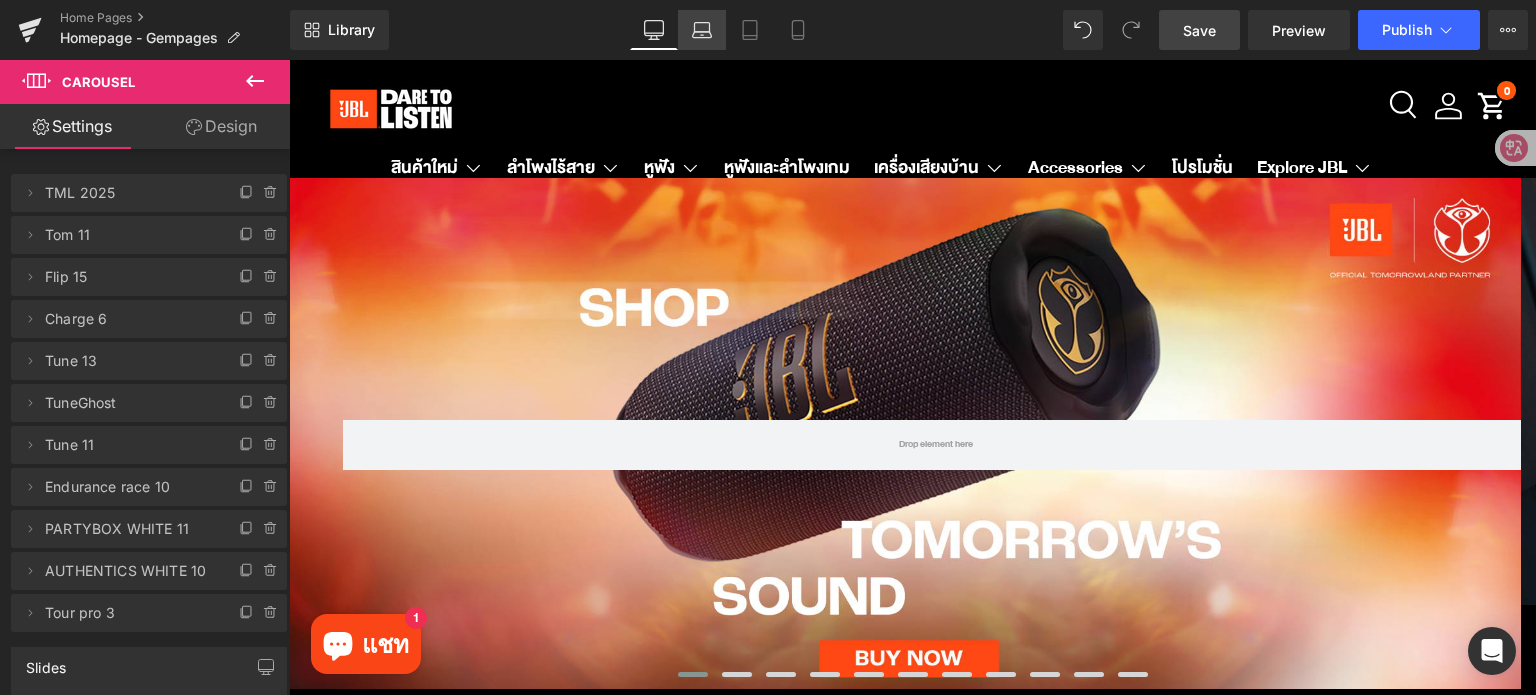 click 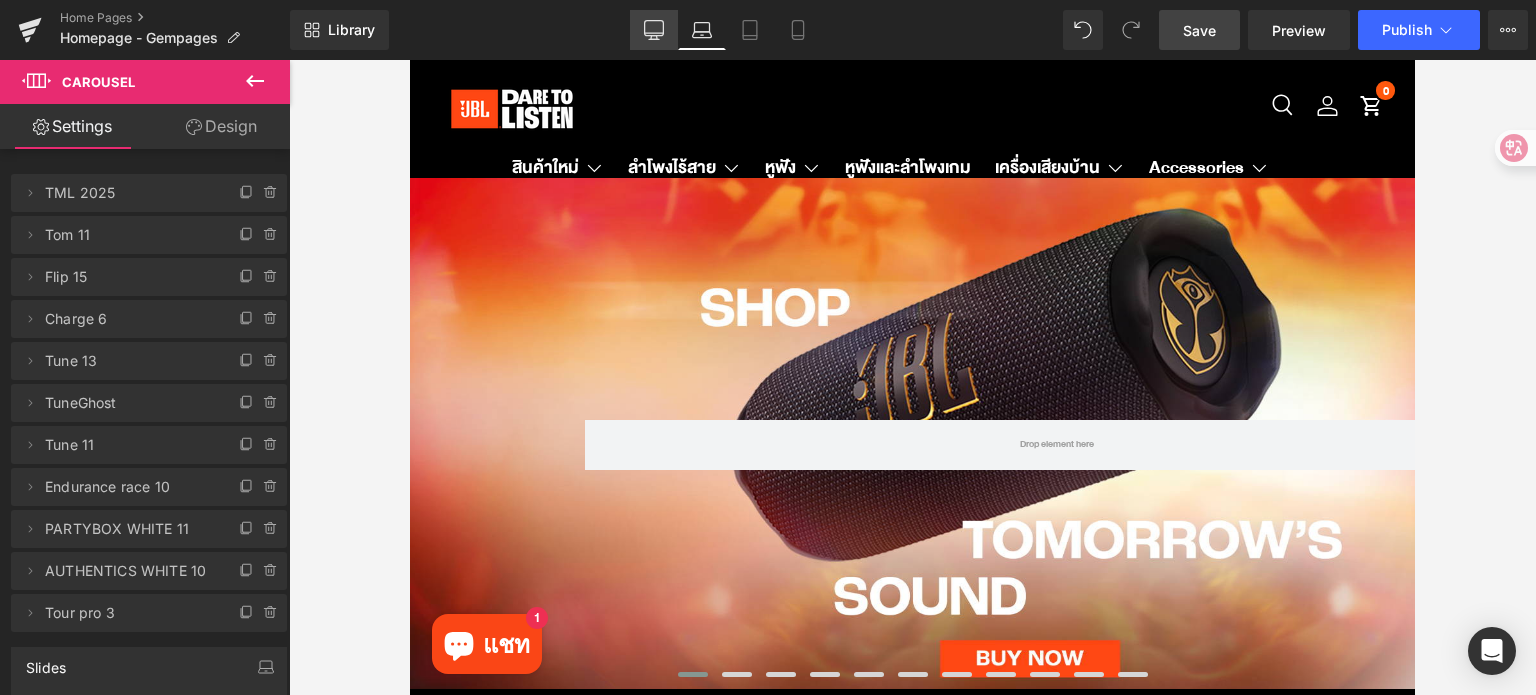 click 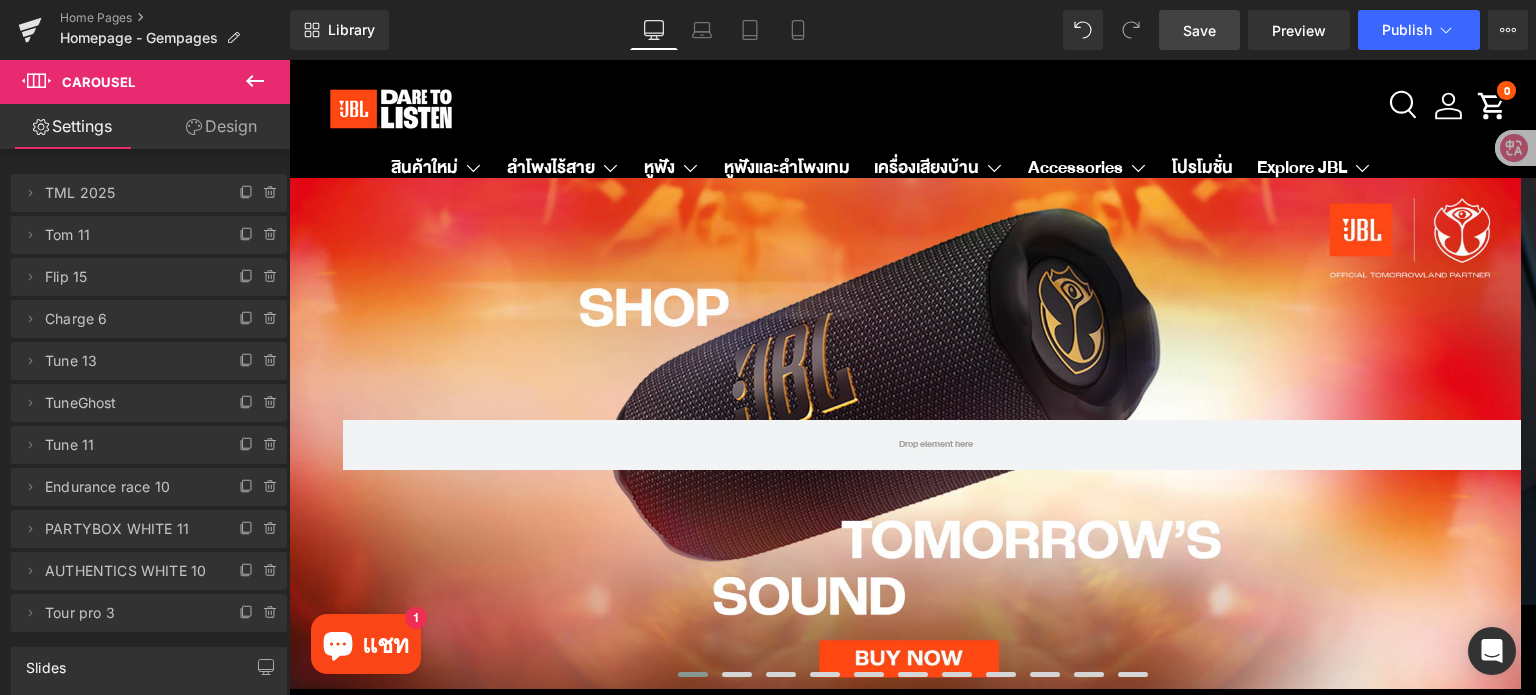 click on "Save" at bounding box center [1199, 30] 